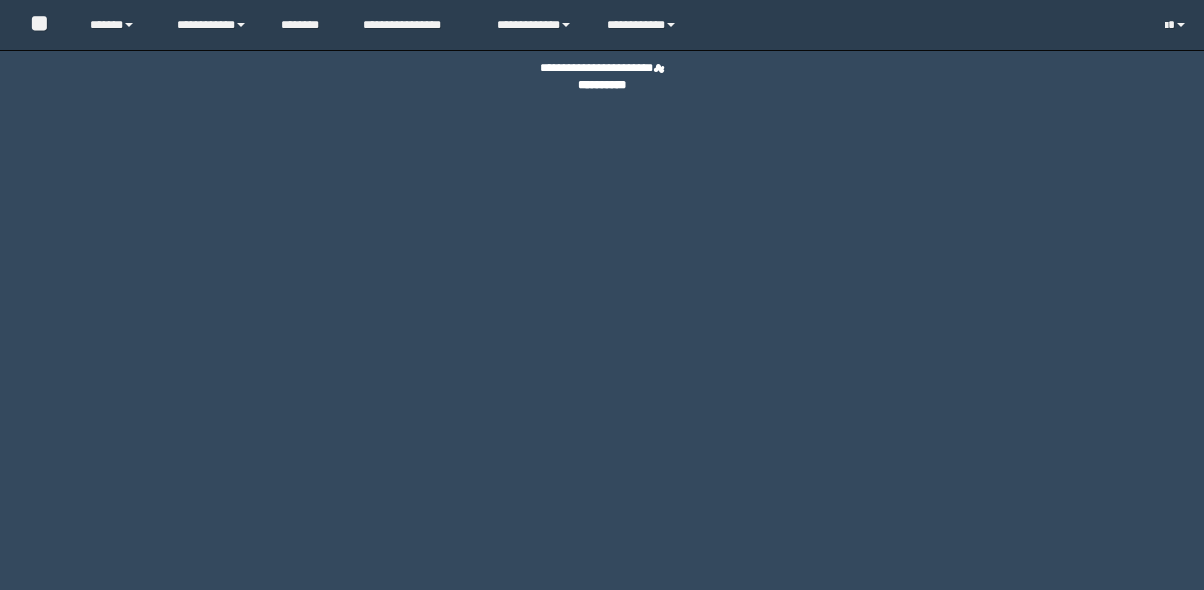 scroll, scrollTop: 0, scrollLeft: 0, axis: both 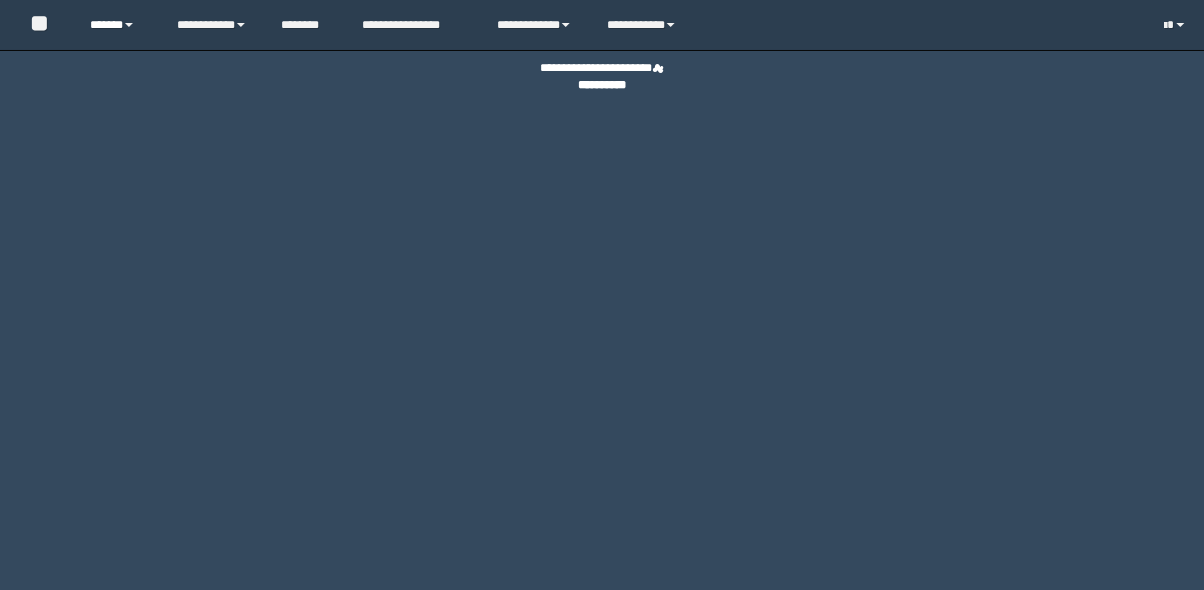 click on "******" at bounding box center (118, 25) 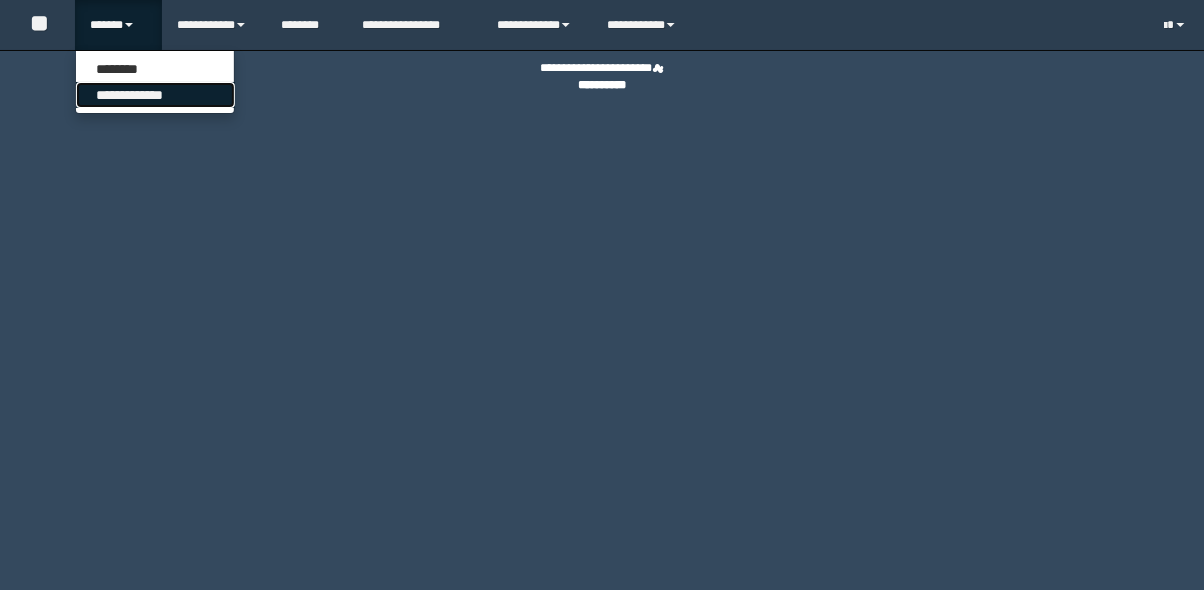 click on "**********" at bounding box center [155, 95] 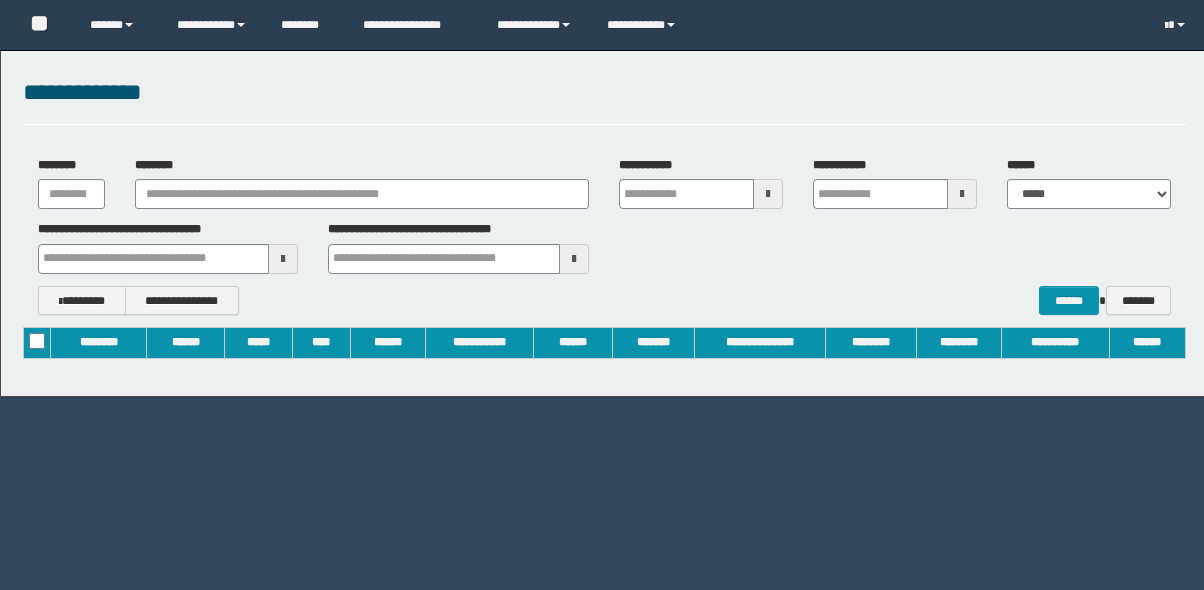 scroll, scrollTop: 0, scrollLeft: 0, axis: both 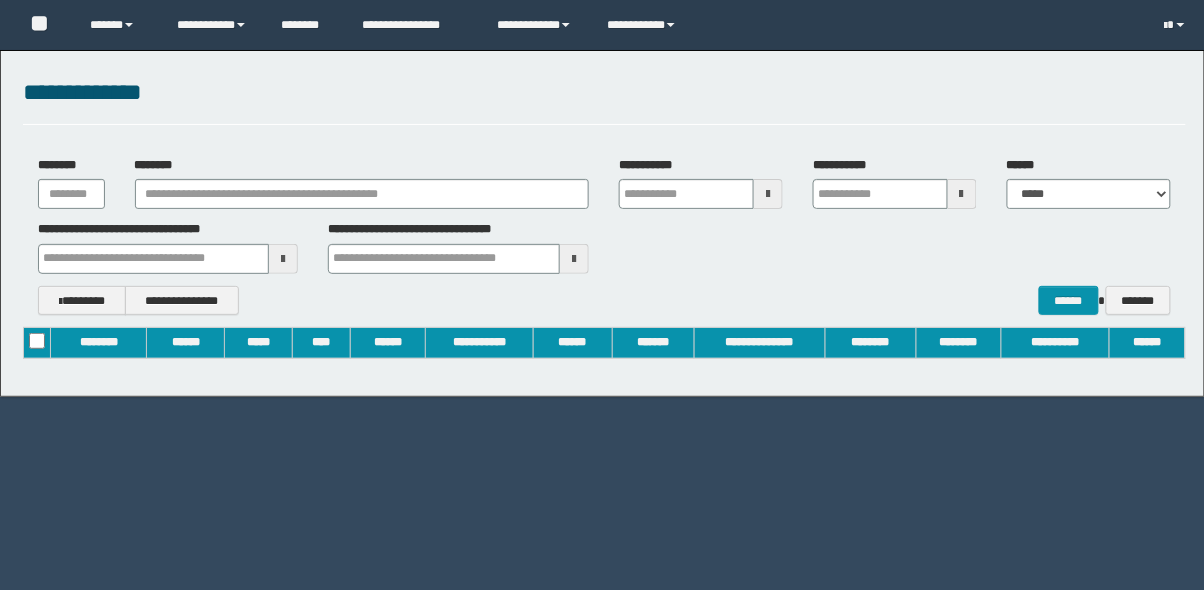 type on "**********" 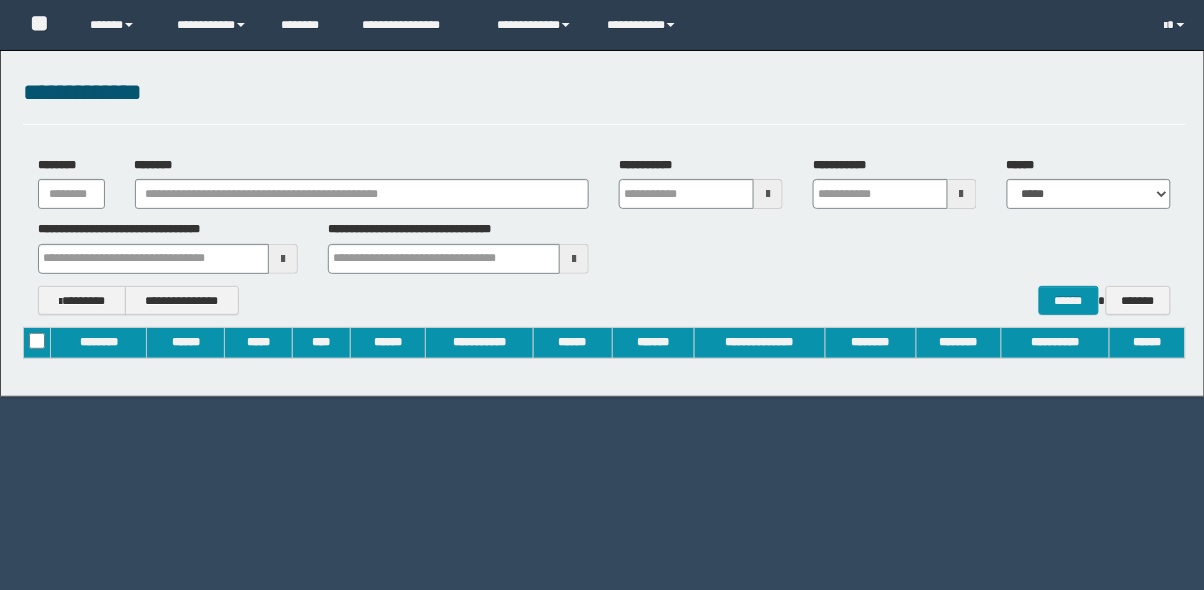 type on "**********" 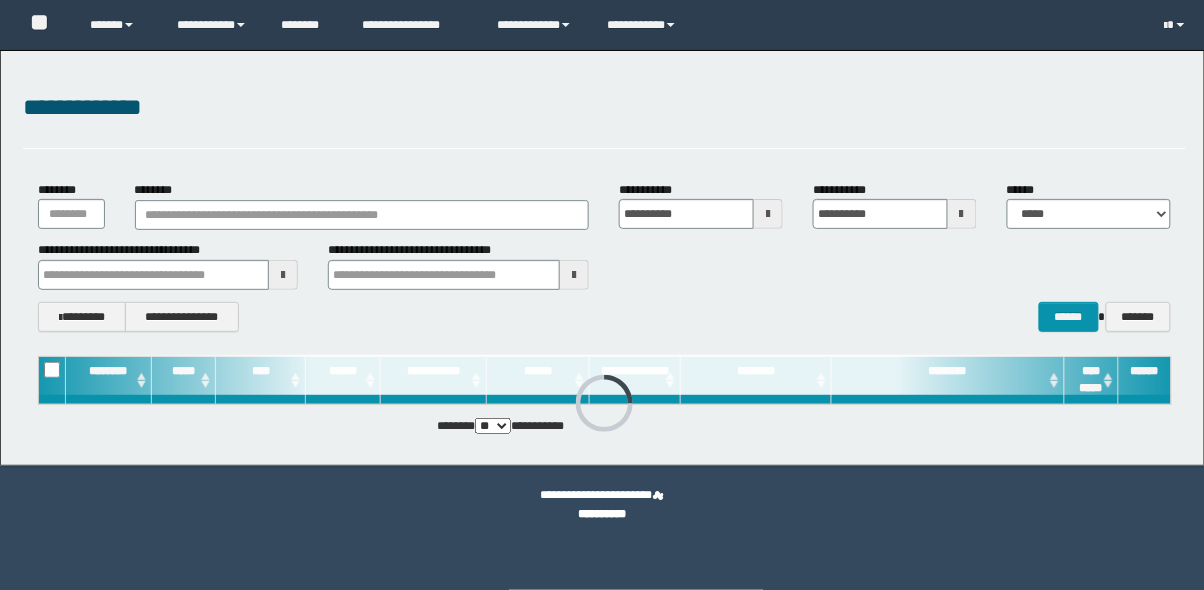 scroll, scrollTop: 0, scrollLeft: 0, axis: both 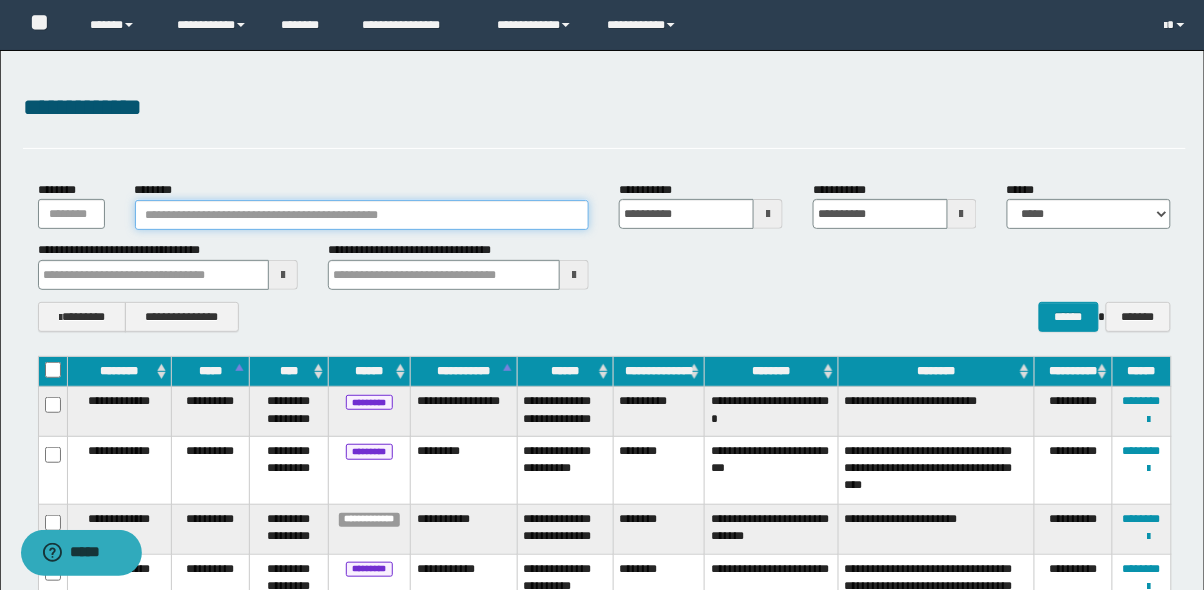 click on "********" at bounding box center [362, 215] 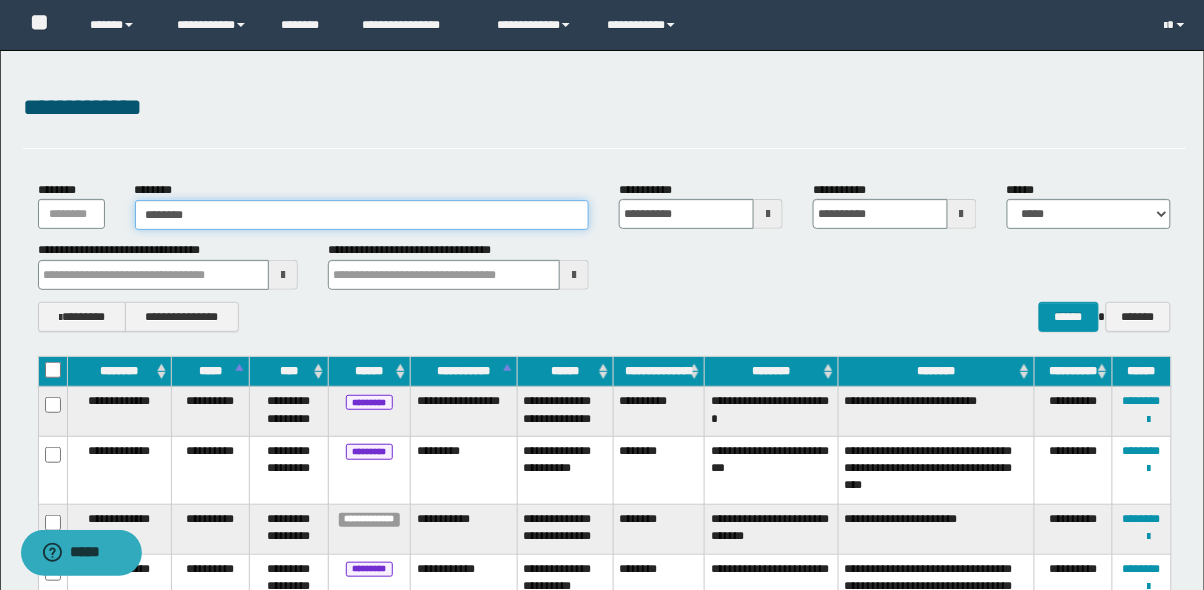 click on "********" at bounding box center [362, 215] 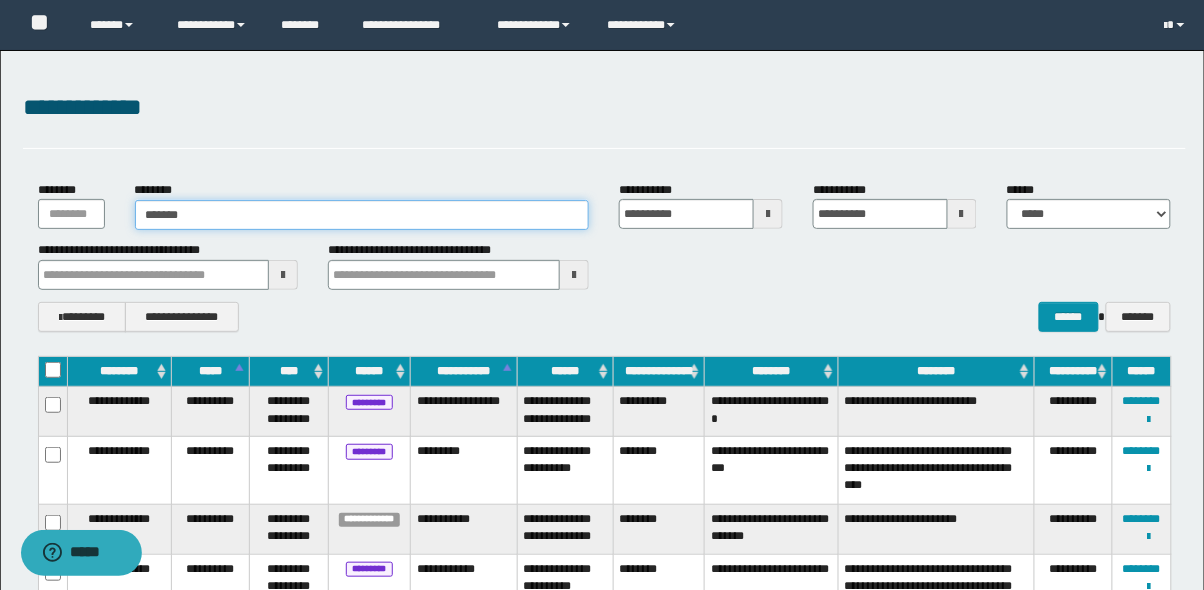 type on "********" 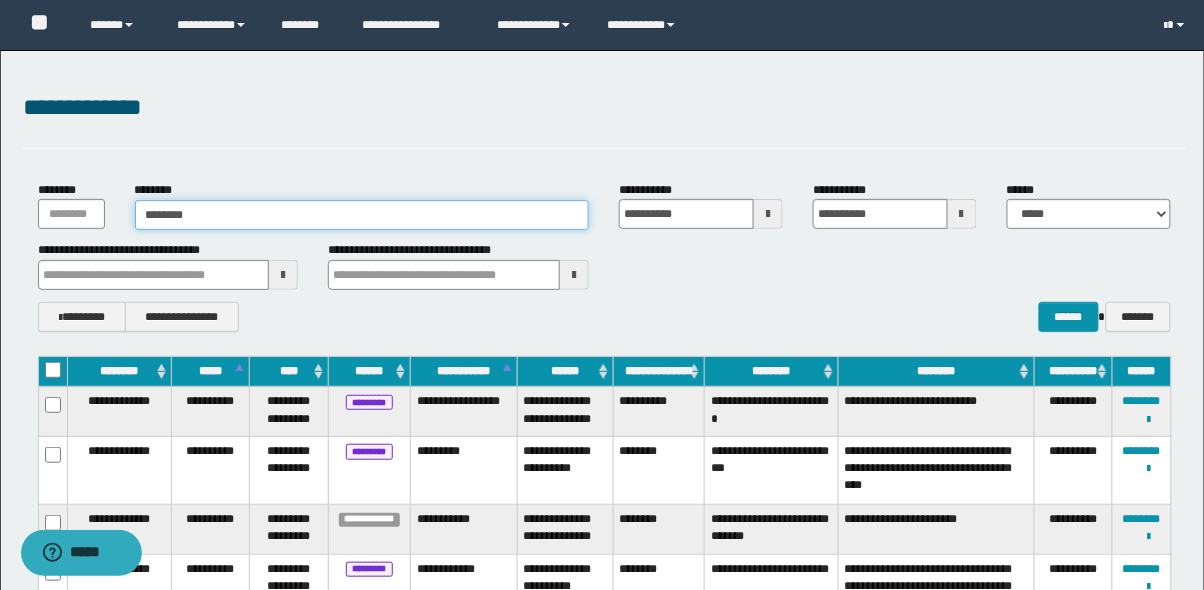 type on "********" 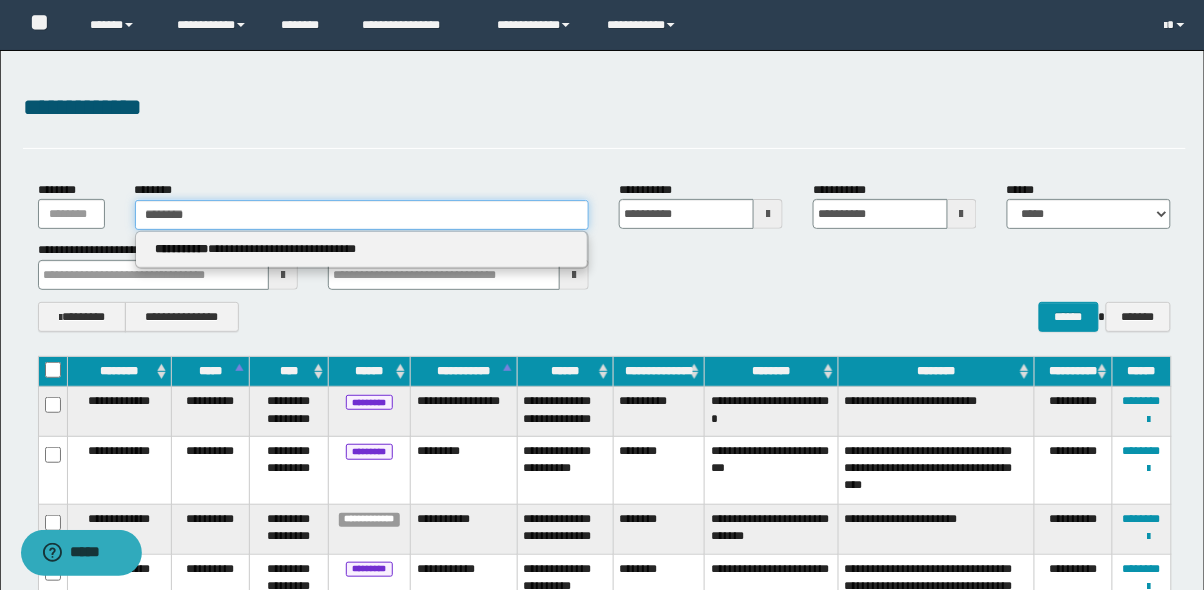 type on "********" 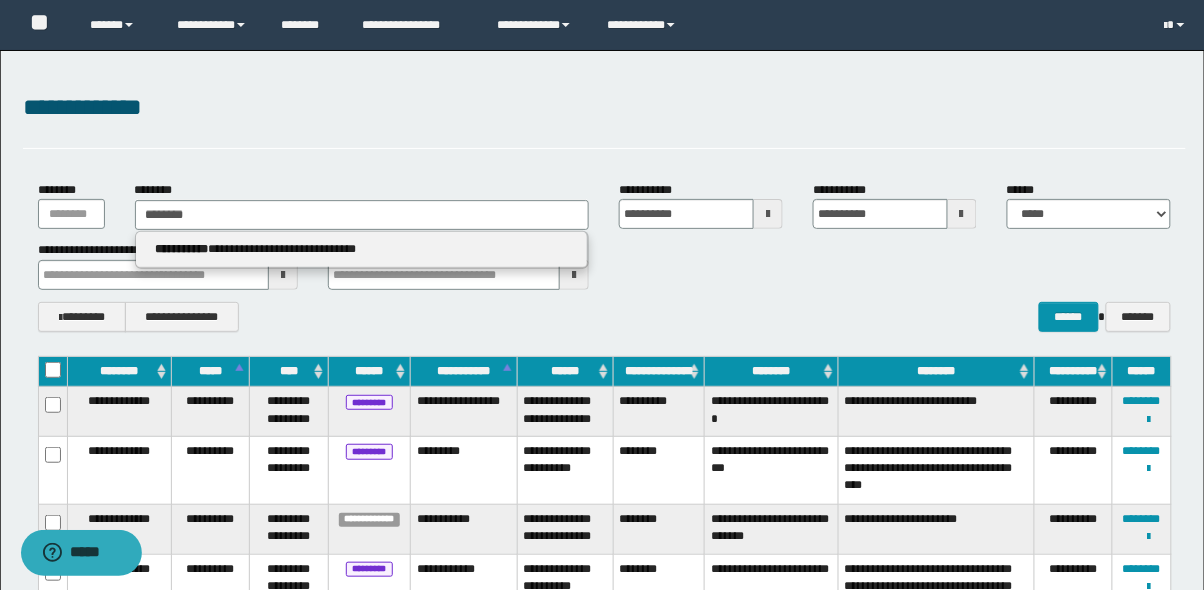 click on "**********" at bounding box center [362, 249] 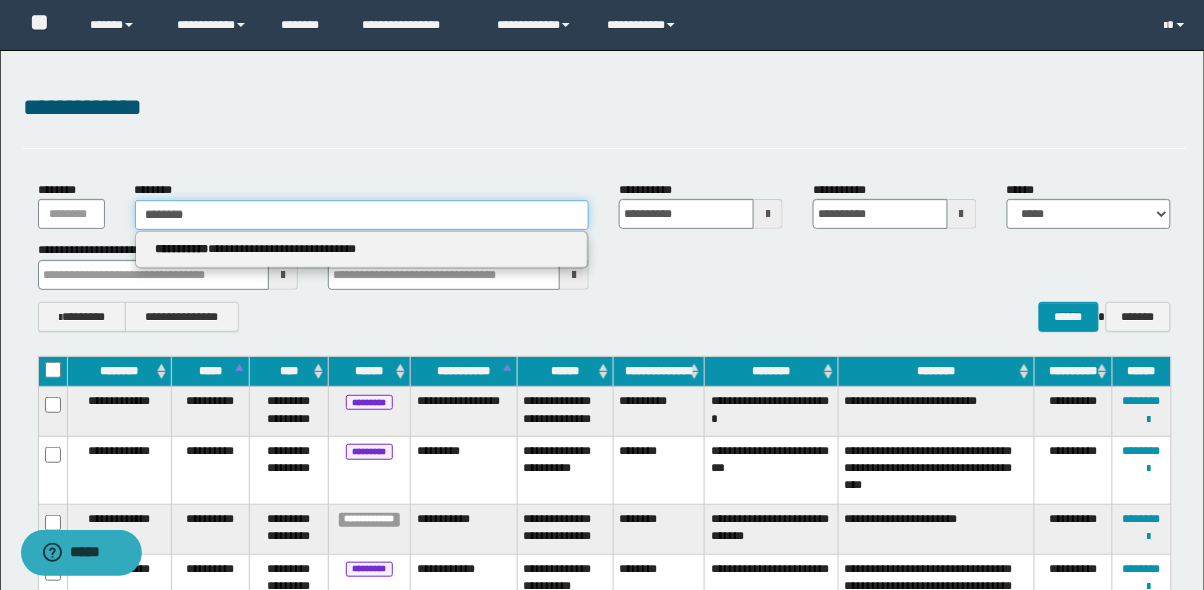 type 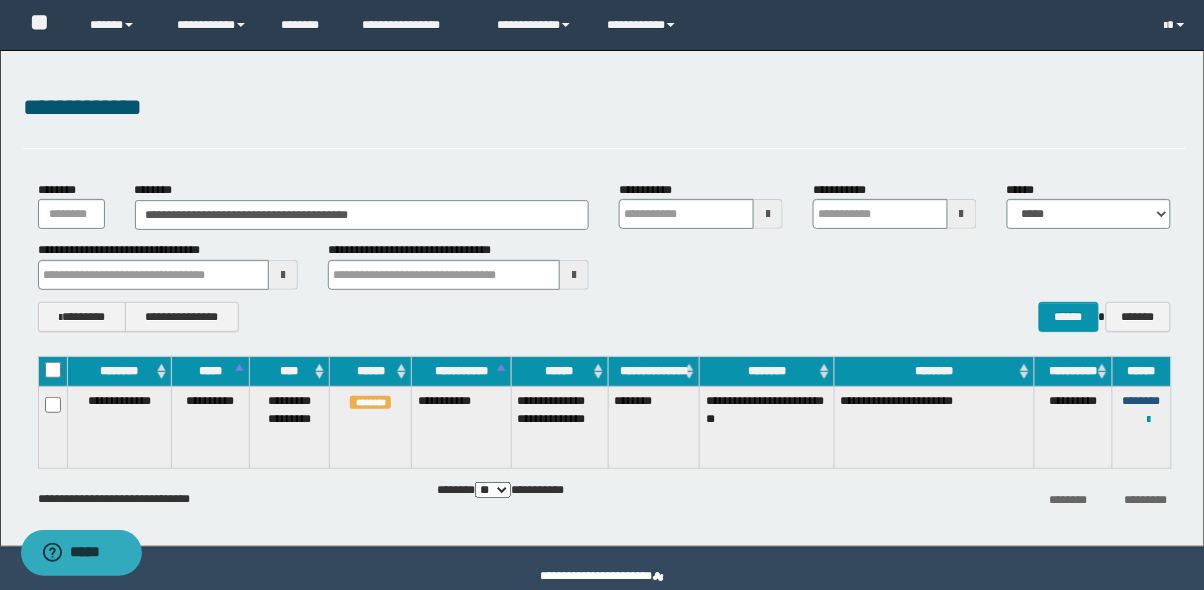 click on "********" at bounding box center (1142, 401) 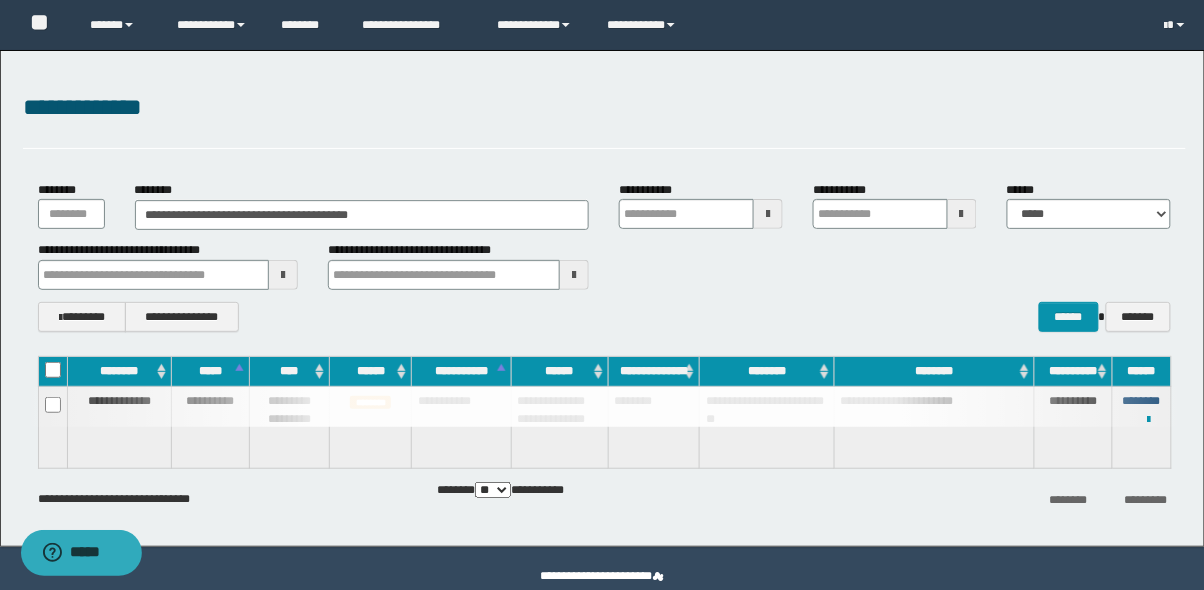 type 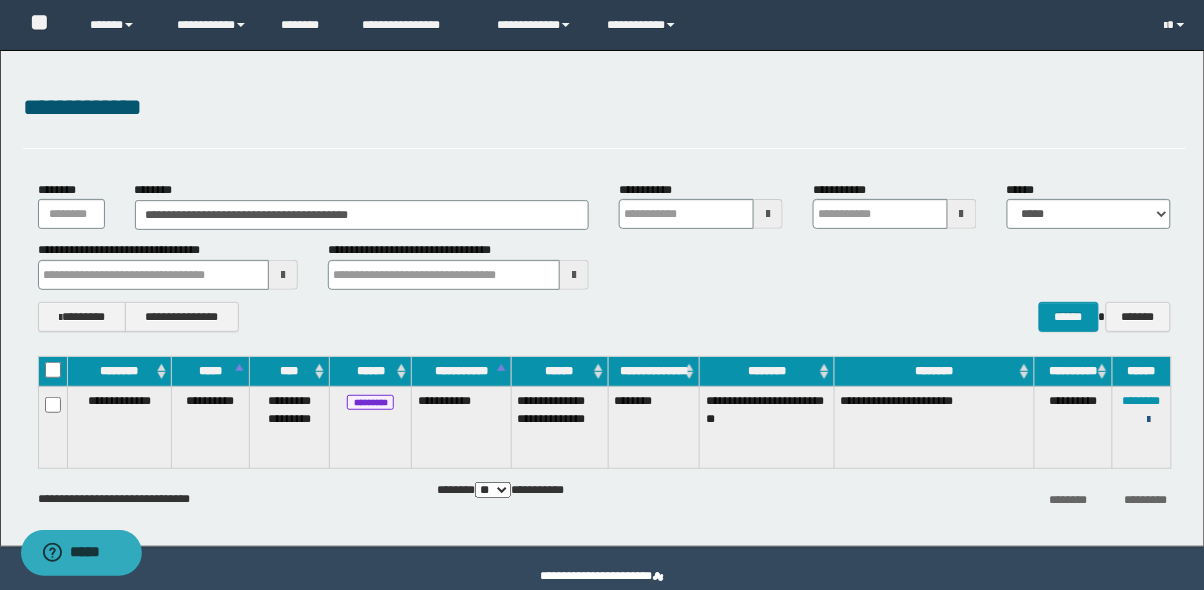click at bounding box center (1149, 420) 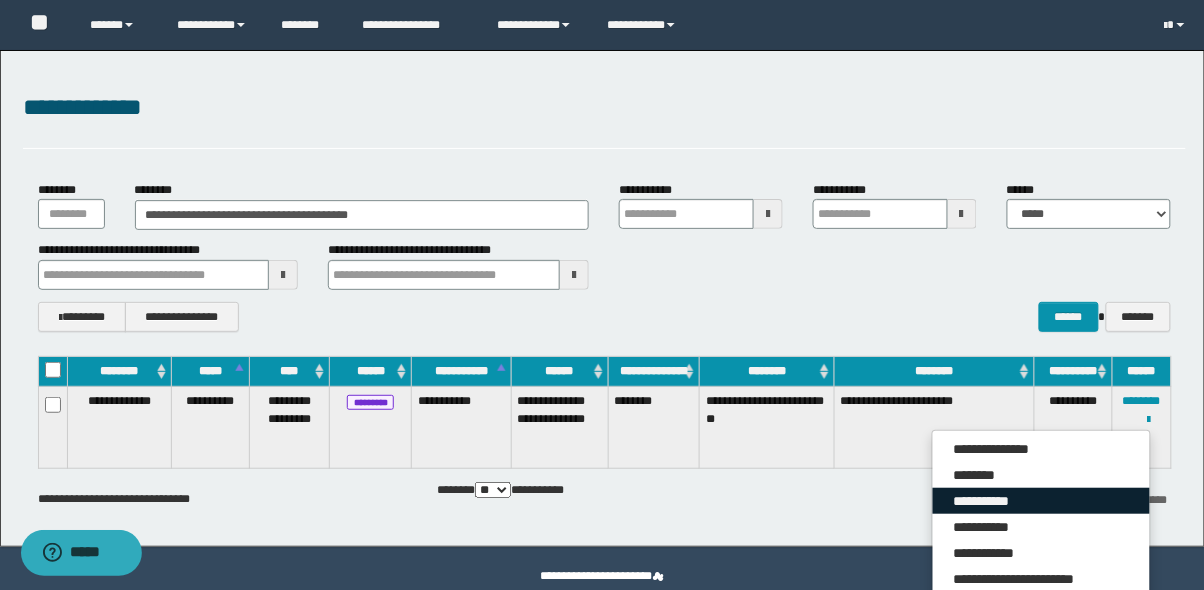 click on "**********" at bounding box center (1041, 501) 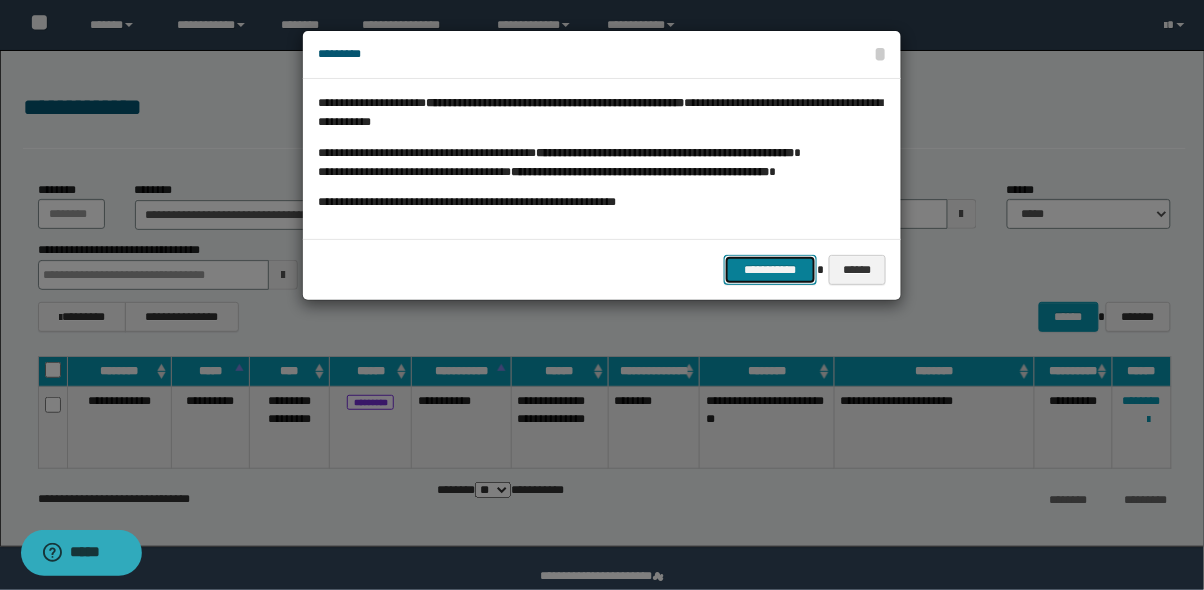 click on "**********" at bounding box center [771, 270] 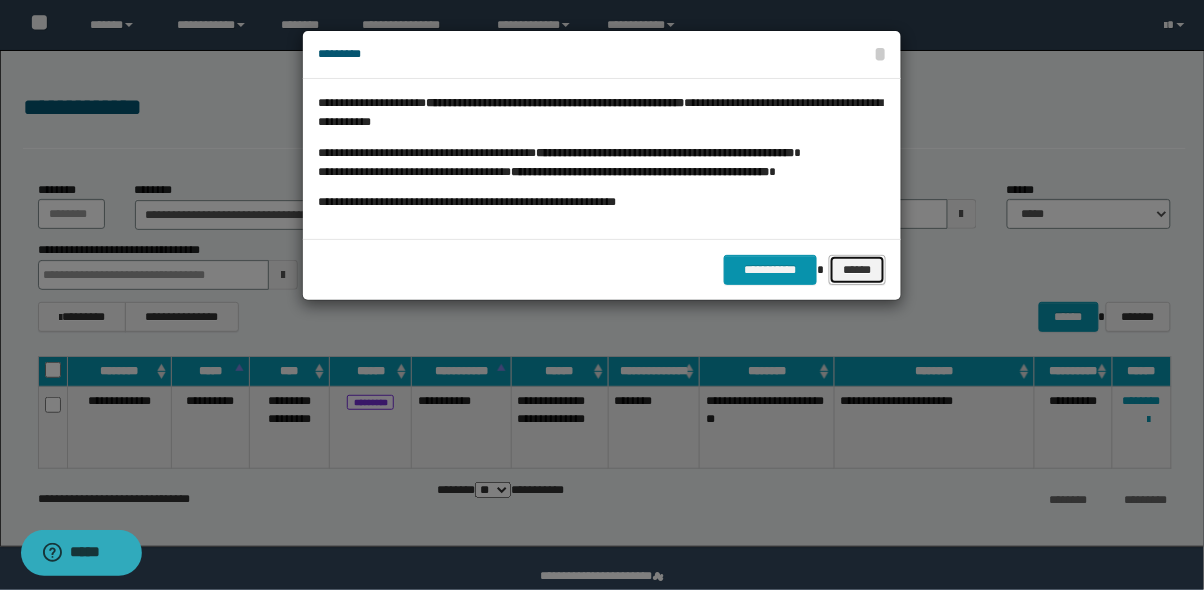 click on "******" at bounding box center (857, 270) 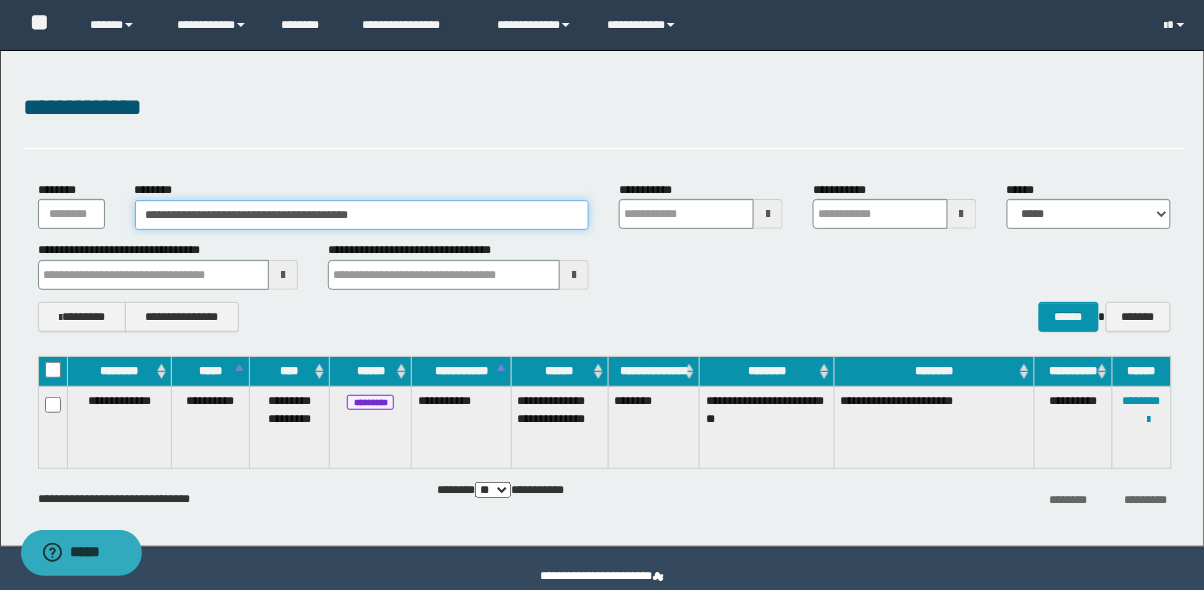 click on "**********" at bounding box center [362, 215] 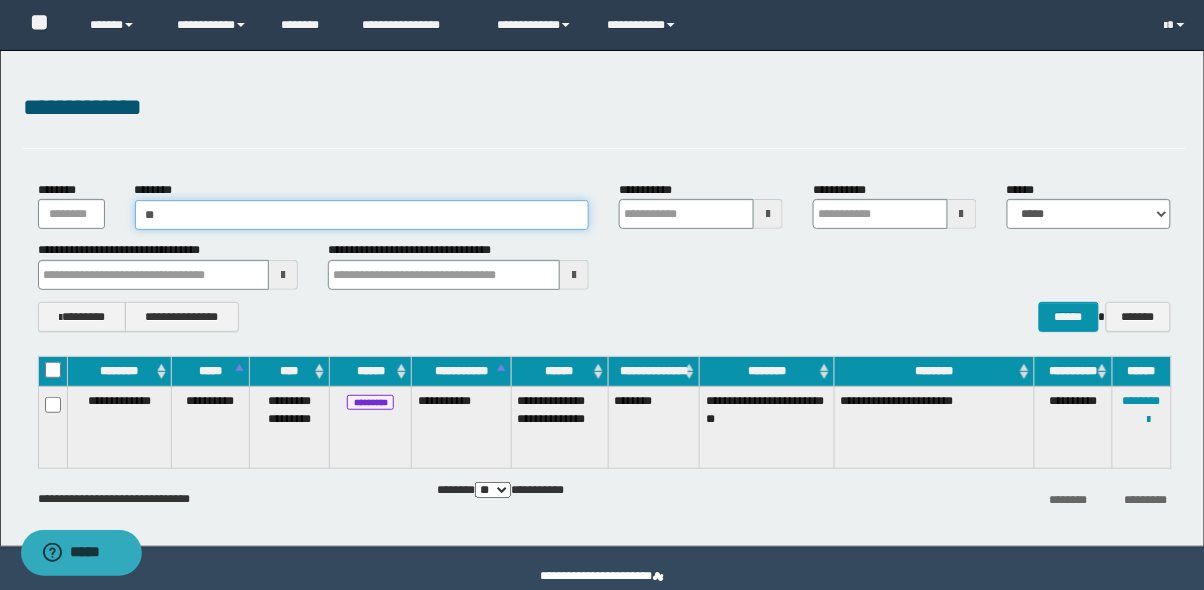 type on "*" 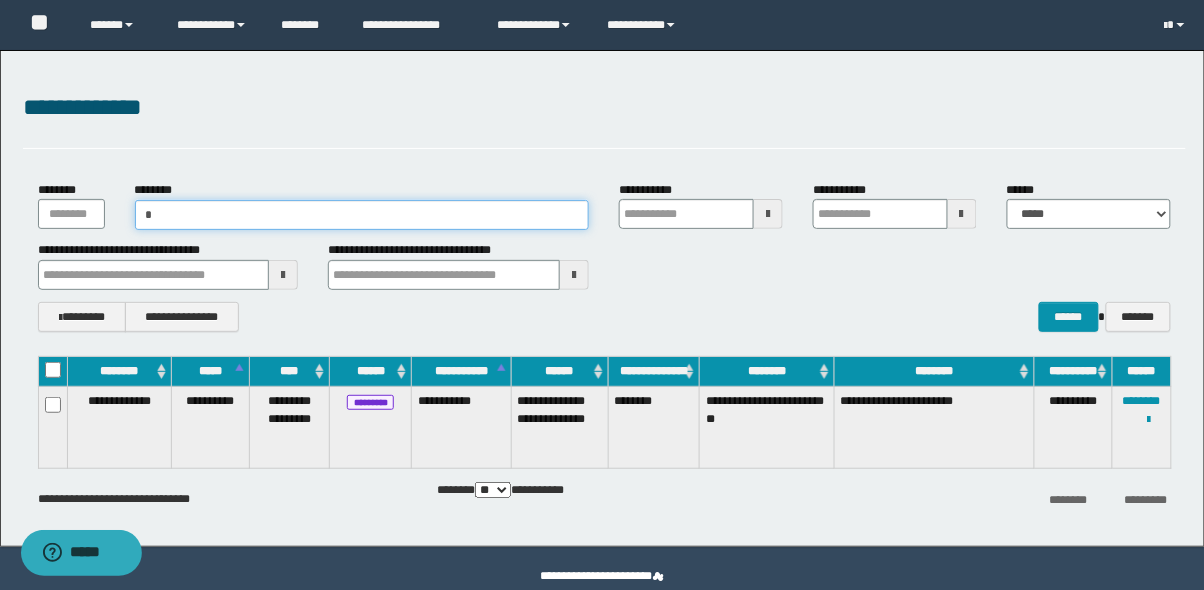 type on "**" 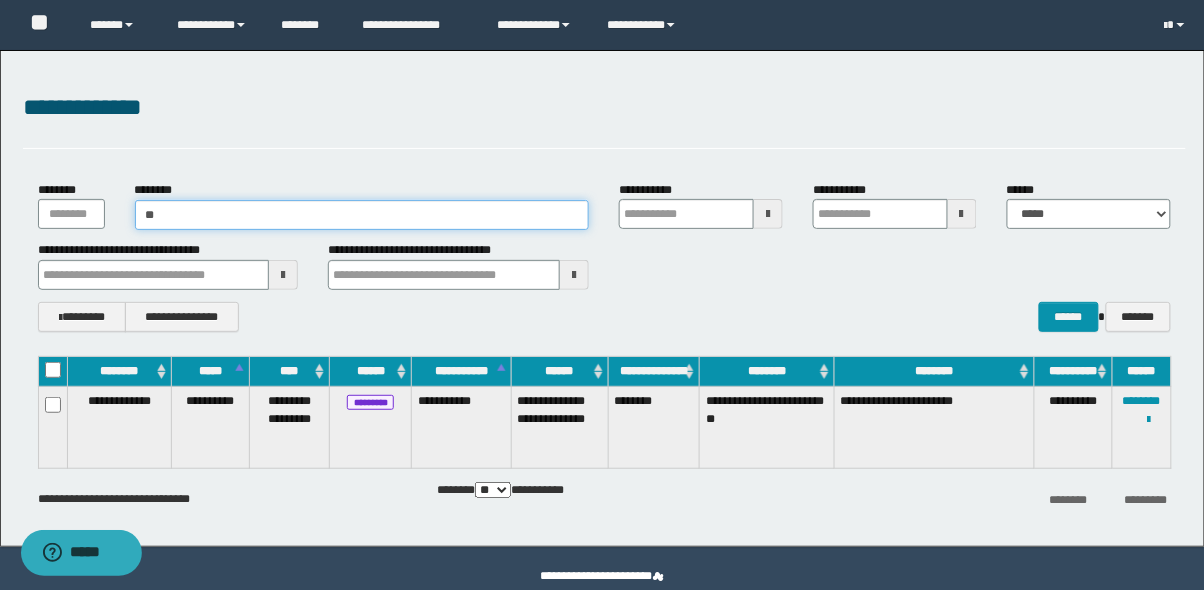 type on "**" 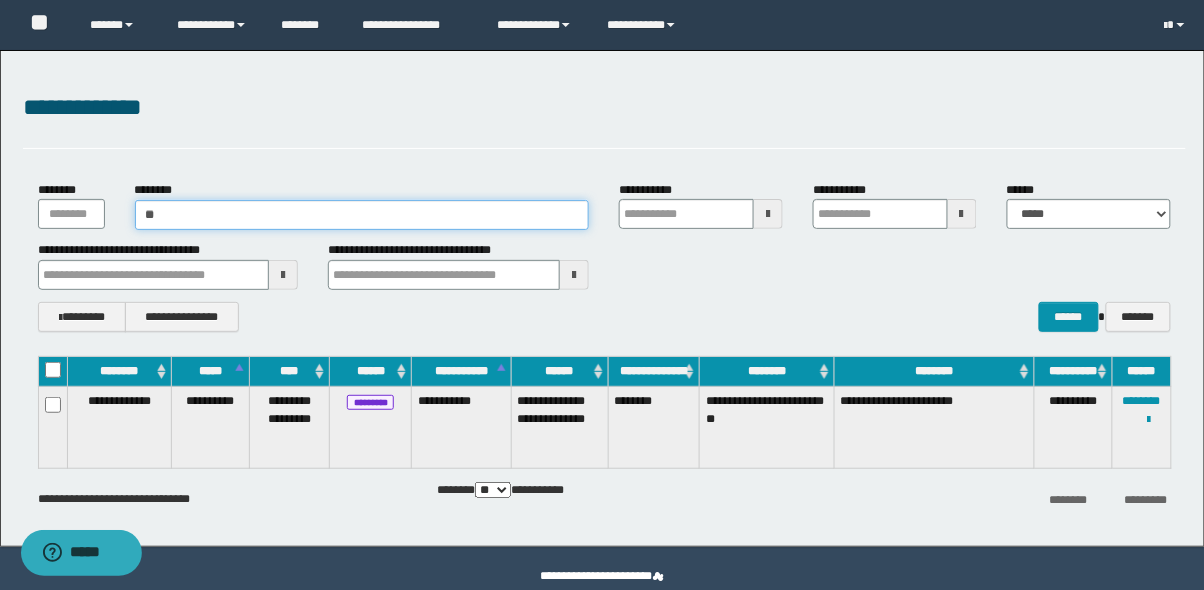 type on "***" 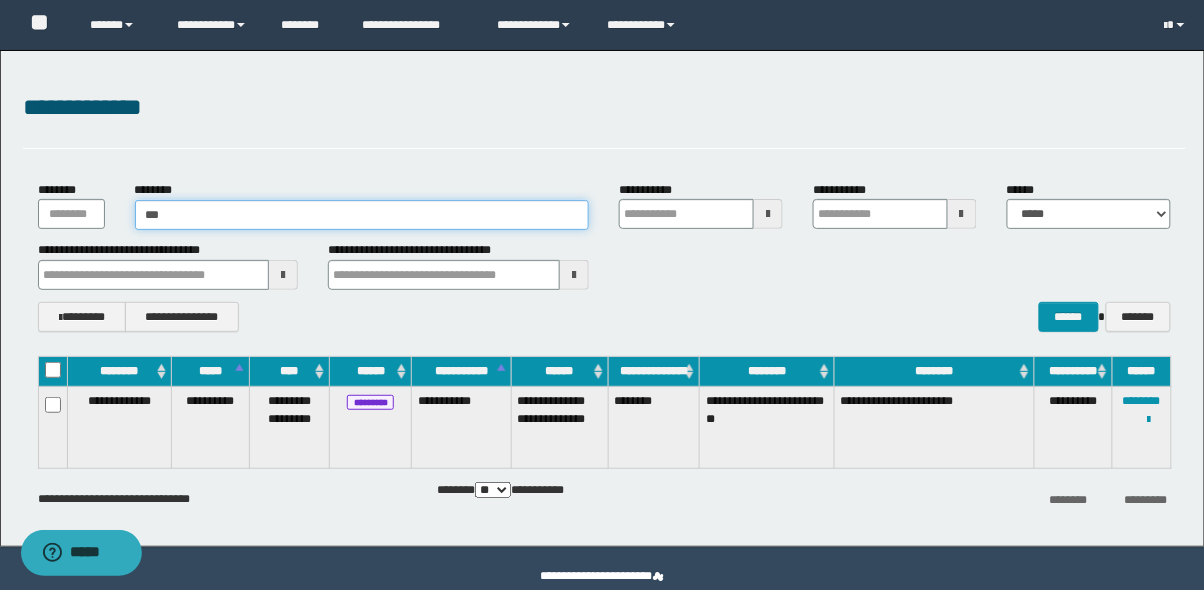 type on "***" 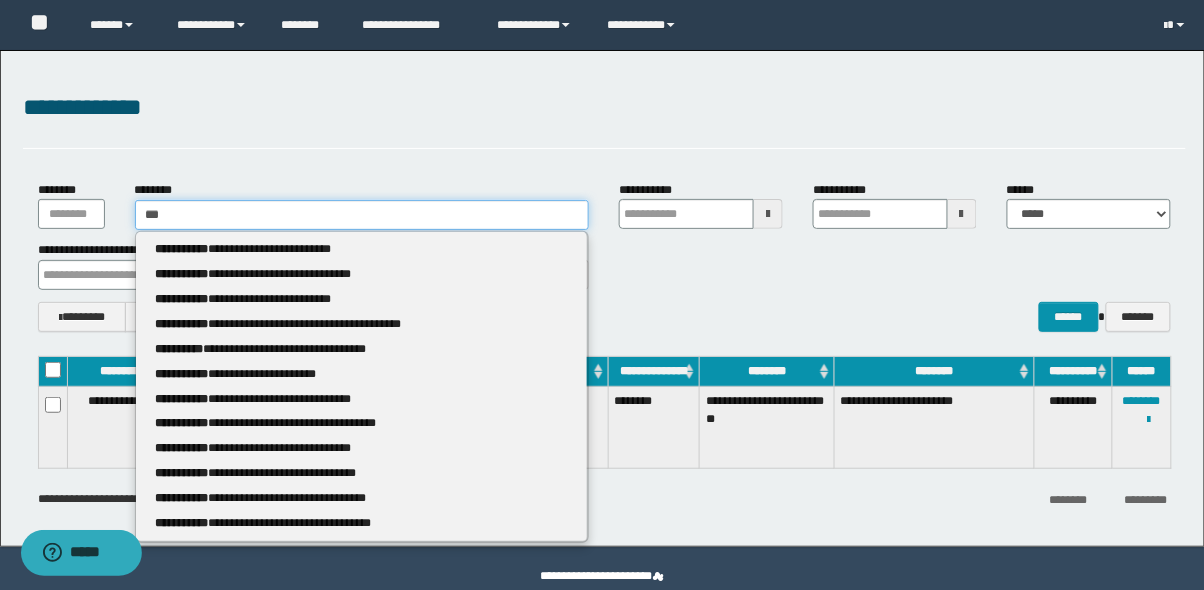 type on "****" 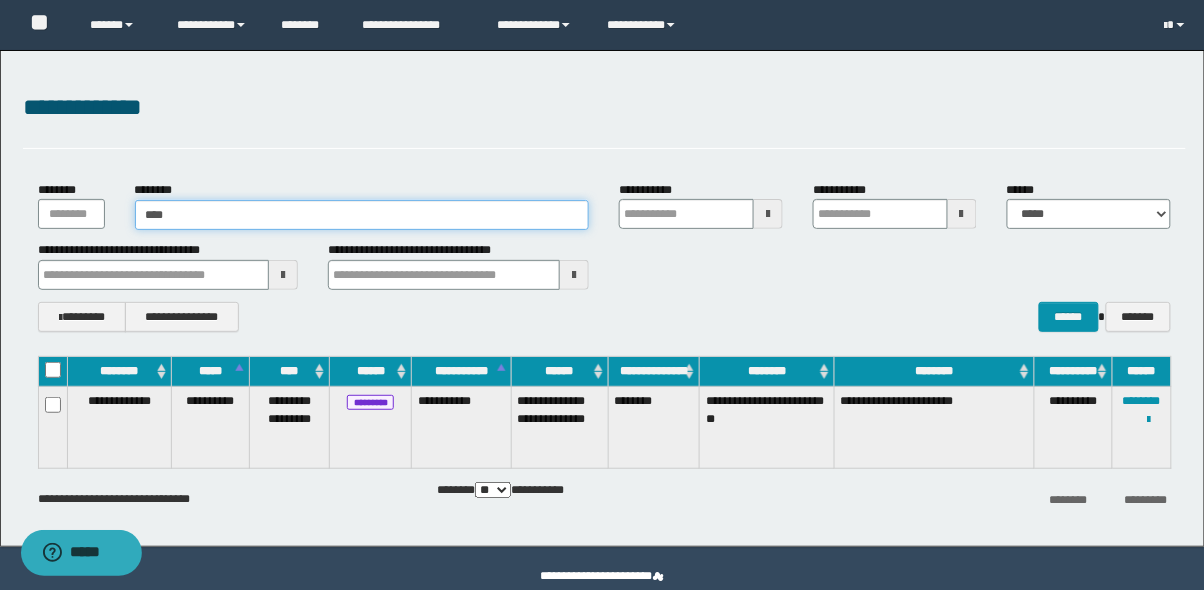 type on "****" 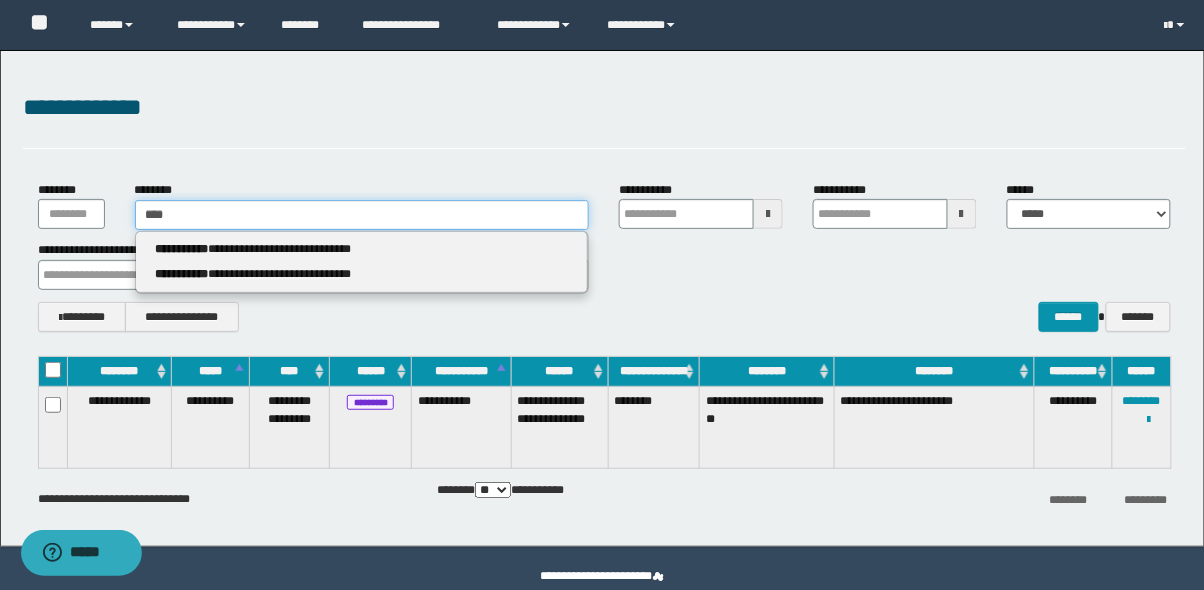 type on "*****" 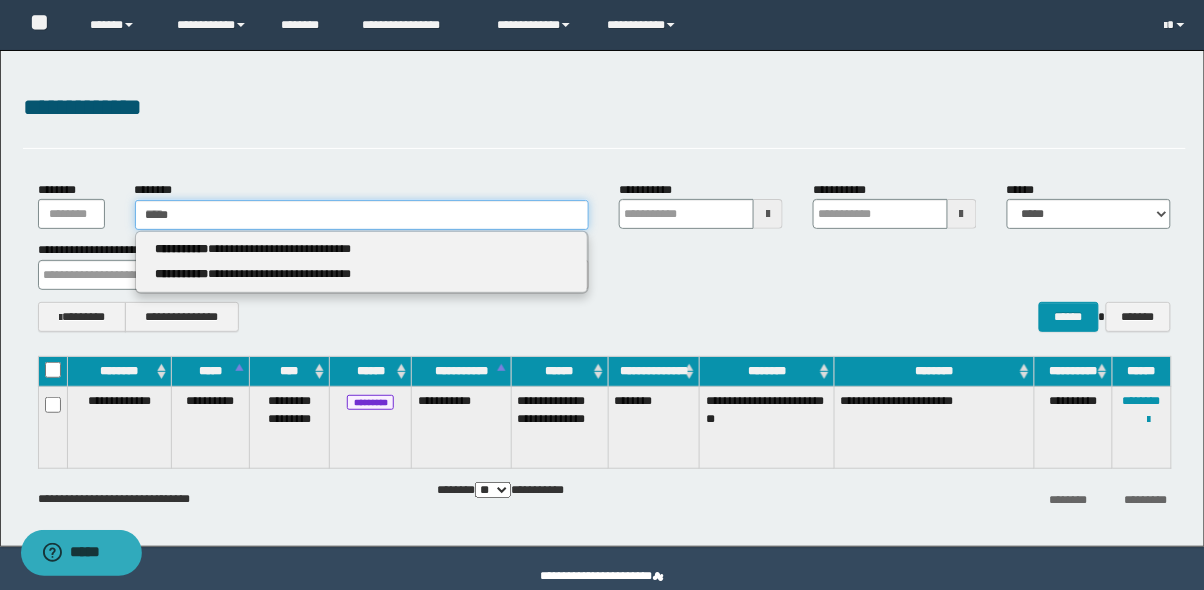 type 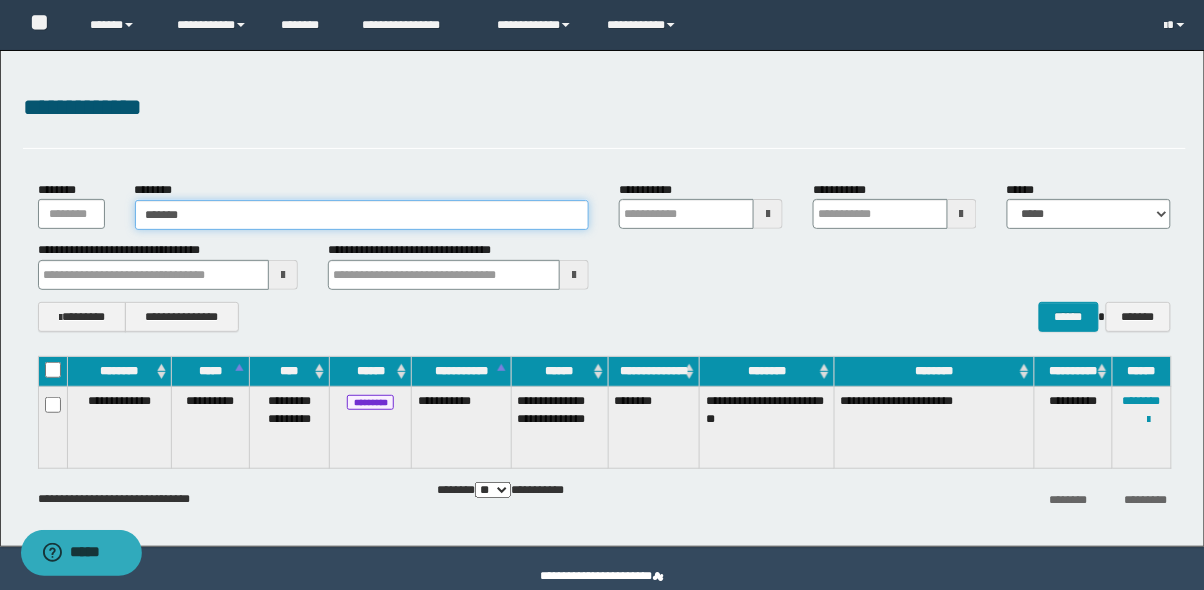 type on "********" 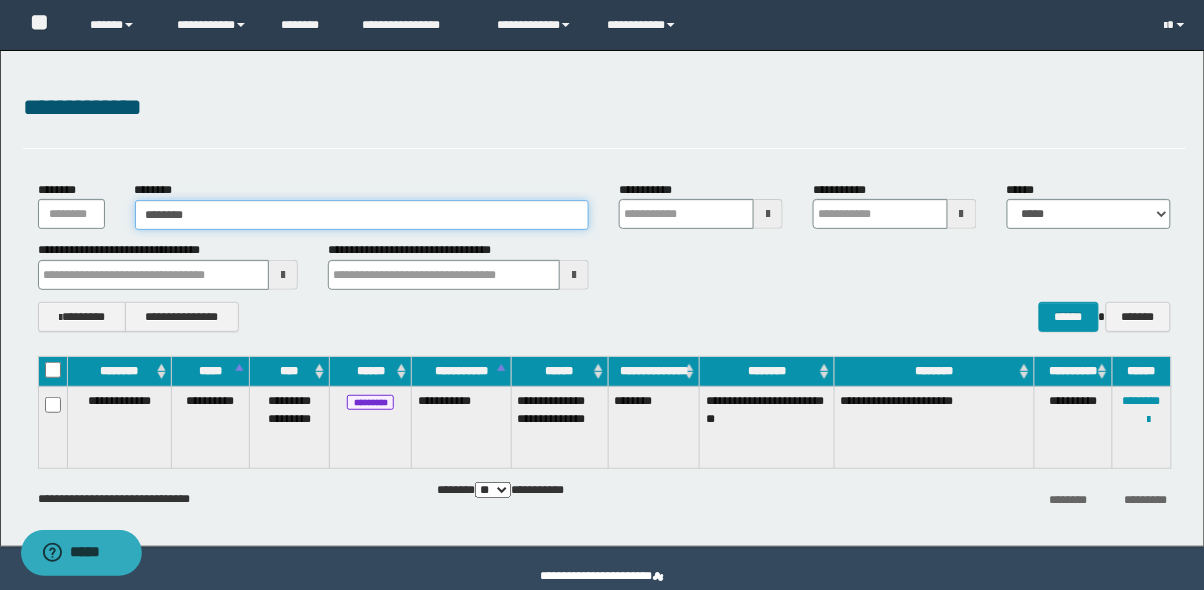 type on "********" 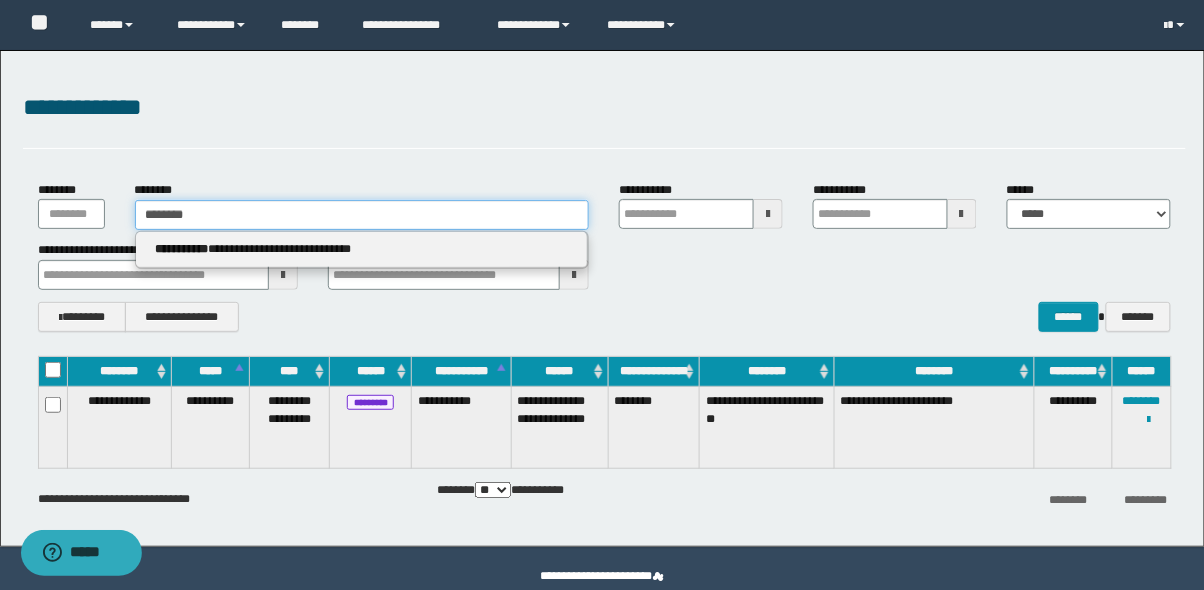 type on "********" 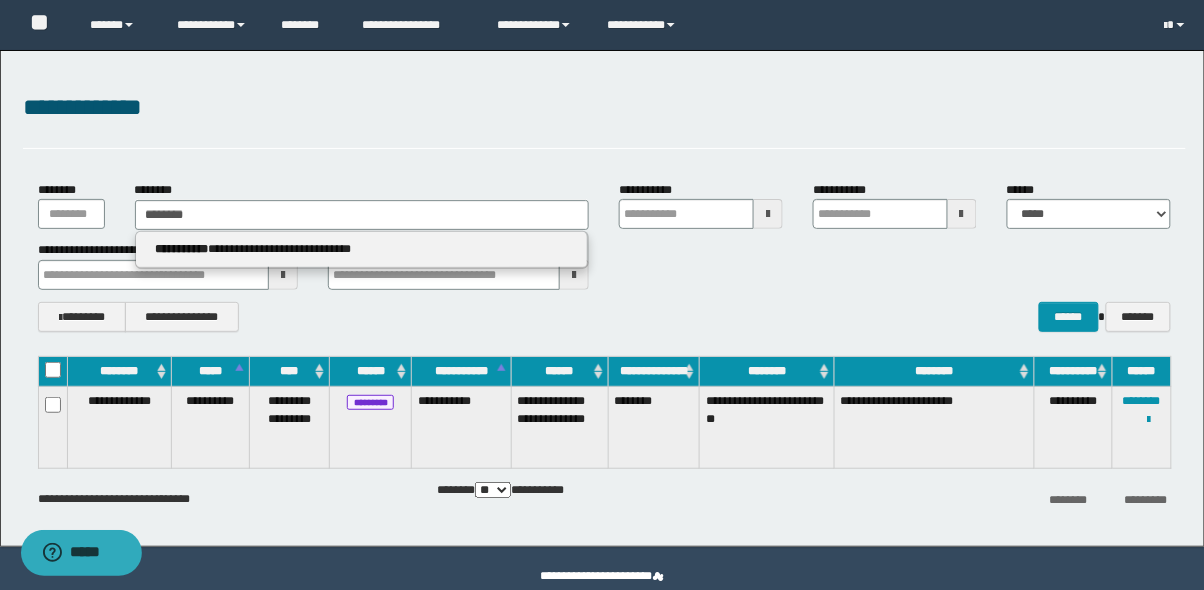 click on "**********" at bounding box center [362, 249] 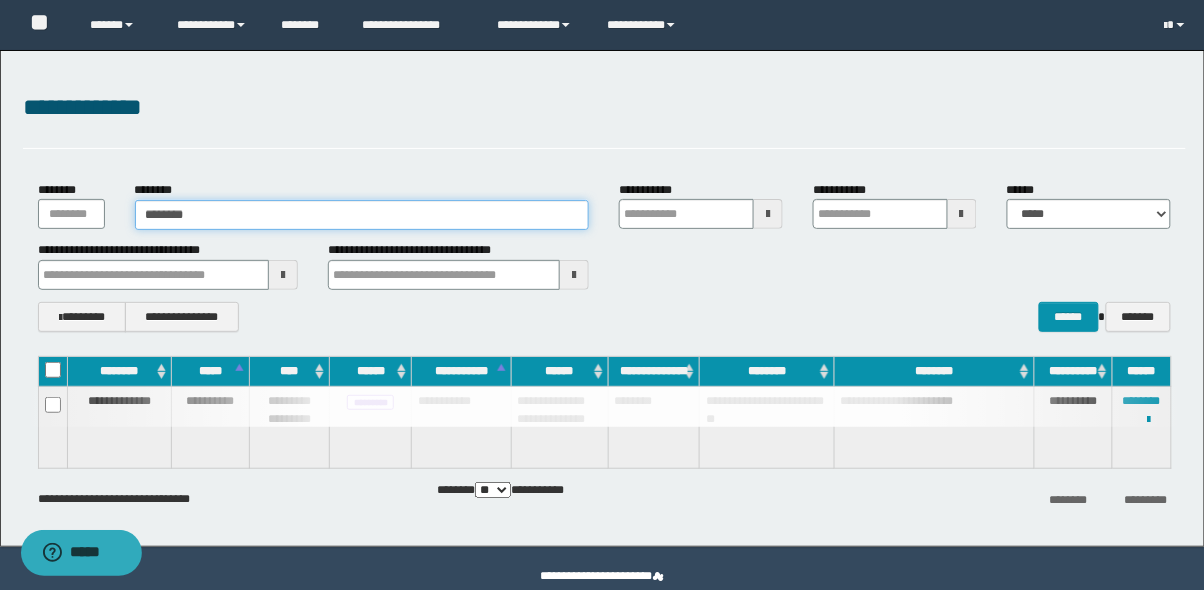 type 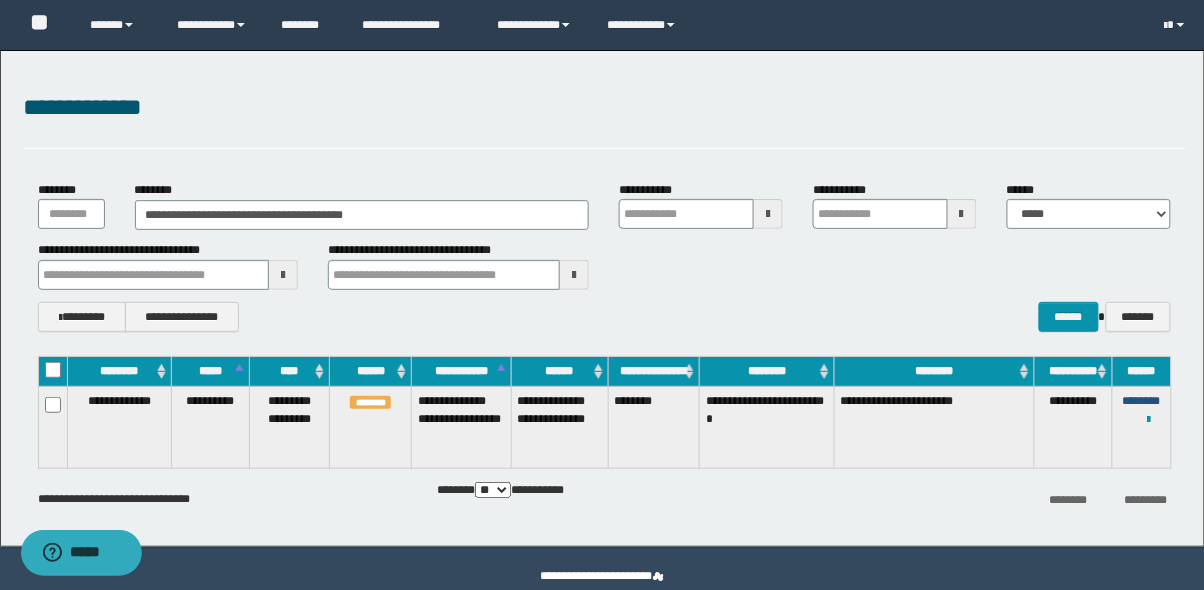 click on "********" at bounding box center [1142, 401] 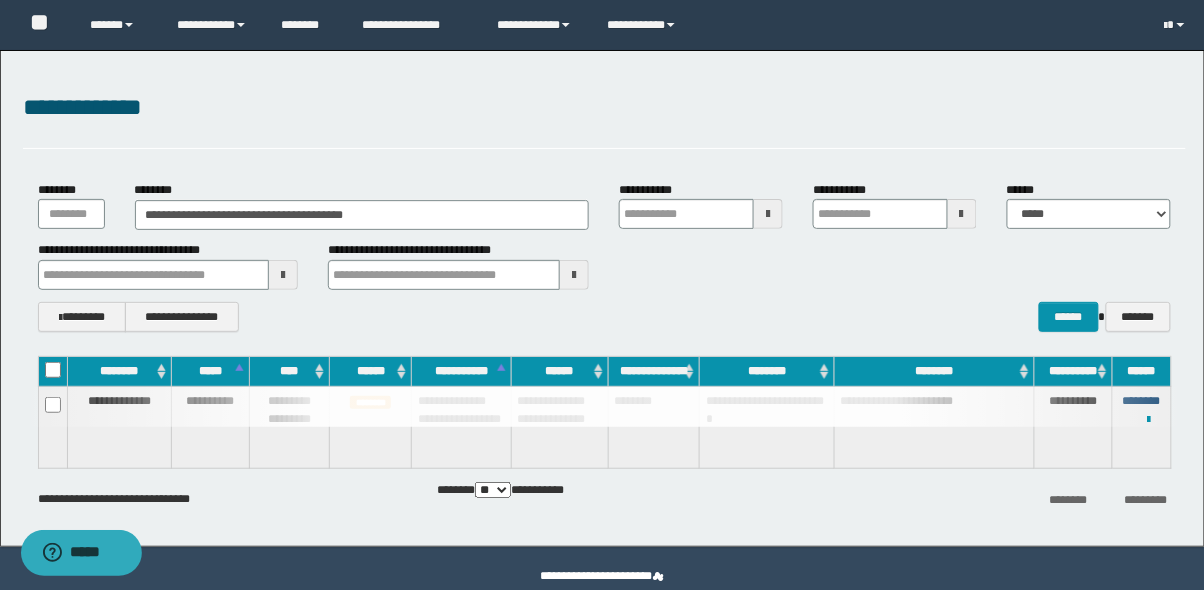 type 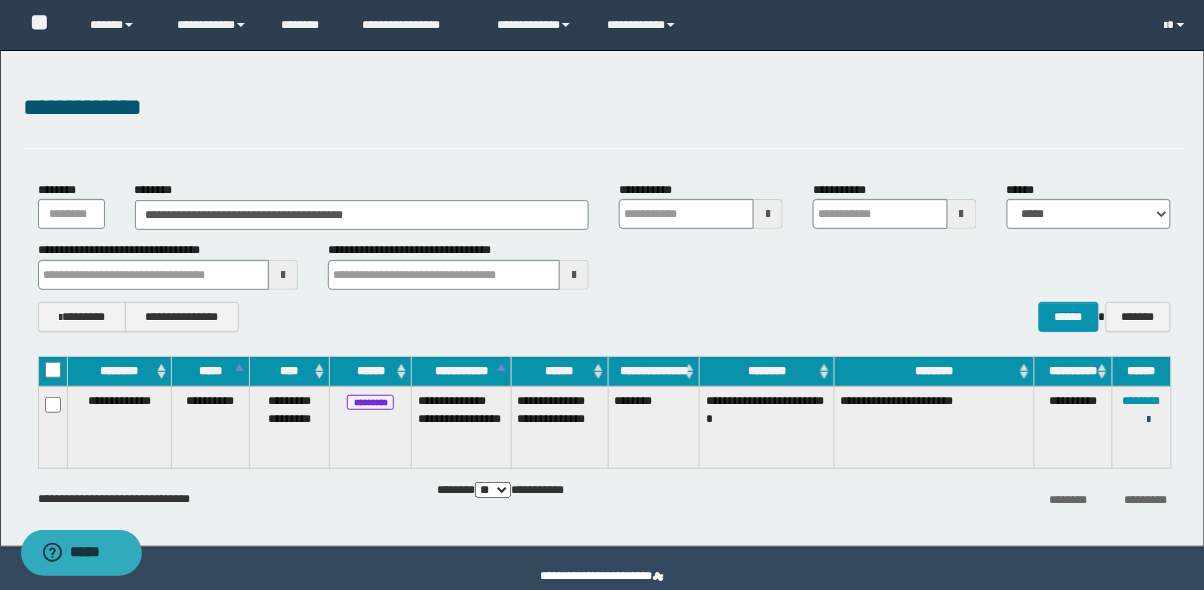 click at bounding box center [1149, 420] 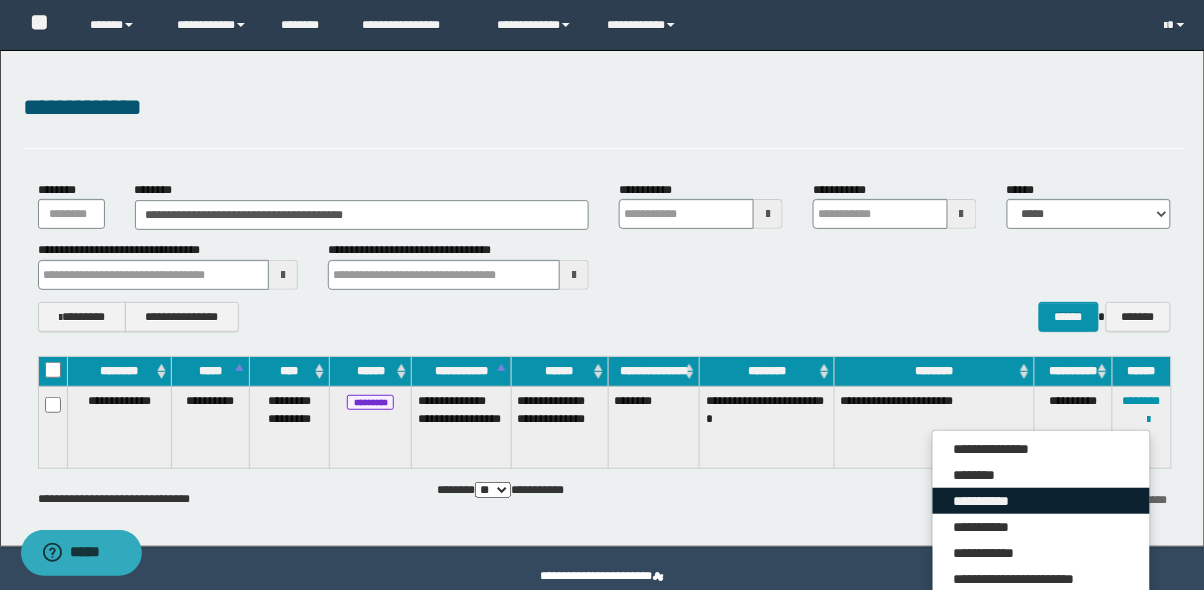 click on "**********" at bounding box center (1041, 501) 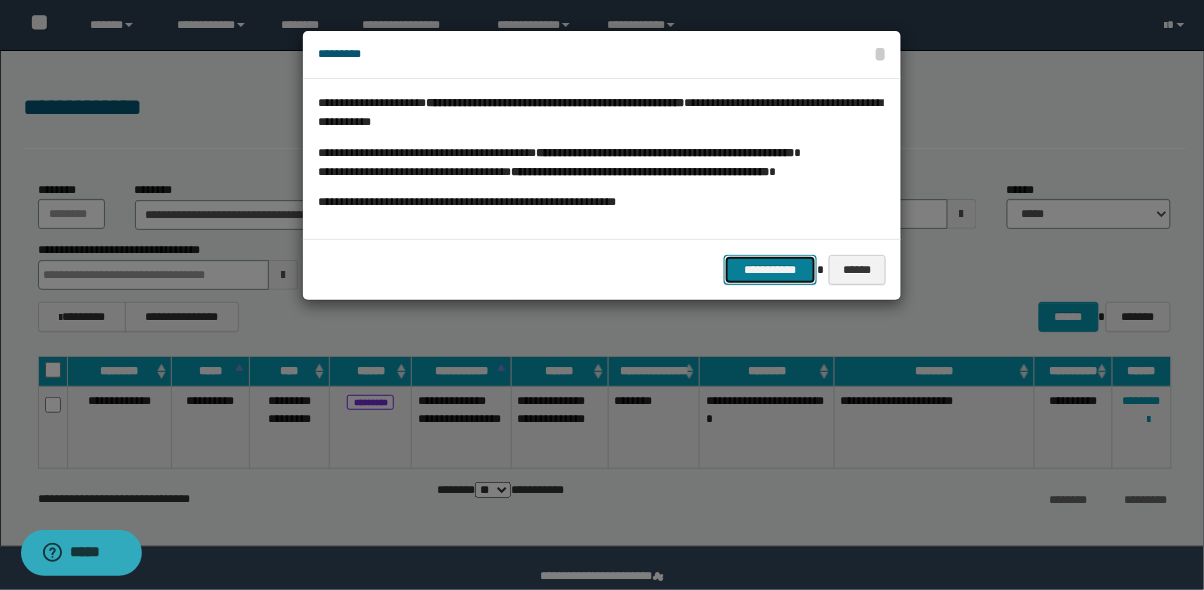 click on "**********" at bounding box center (771, 270) 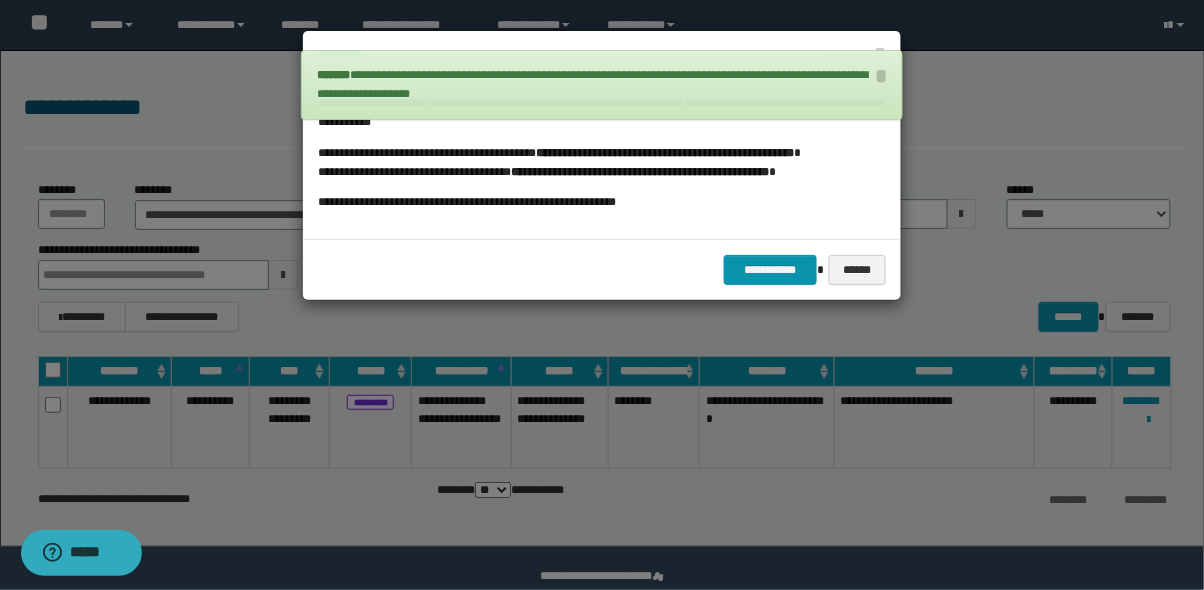click at bounding box center [602, 295] 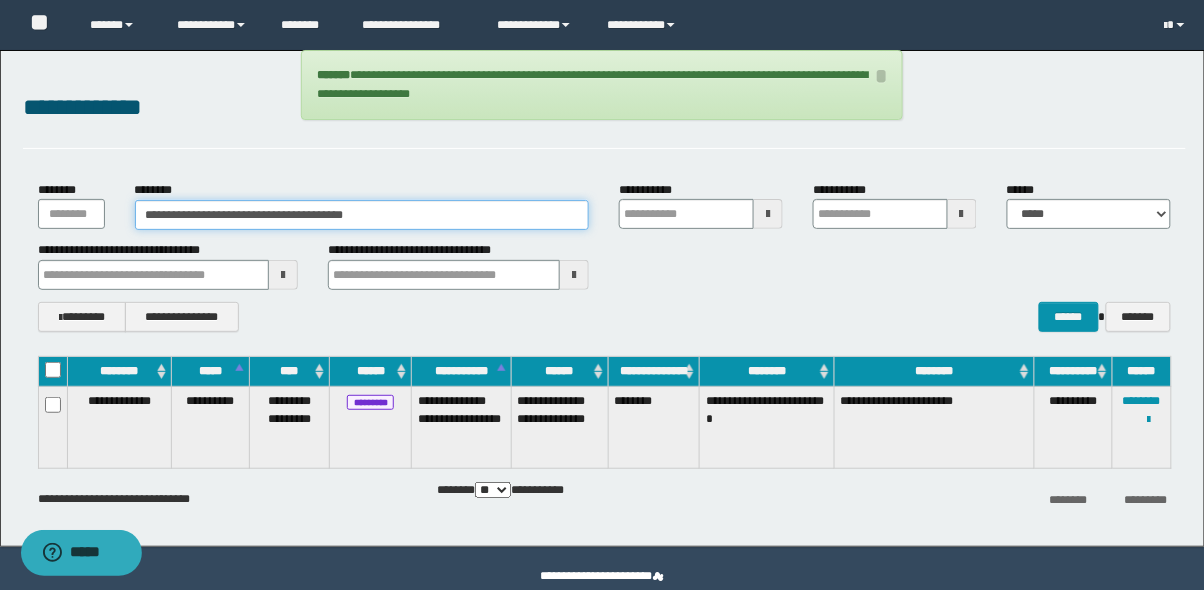 click on "**********" at bounding box center [362, 215] 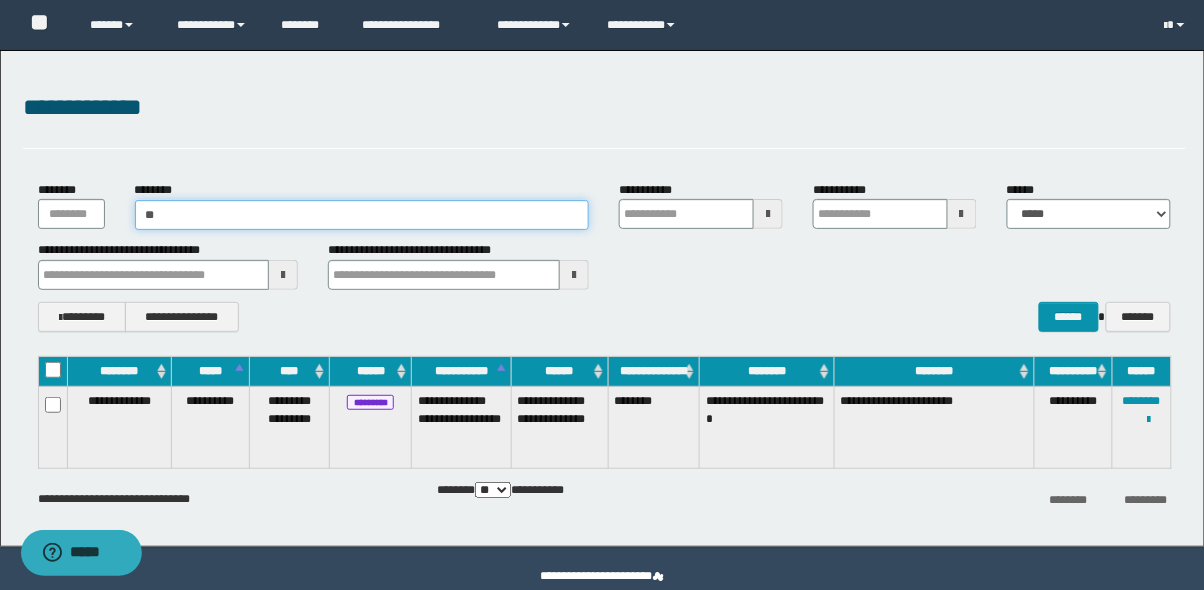 type on "*" 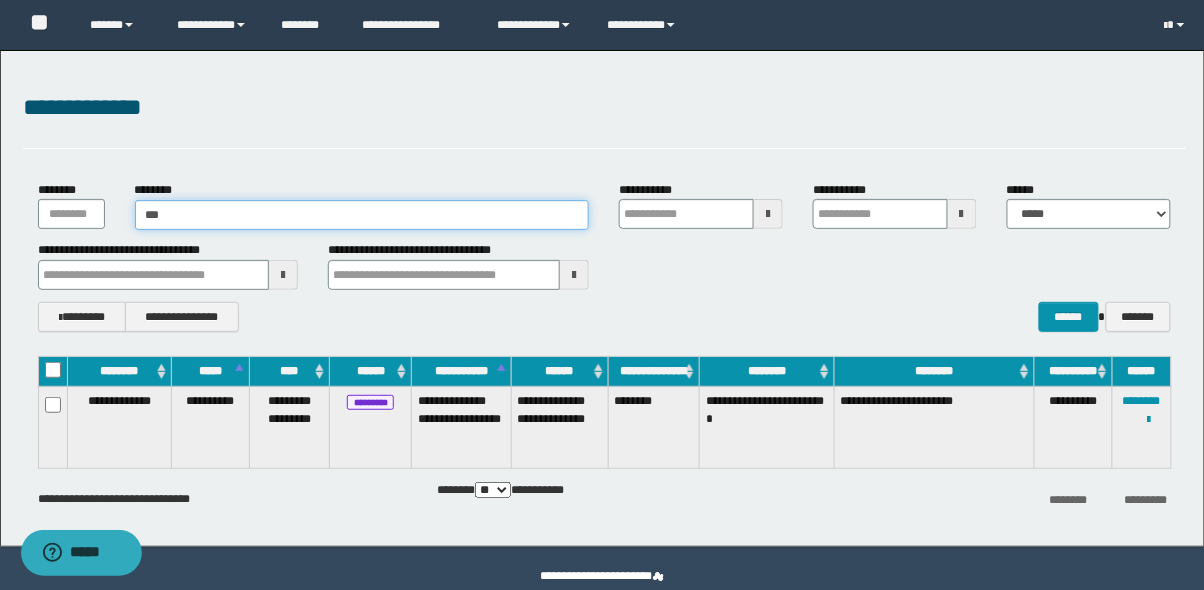 type on "***" 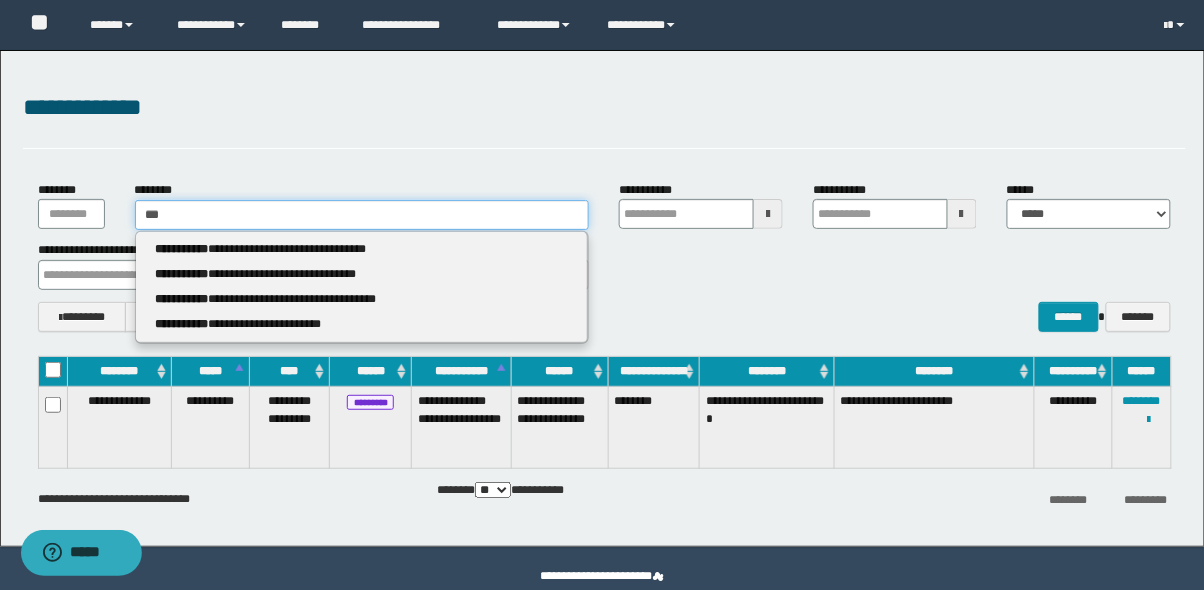 type on "***" 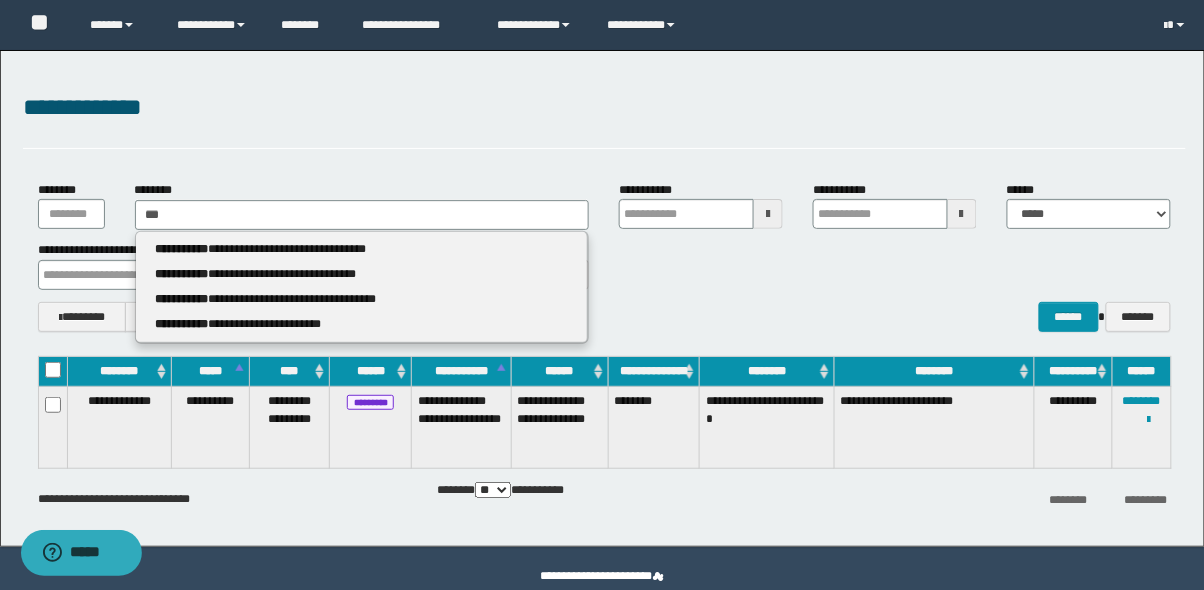 click on "**********" at bounding box center (362, 274) 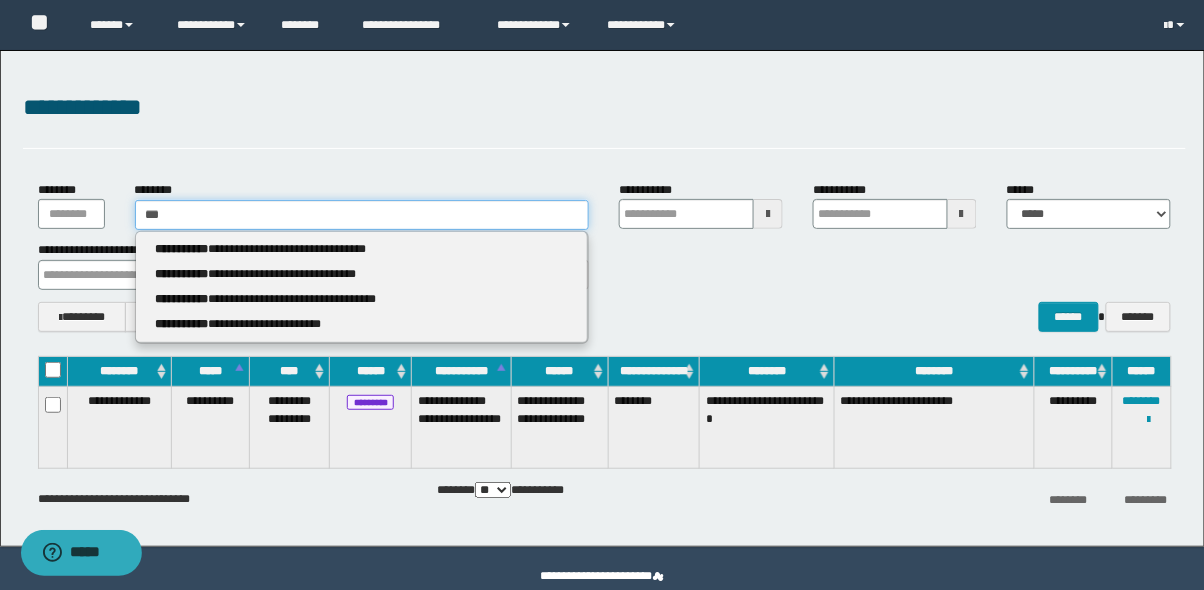type 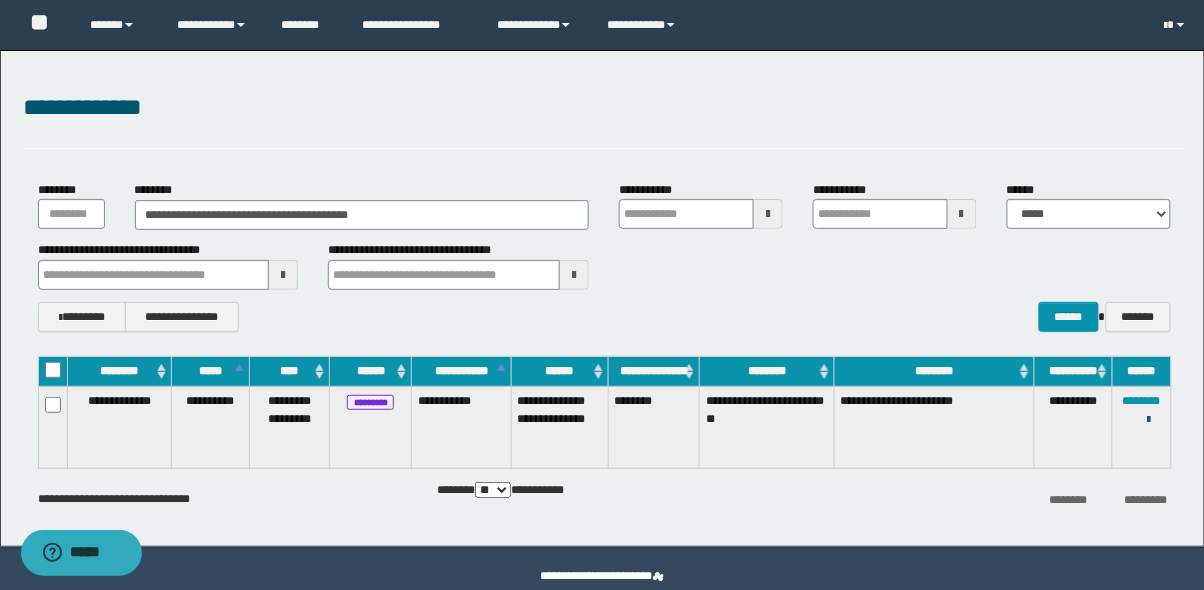click at bounding box center [1149, 420] 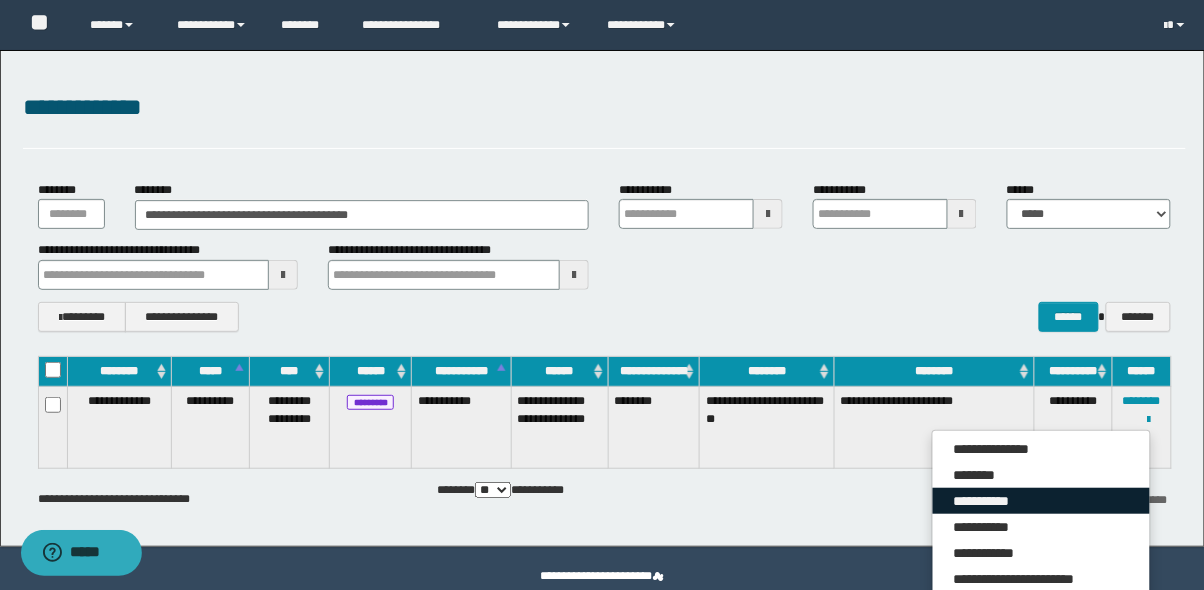 click on "**********" at bounding box center (1041, 501) 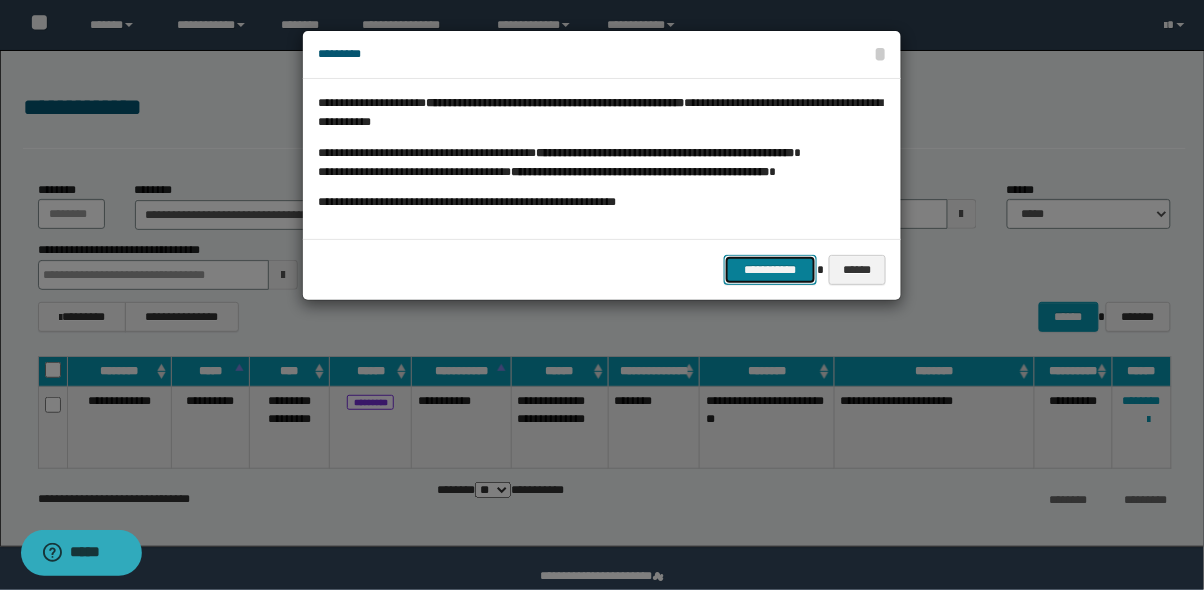 click on "**********" at bounding box center (771, 270) 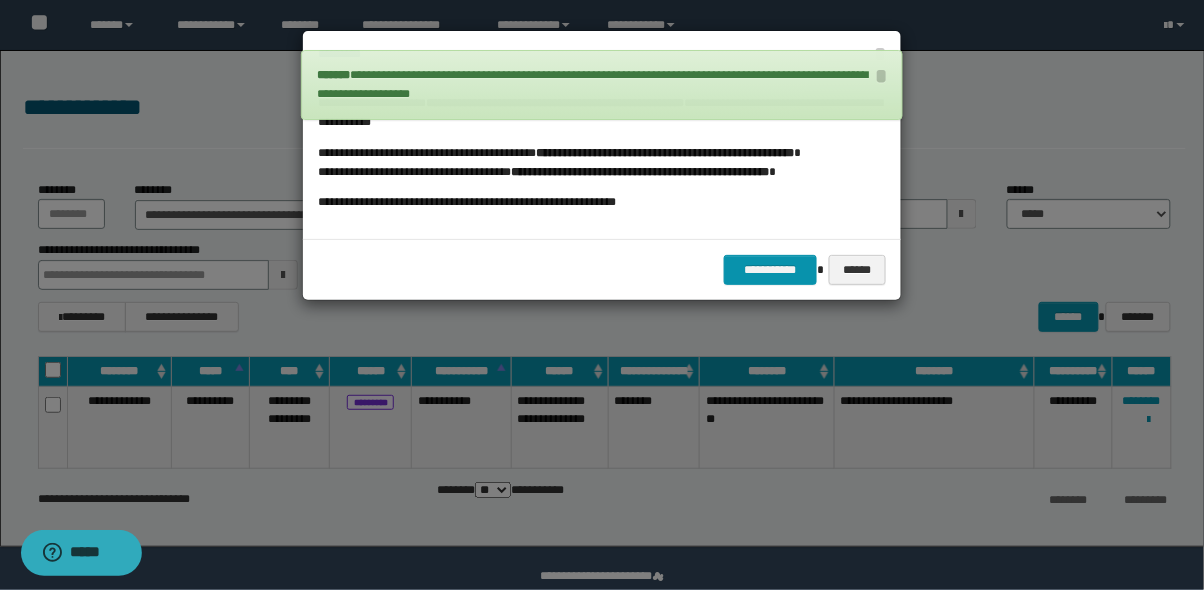 click at bounding box center [602, 295] 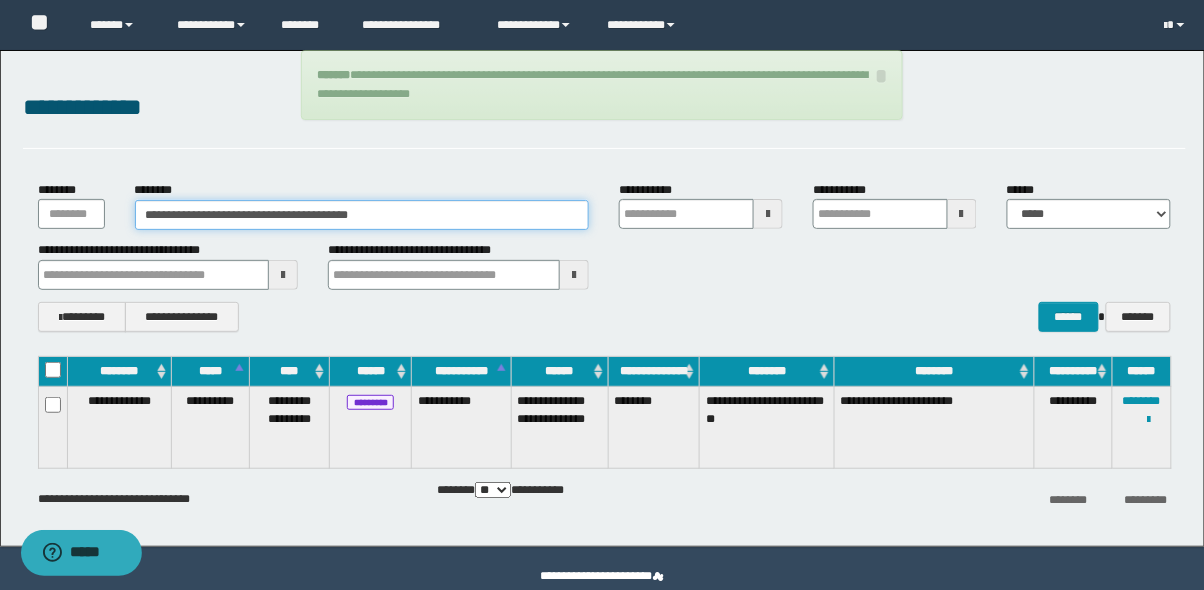 click on "**********" at bounding box center (362, 215) 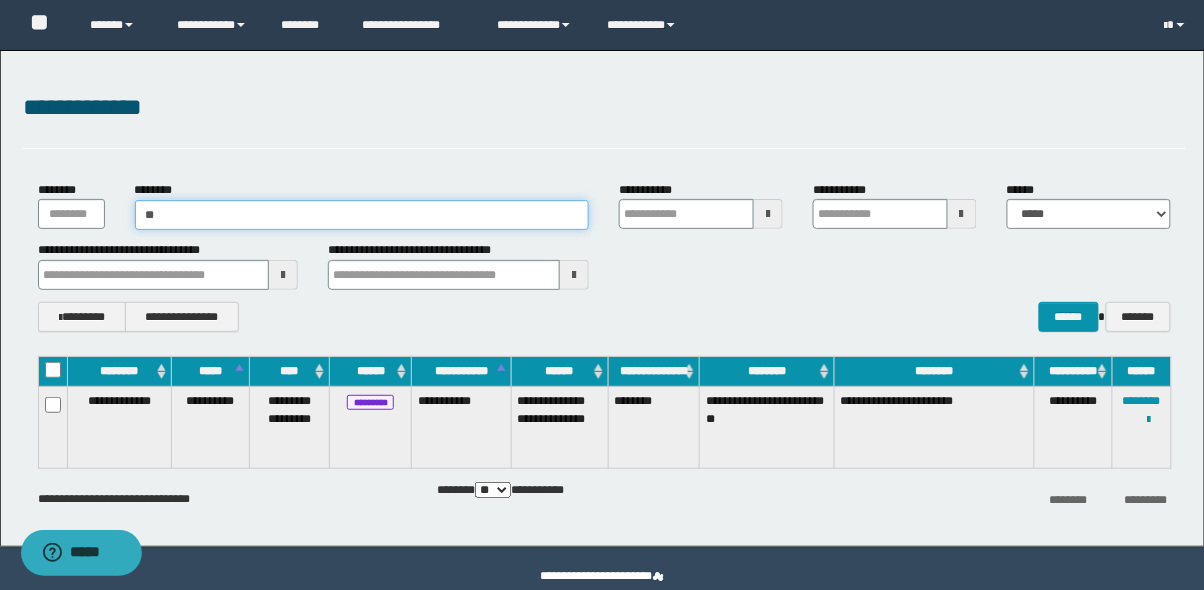 type on "*" 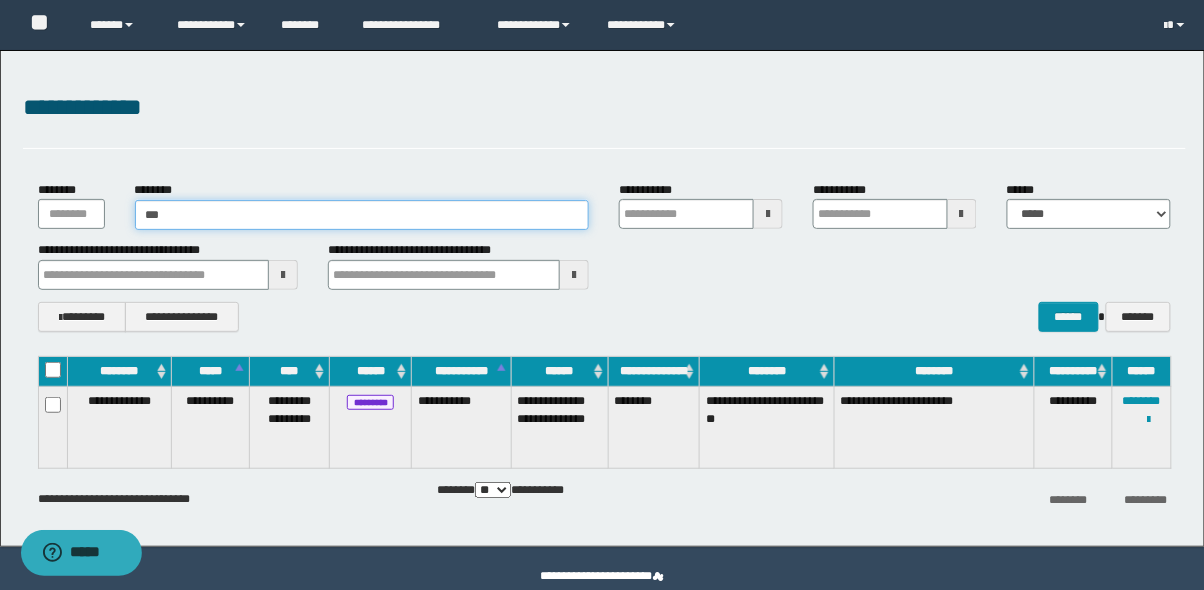 type on "****" 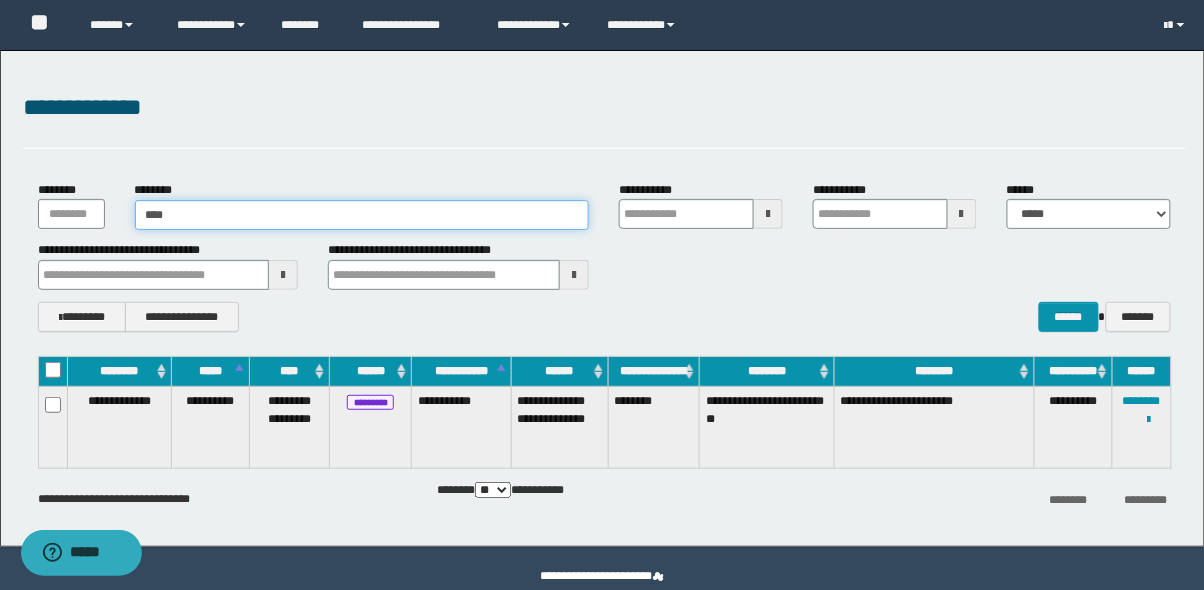 type on "****" 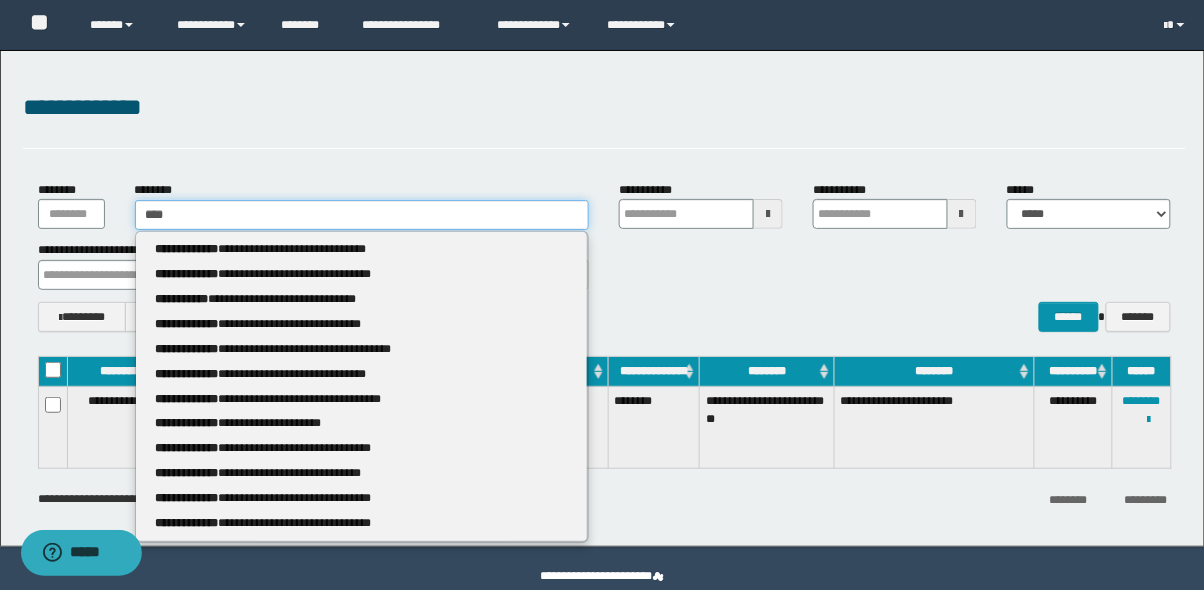 type on "*****" 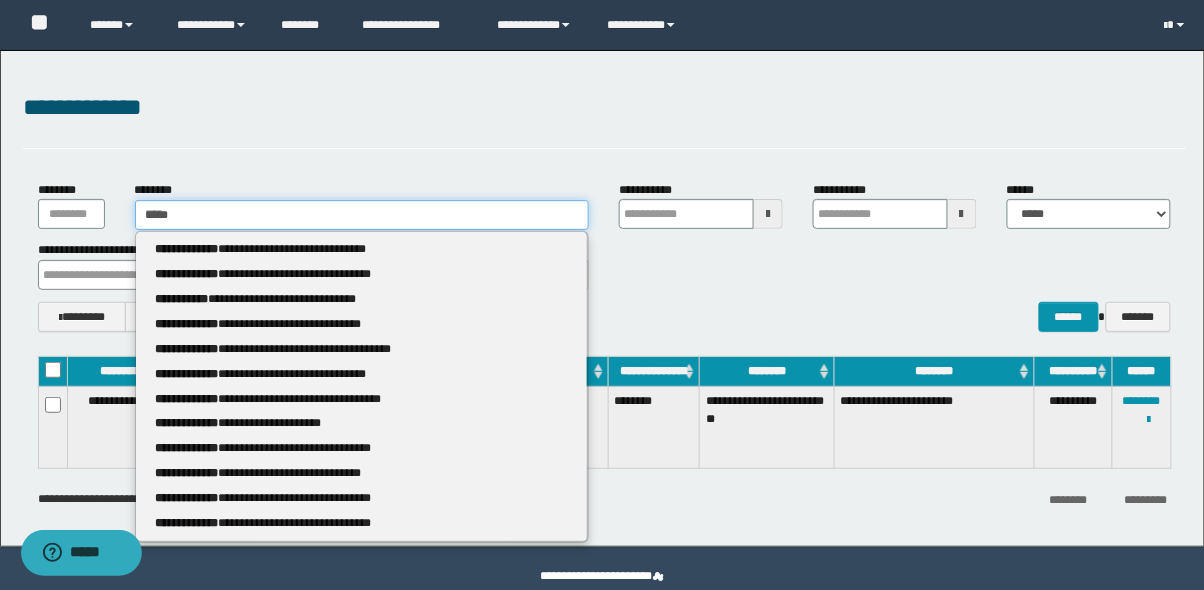 type 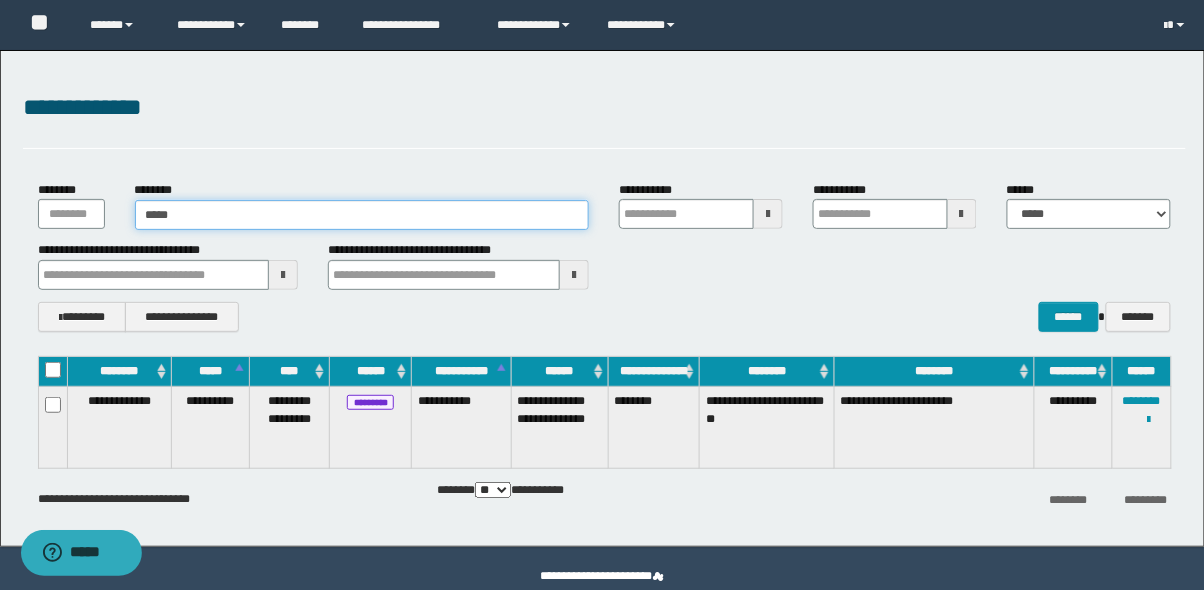 type on "******" 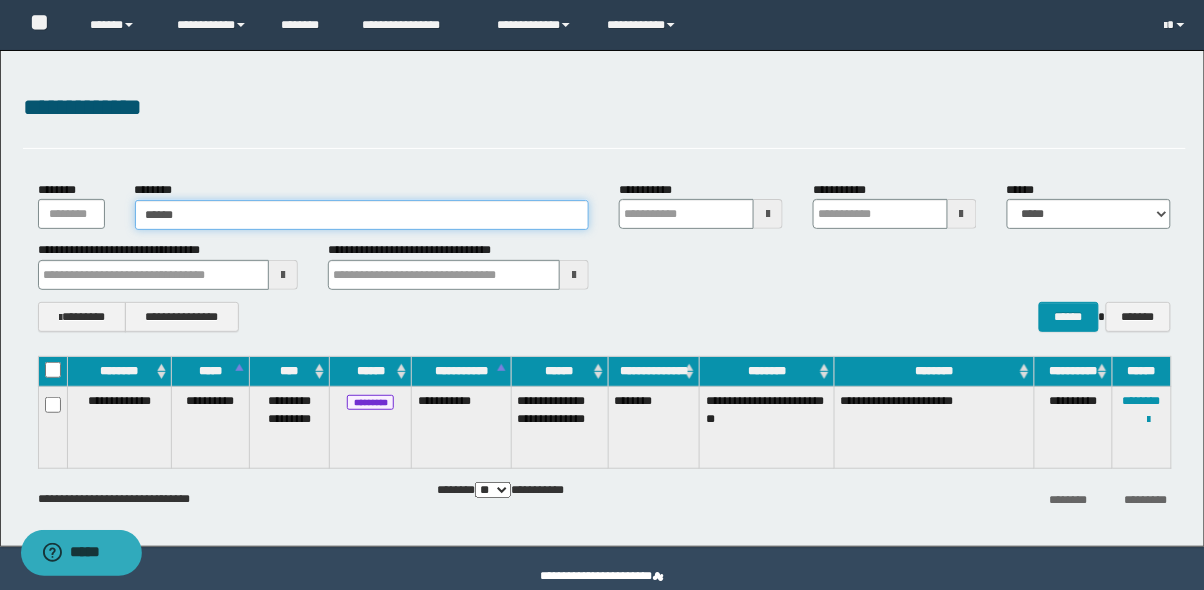 type on "******" 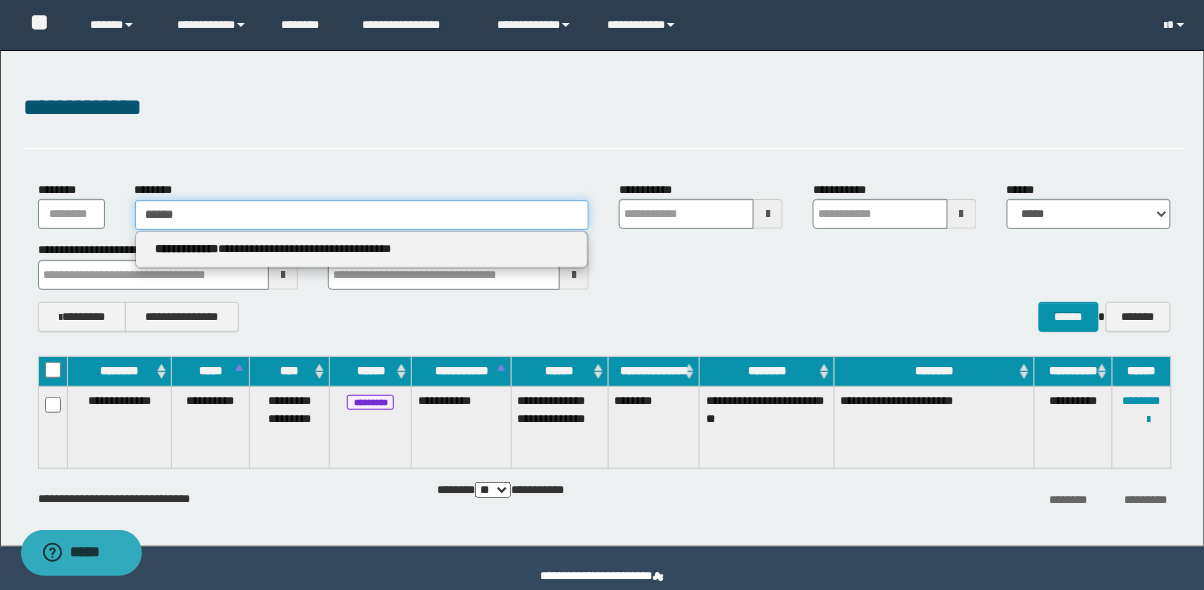type on "******" 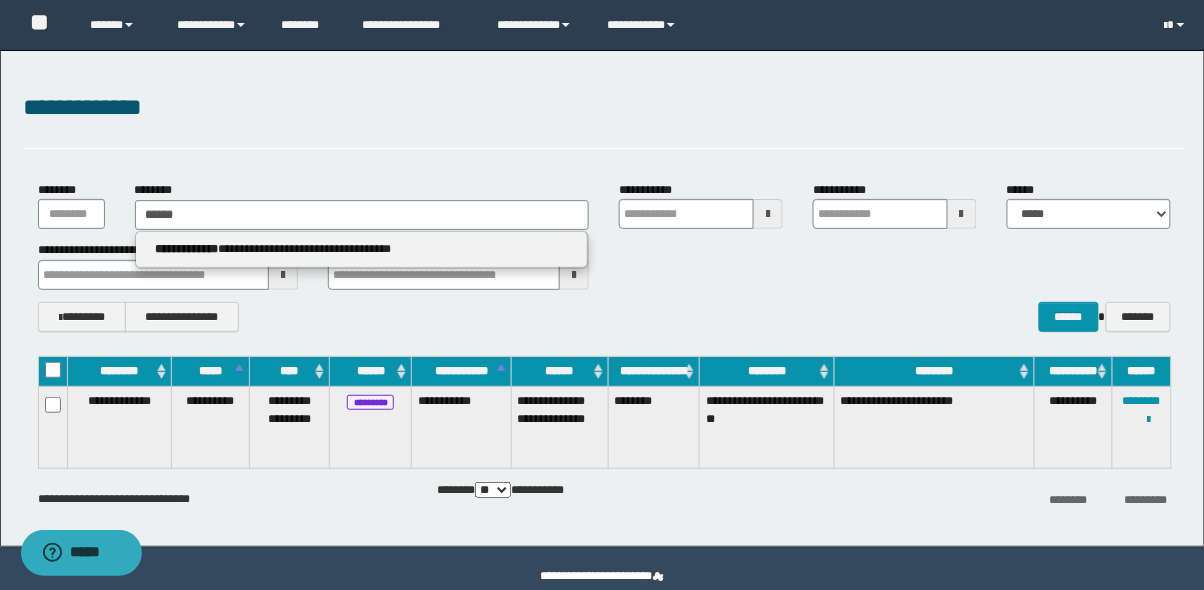 click on "**********" at bounding box center [362, 249] 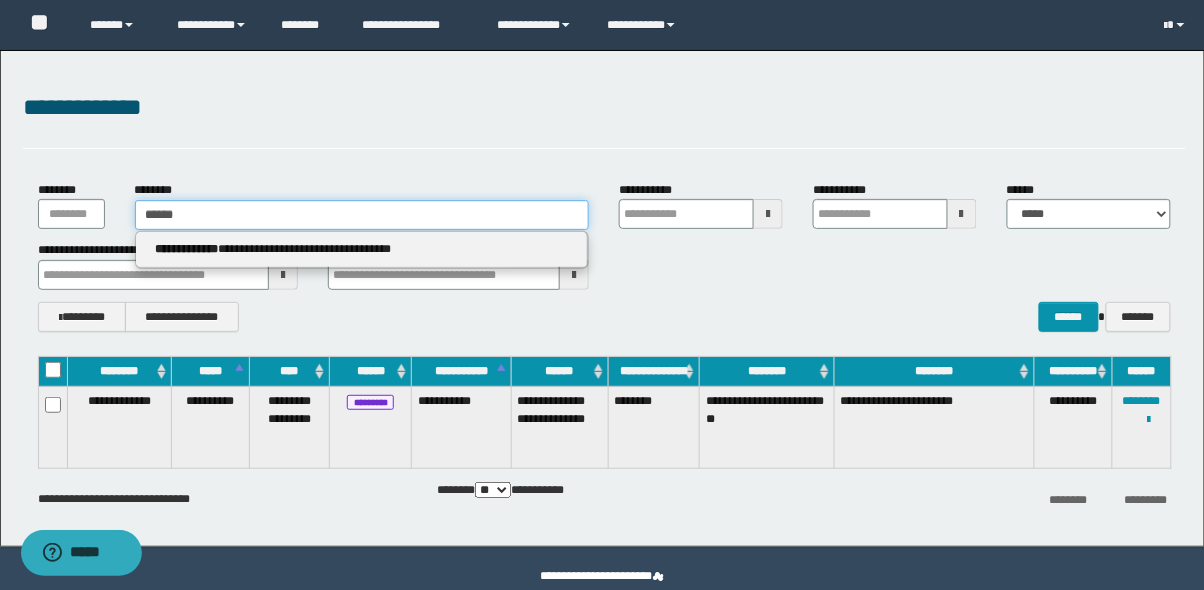 type 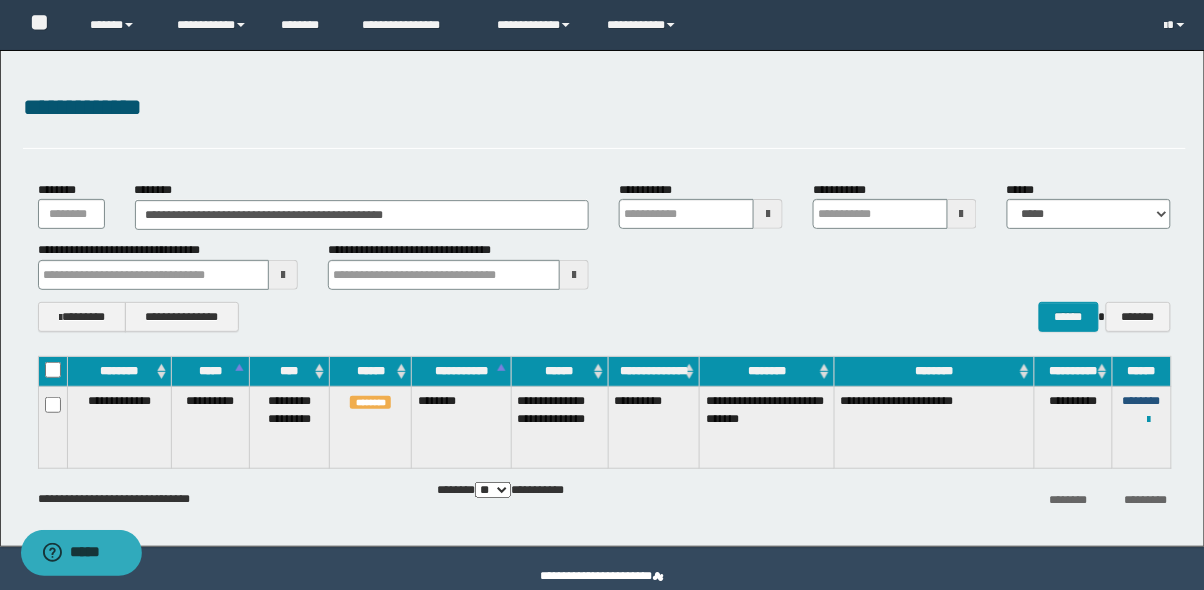 click on "********" at bounding box center (1142, 401) 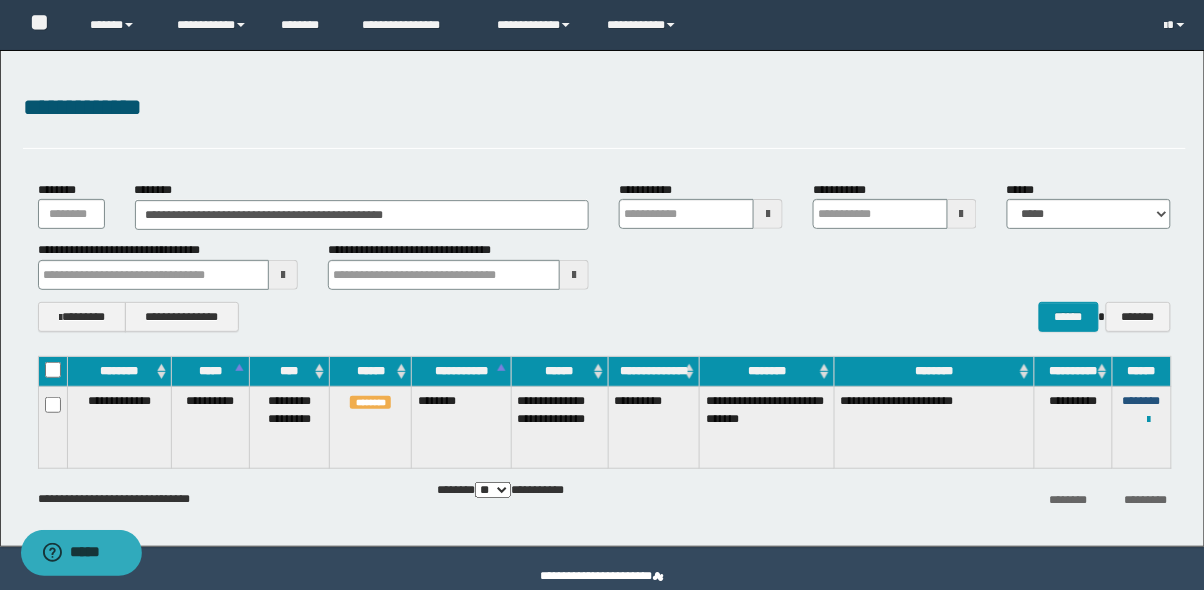 type 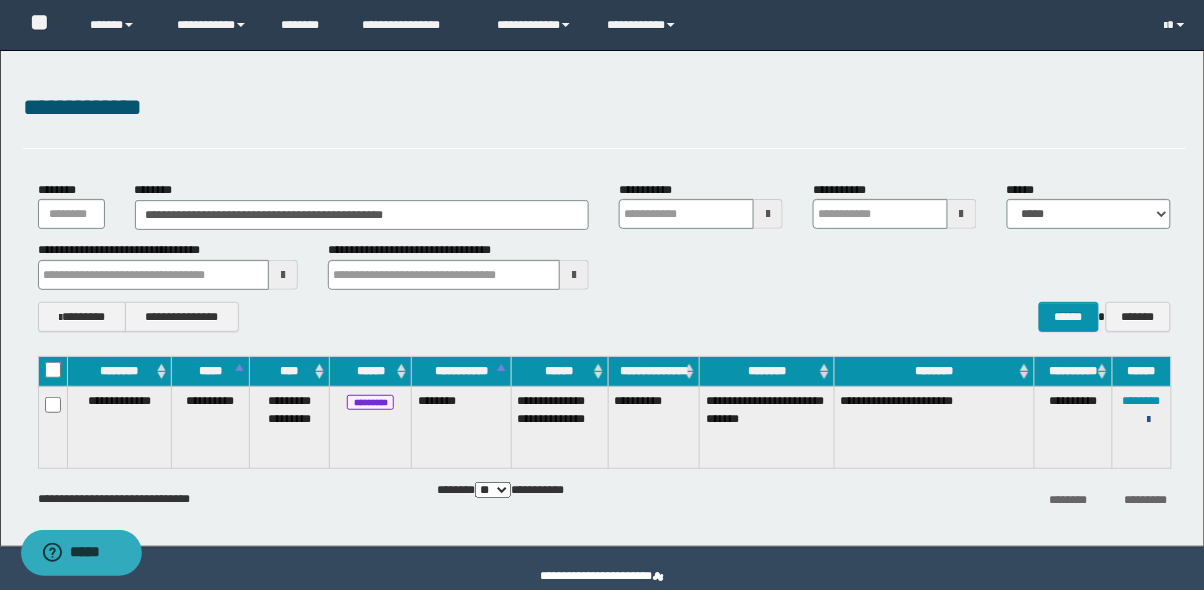 click at bounding box center (1149, 420) 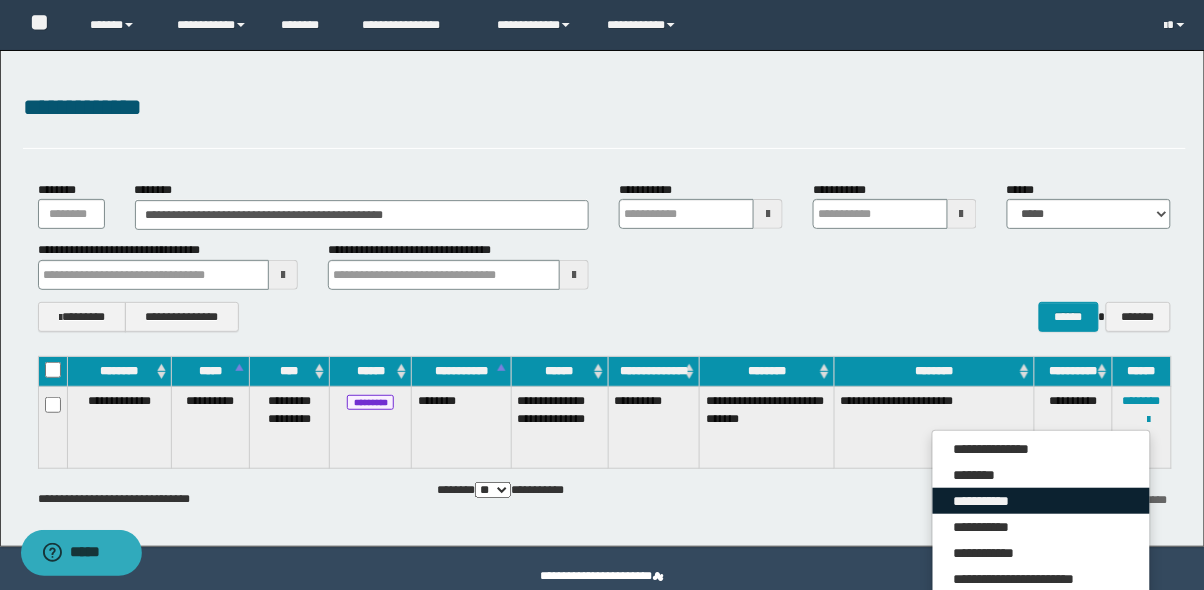 click on "**********" at bounding box center [1041, 501] 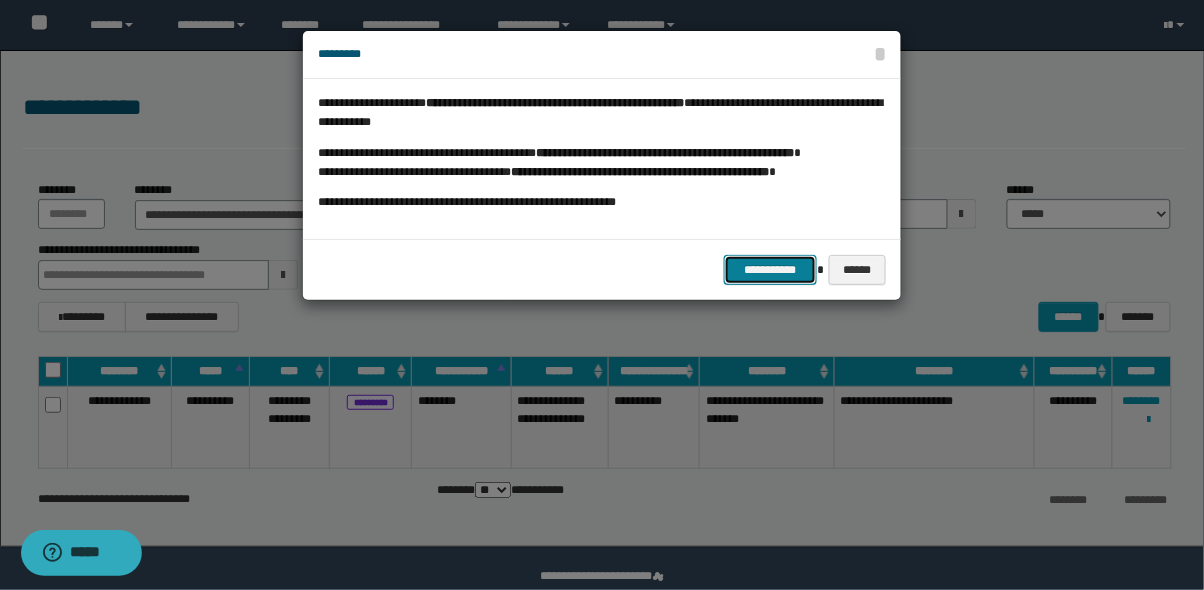 click on "**********" at bounding box center [771, 270] 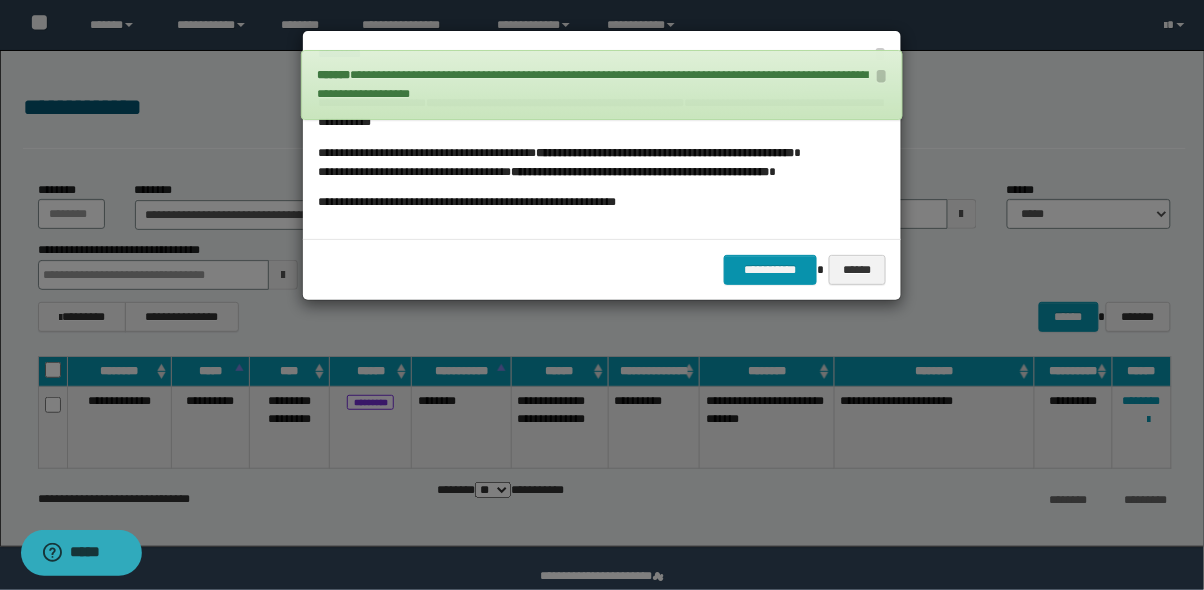 click at bounding box center [602, 295] 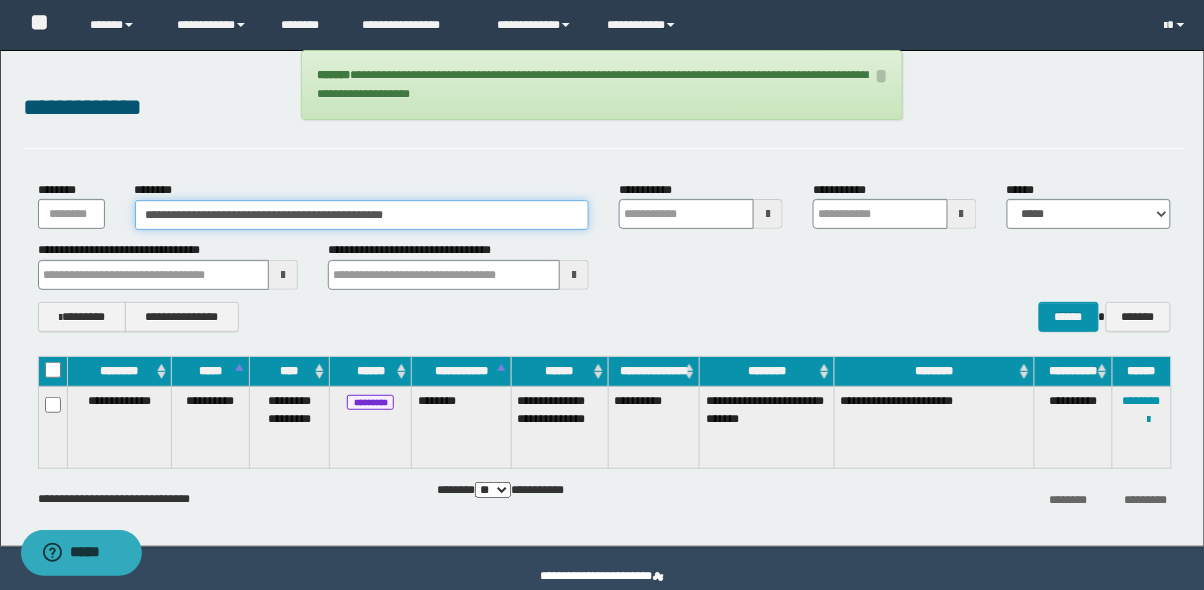 click on "**********" at bounding box center (362, 215) 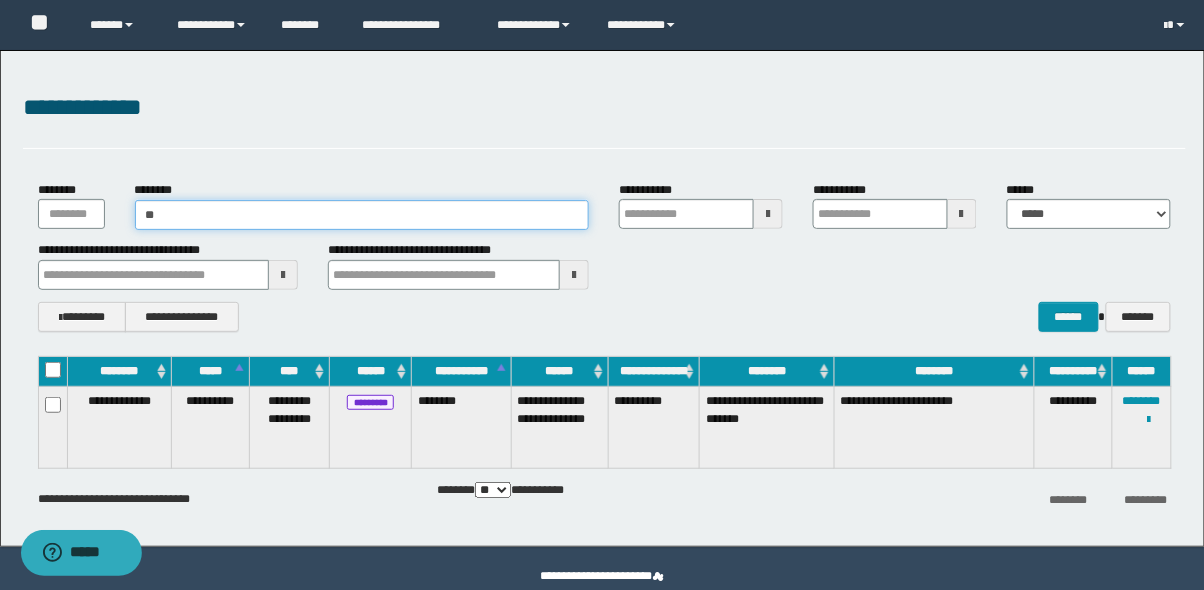 type on "*" 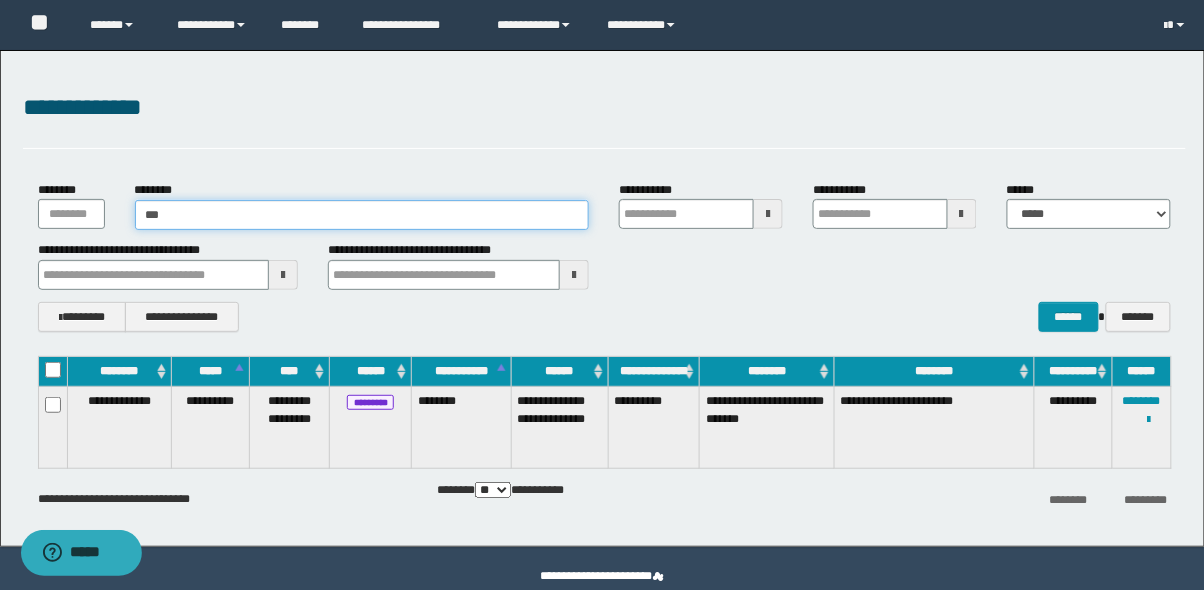 type on "***" 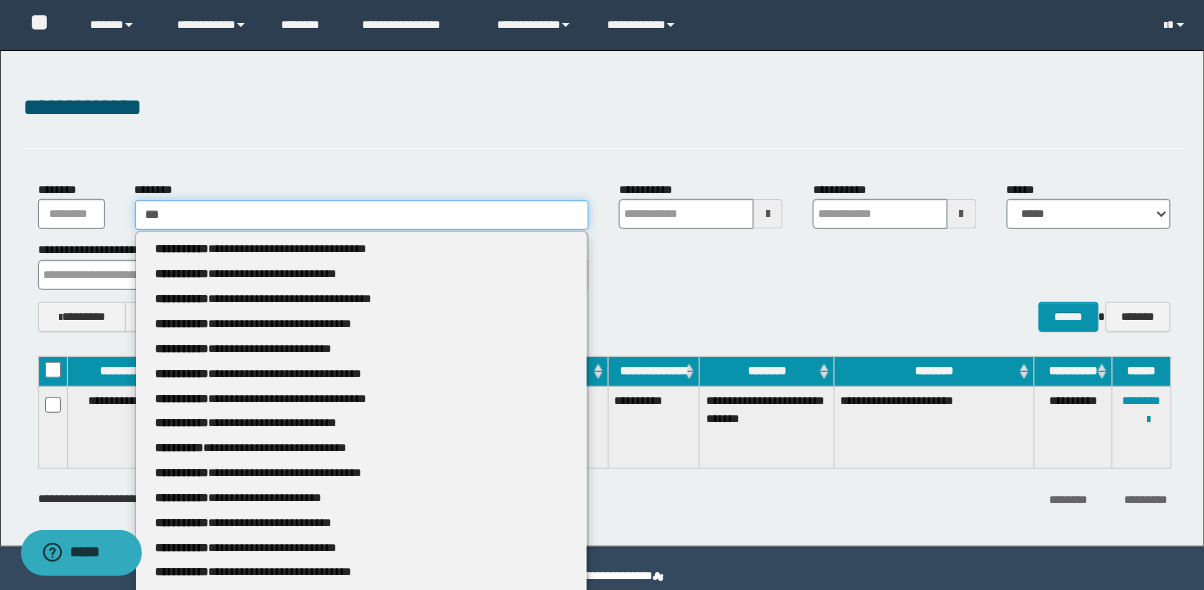 type on "****" 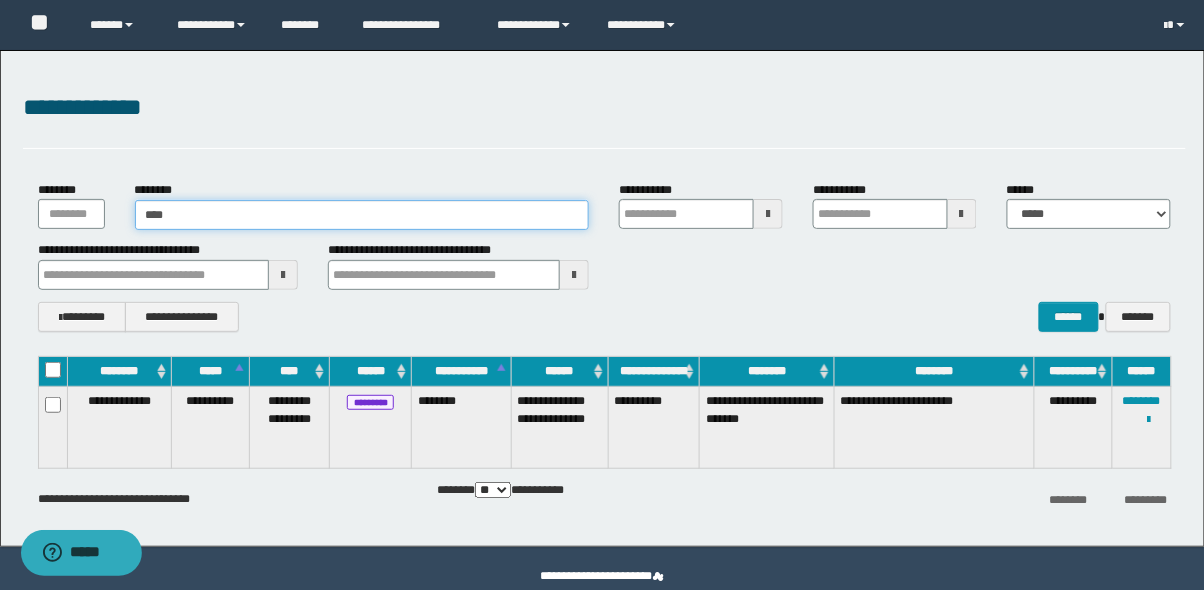type on "****" 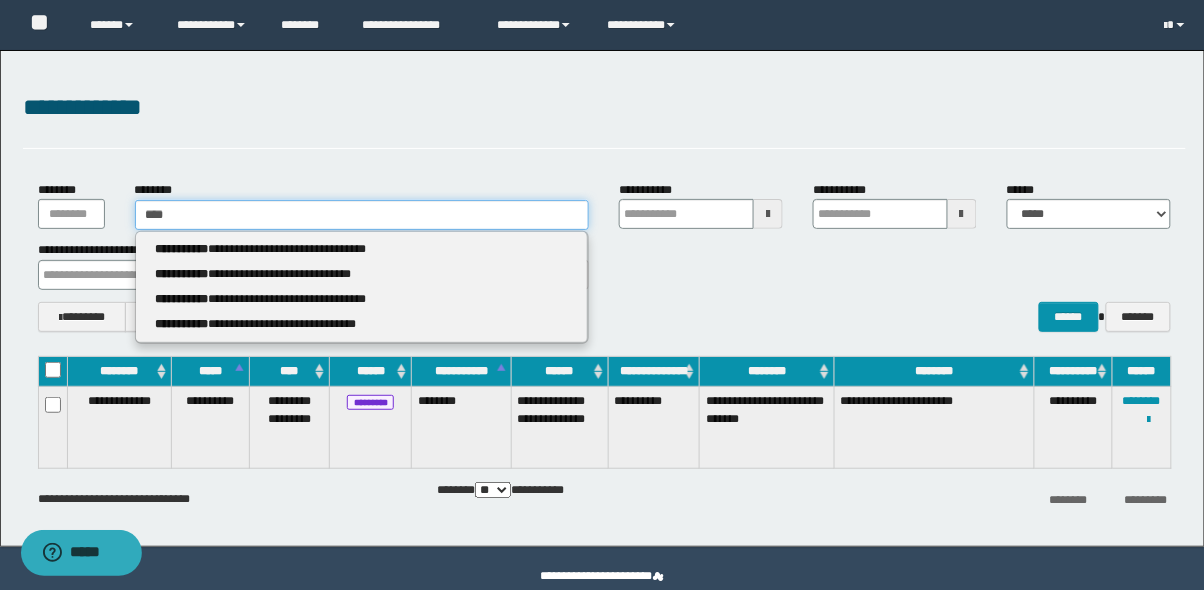 type on "*****" 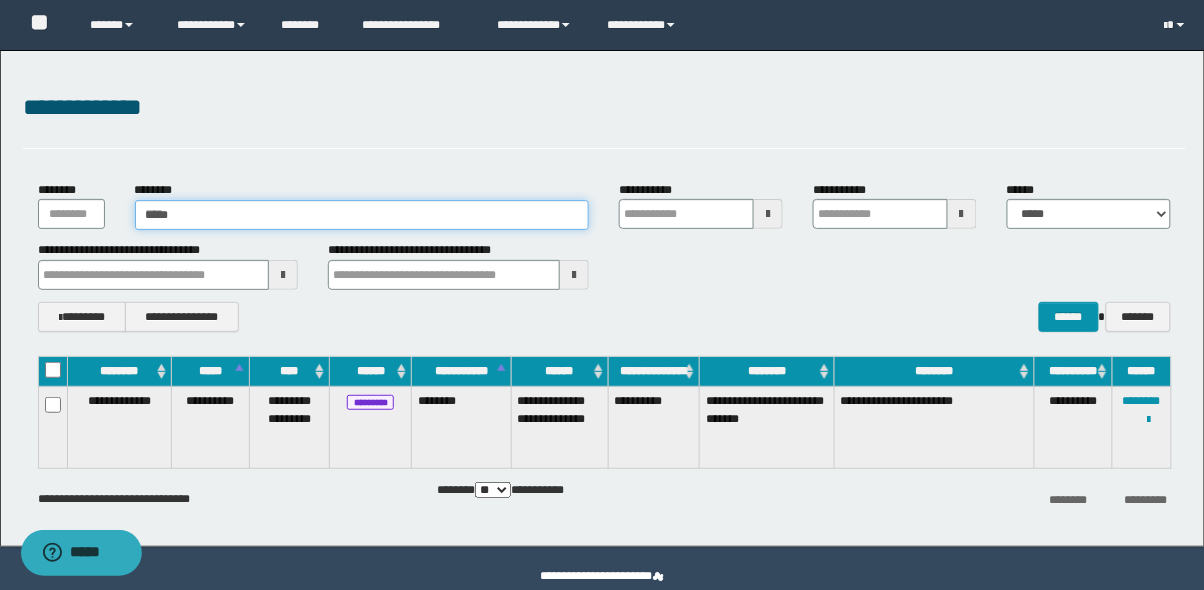 type 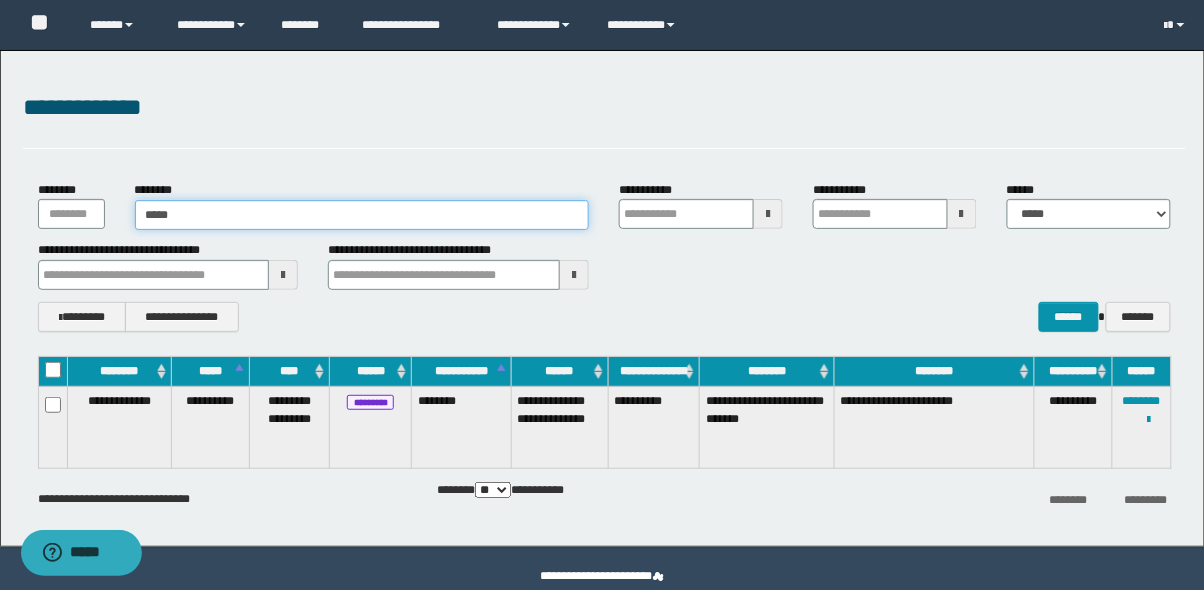 type on "******" 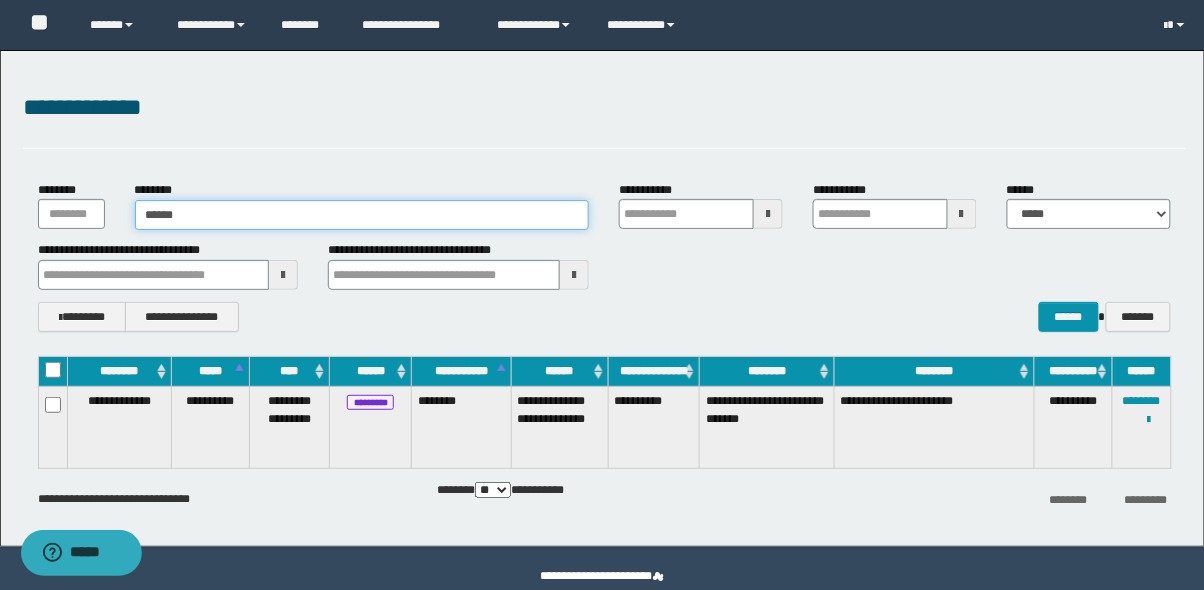 type on "******" 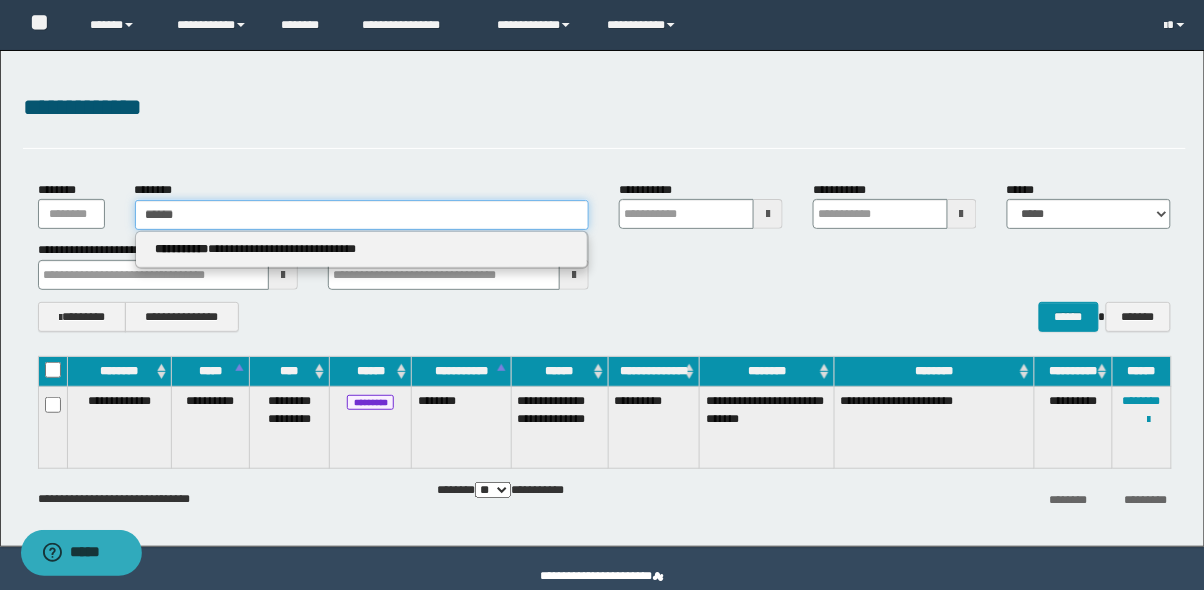type on "*******" 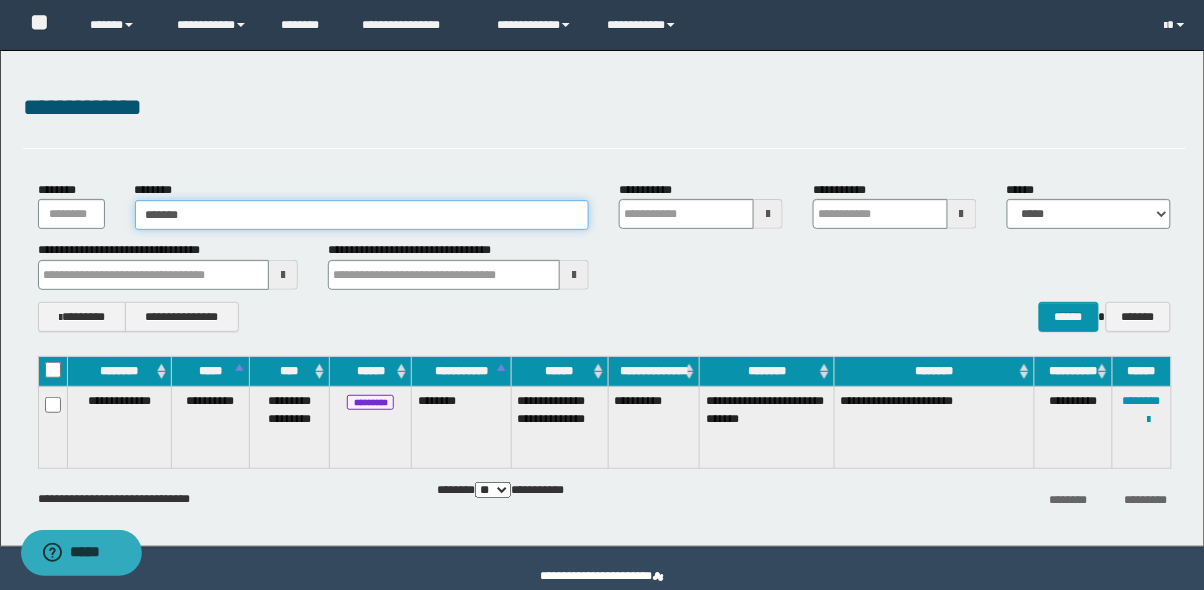 type on "*******" 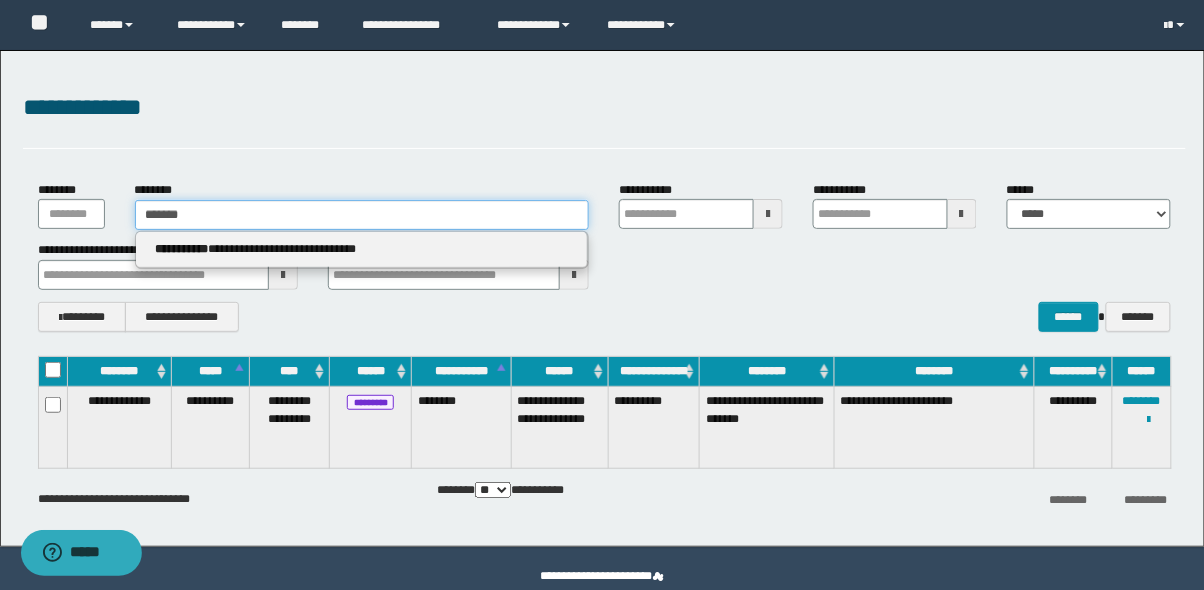 type on "*******" 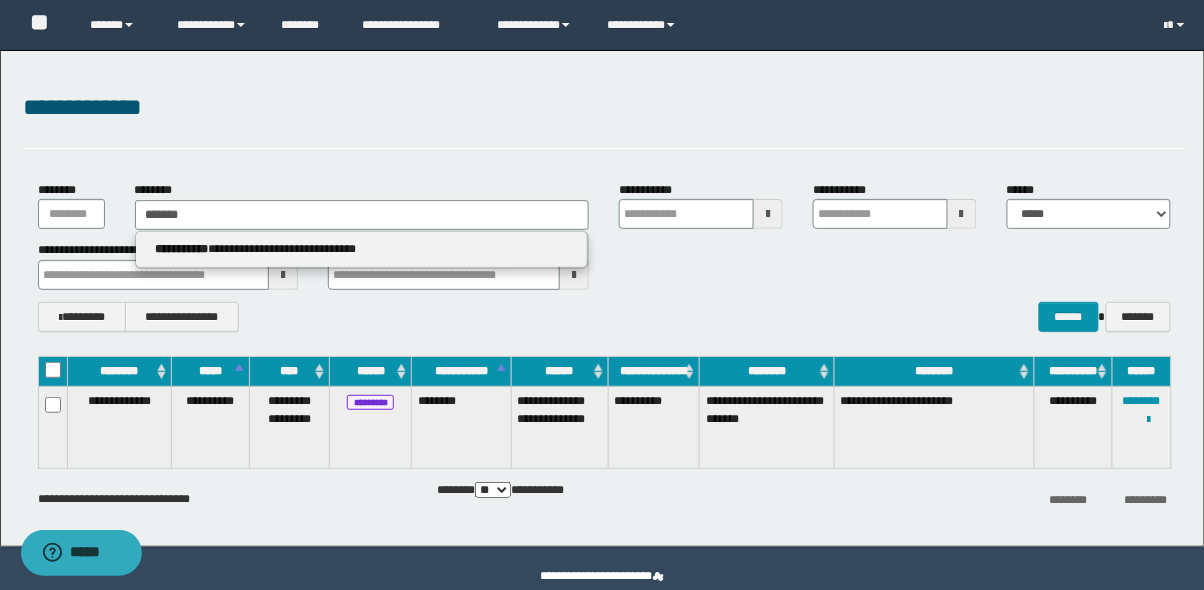 click on "**********" at bounding box center [362, 249] 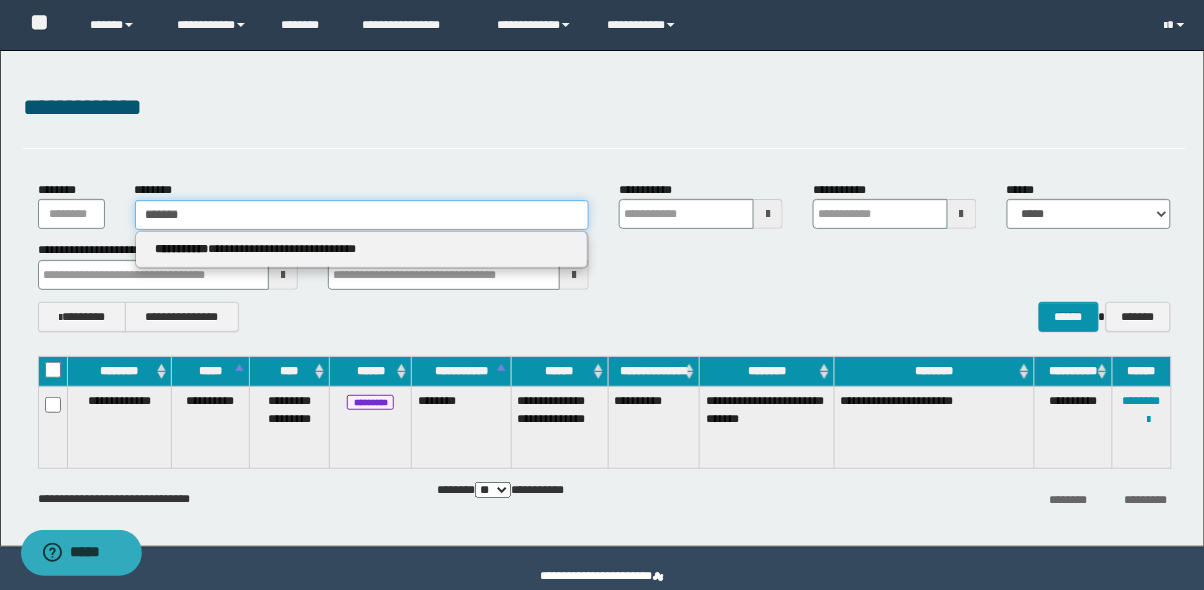 type 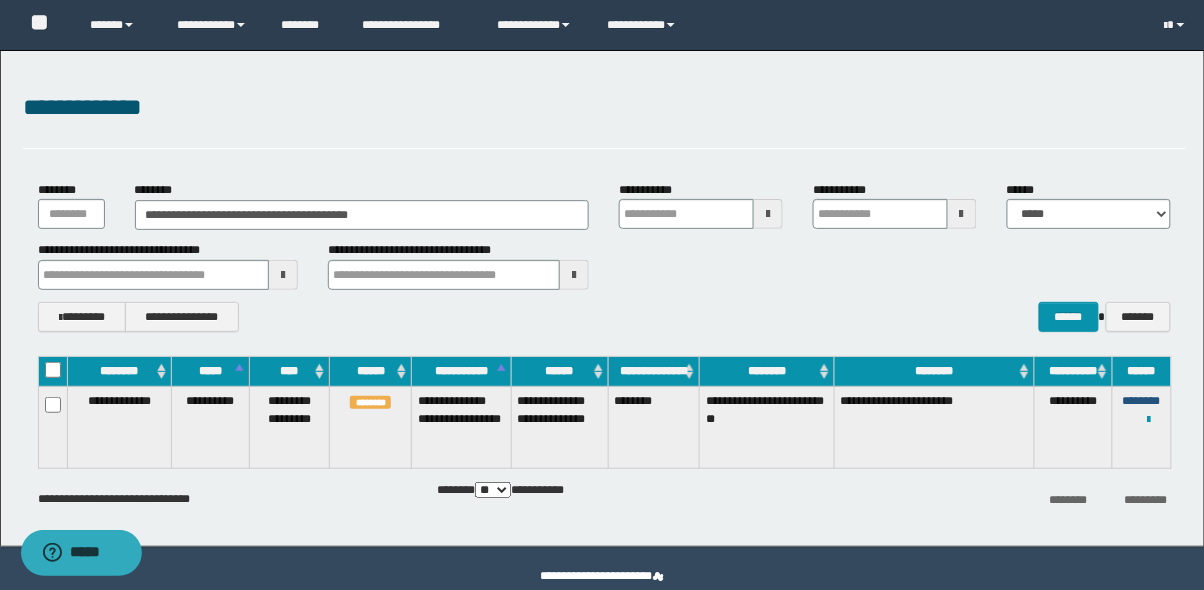 click on "********" at bounding box center [1142, 401] 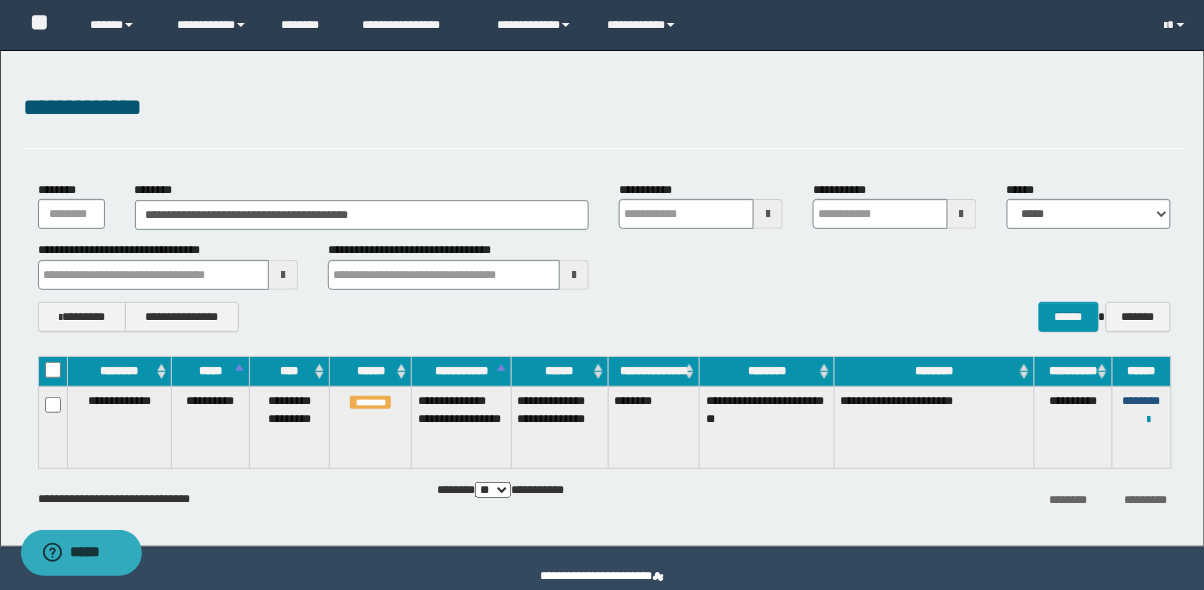 type 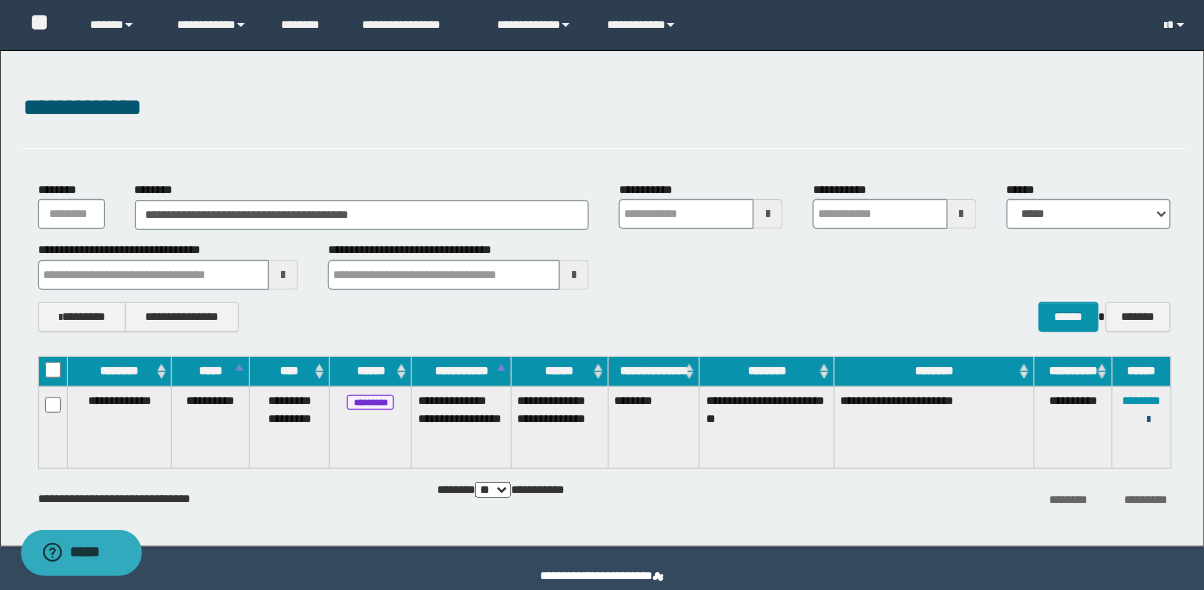 click at bounding box center [1149, 420] 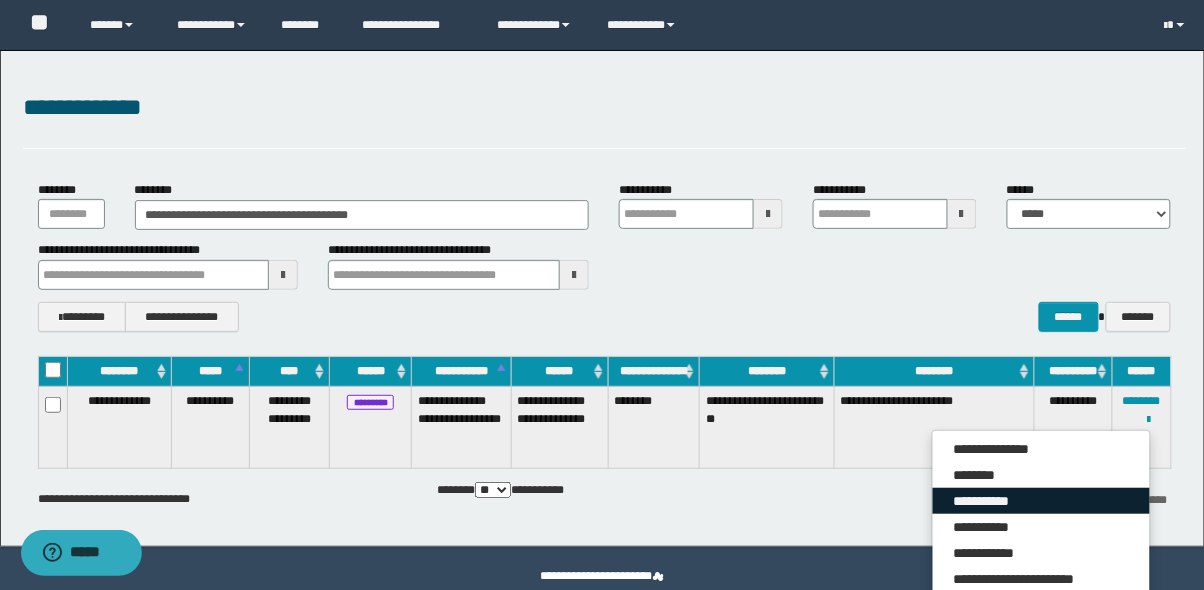 click on "**********" at bounding box center [1041, 501] 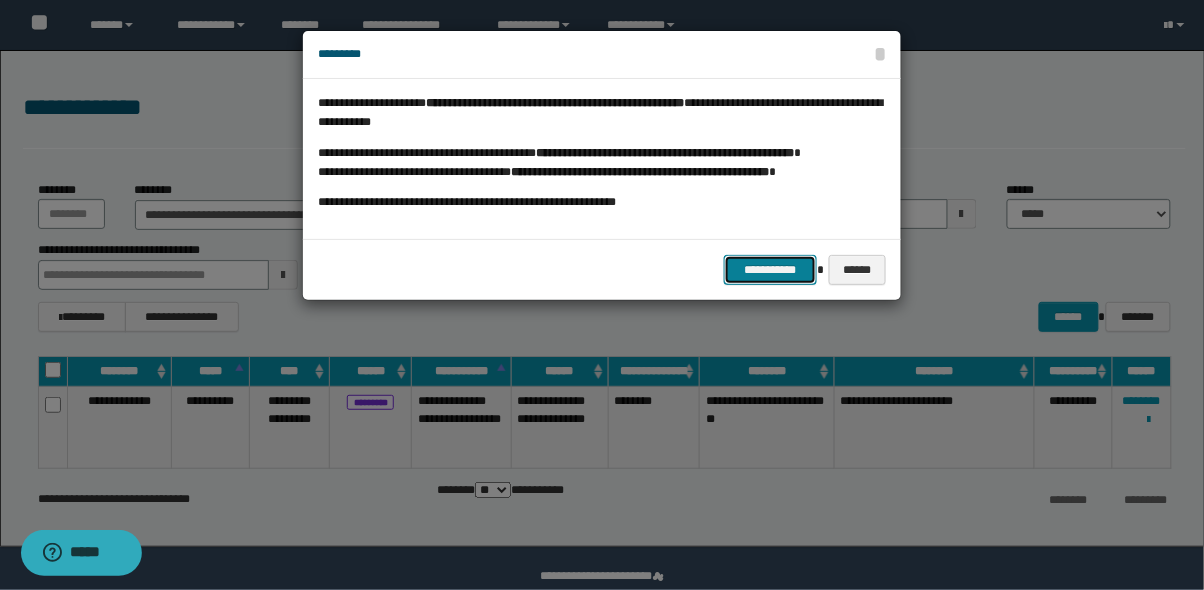 click on "**********" at bounding box center [771, 270] 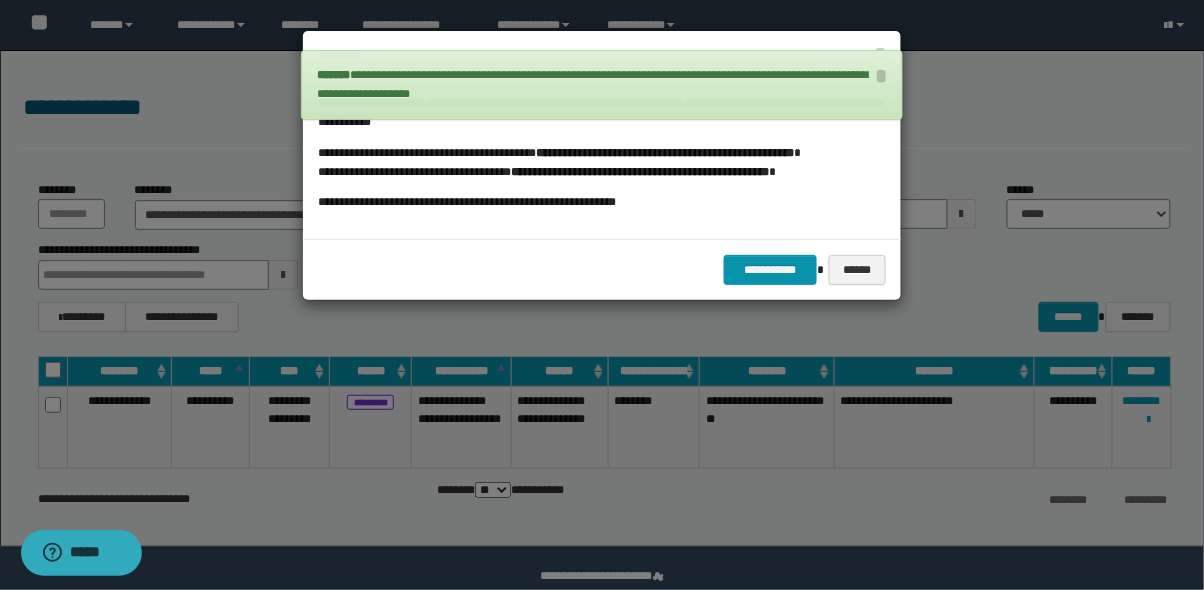 click at bounding box center [602, 295] 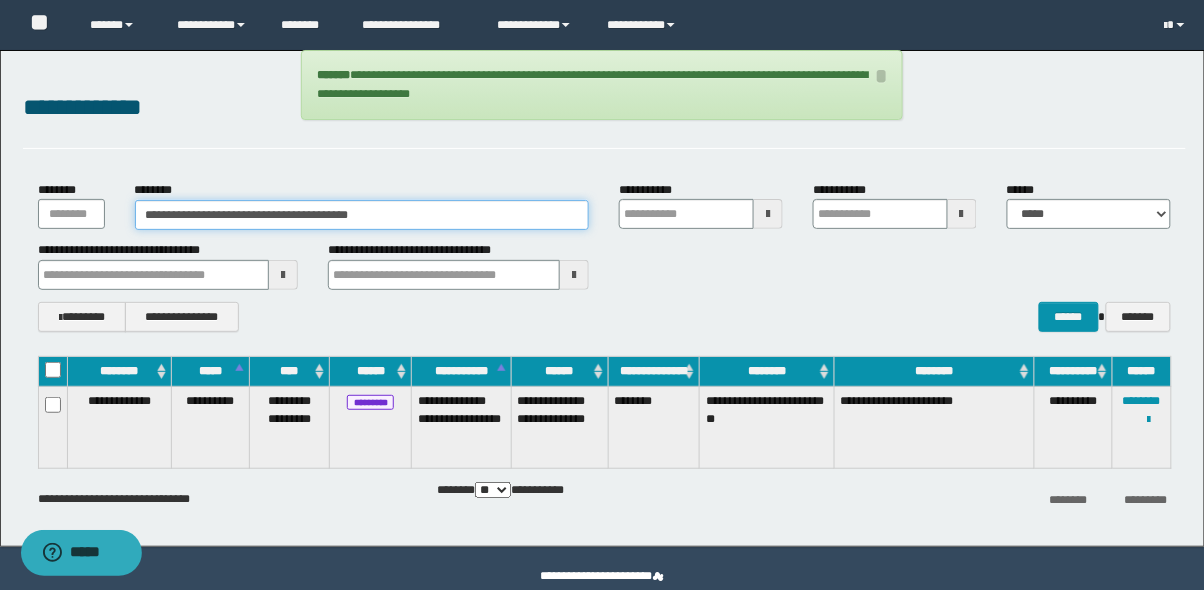 click on "**********" at bounding box center [362, 215] 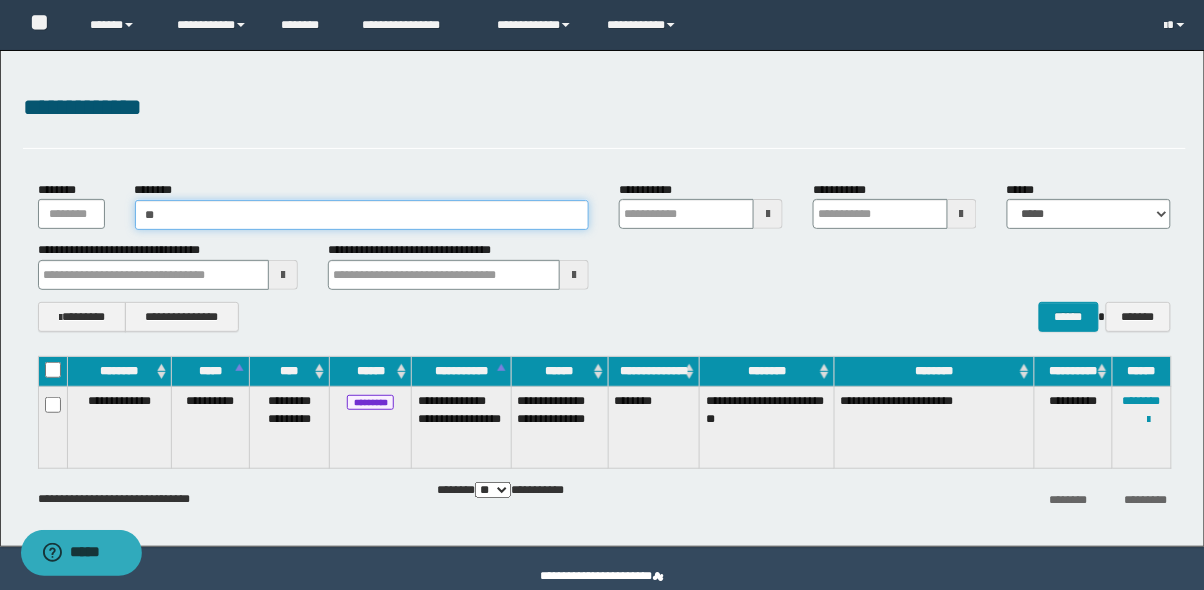 type on "*" 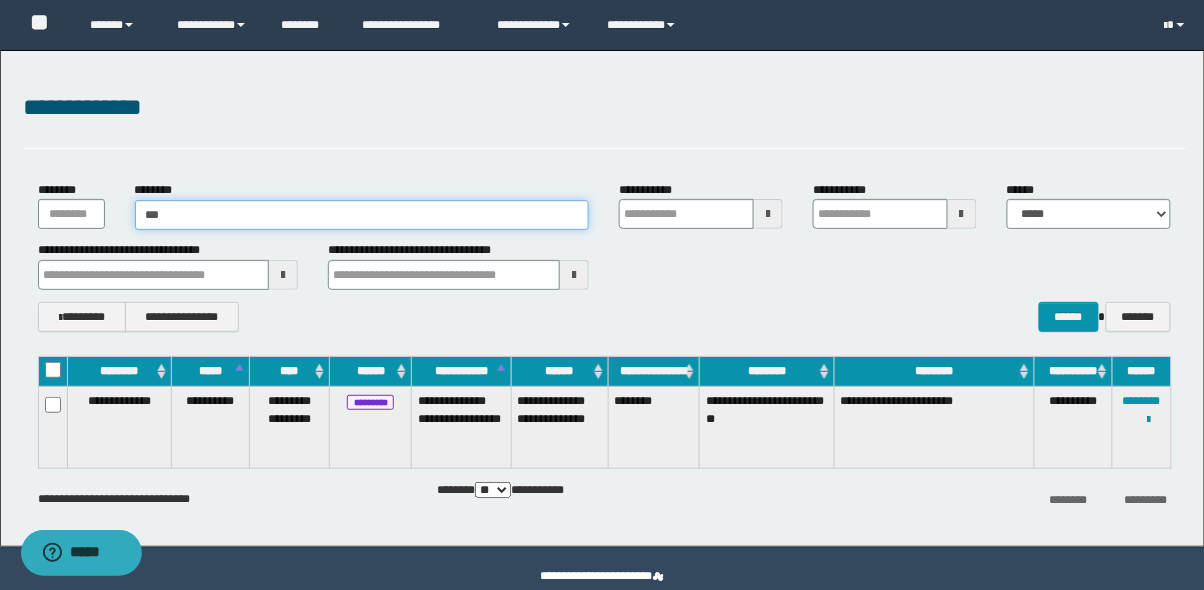 type on "***" 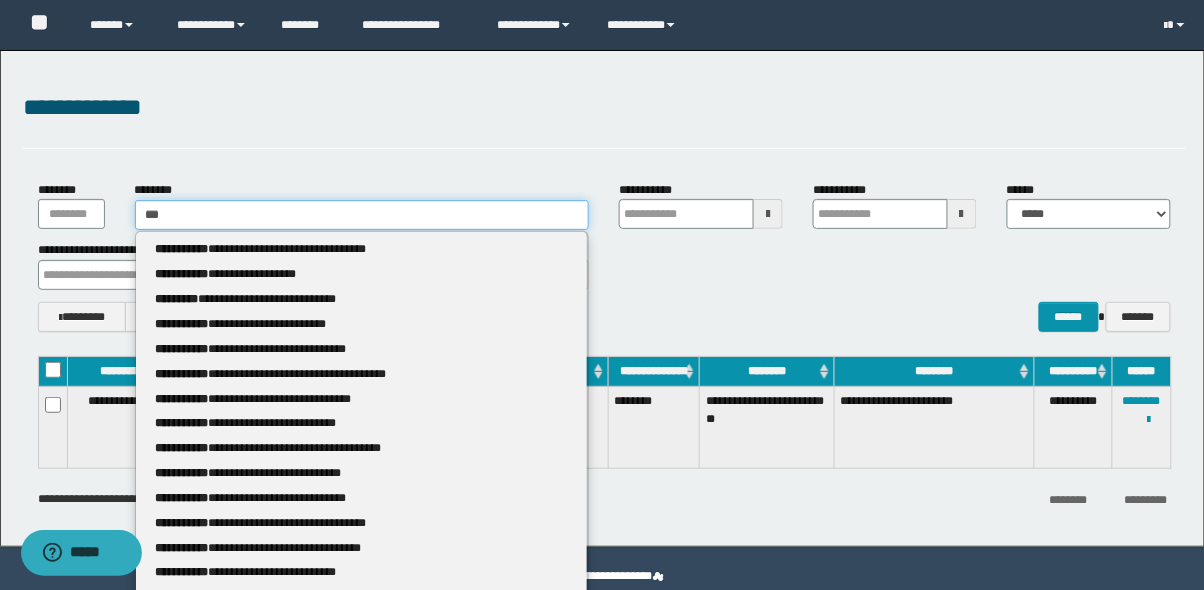type on "****" 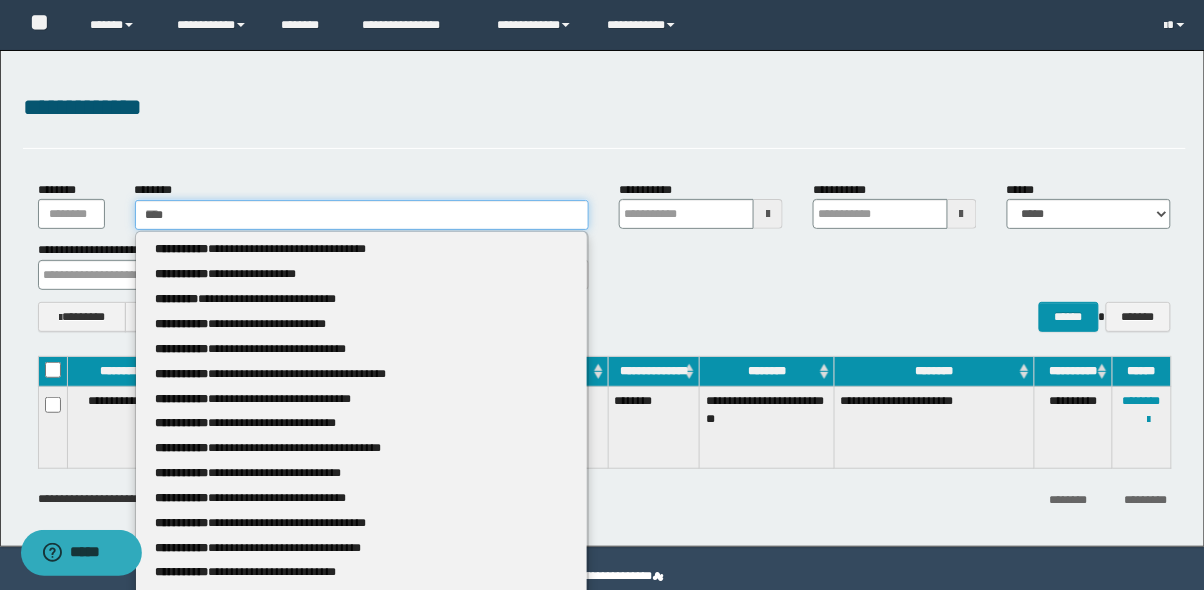 type 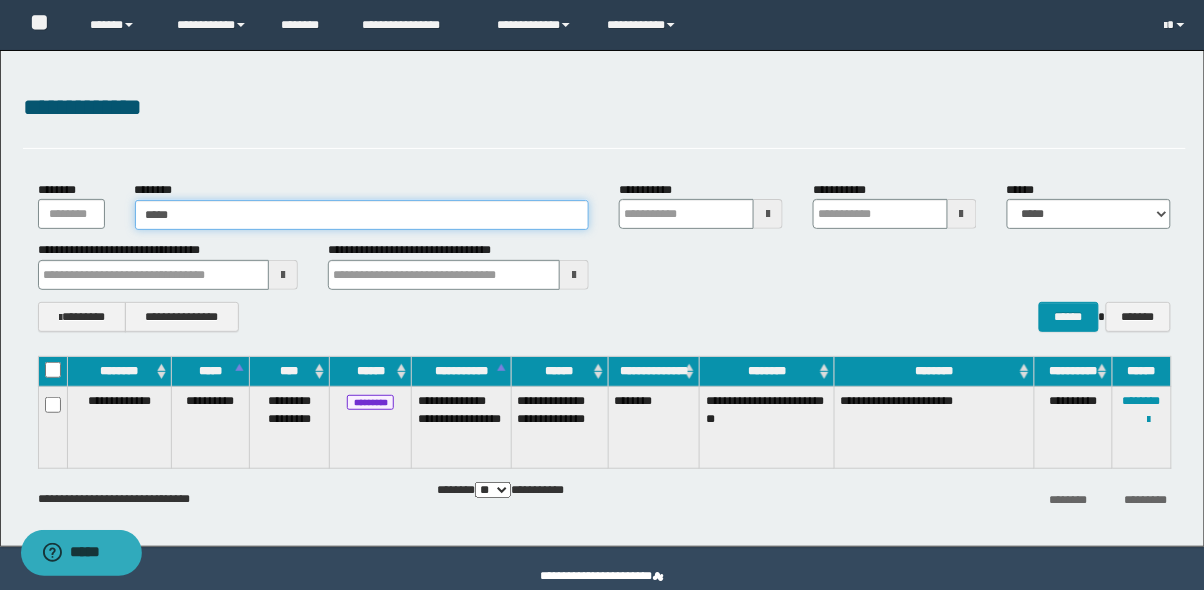 type on "******" 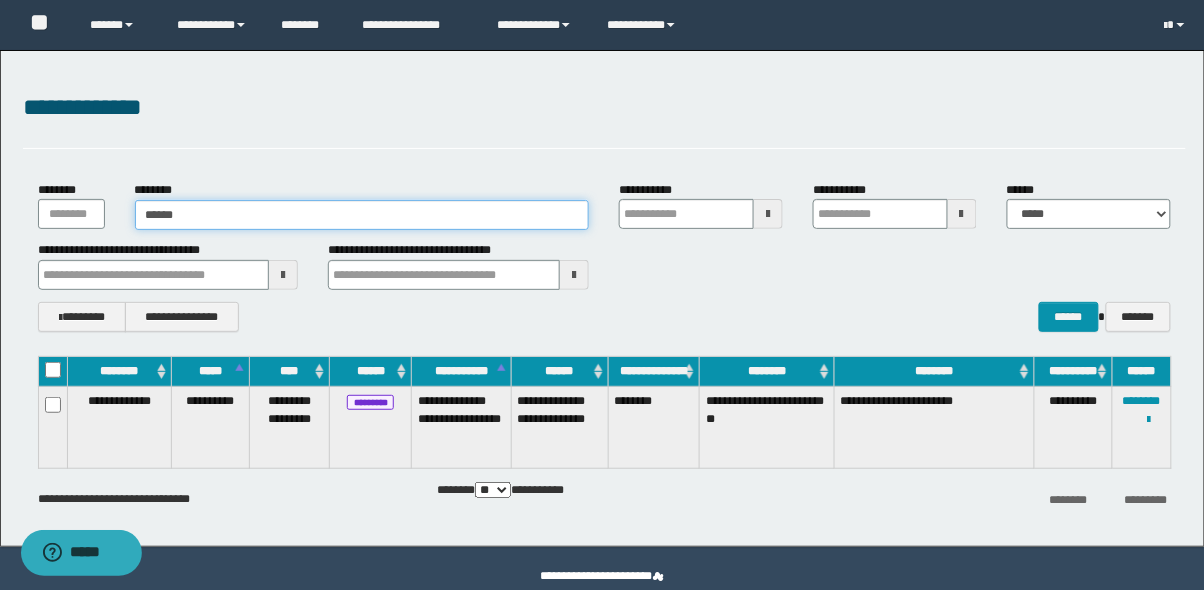 type on "******" 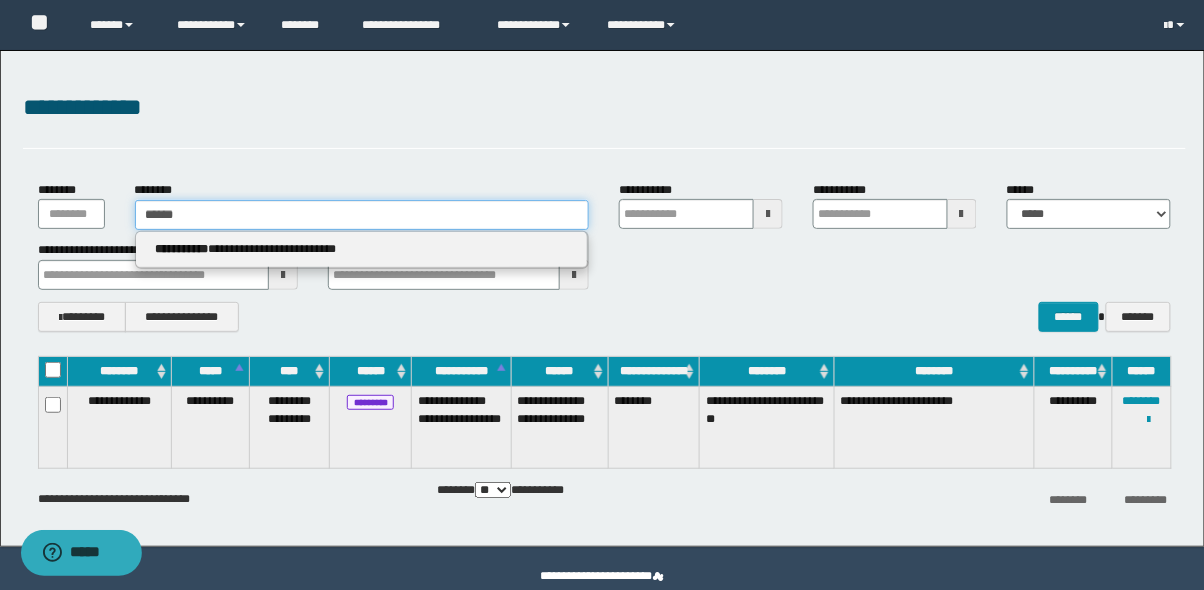 type on "*******" 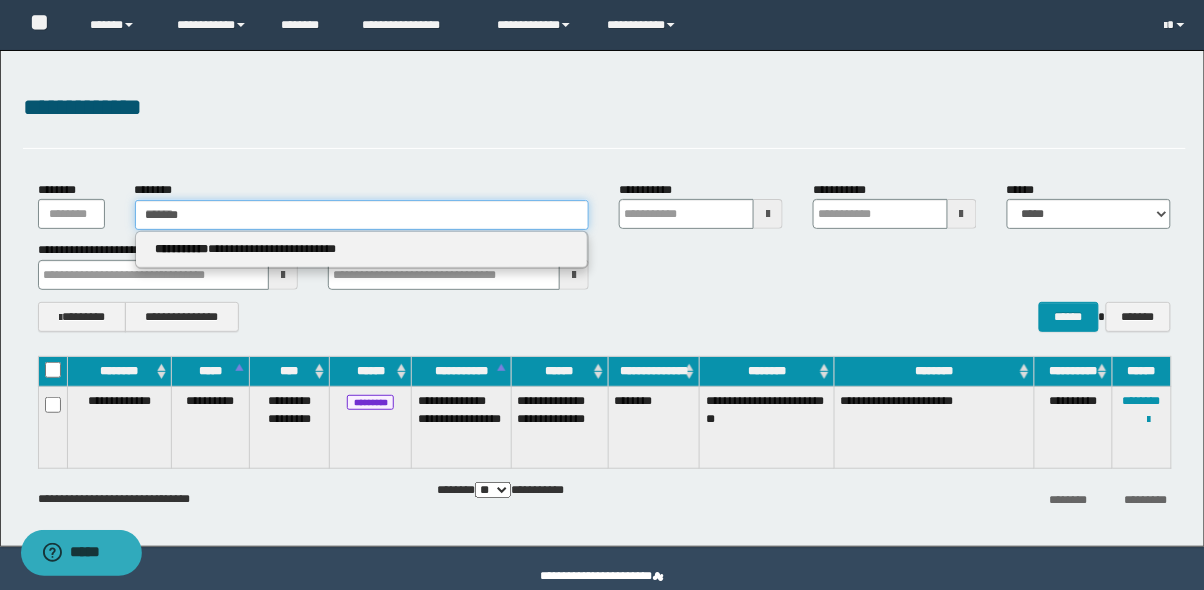 type 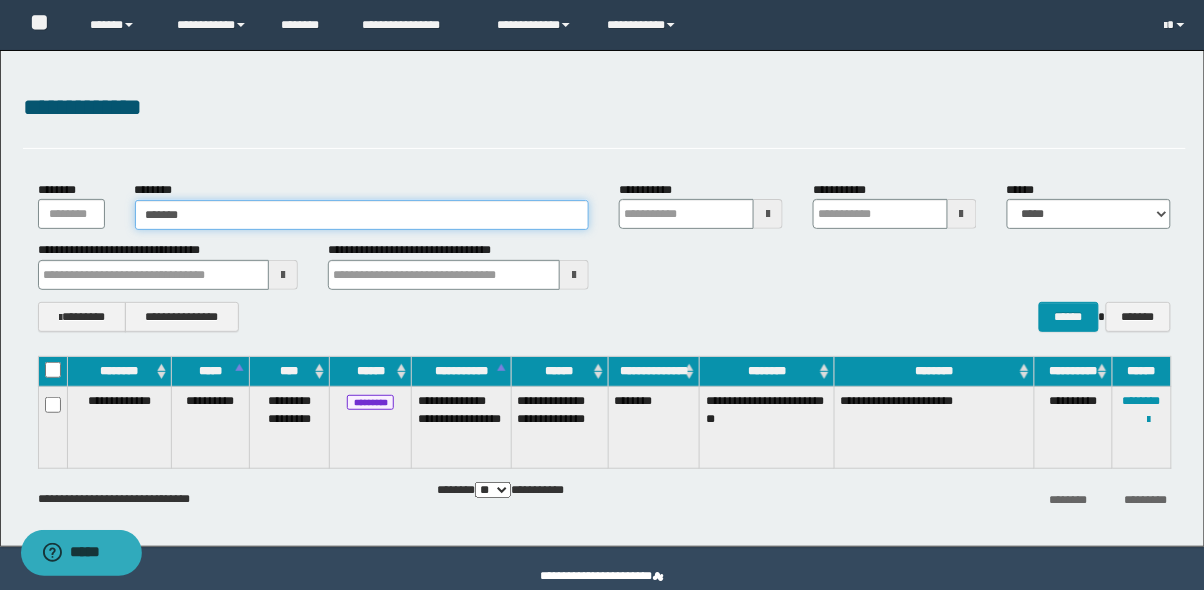 type on "********" 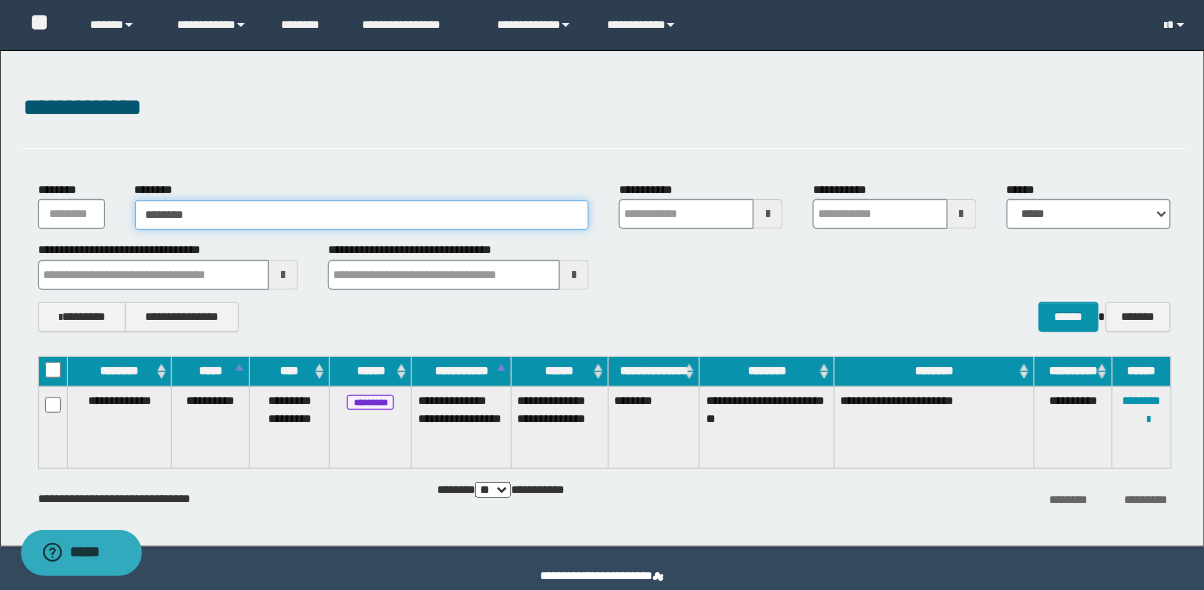 type on "********" 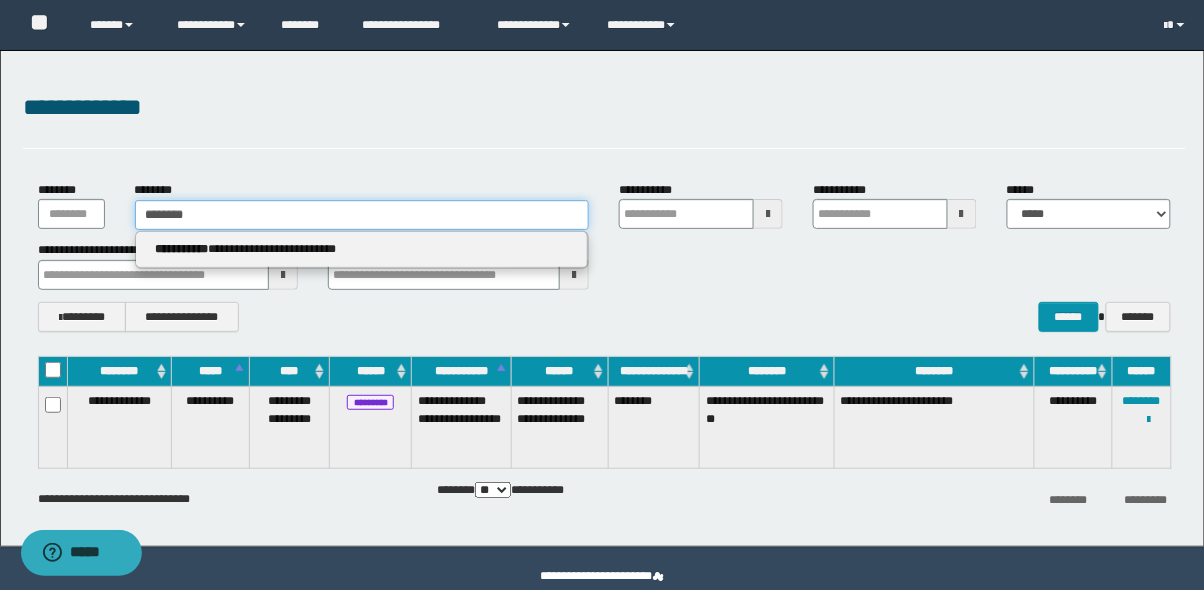 type on "********" 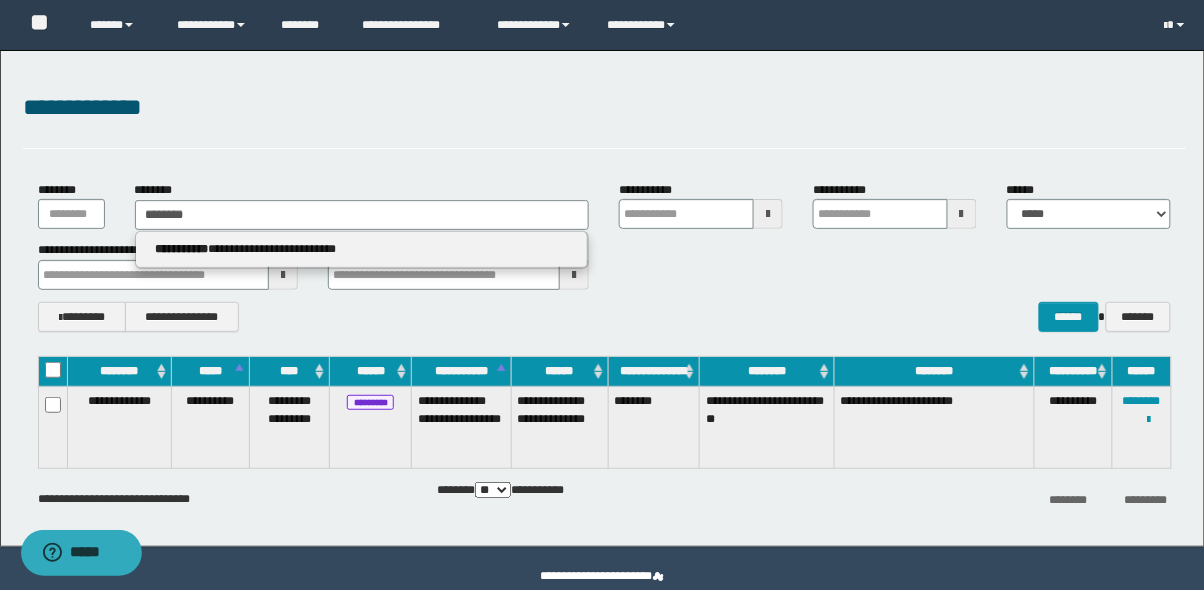 click on "**********" at bounding box center (362, 249) 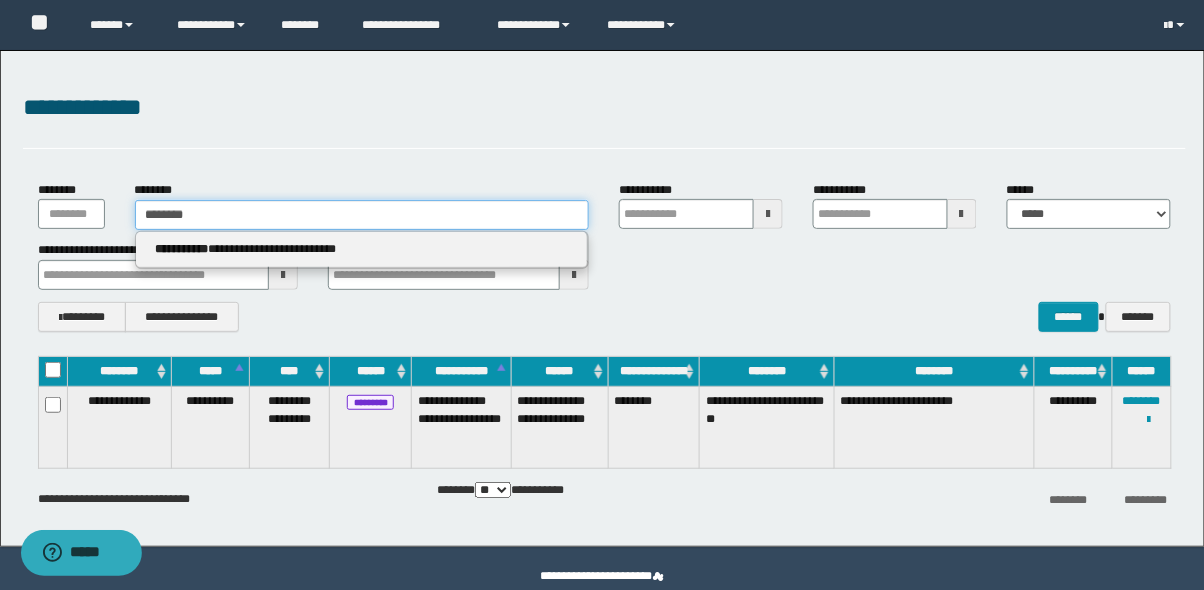 type 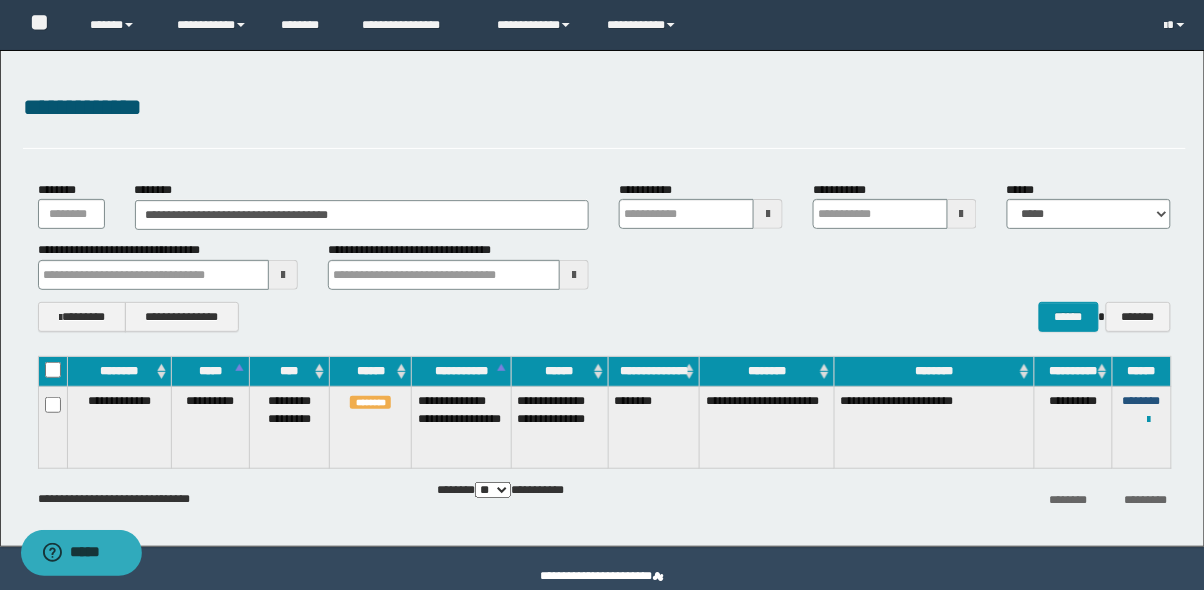 click on "********" at bounding box center (1142, 401) 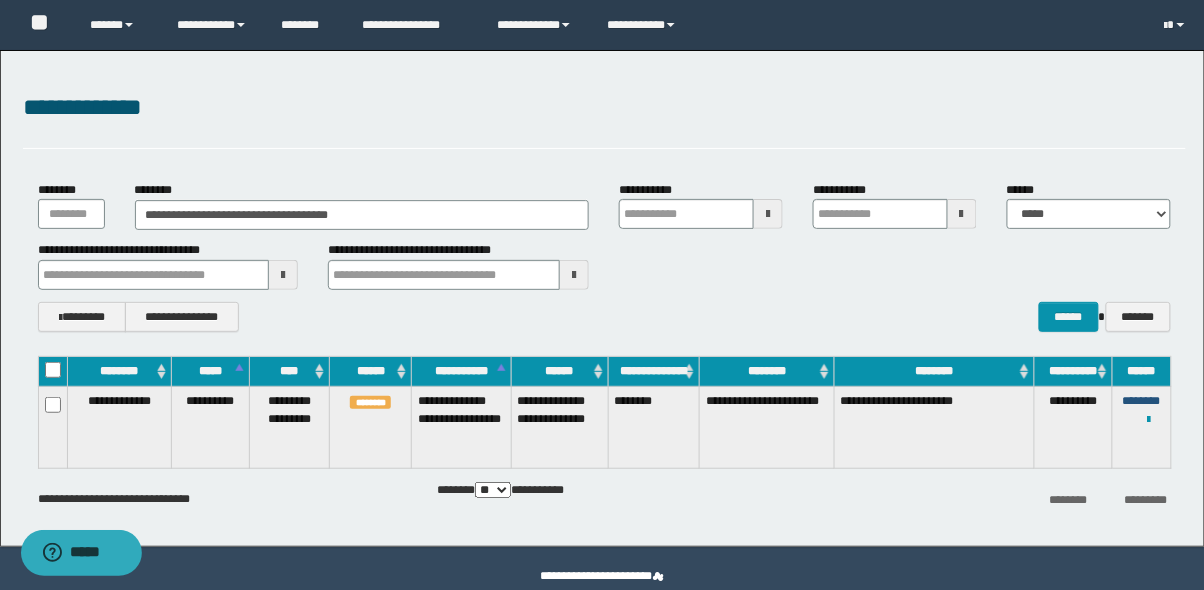 type 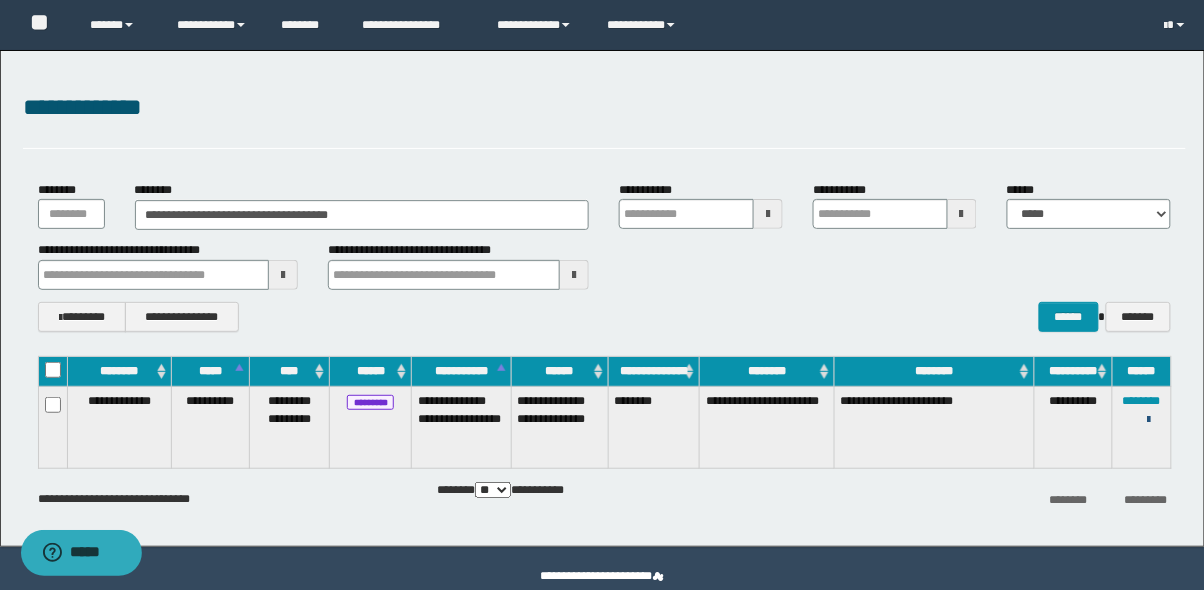 click at bounding box center (1149, 420) 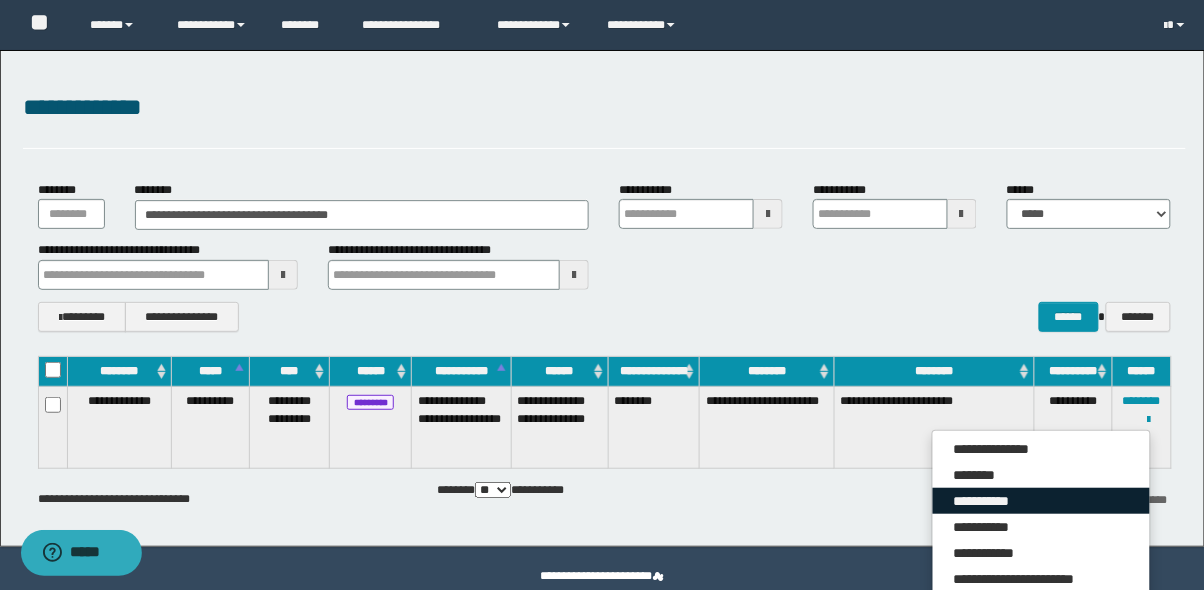 click on "**********" at bounding box center (1041, 501) 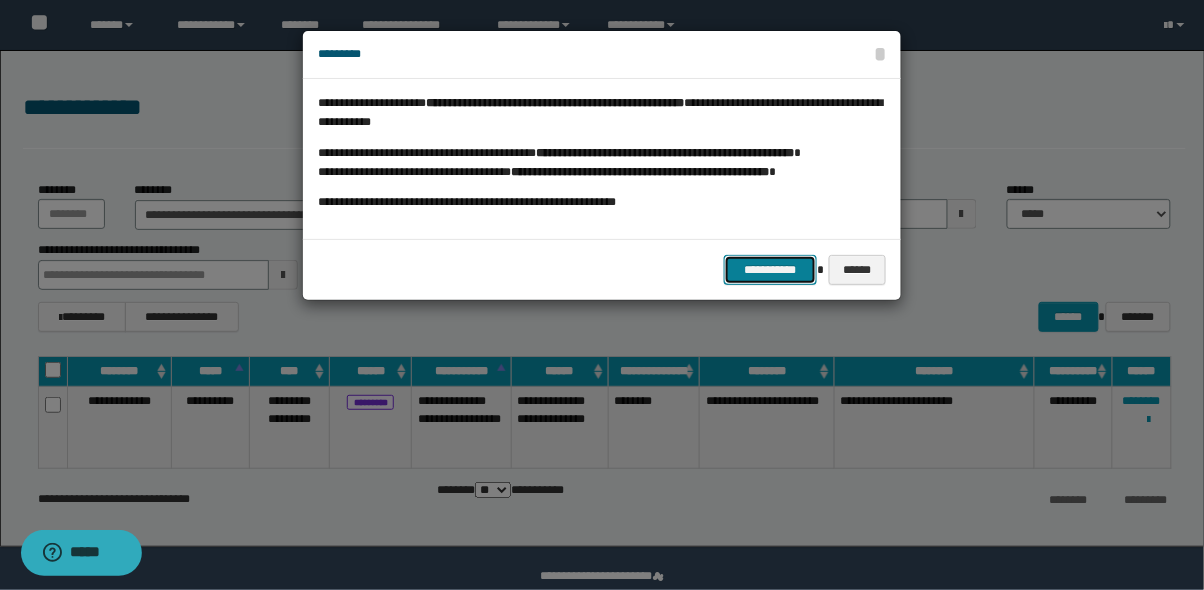 click on "**********" at bounding box center [771, 270] 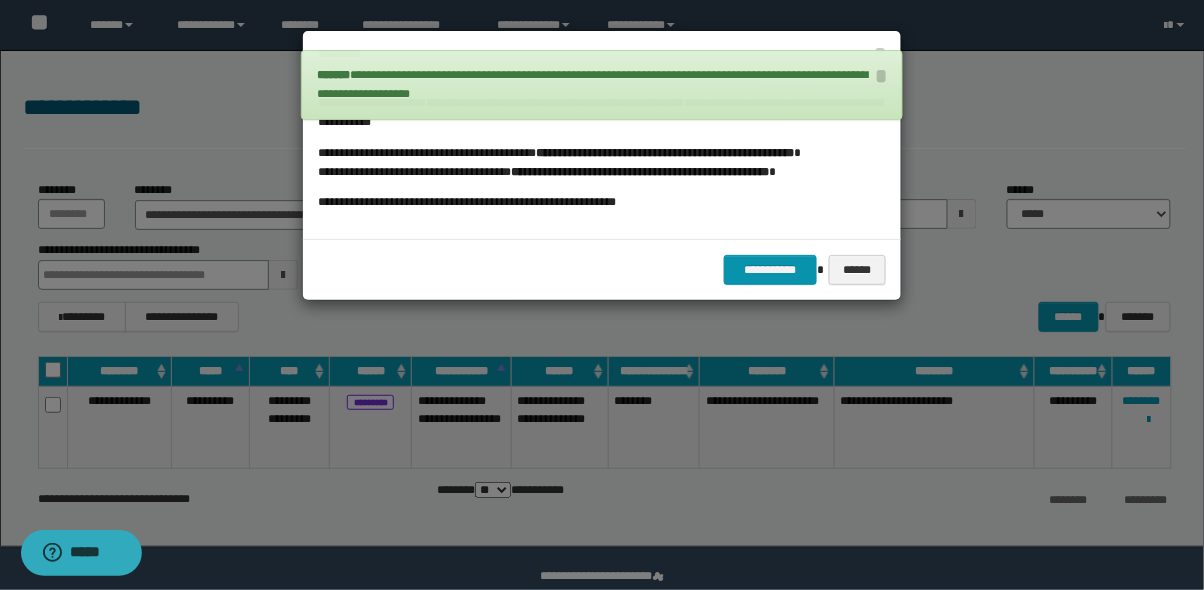 click at bounding box center [602, 295] 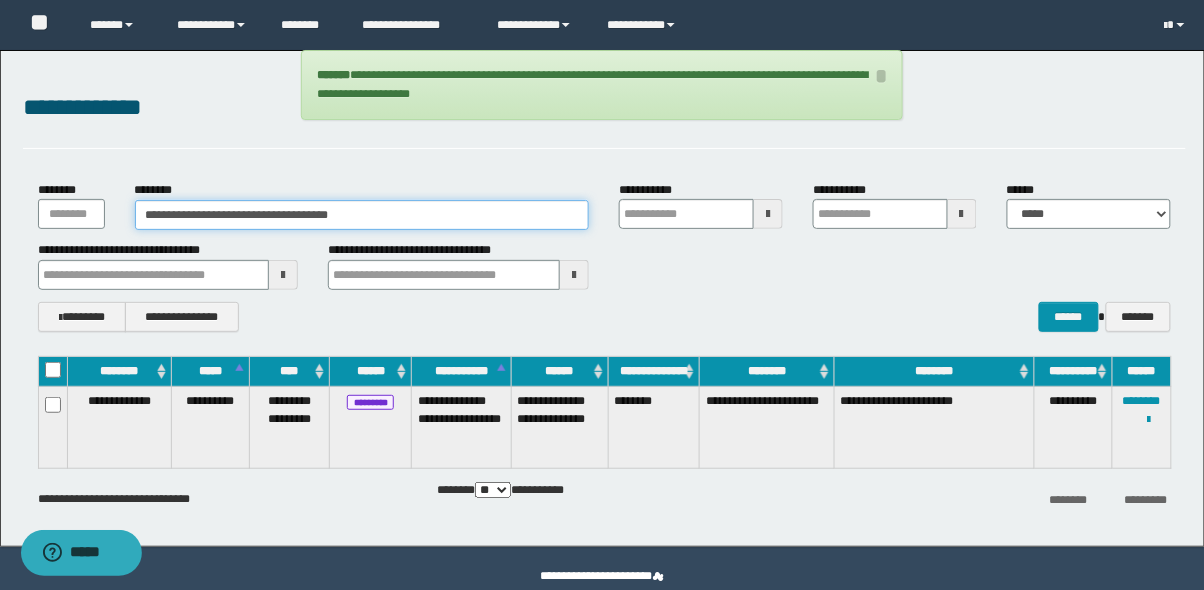 click on "**********" at bounding box center [362, 215] 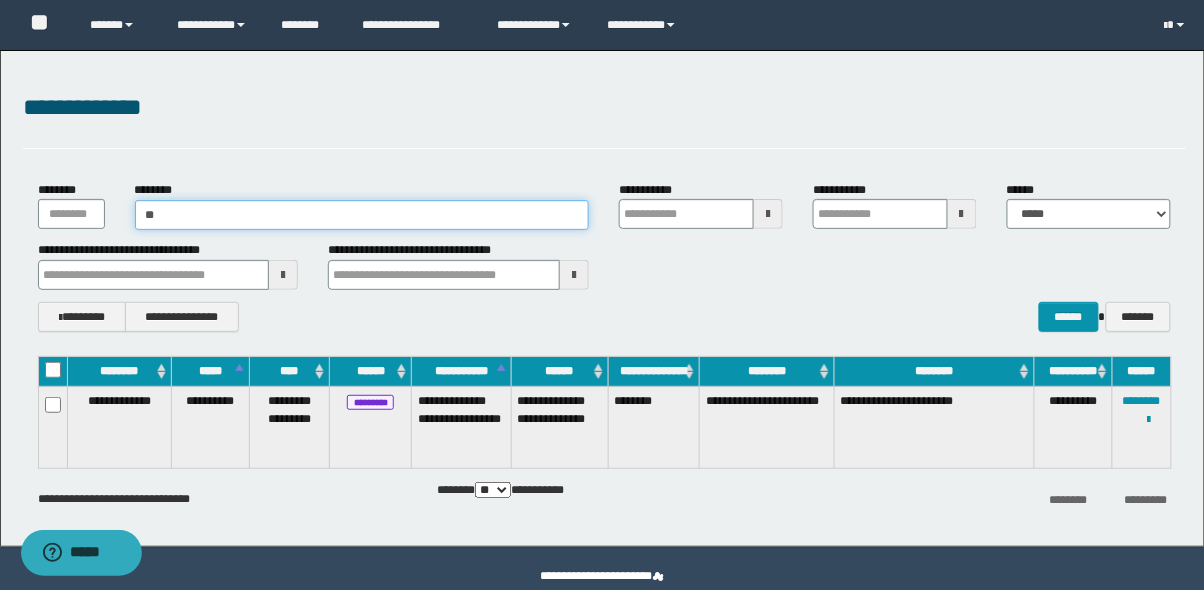 type on "*" 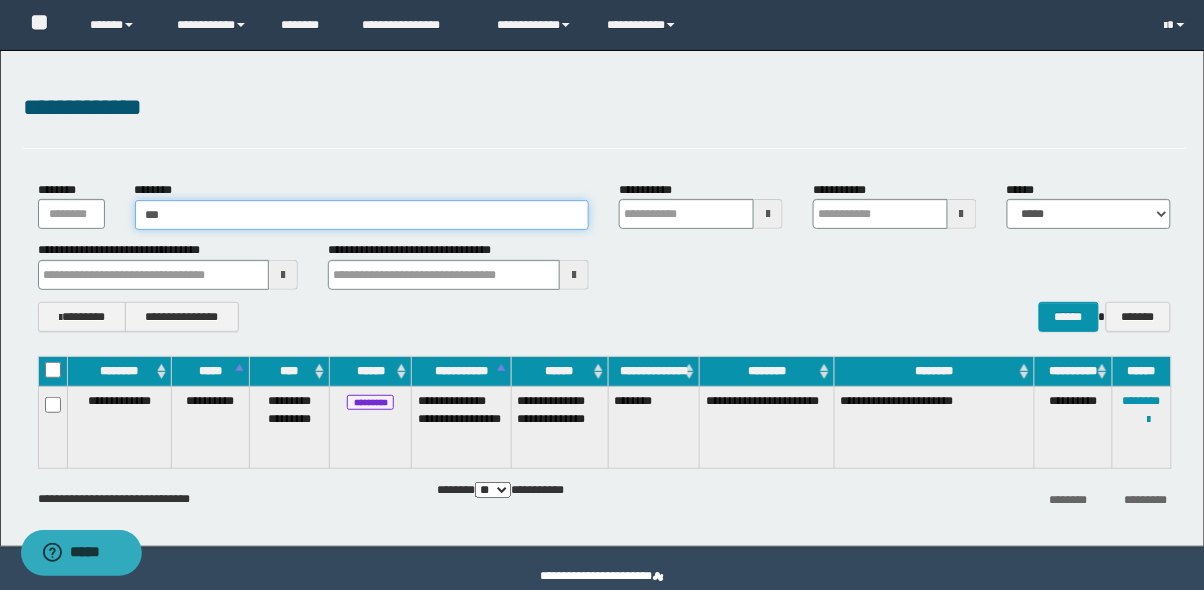 type on "***" 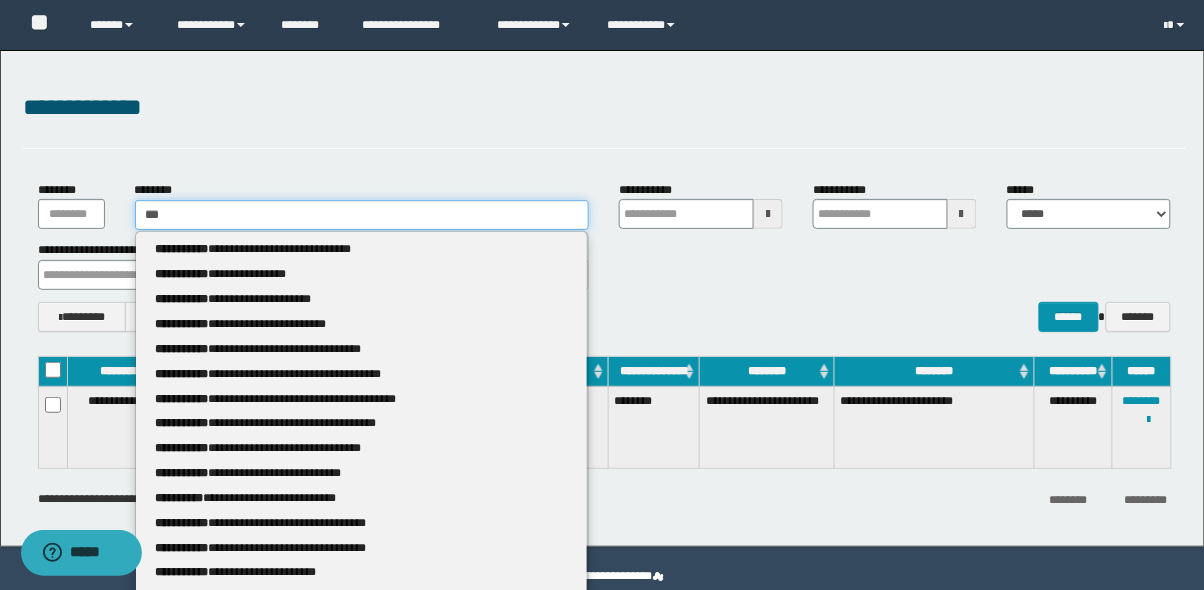 type on "****" 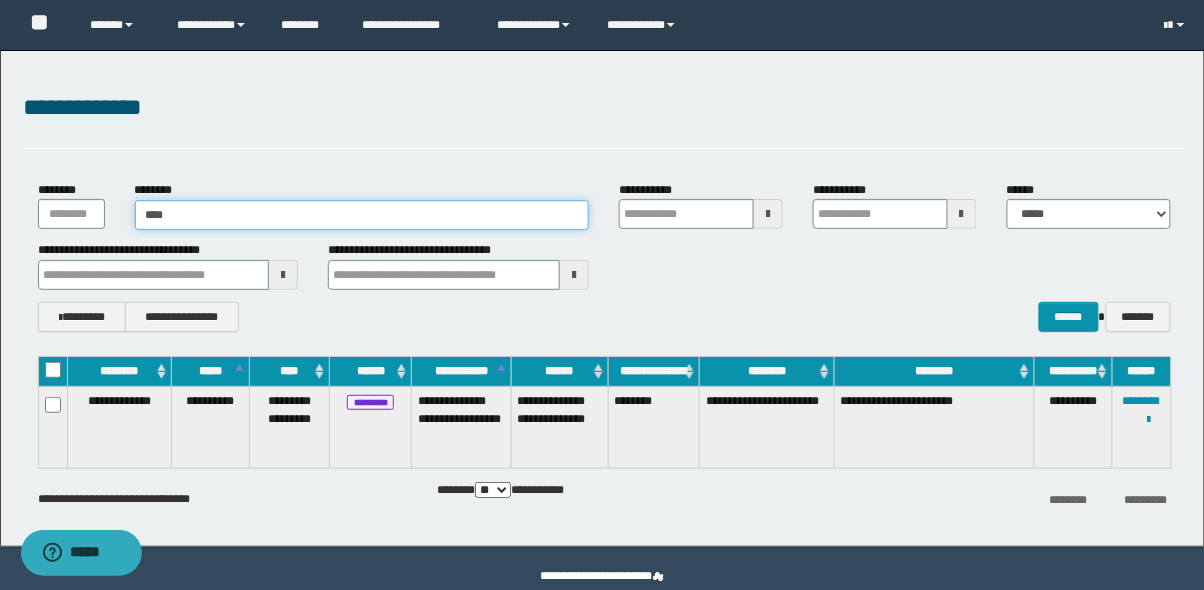 type on "****" 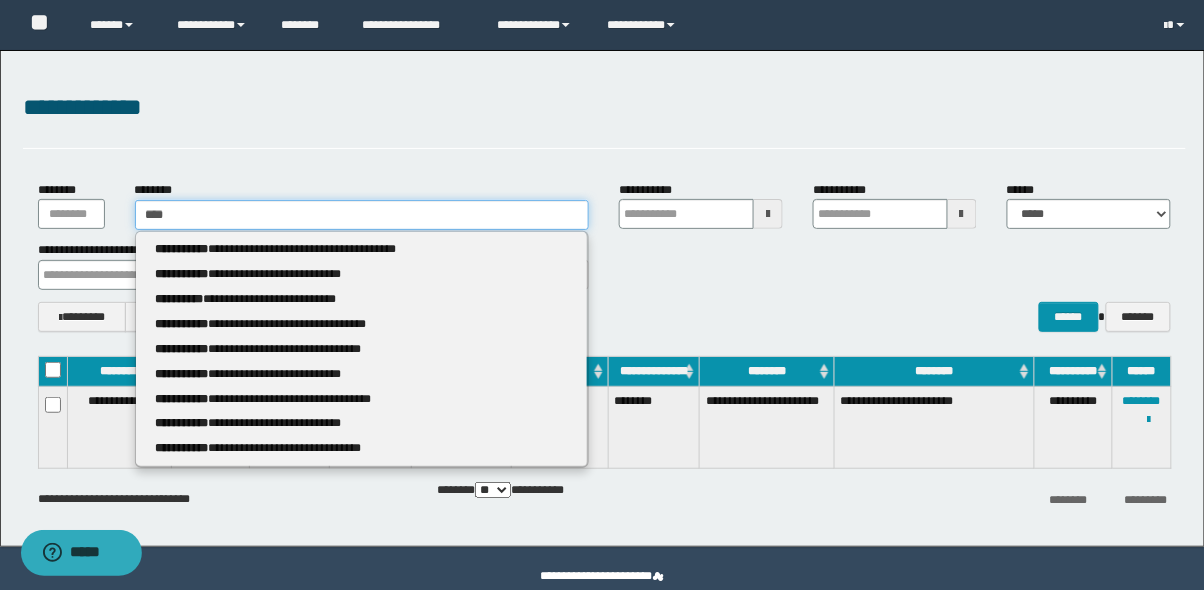 type on "*****" 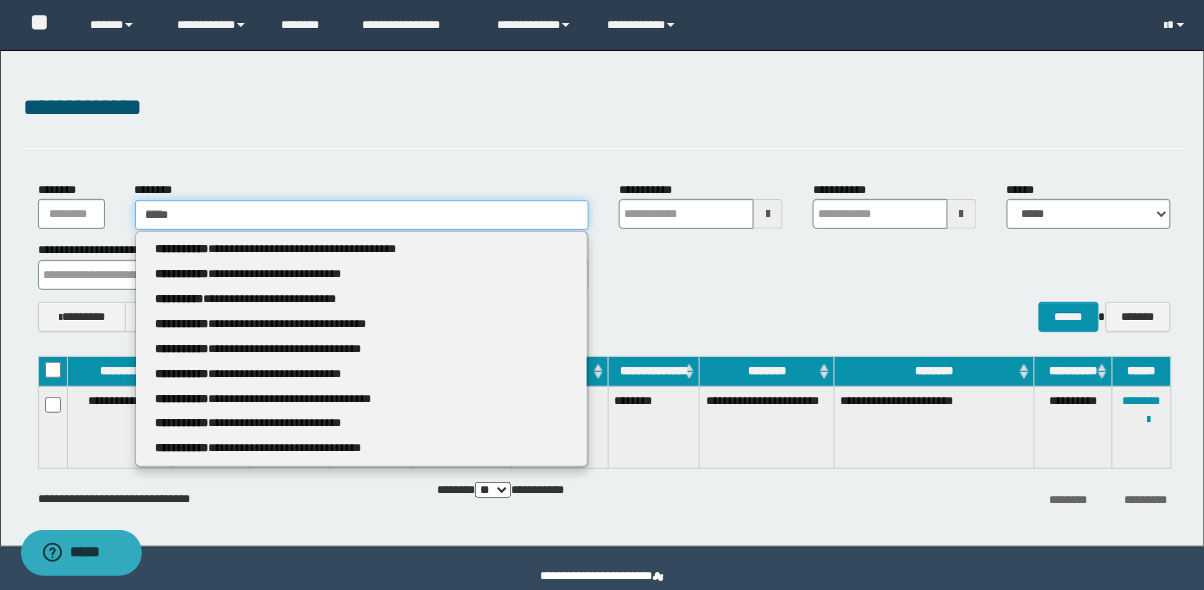 type 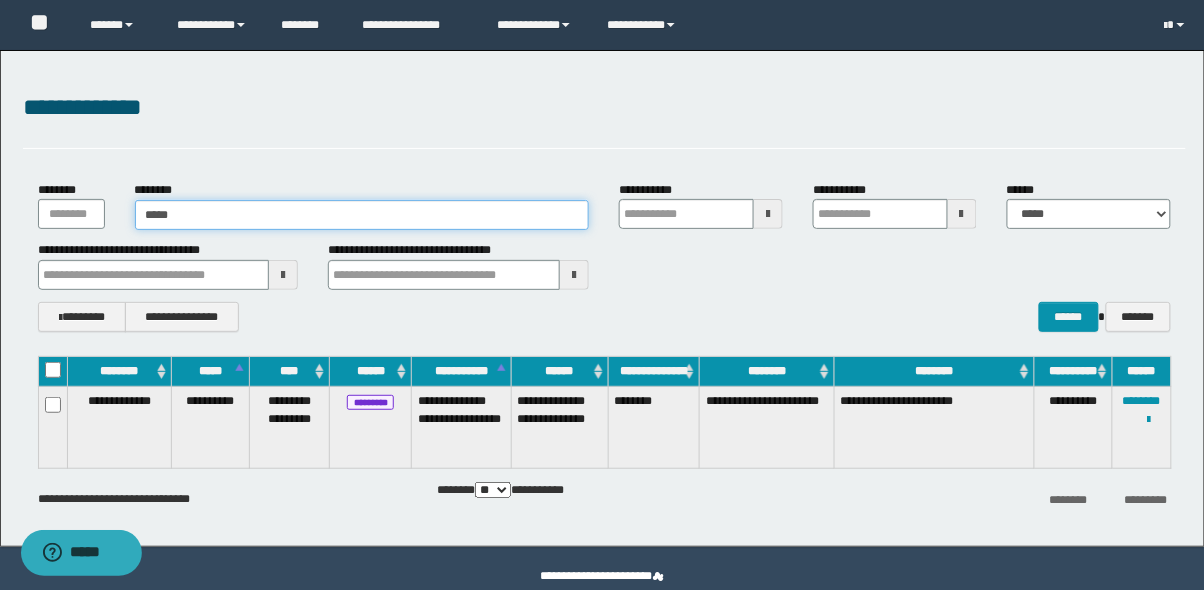 type on "******" 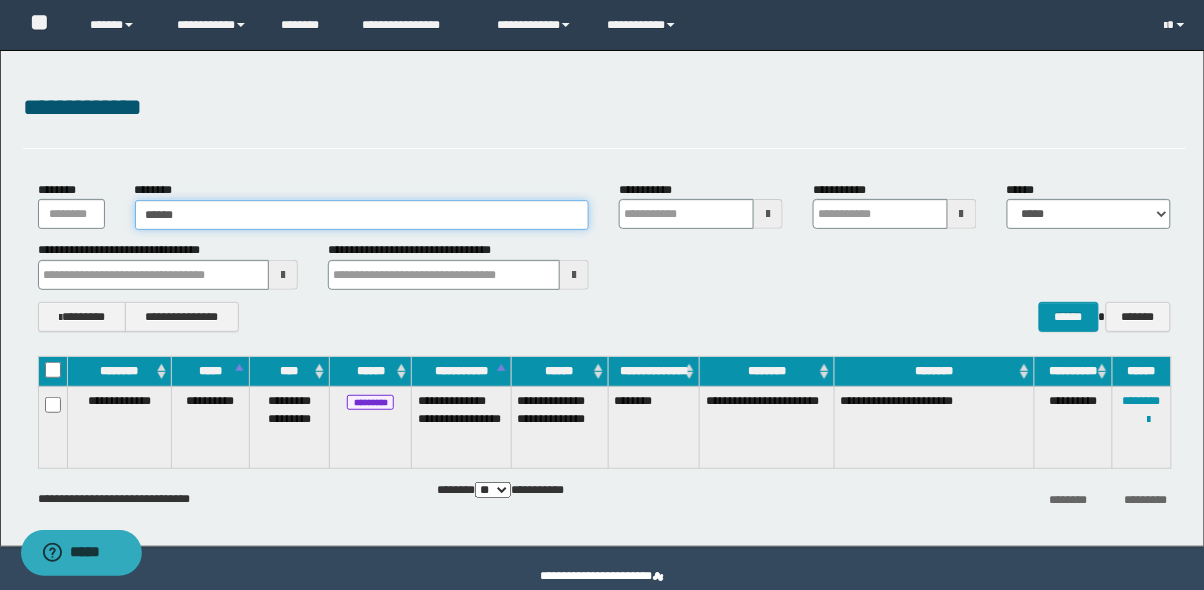 type on "******" 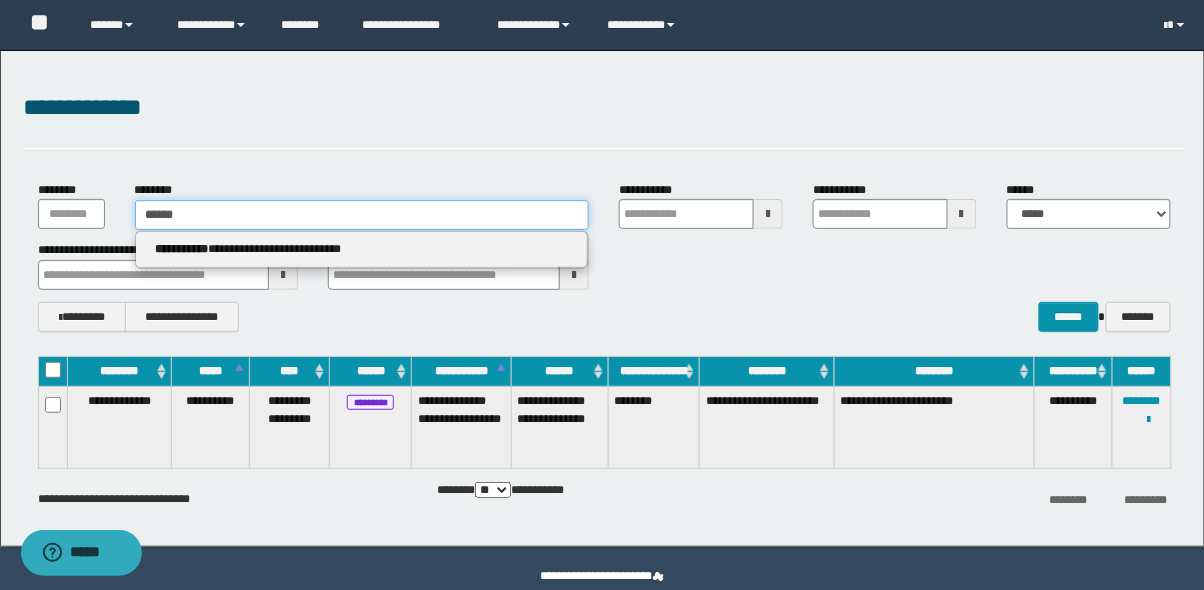 type on "*******" 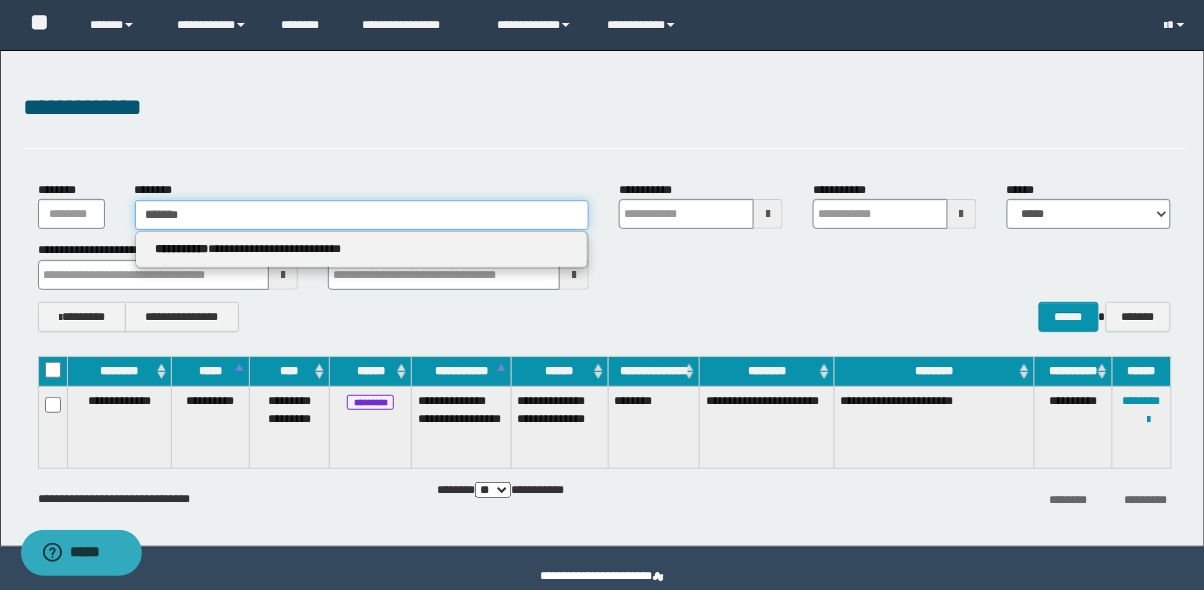 type 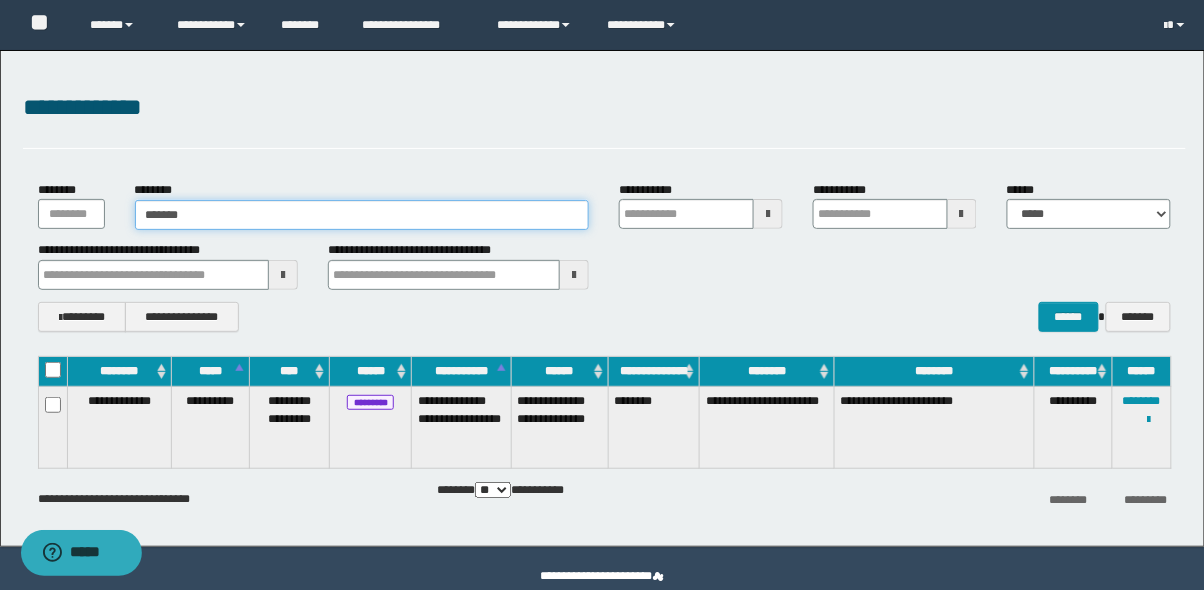 type on "********" 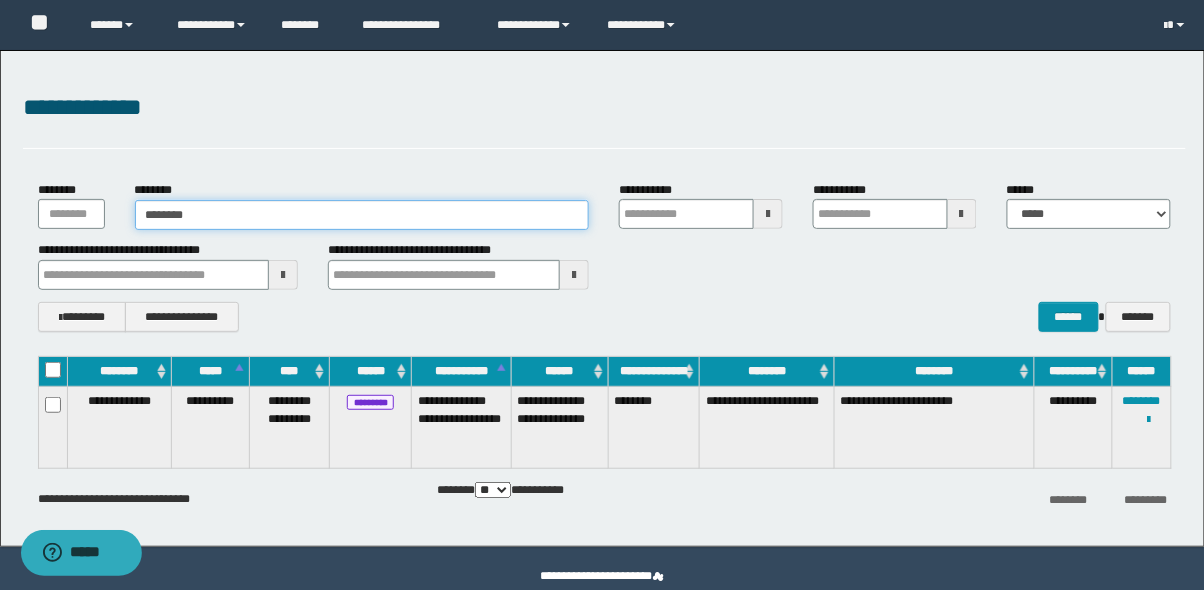 type on "********" 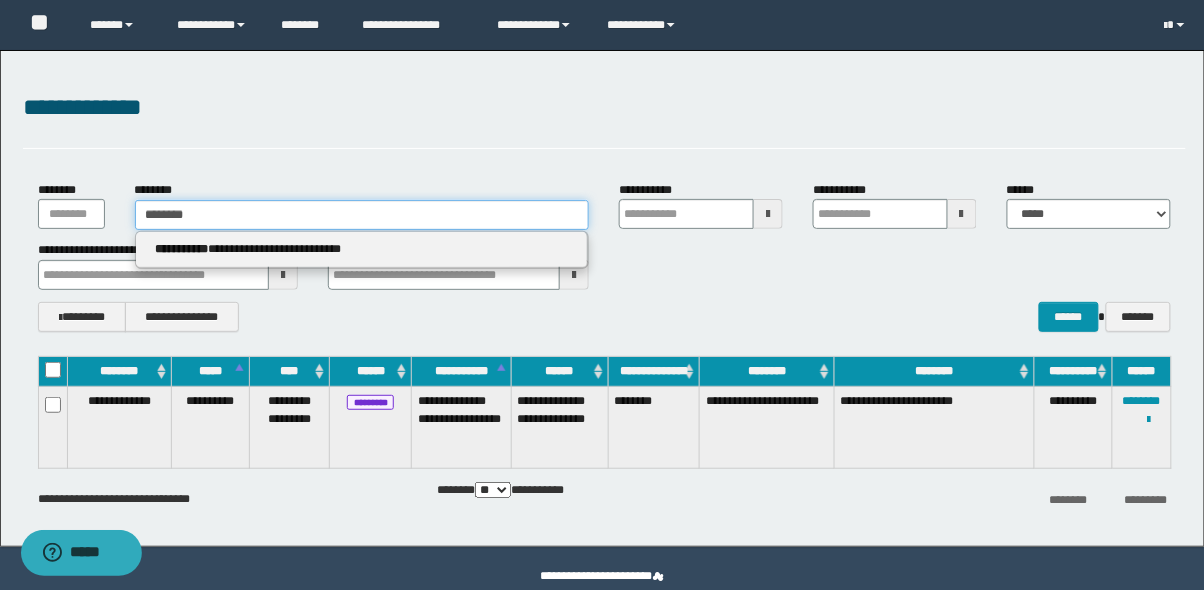 type on "********" 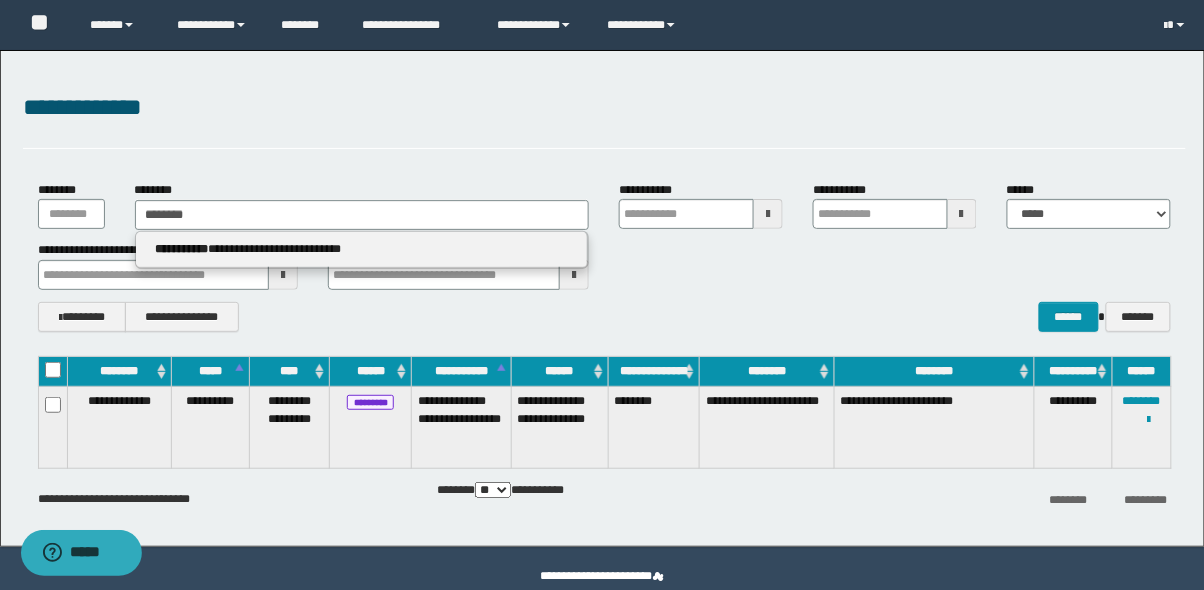click on "**********" at bounding box center (362, 249) 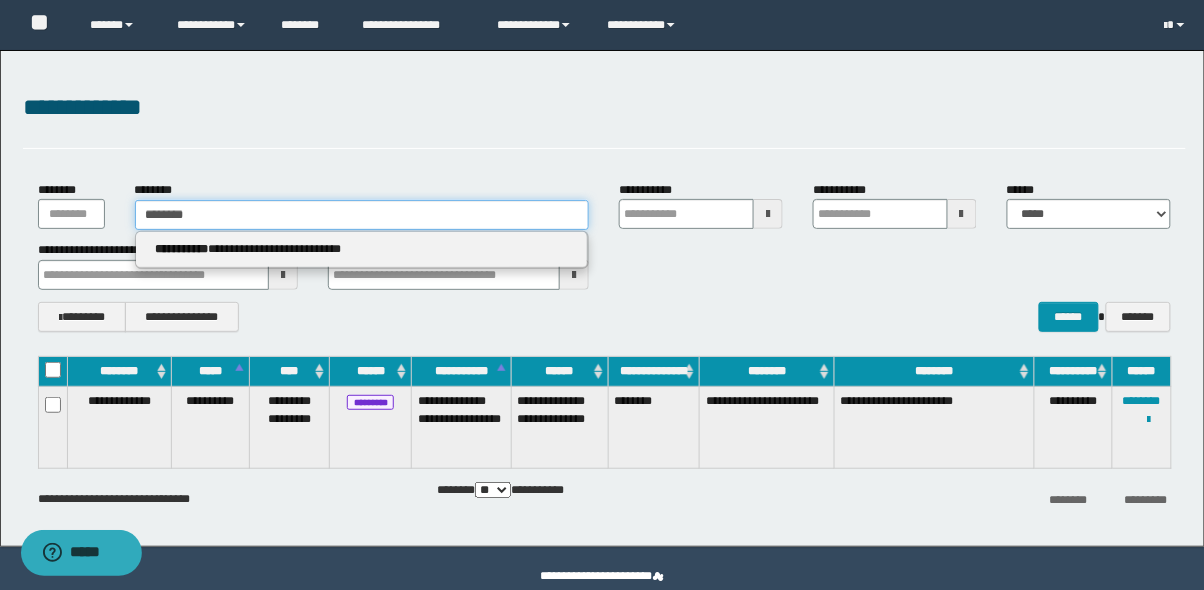 type 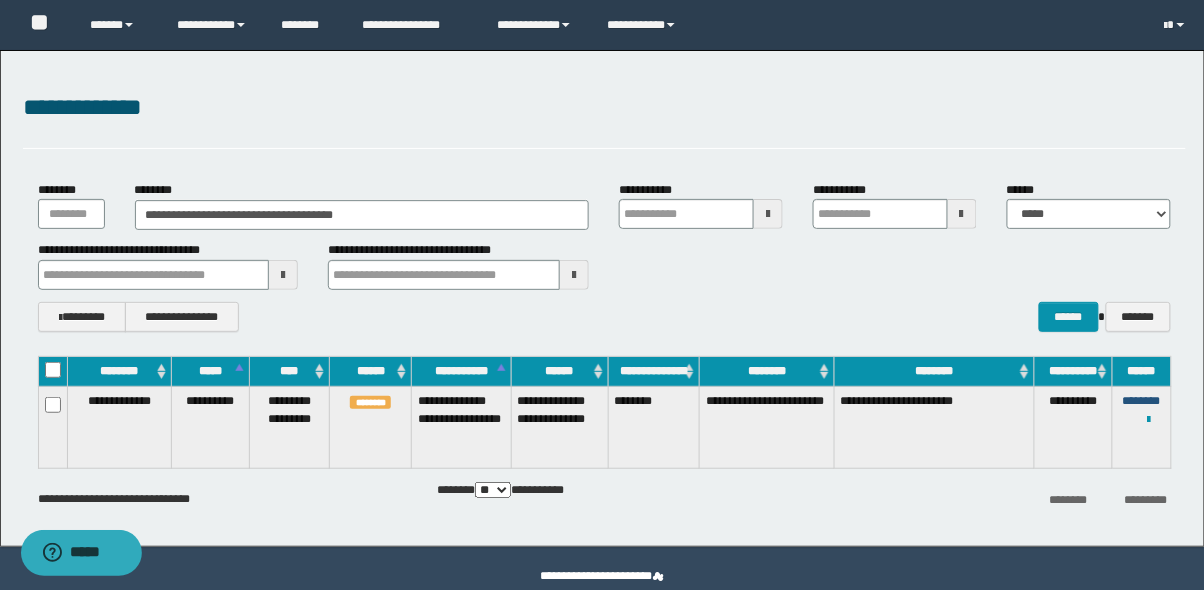 click on "********" at bounding box center (1142, 401) 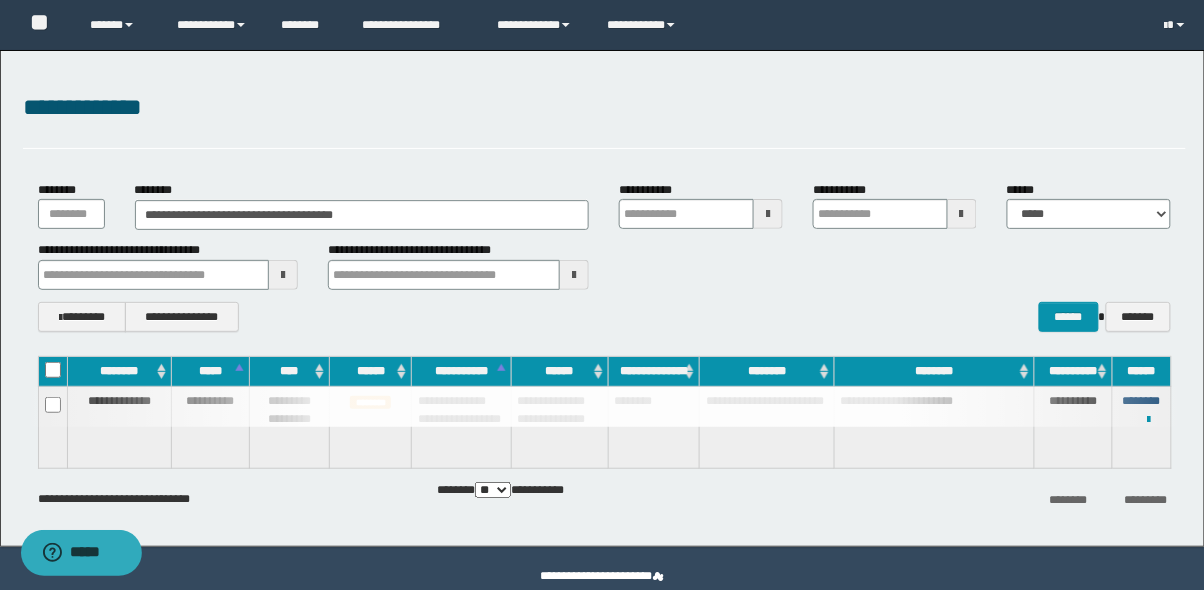 type 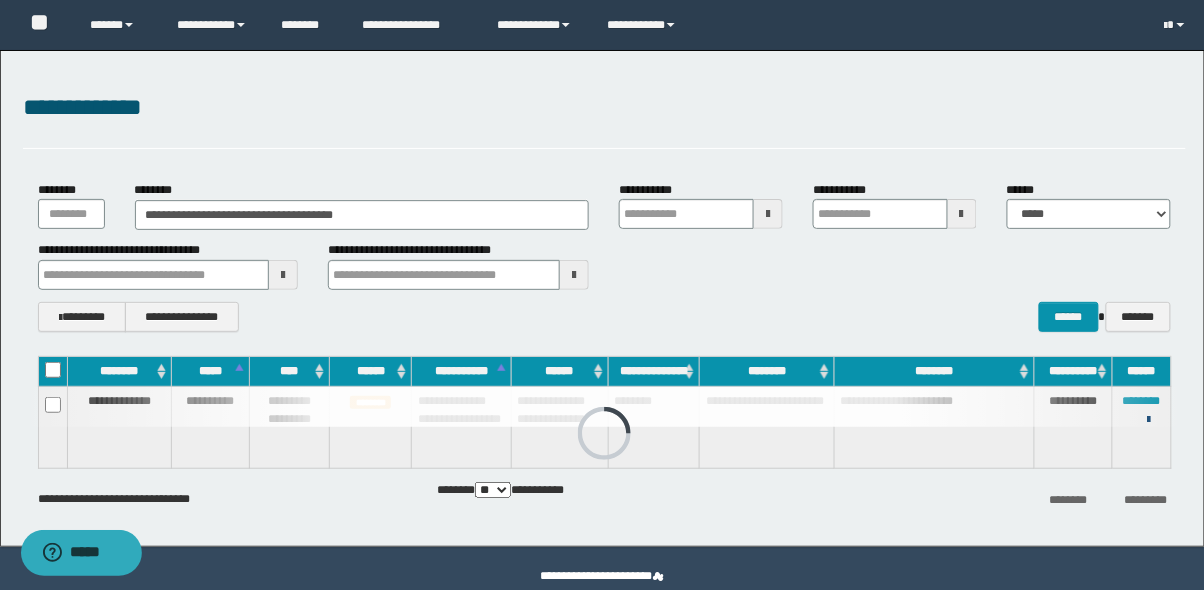 click at bounding box center [1149, 420] 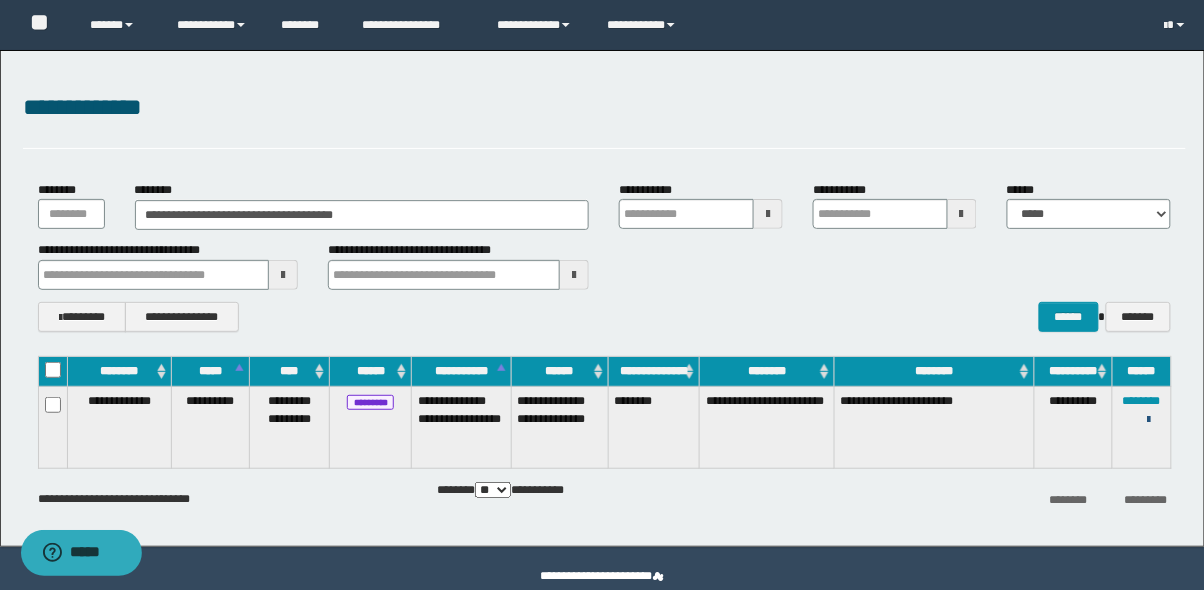 click at bounding box center [1149, 420] 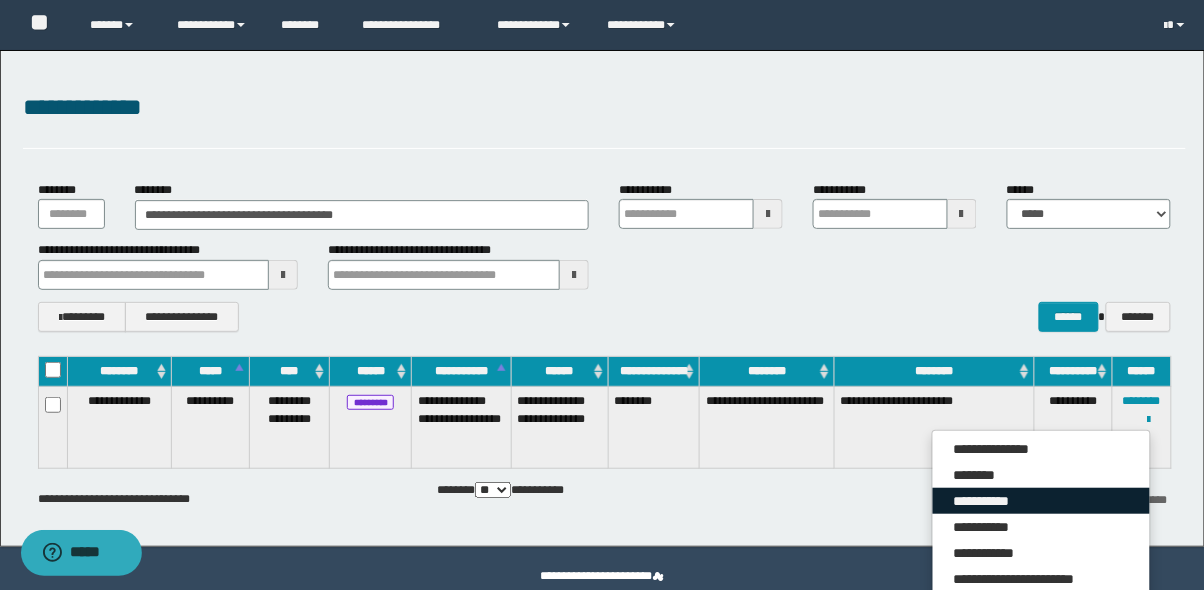 click on "**********" at bounding box center (1041, 501) 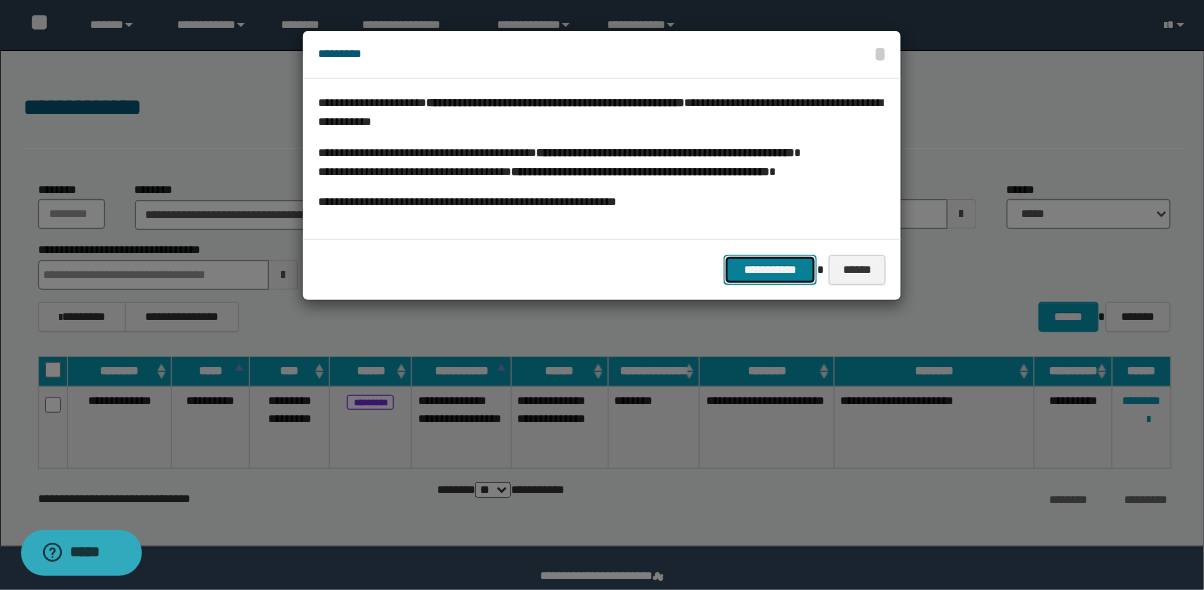 click on "**********" at bounding box center (771, 270) 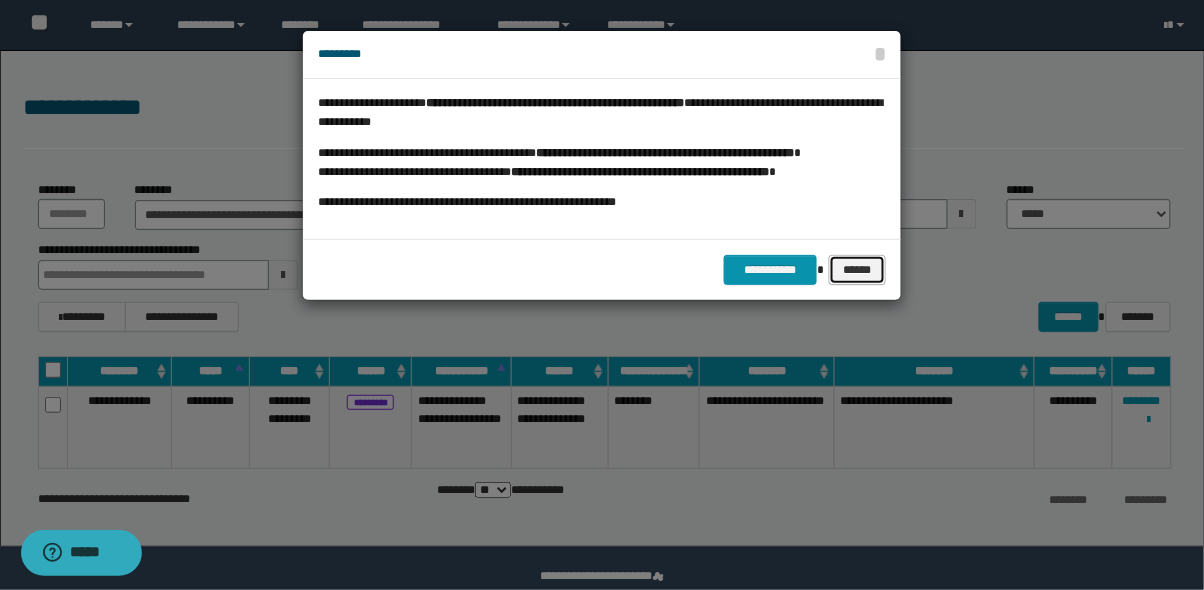 click on "******" at bounding box center [857, 270] 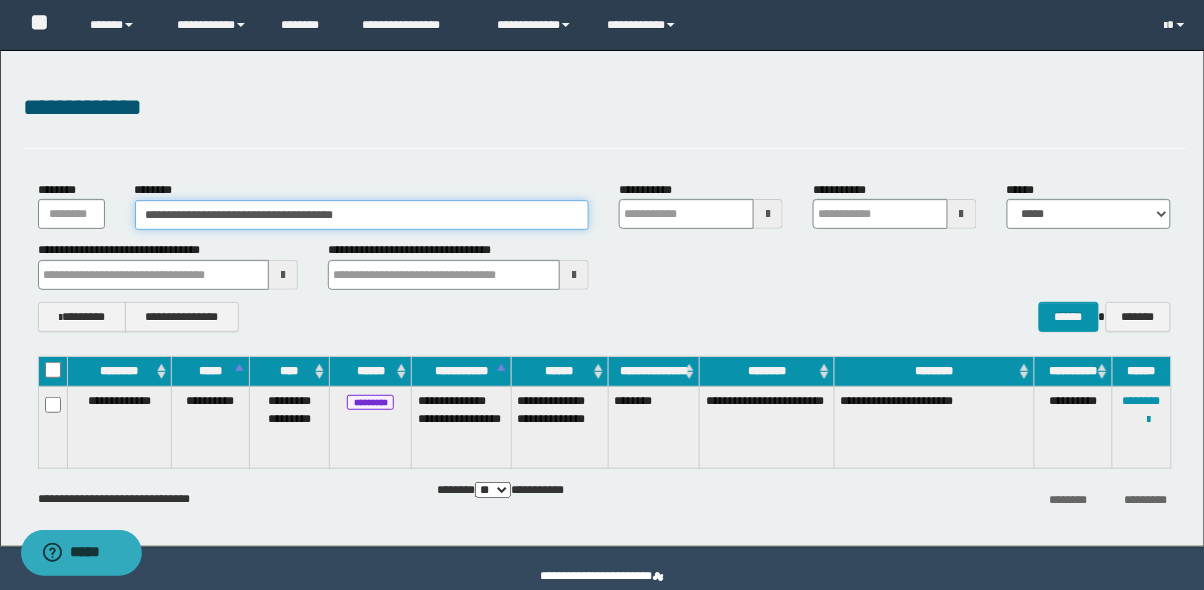 click on "**********" at bounding box center [362, 215] 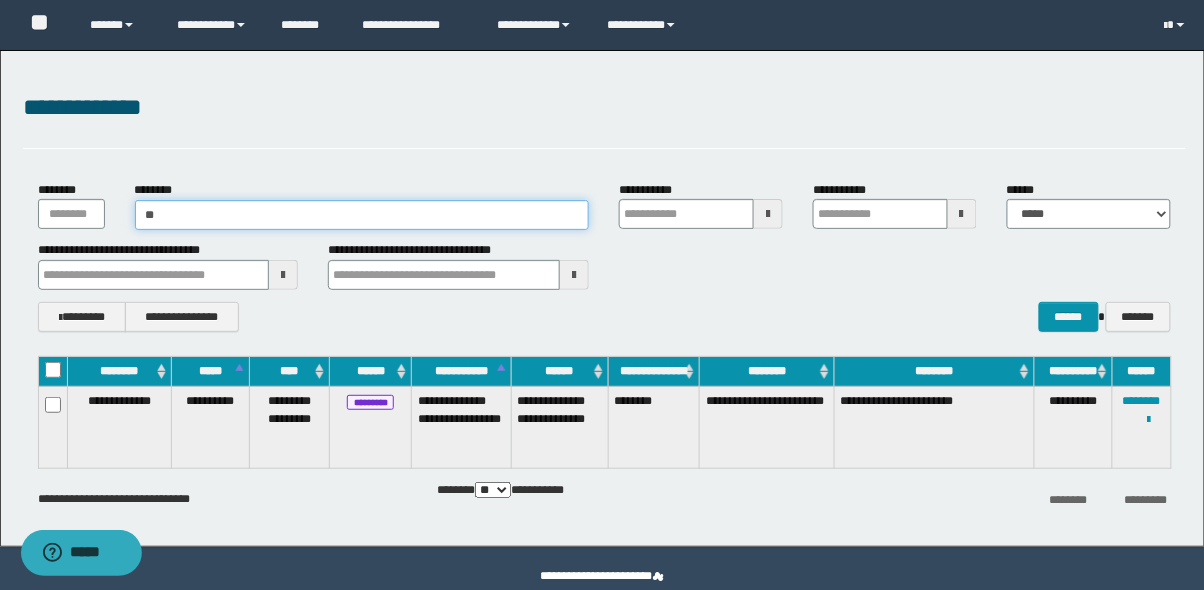 type on "*" 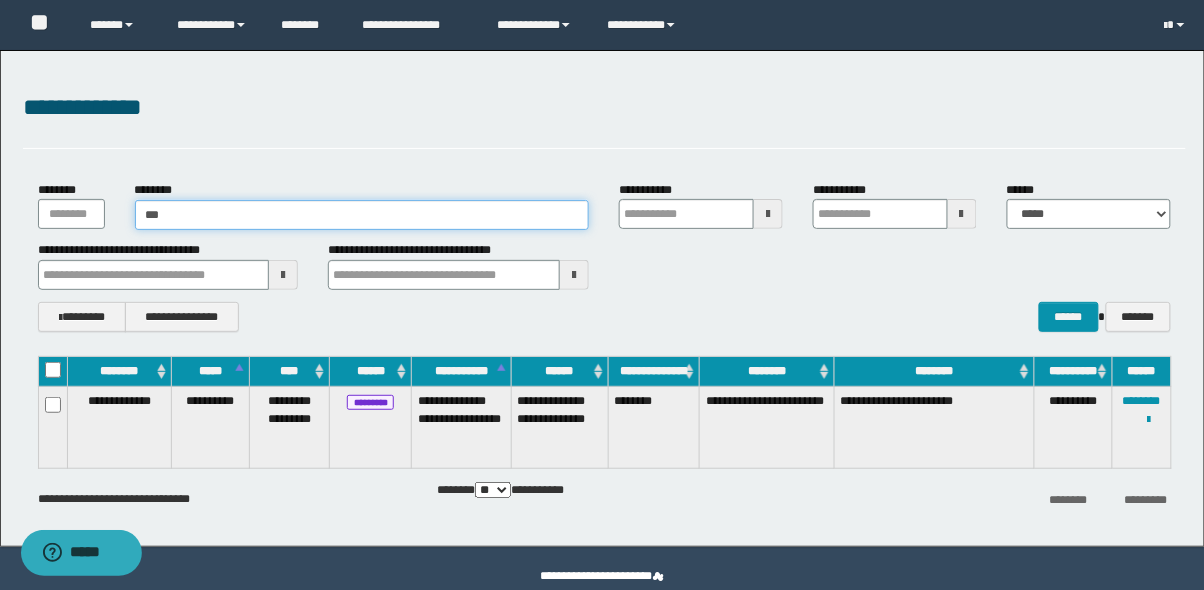 type on "***" 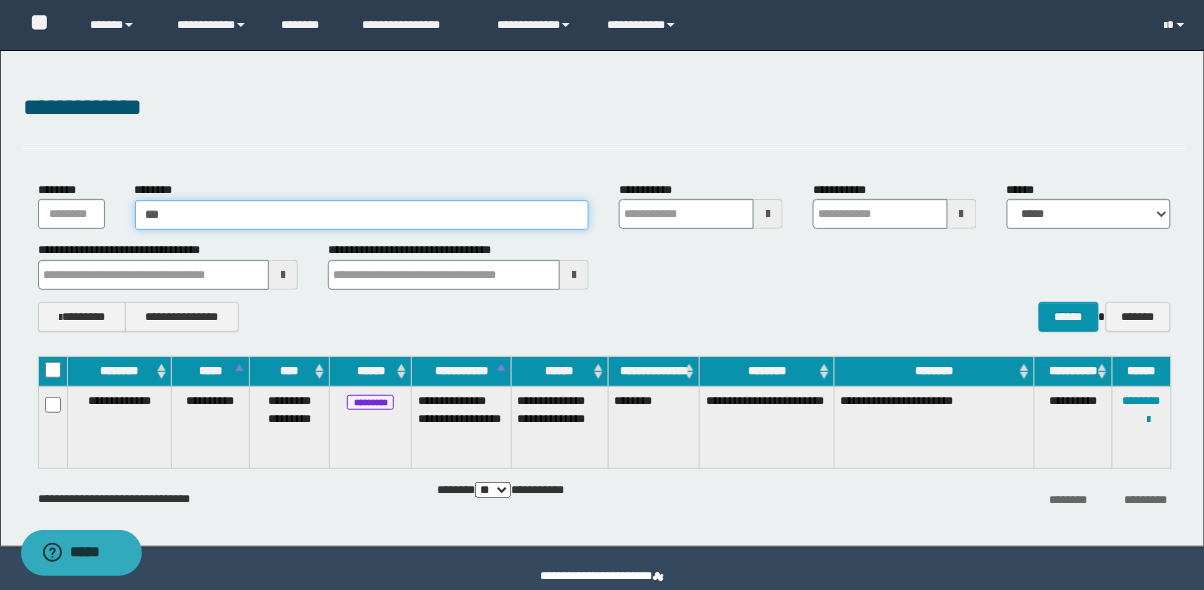 type on "****" 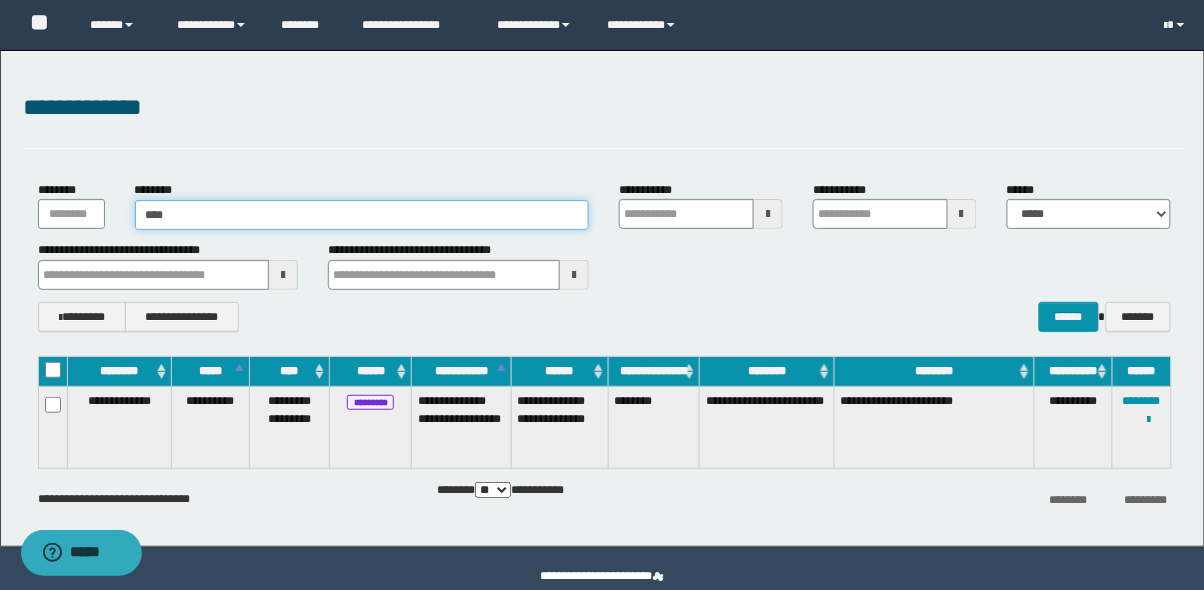 type on "****" 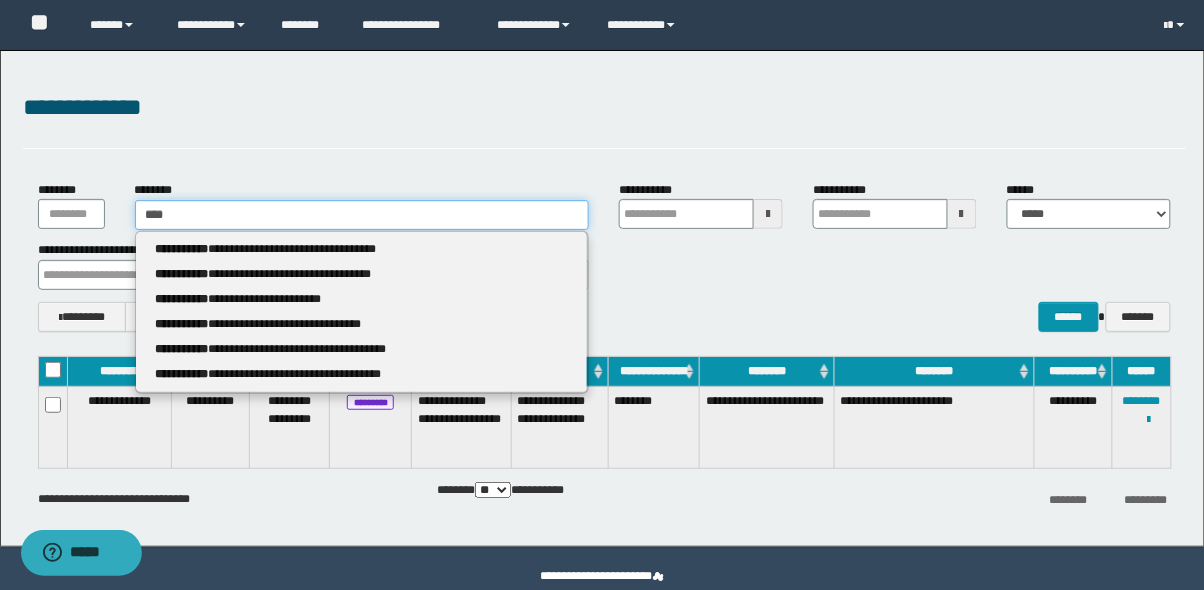 type on "*****" 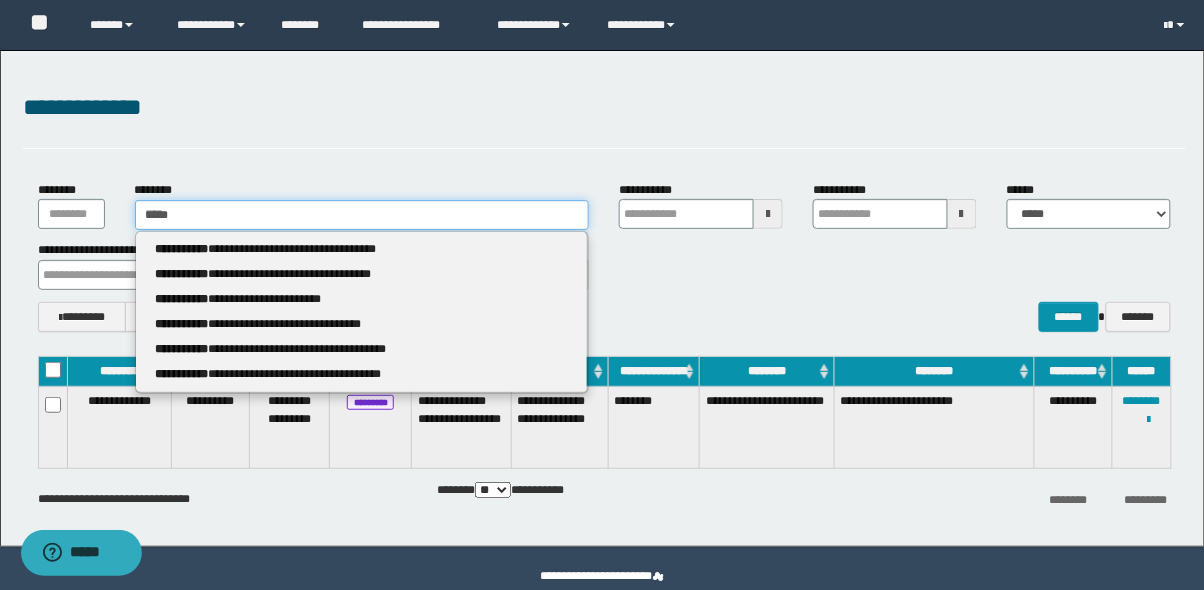 type 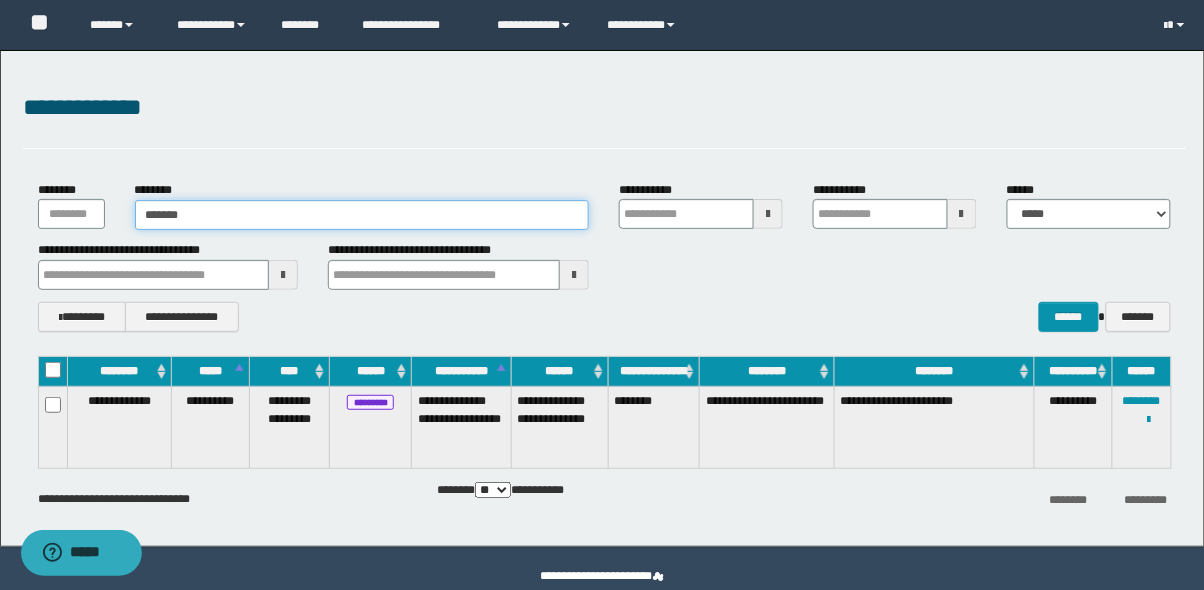 type on "********" 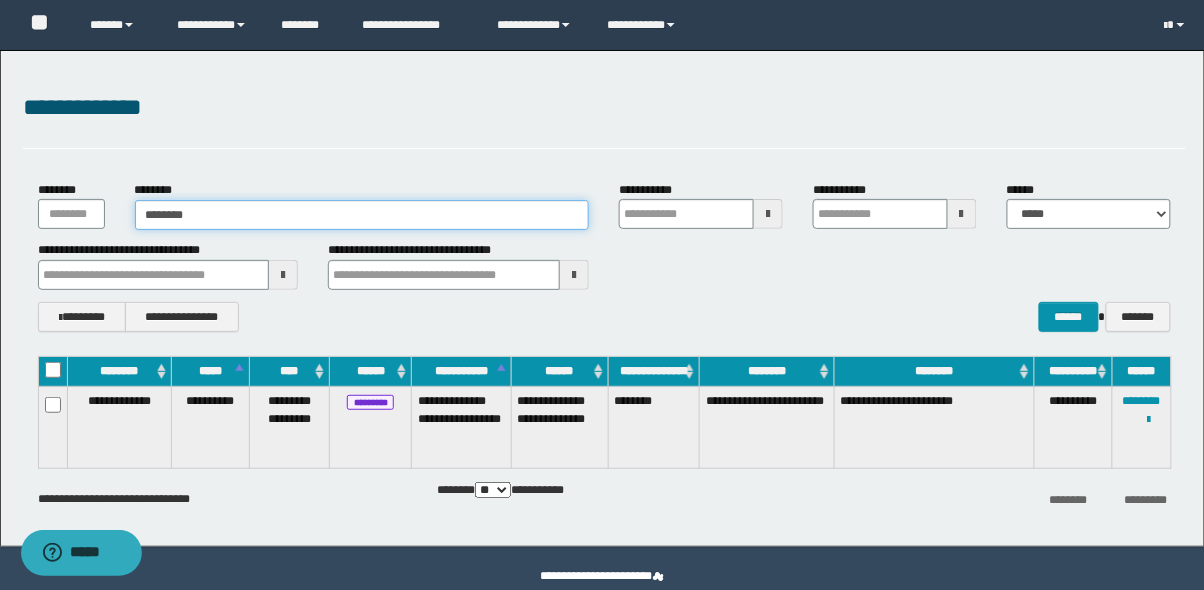 type on "********" 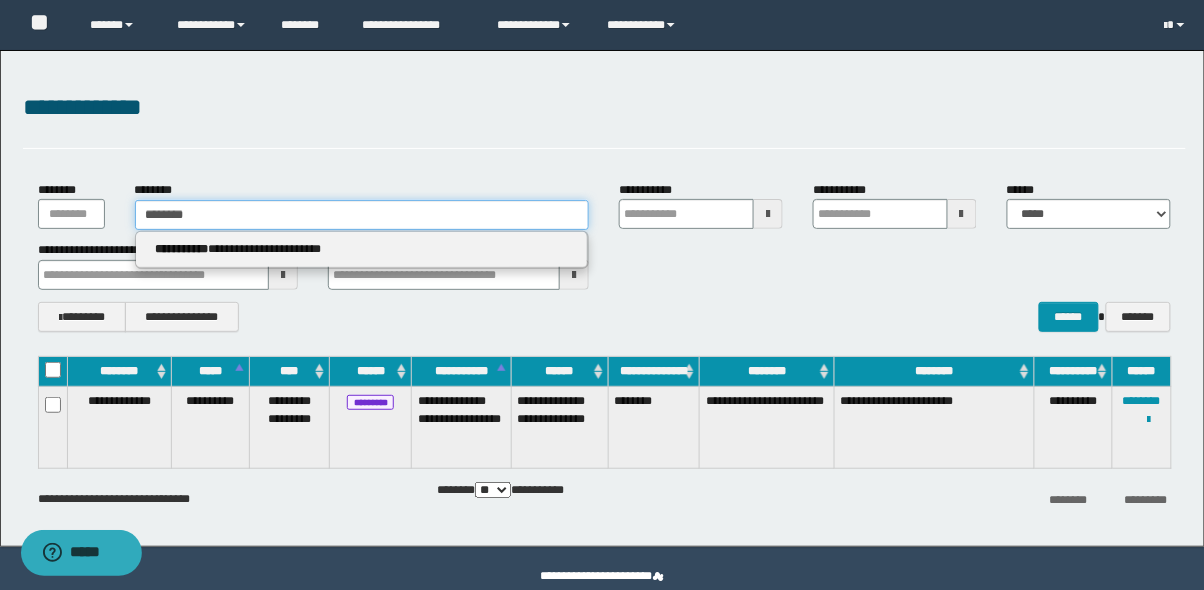 type on "********" 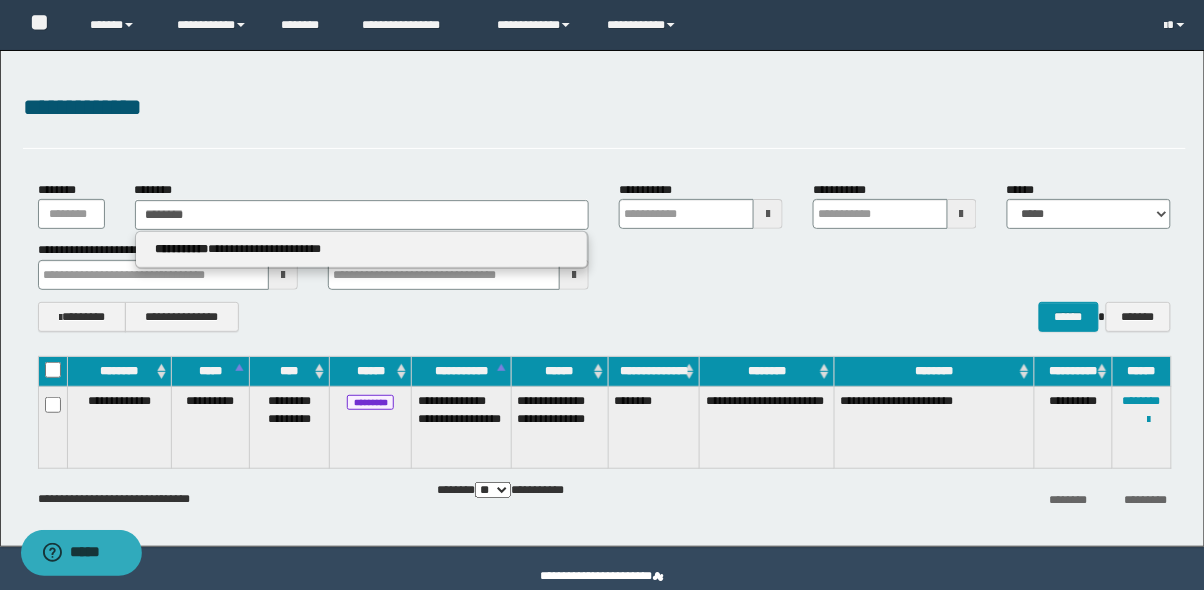 click on "**********" at bounding box center (362, 249) 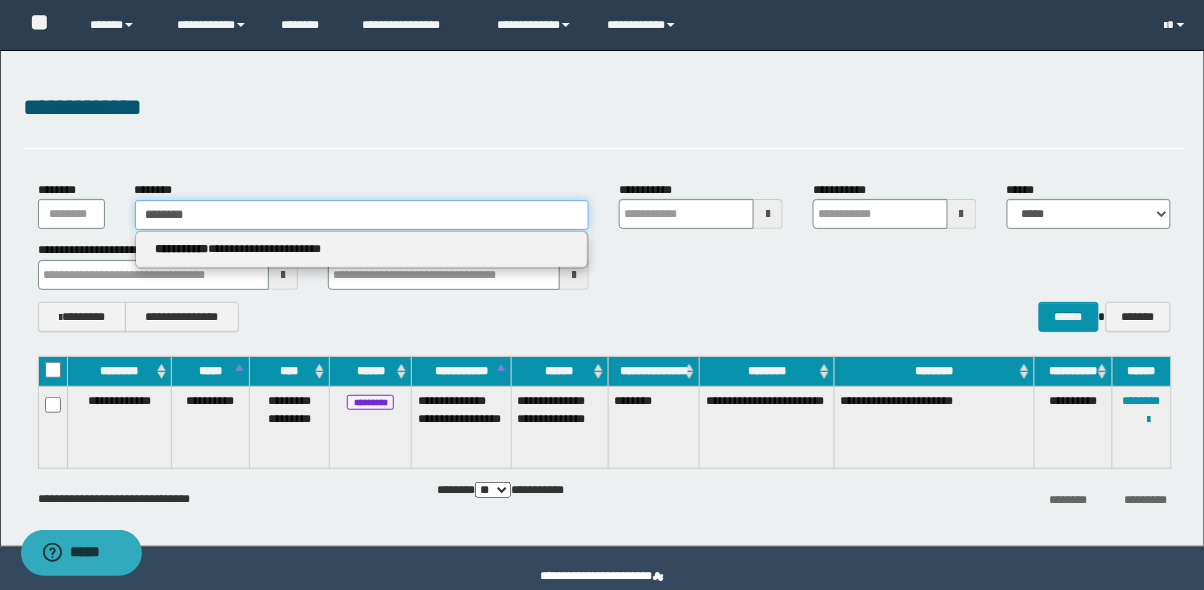 type 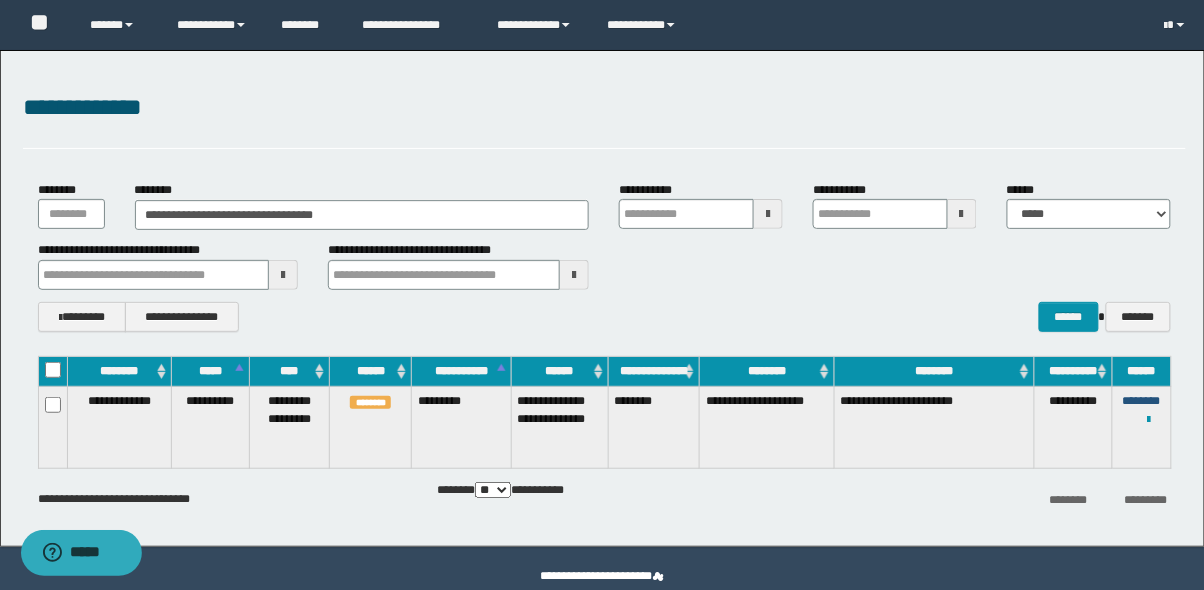 click on "********" at bounding box center [1142, 401] 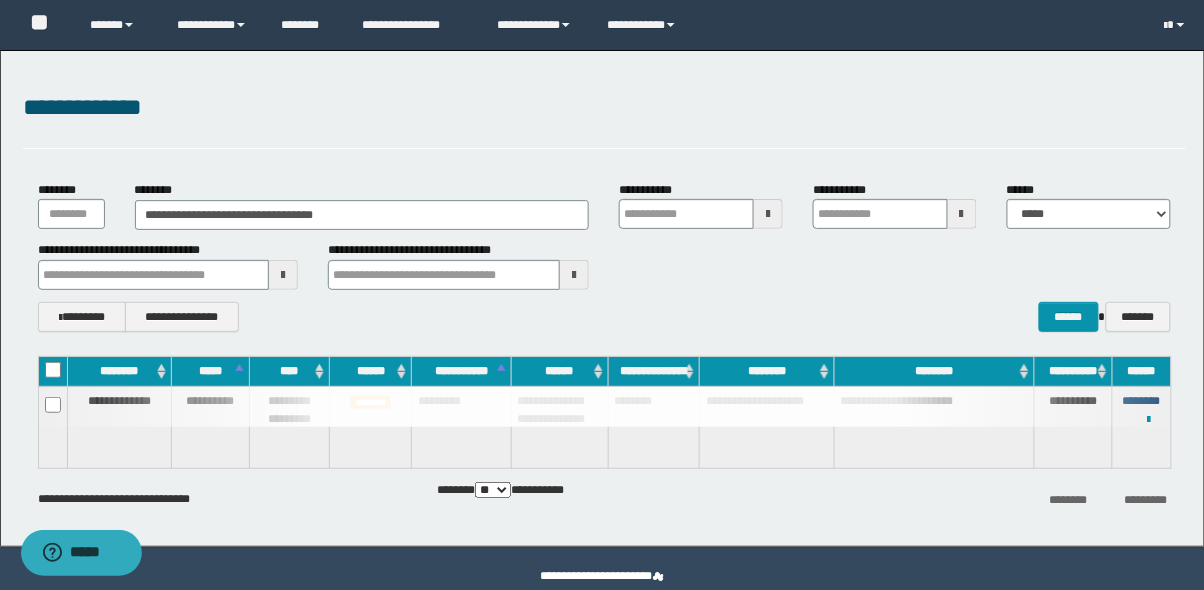 type 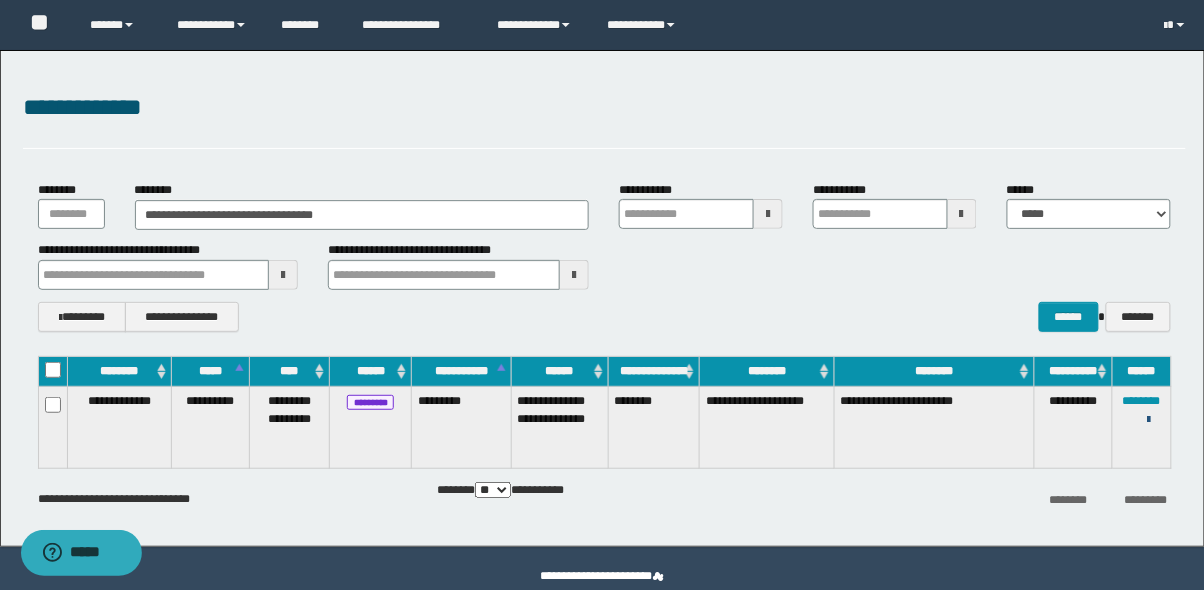 click at bounding box center [1149, 420] 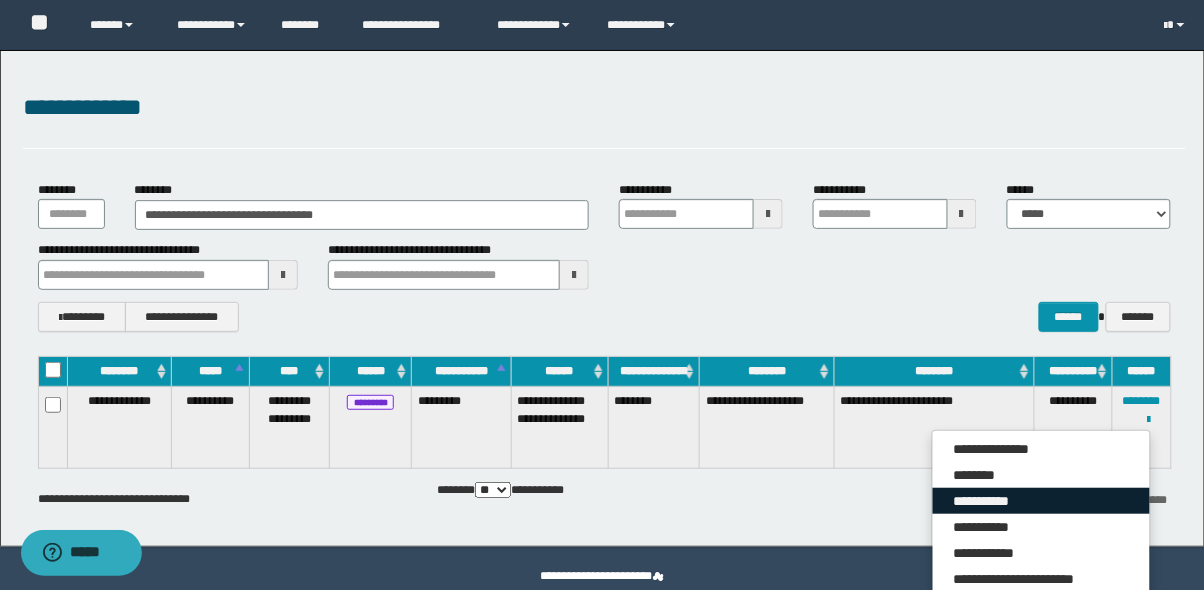 click on "**********" at bounding box center (1041, 501) 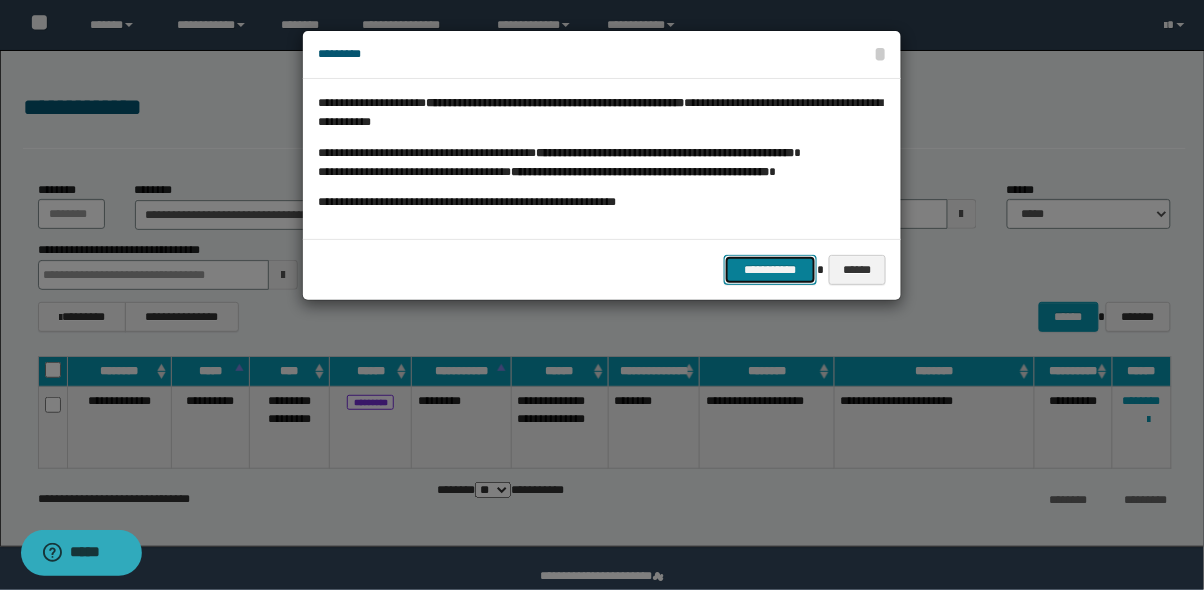 click on "**********" at bounding box center [771, 270] 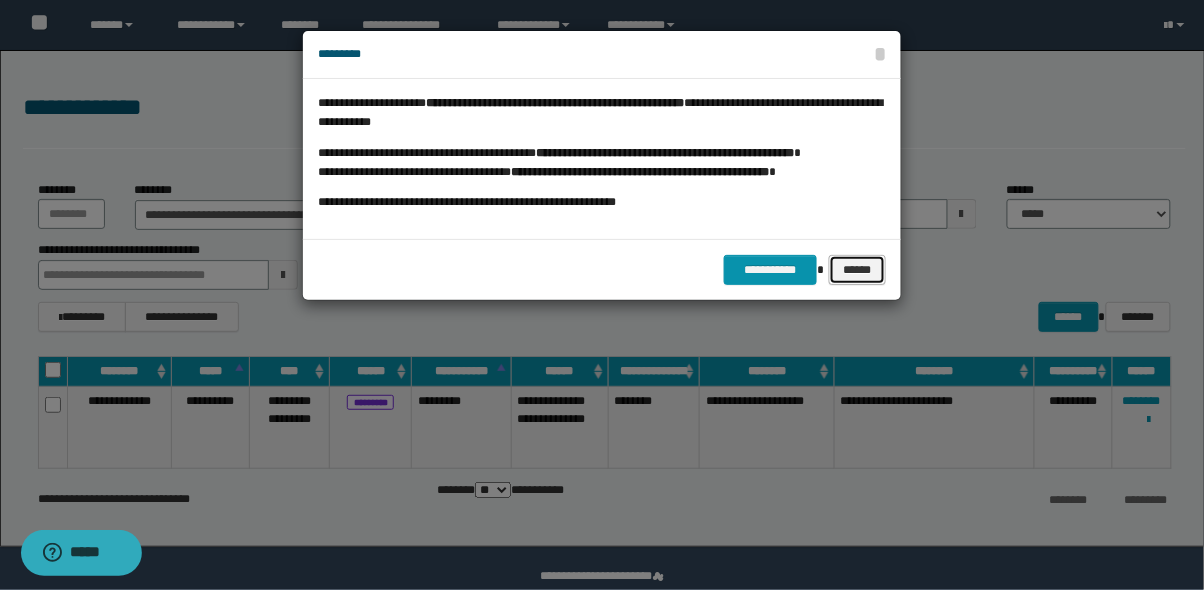click on "******" at bounding box center (857, 270) 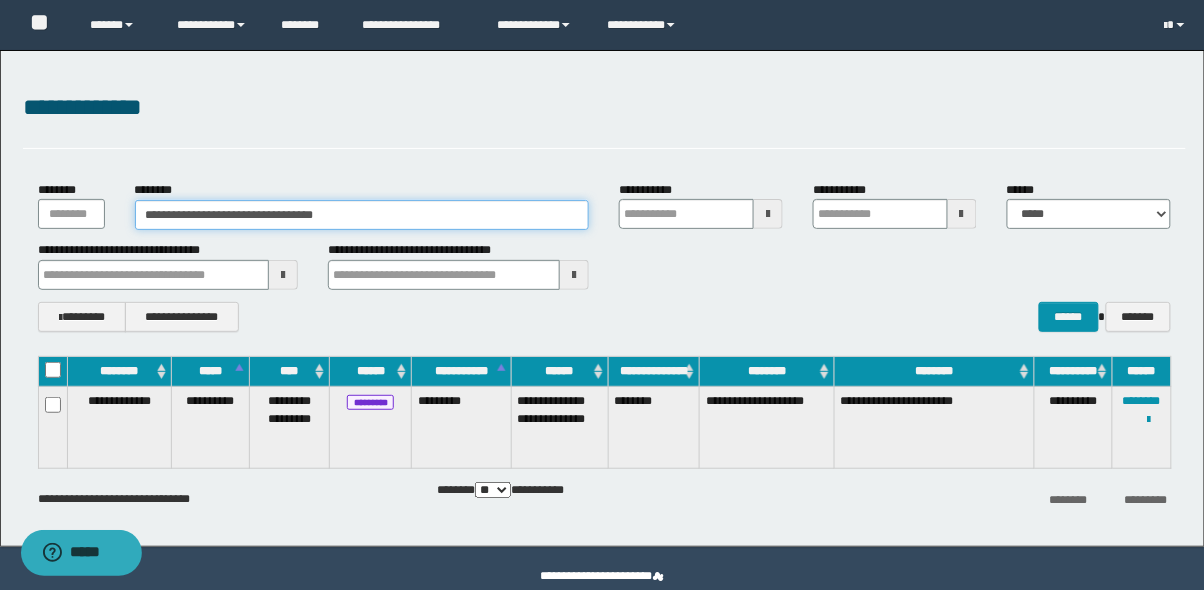 click on "**********" at bounding box center [362, 215] 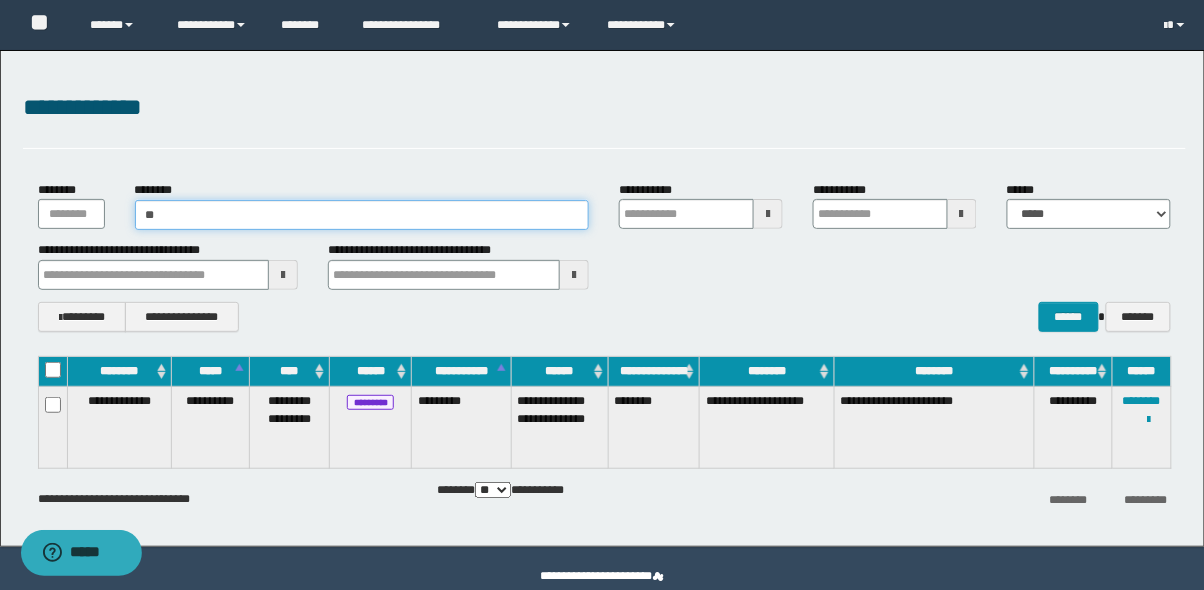type on "*" 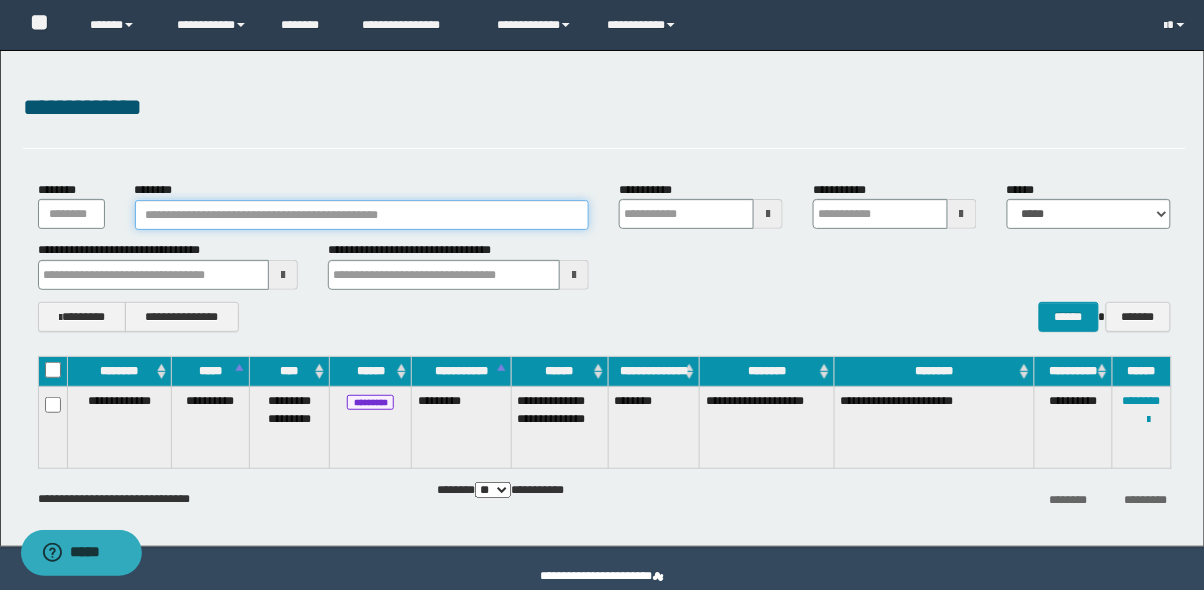 type on "*" 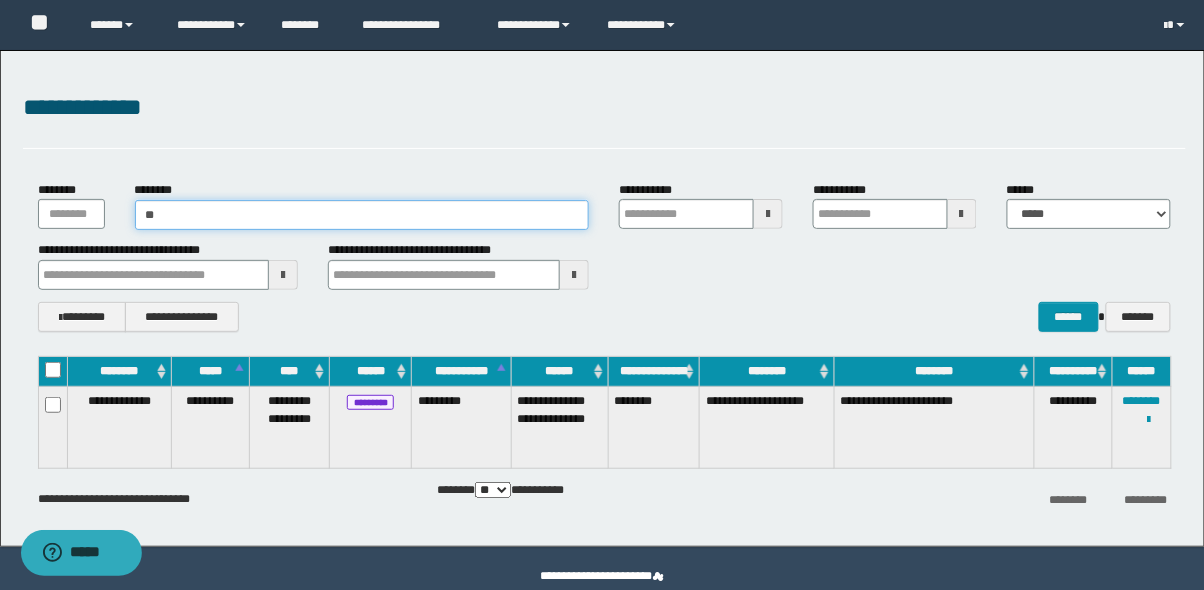type on "***" 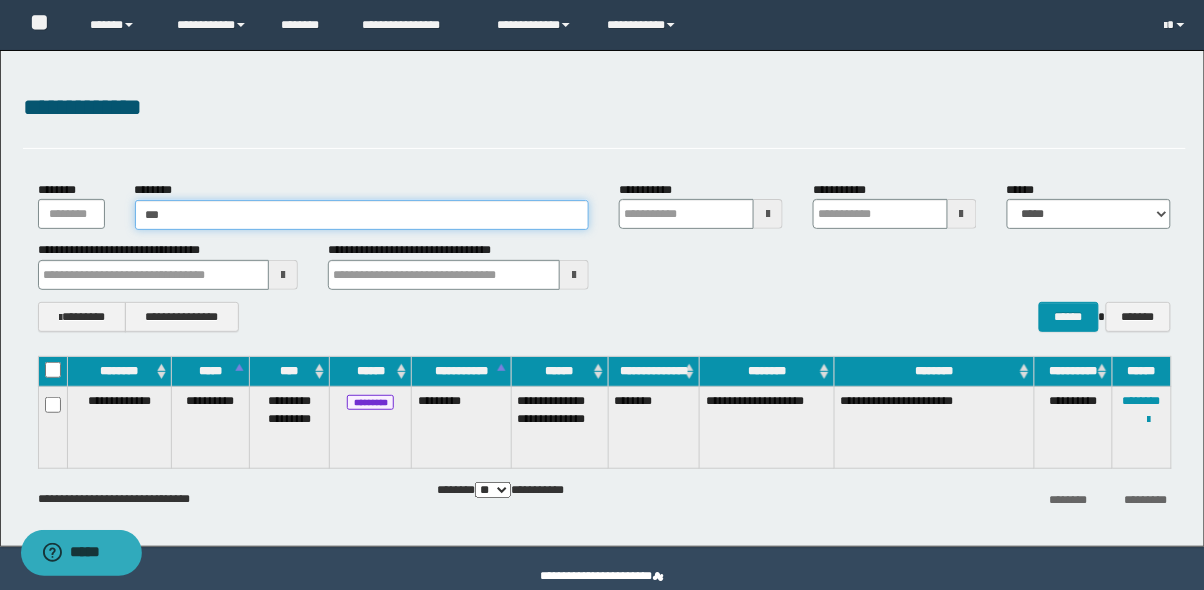 type on "***" 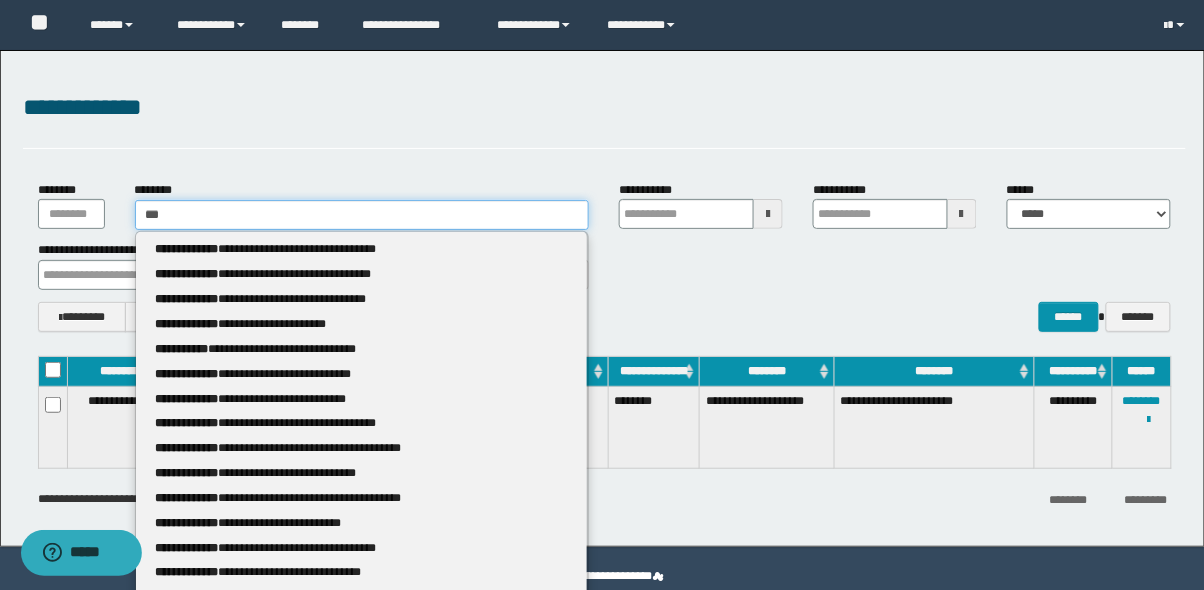 type on "****" 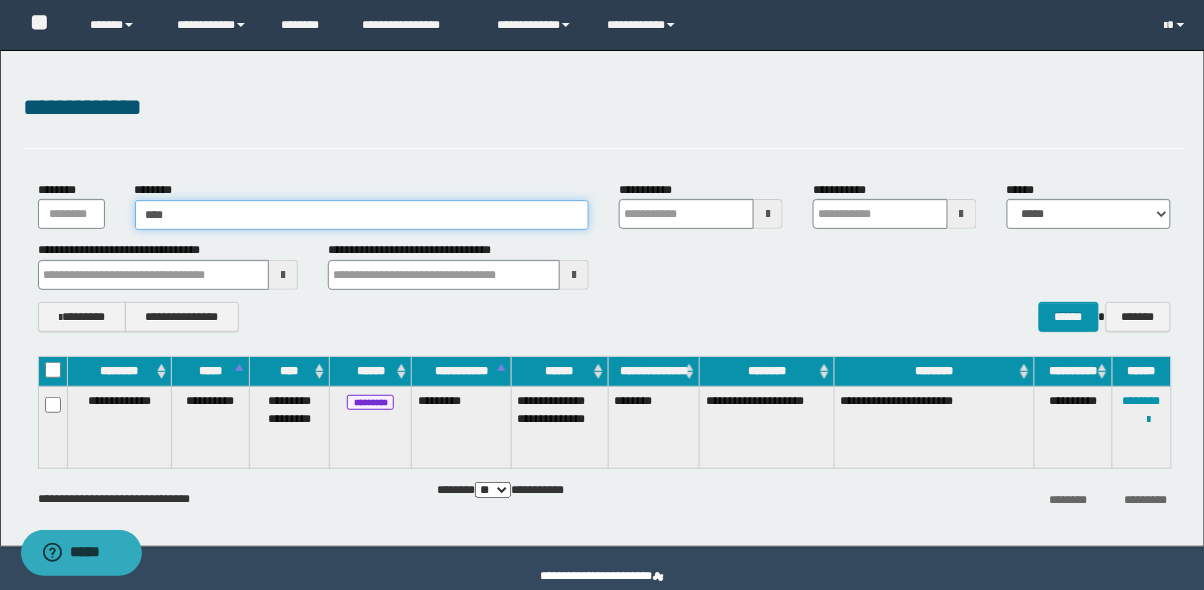 type on "****" 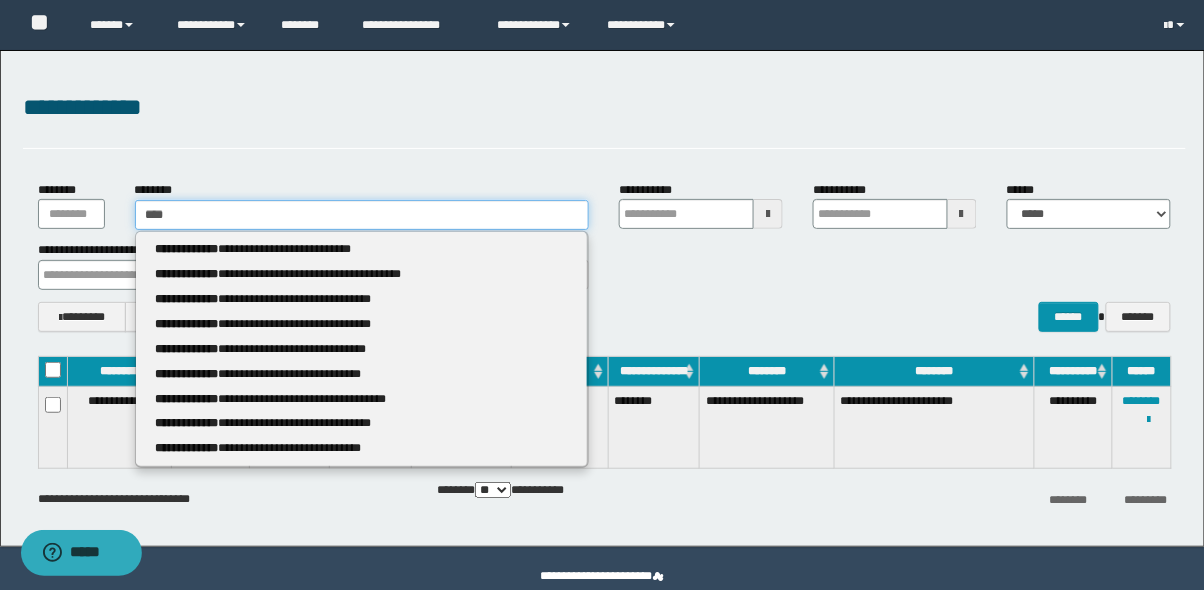 type on "*****" 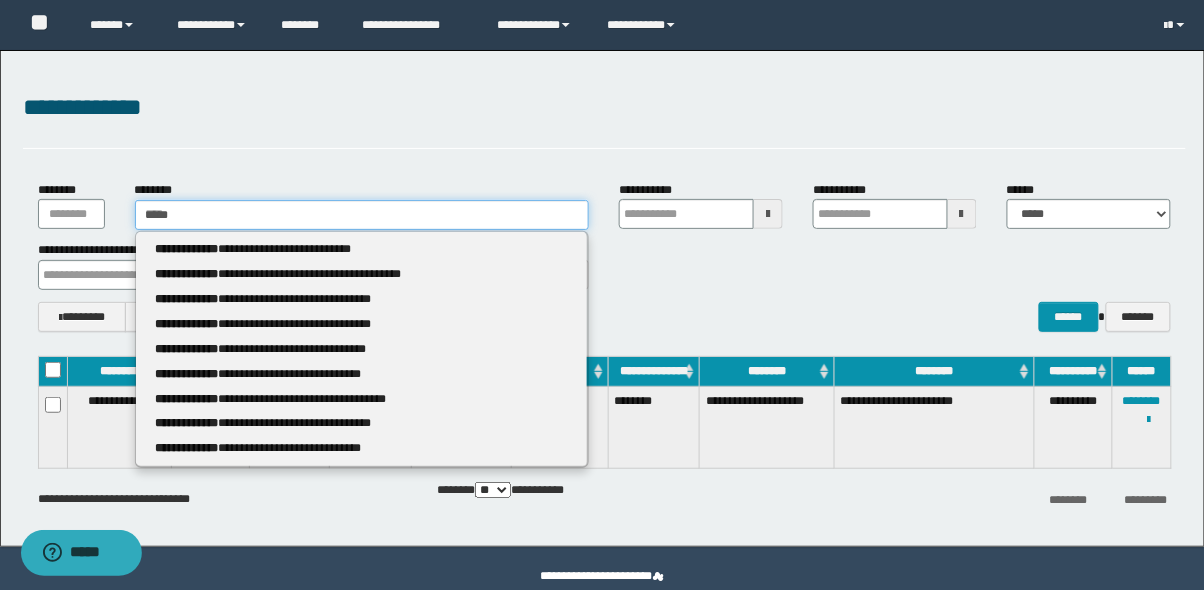 type 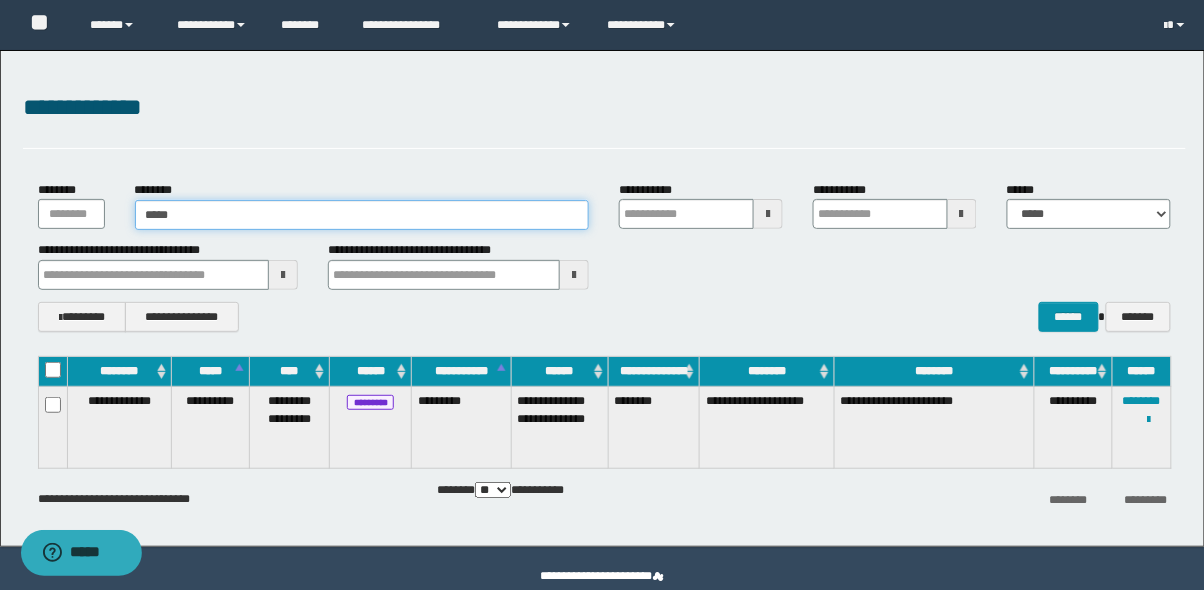 type on "****" 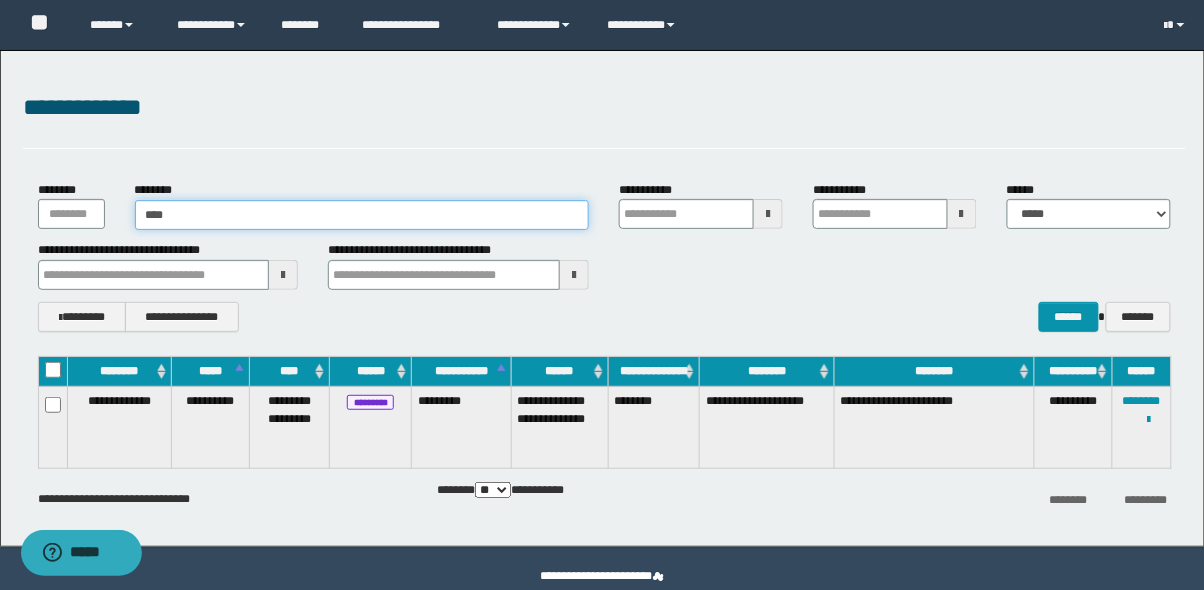 type on "****" 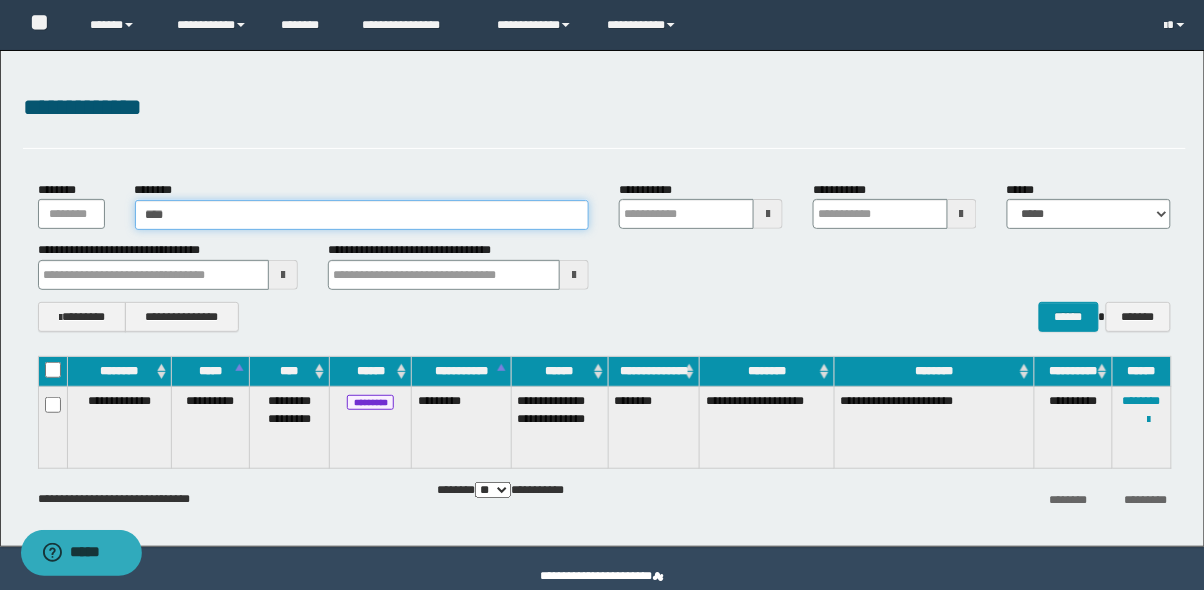 type on "***" 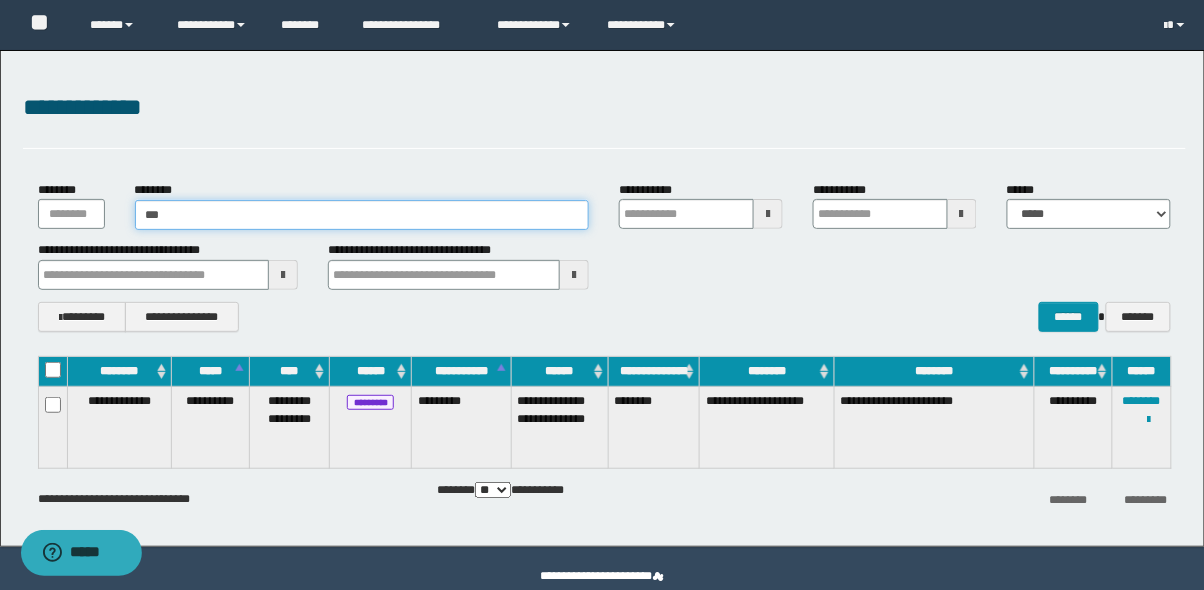 type on "***" 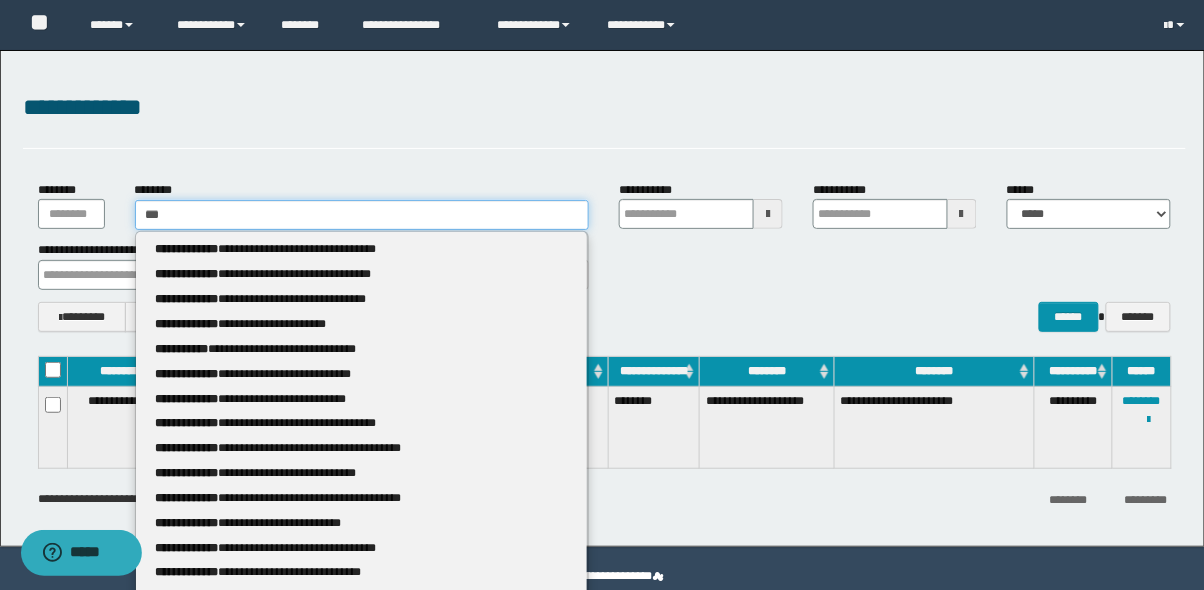 type on "**" 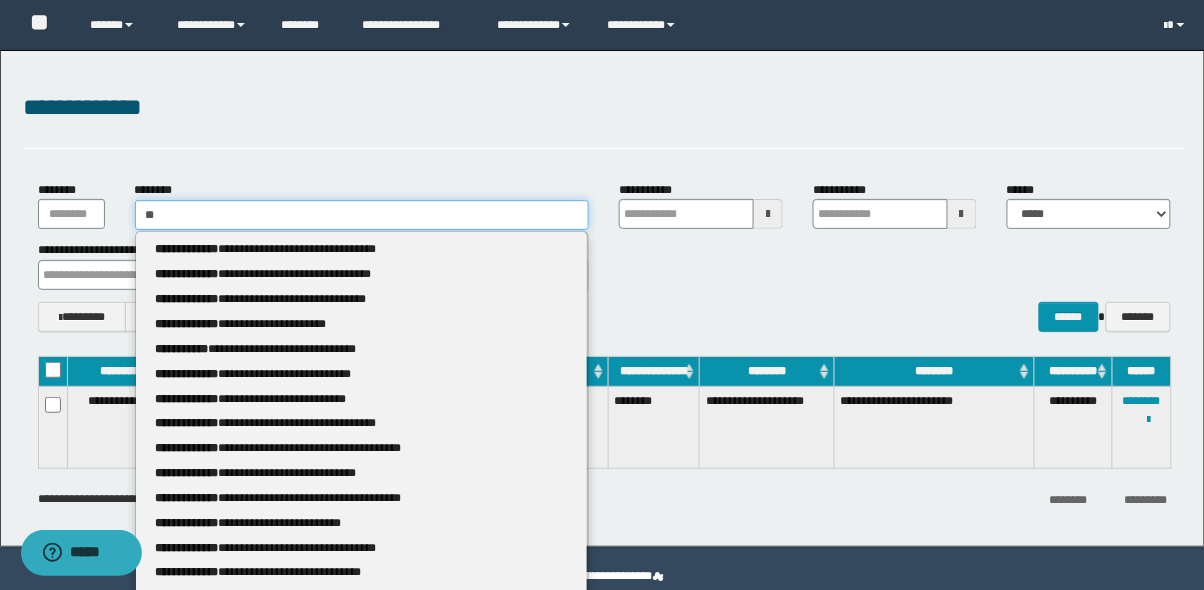 type 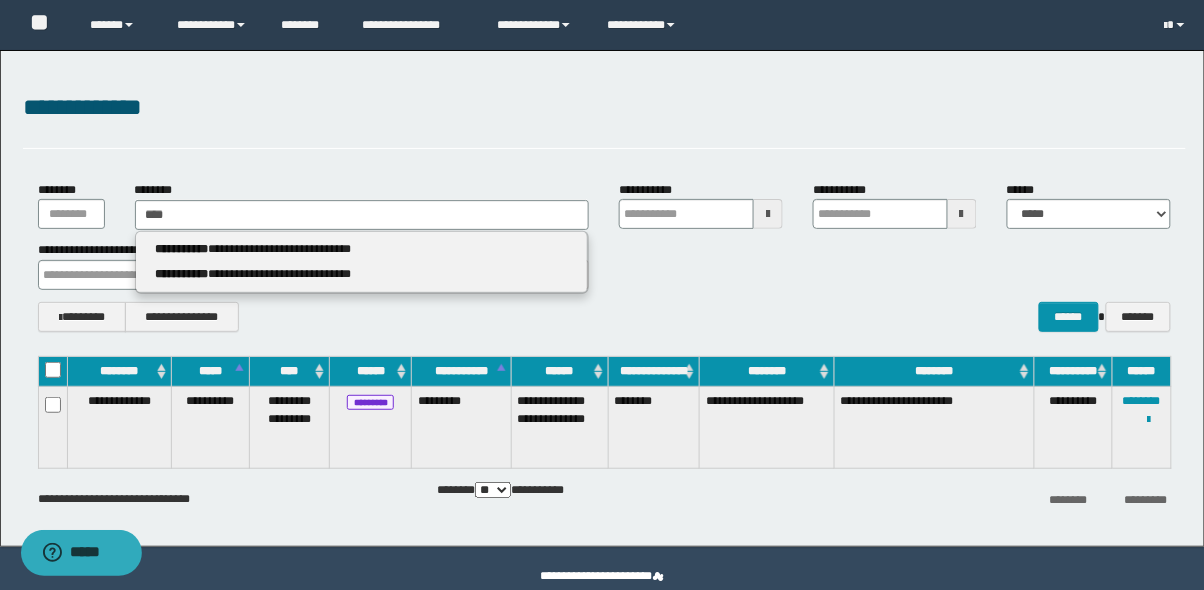 click on "**********" at bounding box center (362, 262) 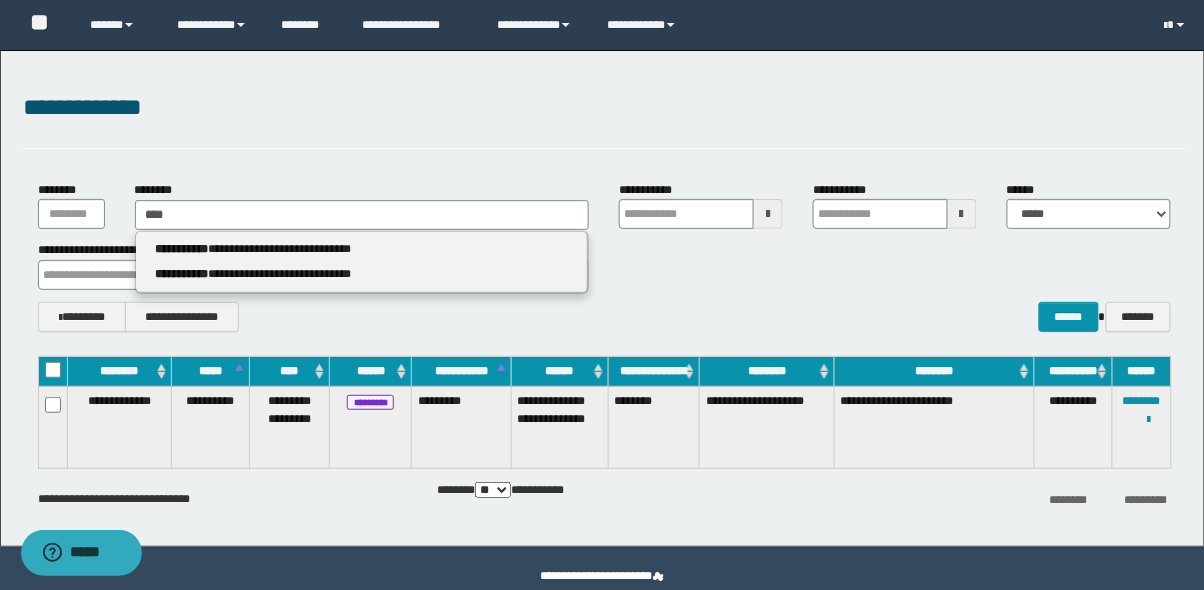 click on "**********" at bounding box center [362, 274] 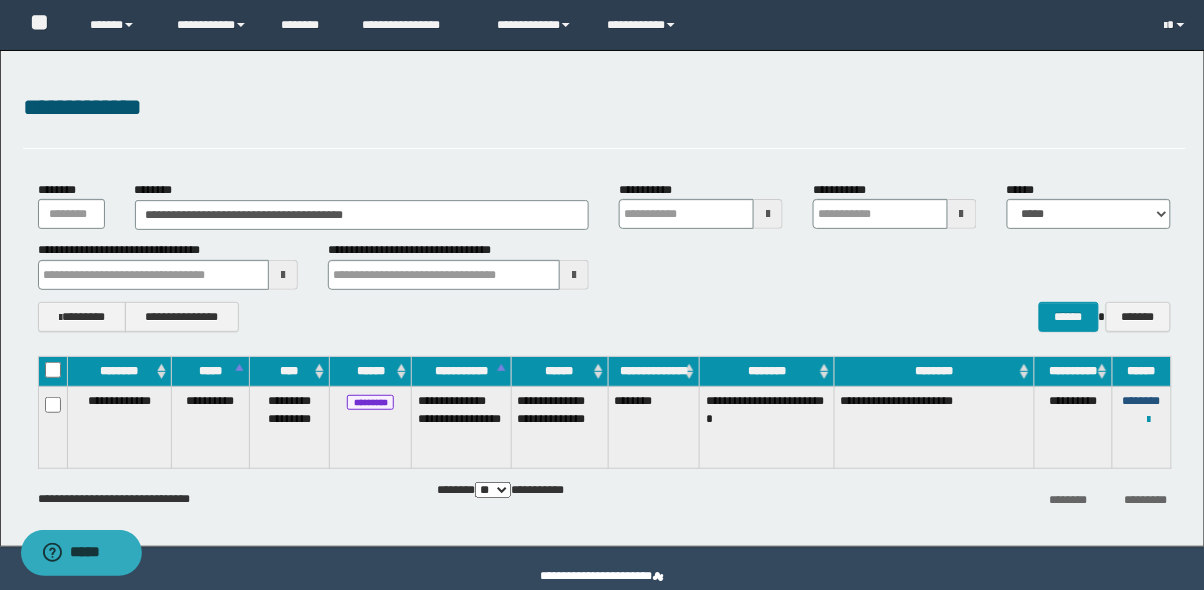 click on "********" at bounding box center (1142, 401) 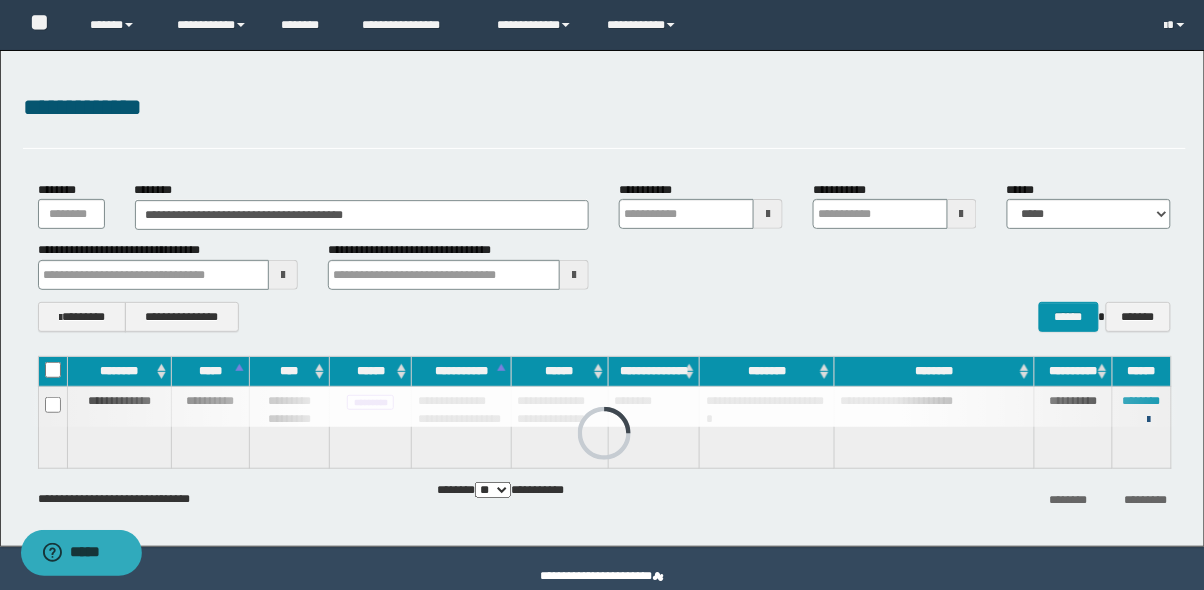 click at bounding box center [1149, 420] 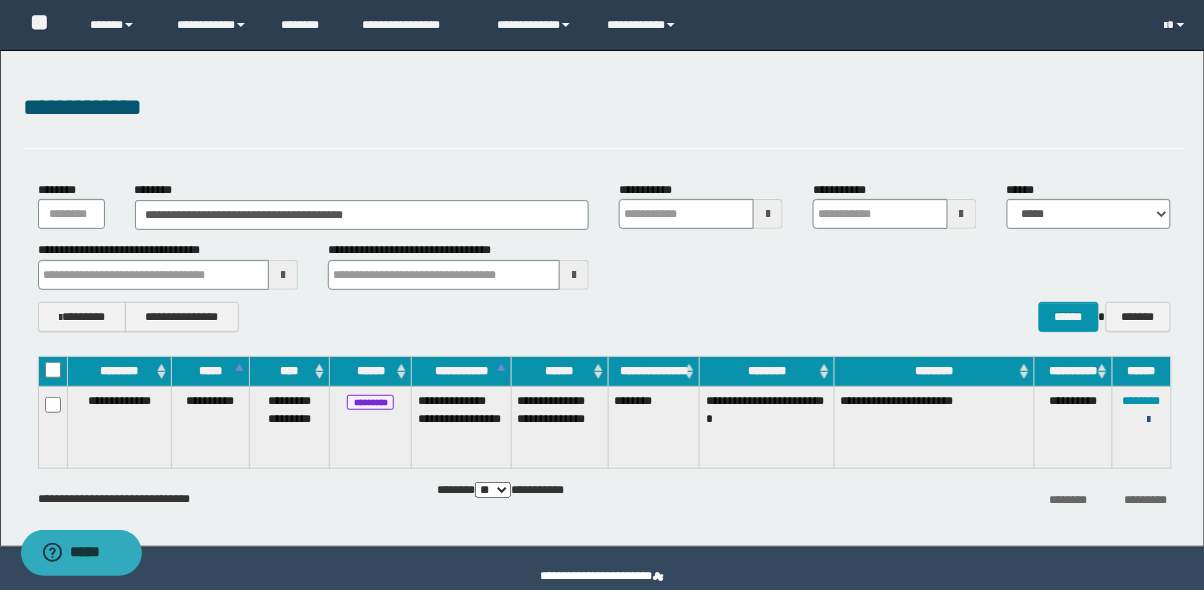 click at bounding box center (1149, 420) 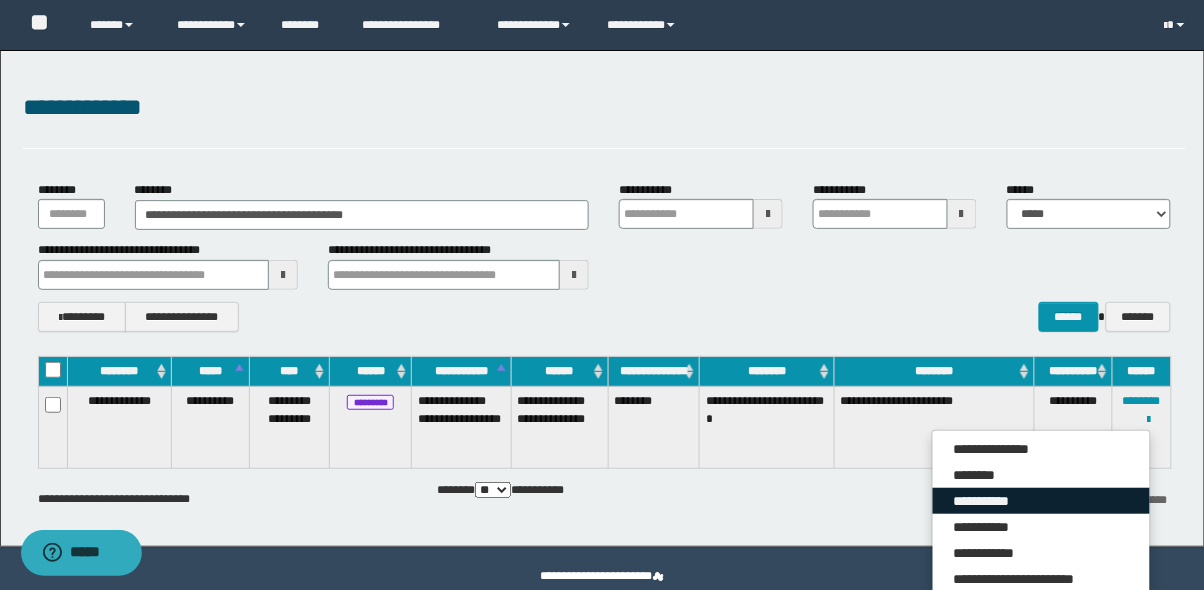 click on "**********" at bounding box center [1041, 501] 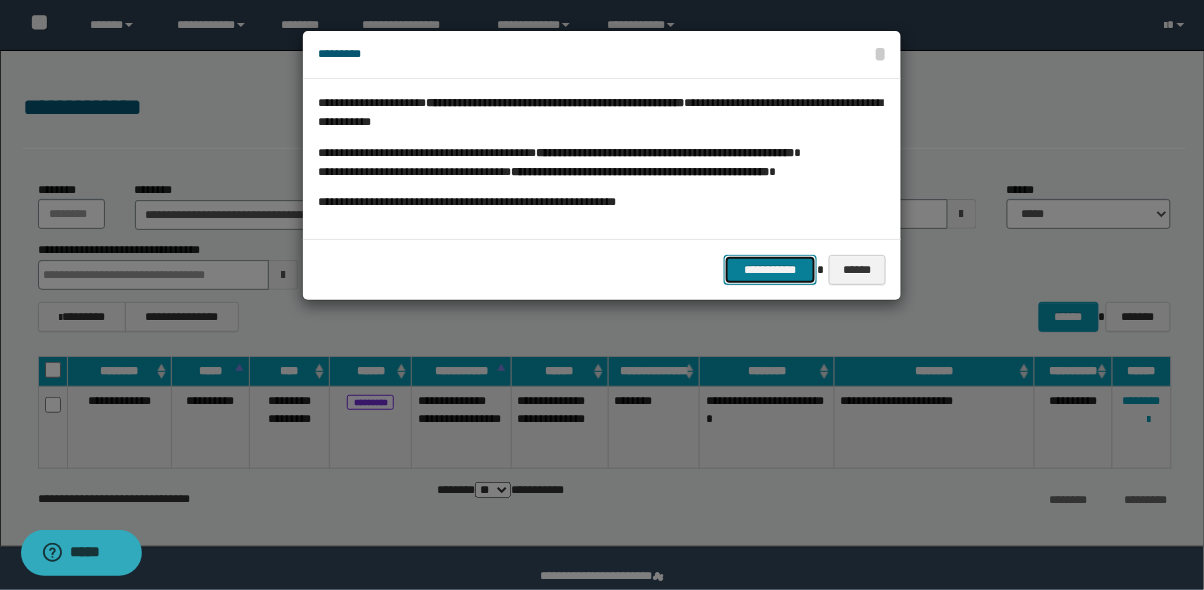 click on "**********" at bounding box center [771, 270] 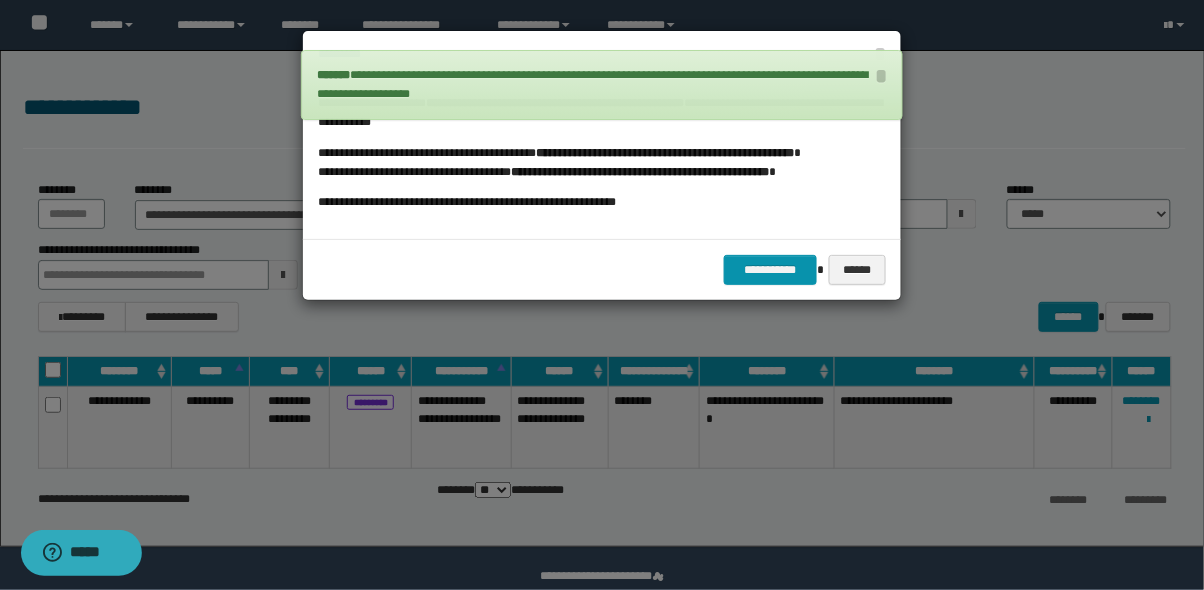 click at bounding box center [602, 295] 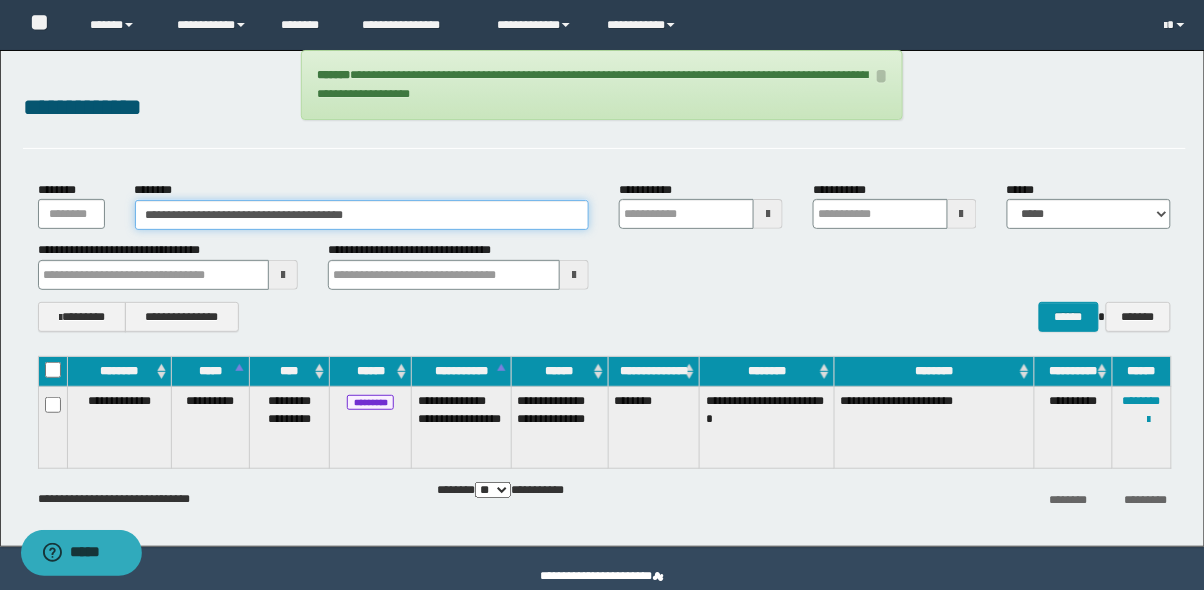 click on "**********" at bounding box center [362, 215] 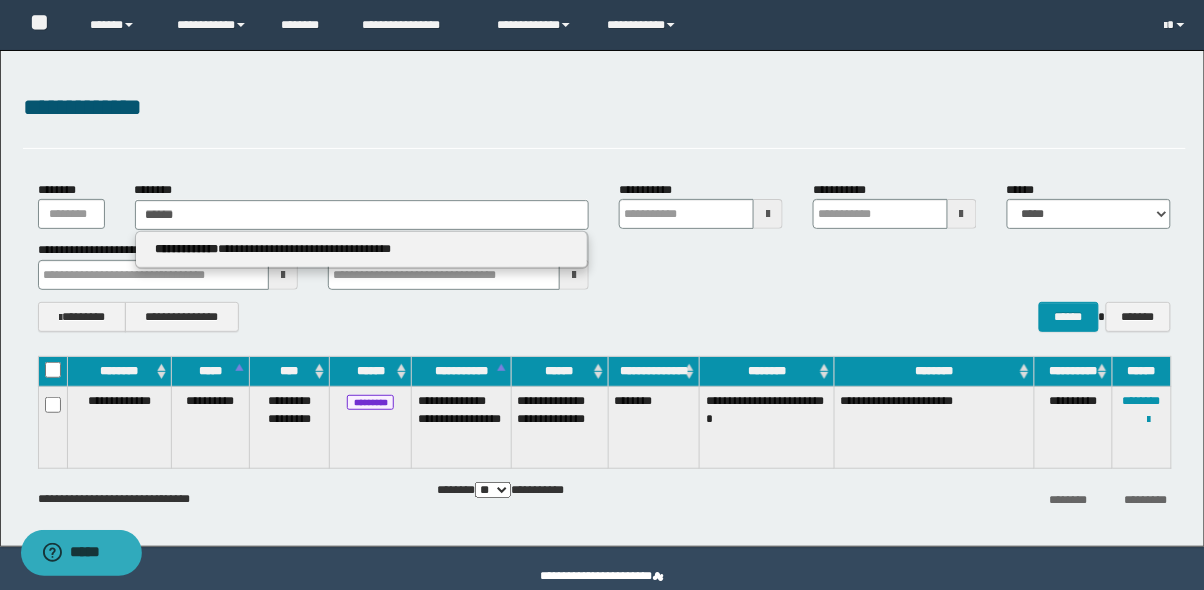 click on "**********" at bounding box center (187, 249) 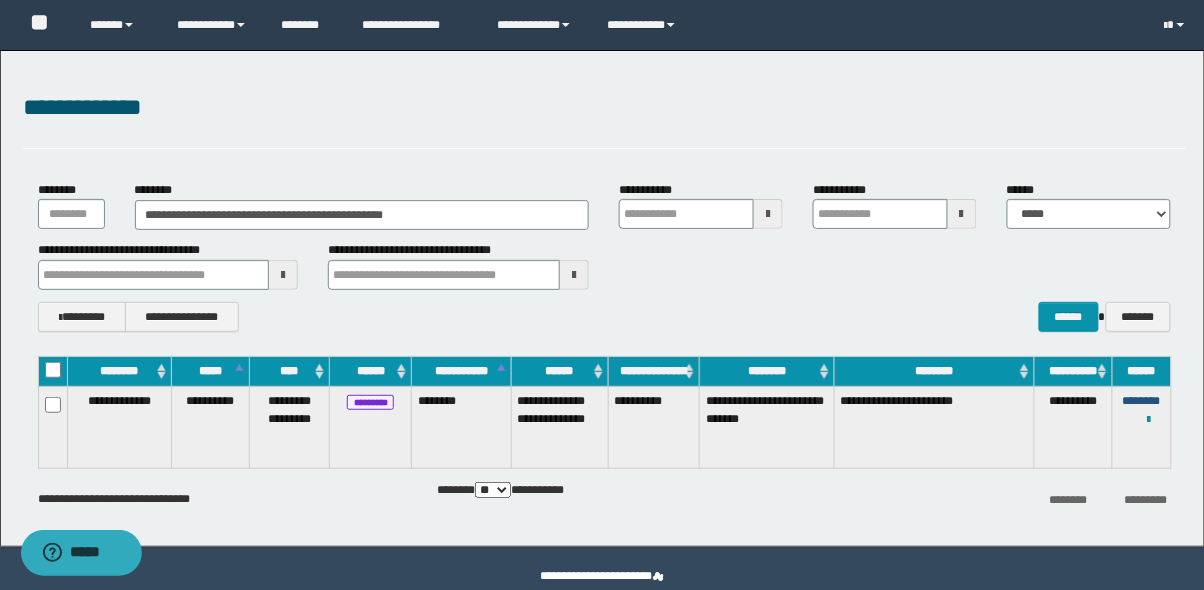 click on "********" at bounding box center (1142, 401) 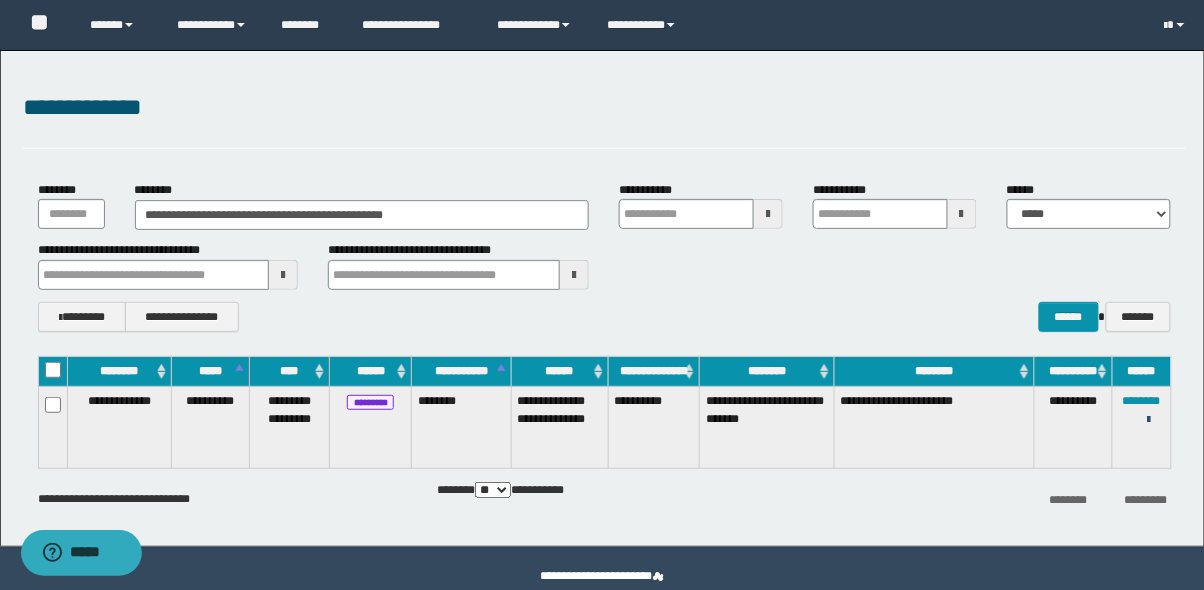 click at bounding box center [1149, 419] 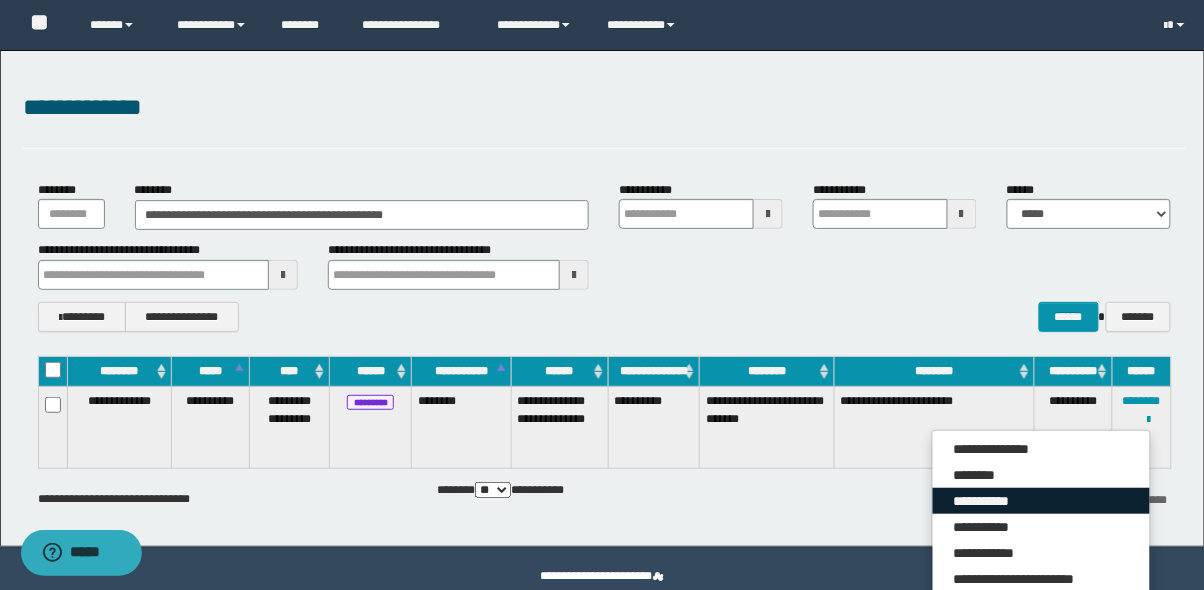 click on "**********" at bounding box center [1041, 501] 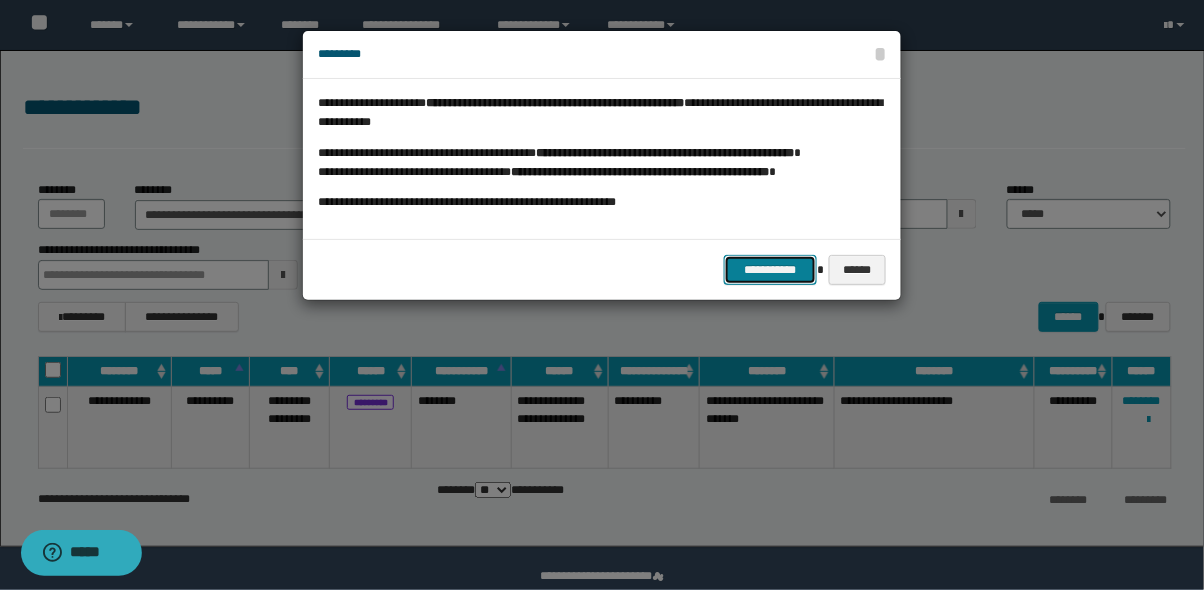 click on "**********" at bounding box center [771, 270] 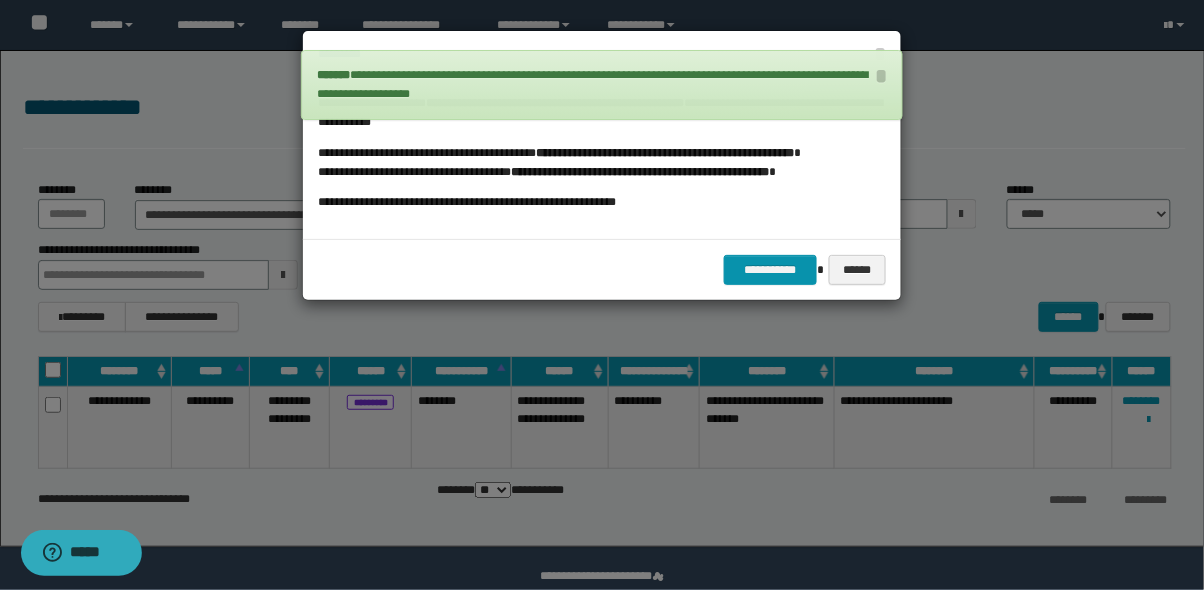 click at bounding box center (602, 295) 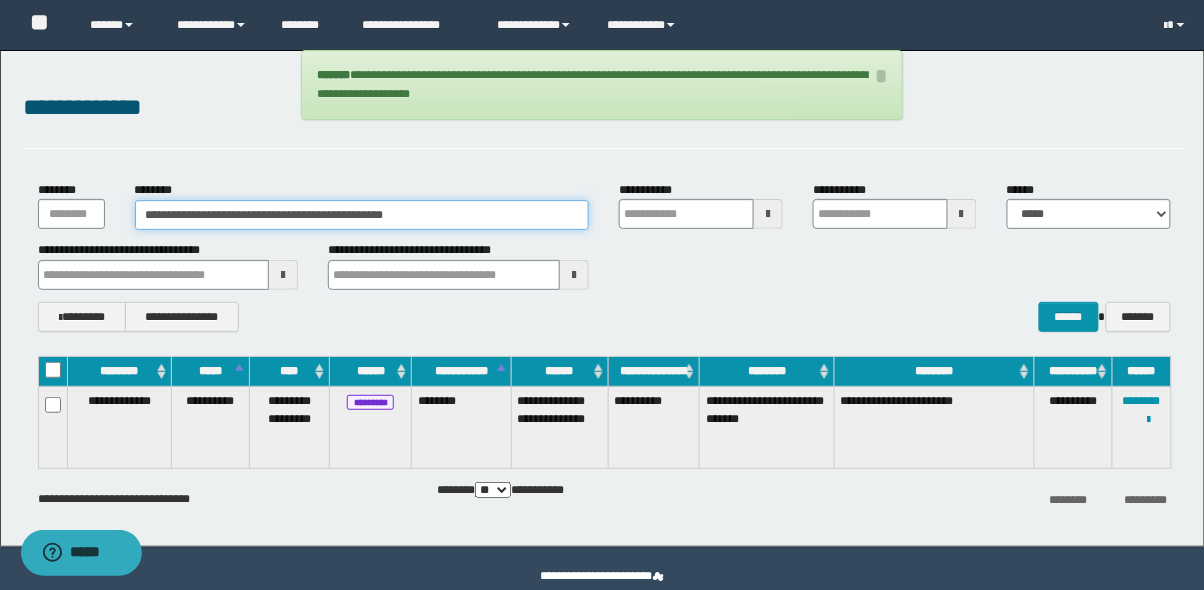 click on "**********" at bounding box center [362, 215] 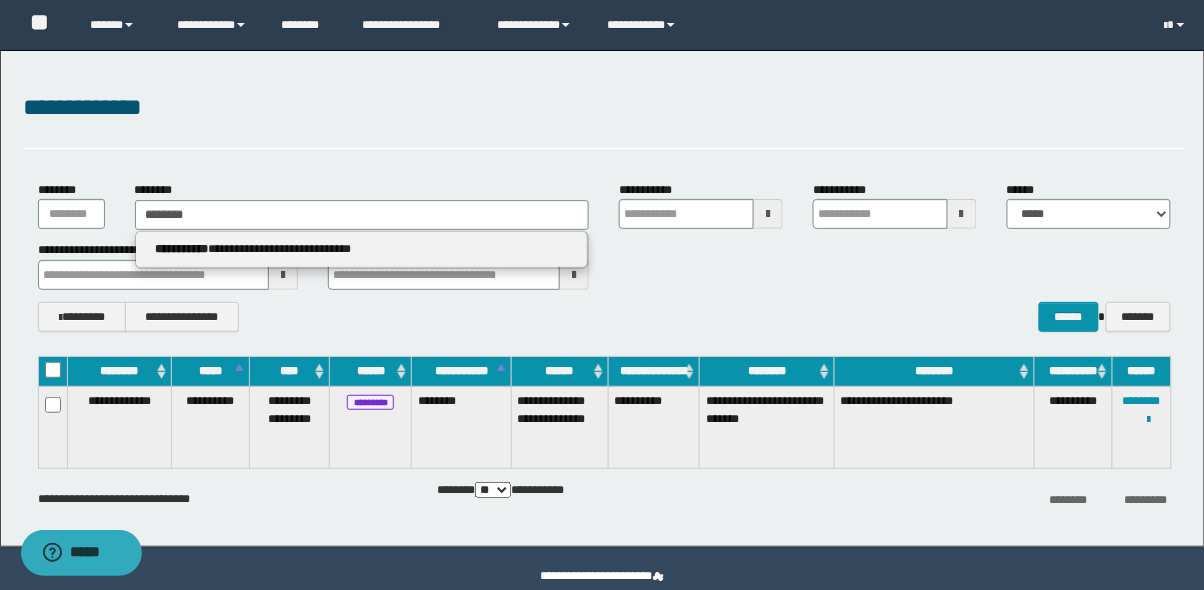 click on "**********" at bounding box center (362, 249) 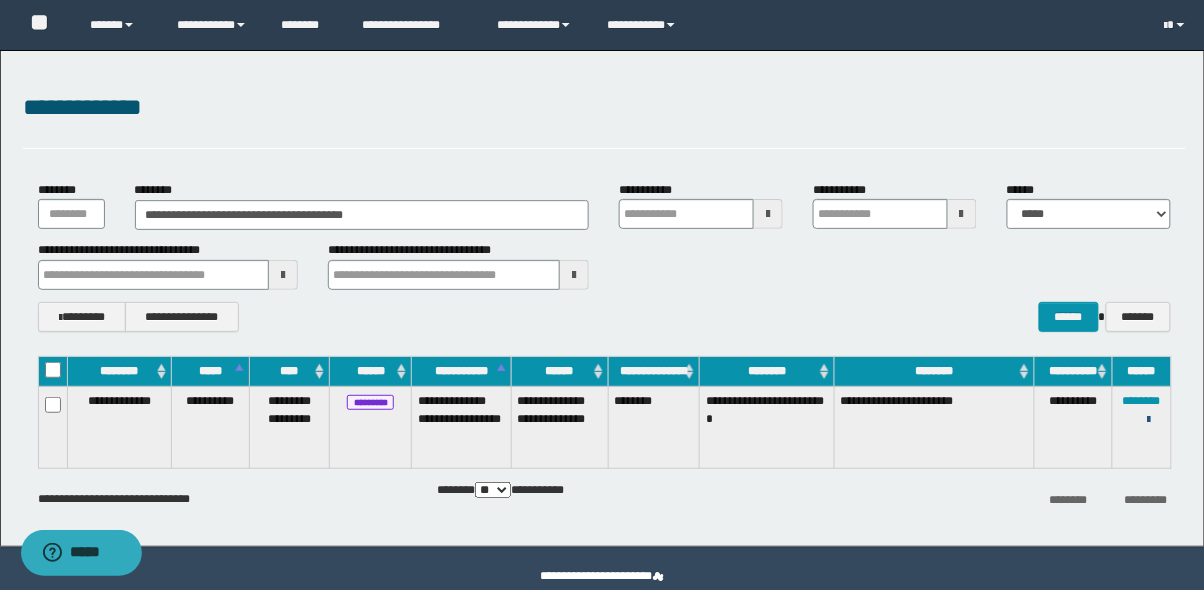 click at bounding box center (1149, 420) 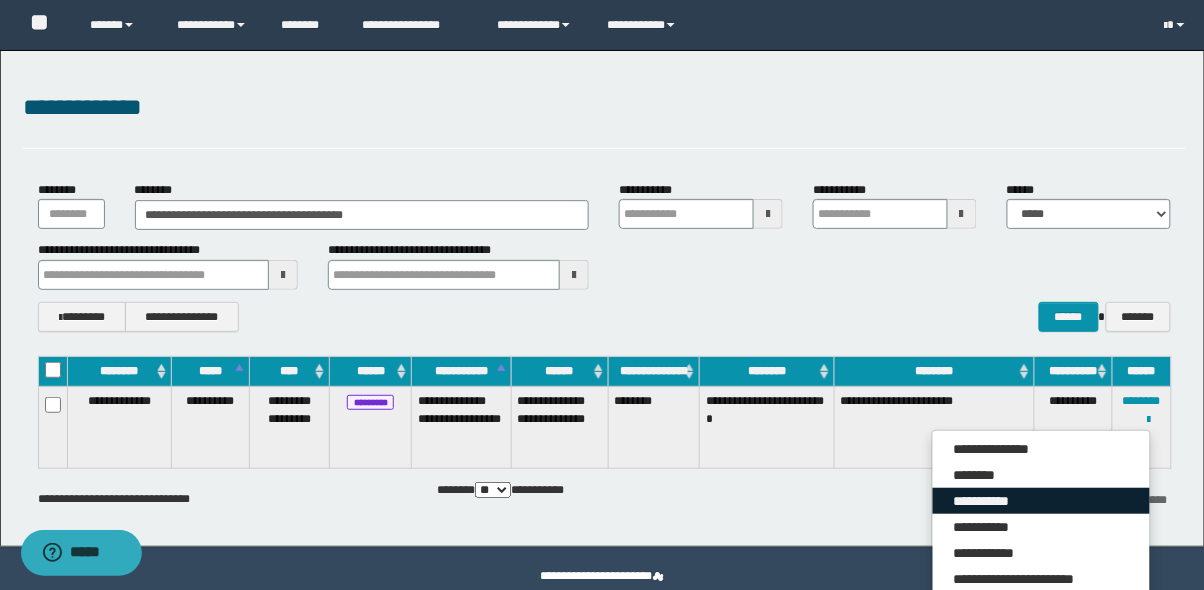 click on "**********" at bounding box center [1041, 501] 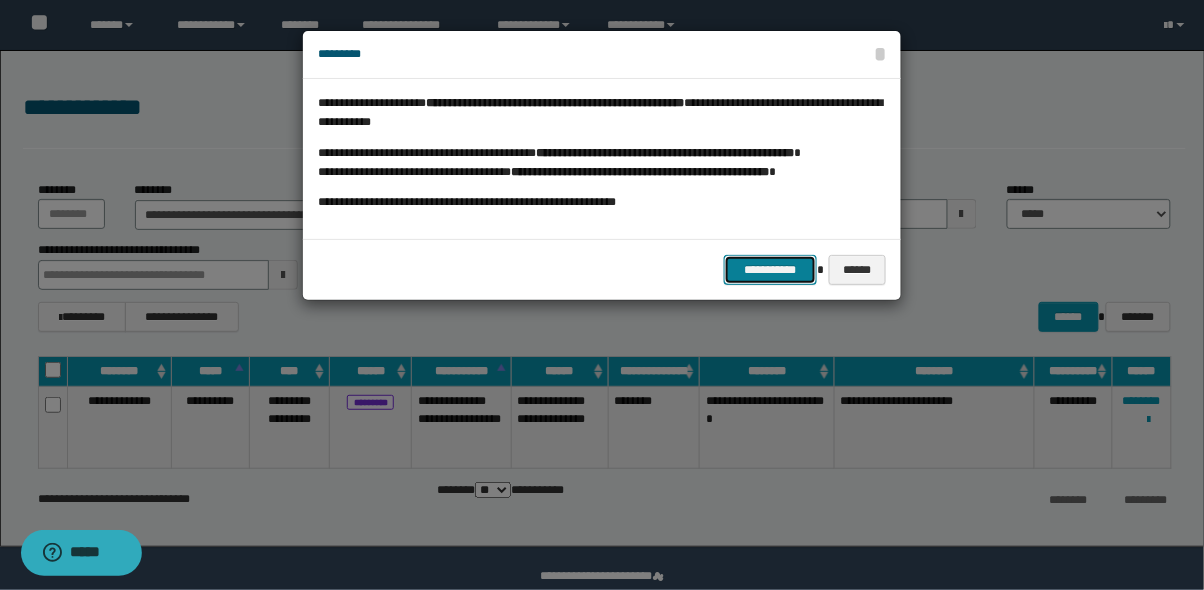 click on "**********" at bounding box center (771, 270) 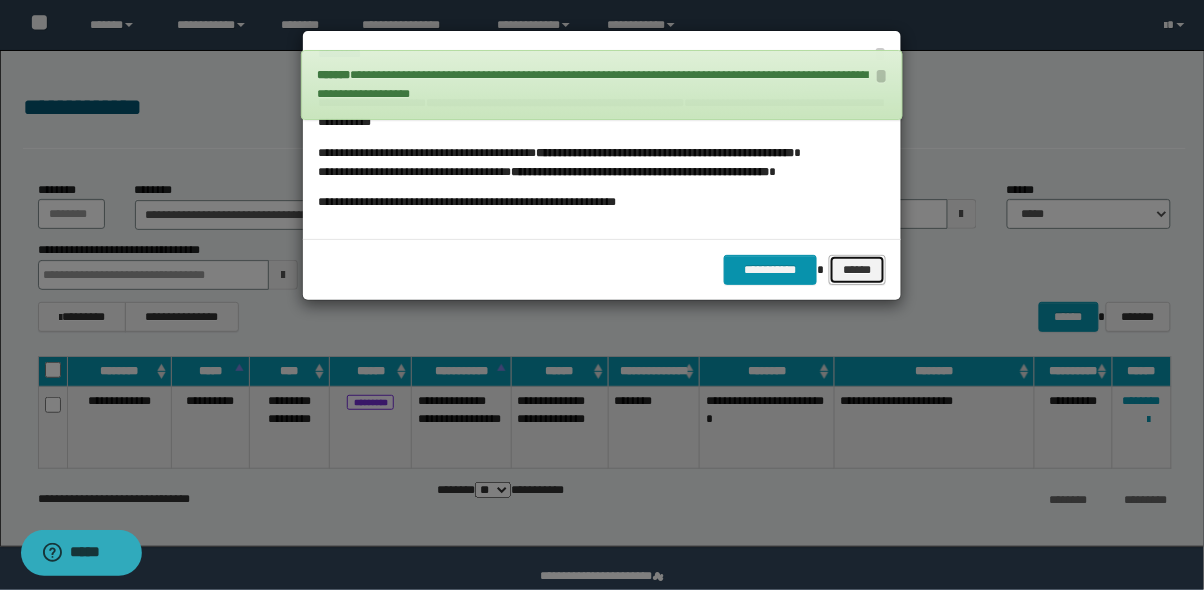 click on "******" at bounding box center [857, 270] 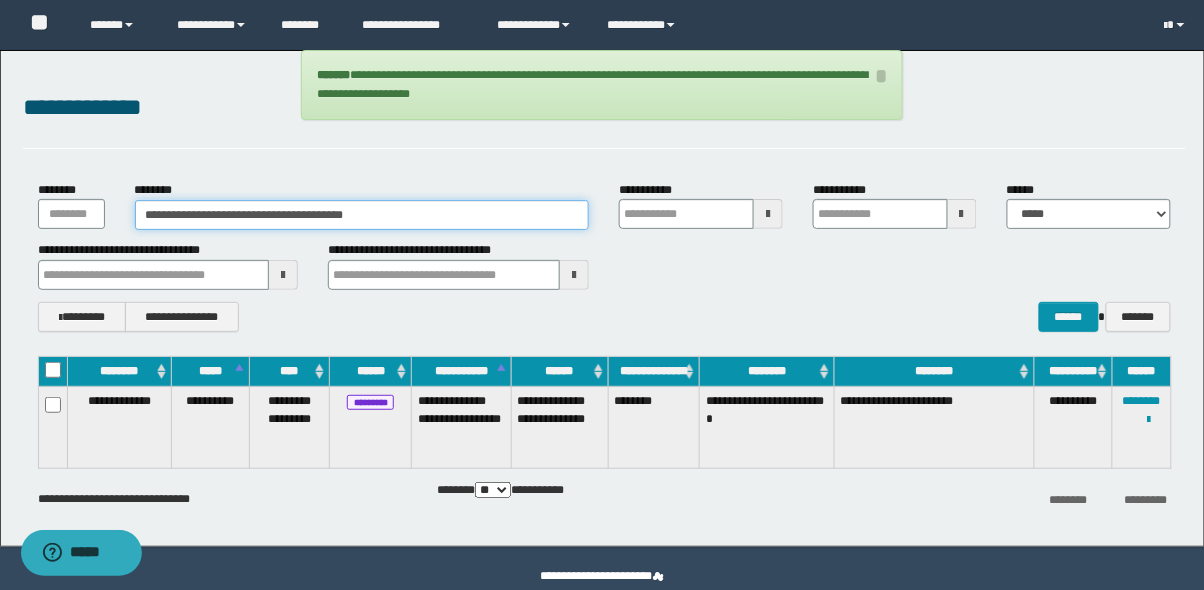 click on "**********" at bounding box center (362, 215) 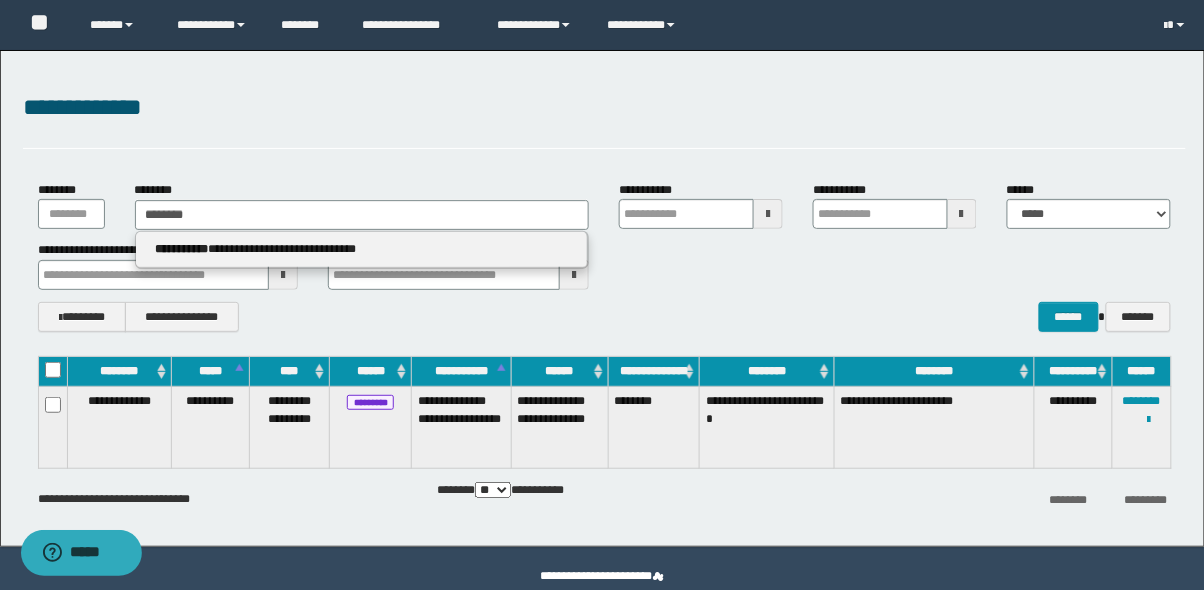 click on "**********" at bounding box center (362, 249) 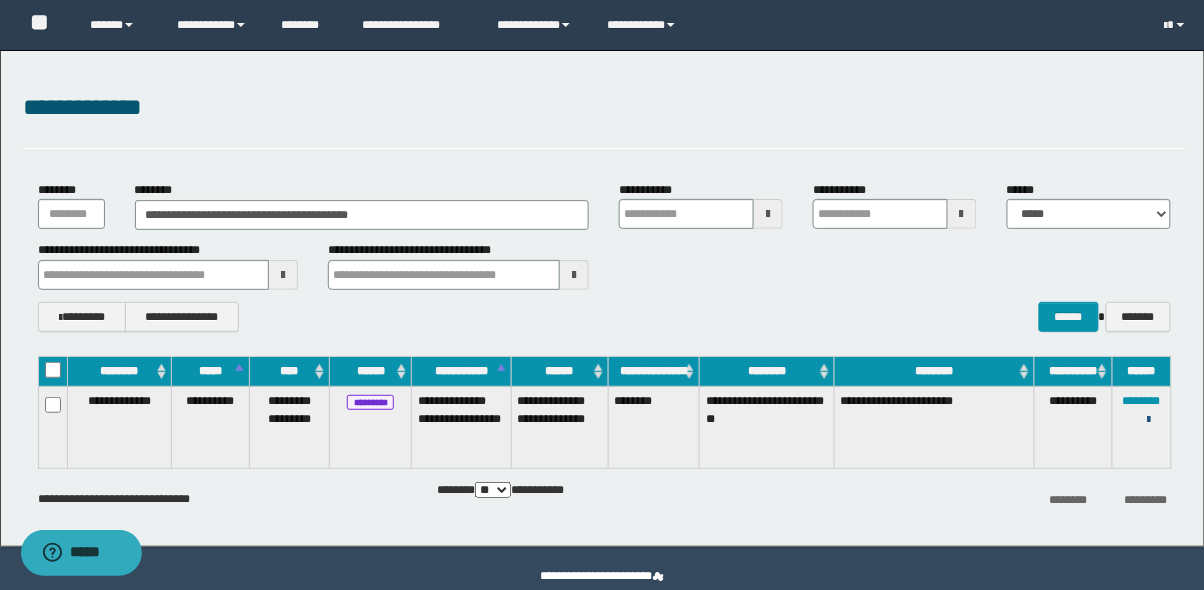 click at bounding box center [1149, 420] 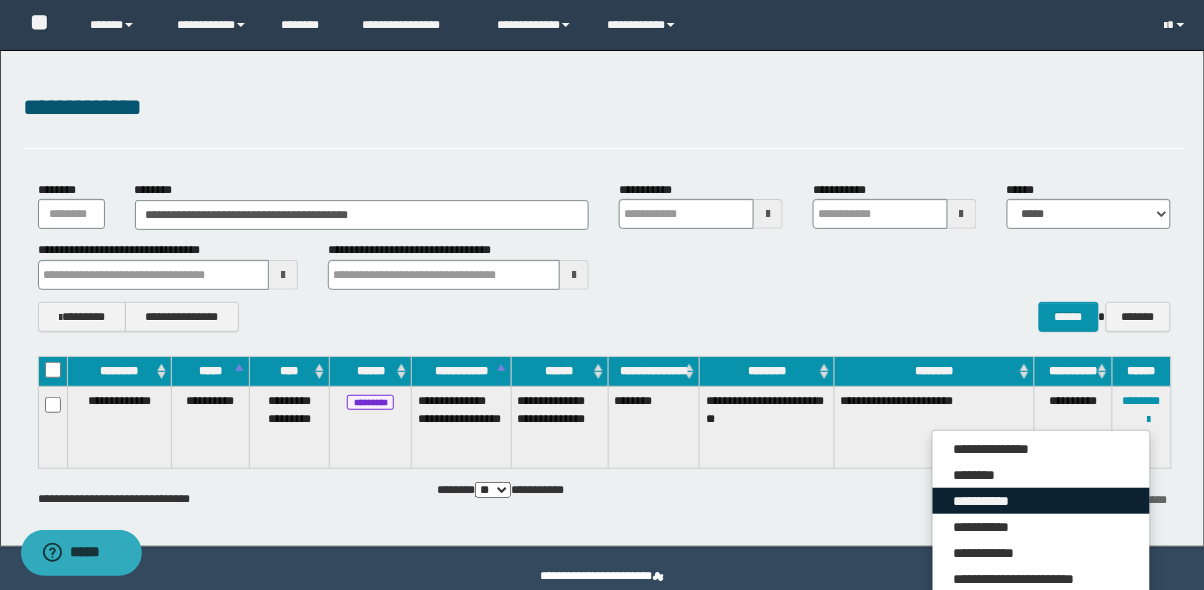 click on "**********" at bounding box center [1041, 501] 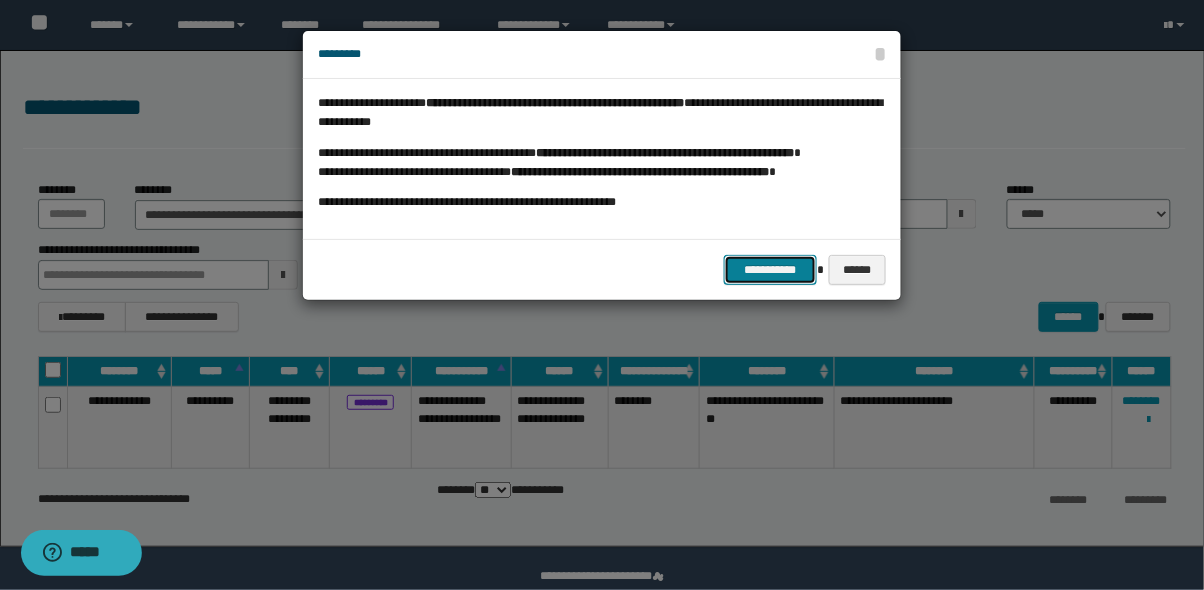 click on "**********" at bounding box center [771, 270] 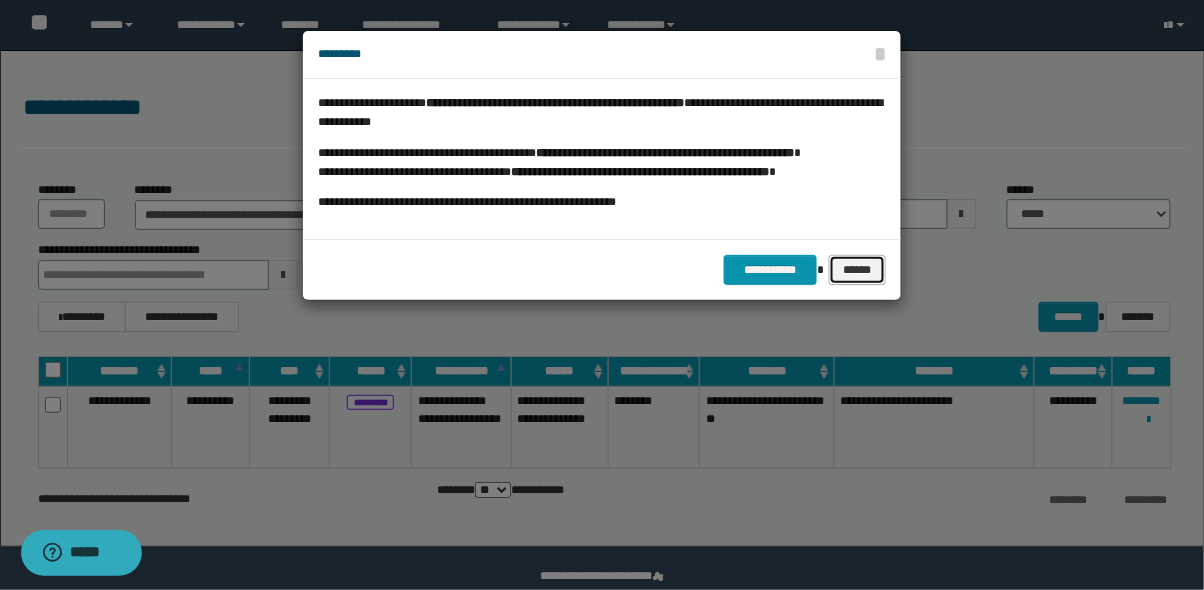 click on "******" at bounding box center [857, 270] 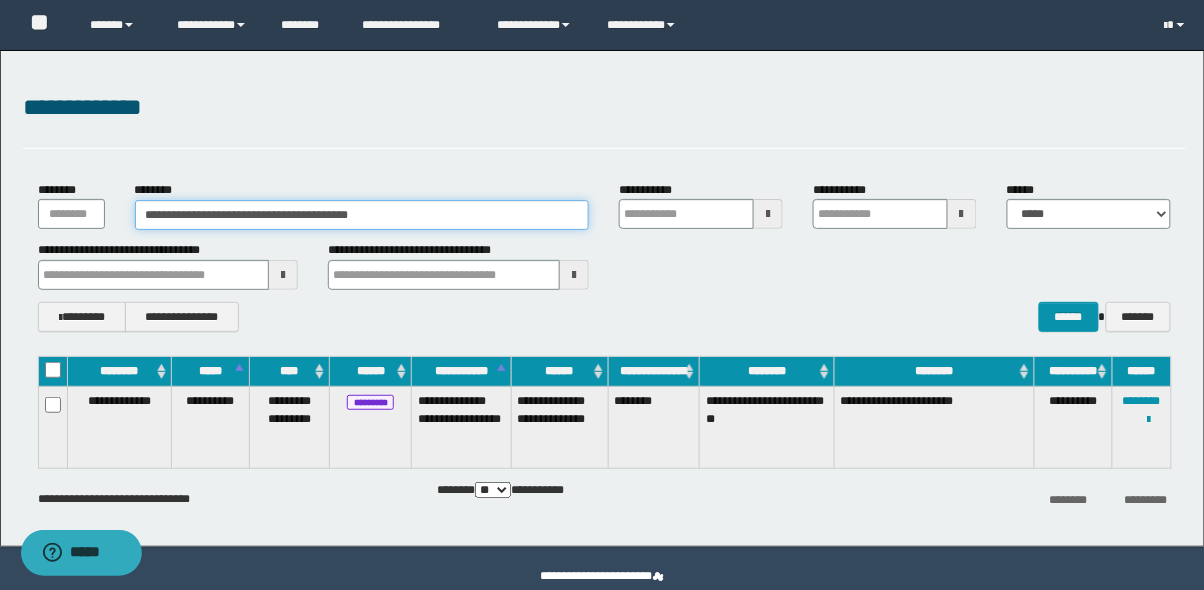 click on "**********" at bounding box center [362, 215] 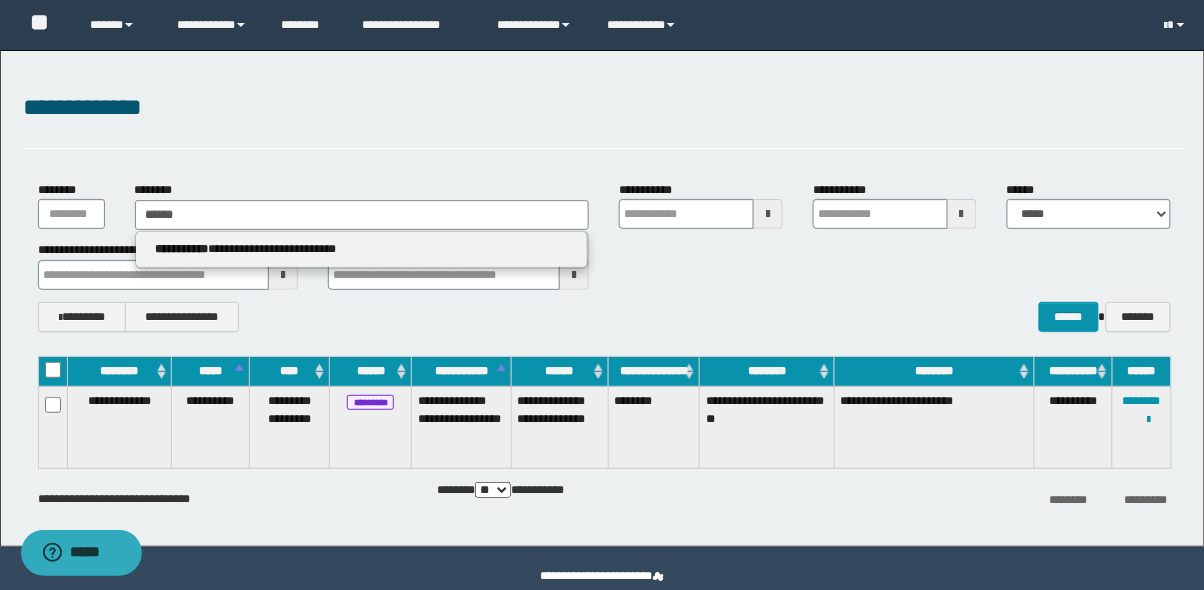 click on "**********" at bounding box center [362, 249] 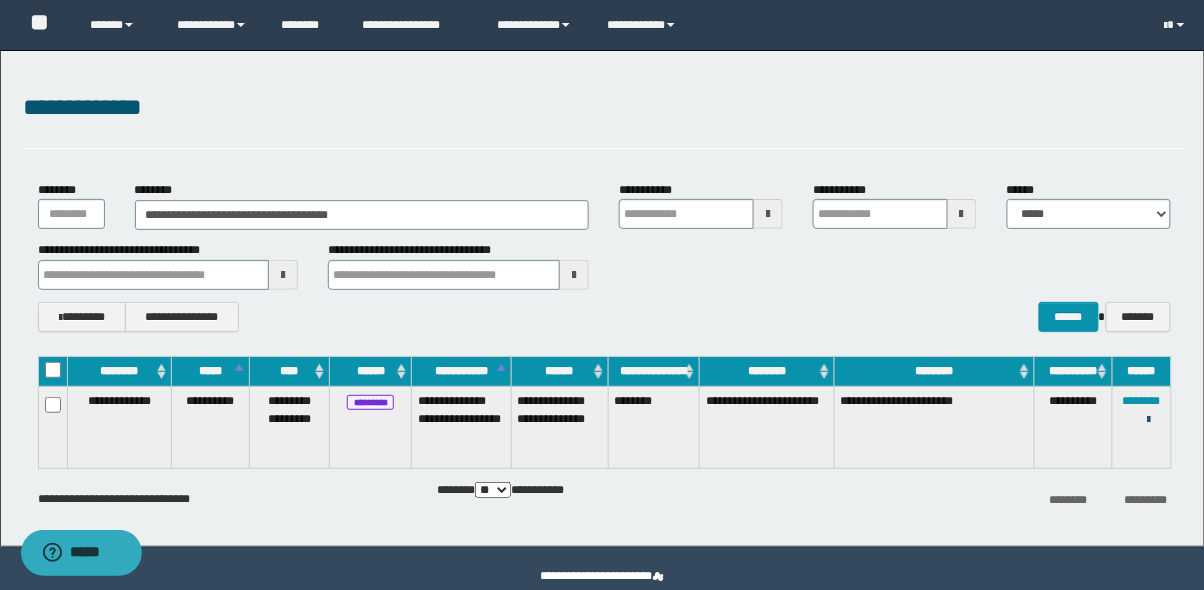 click at bounding box center [1149, 420] 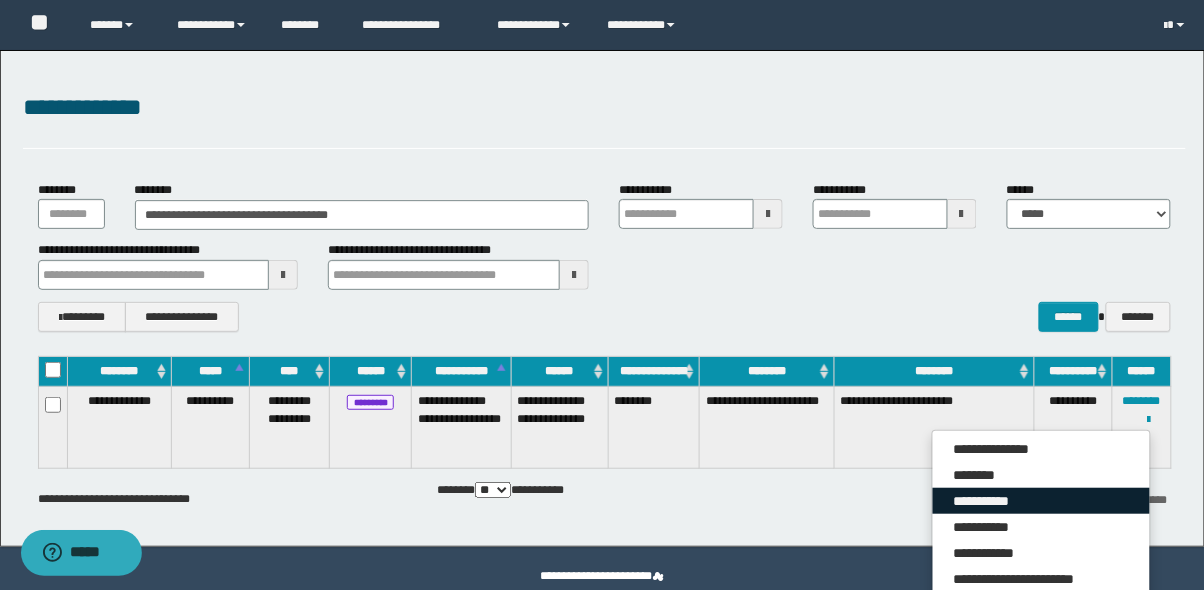 click on "**********" at bounding box center (1041, 501) 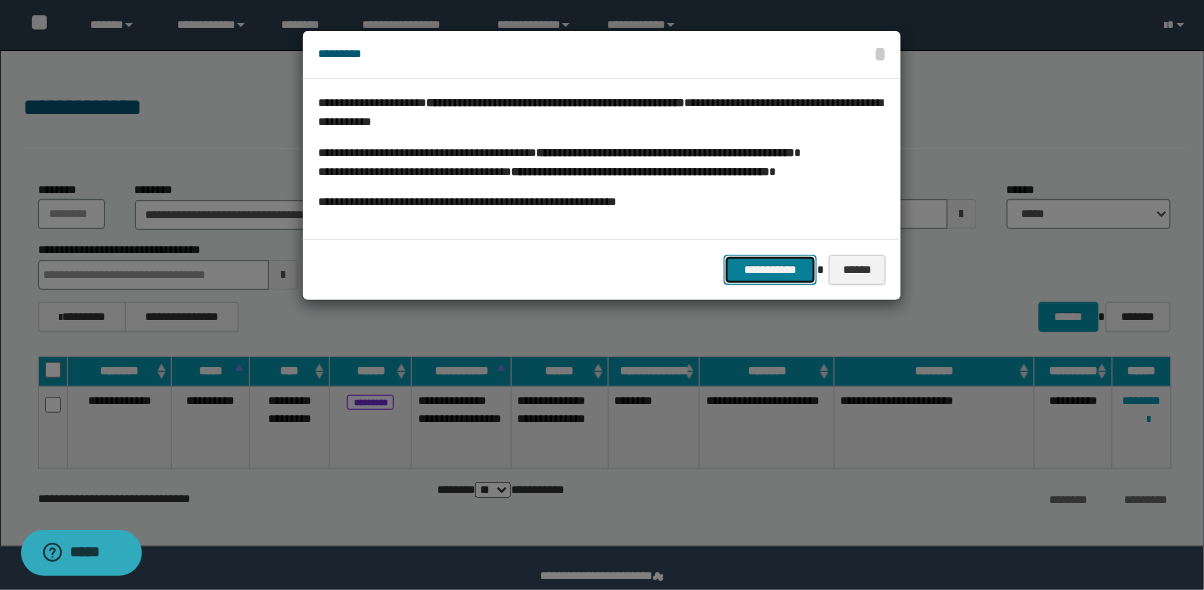 click on "**********" at bounding box center [771, 270] 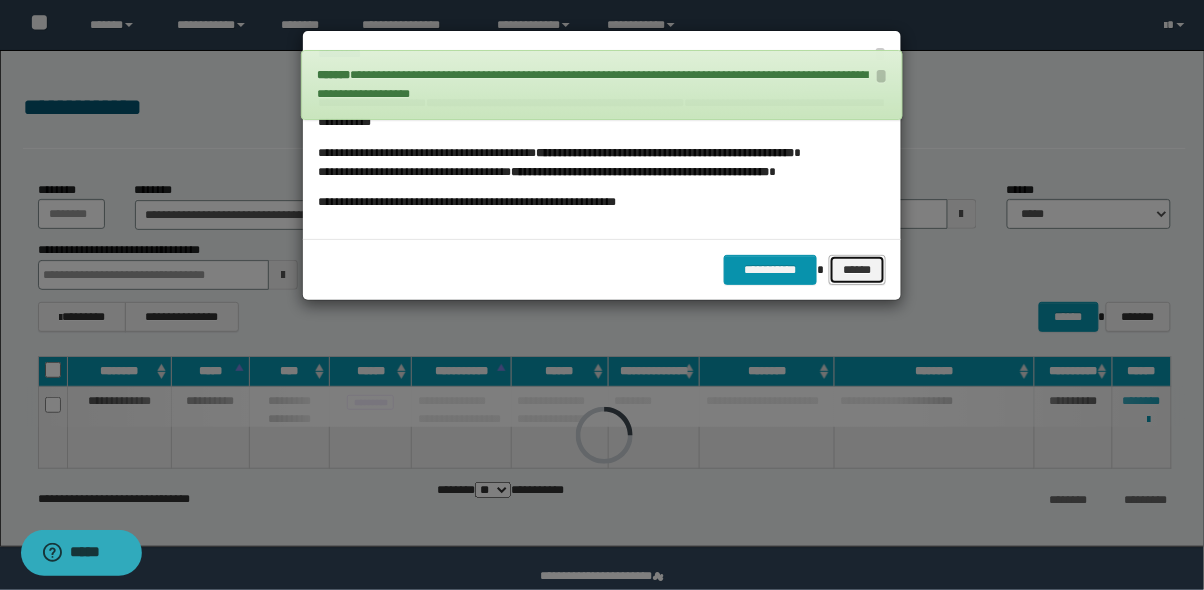 click on "******" at bounding box center [857, 270] 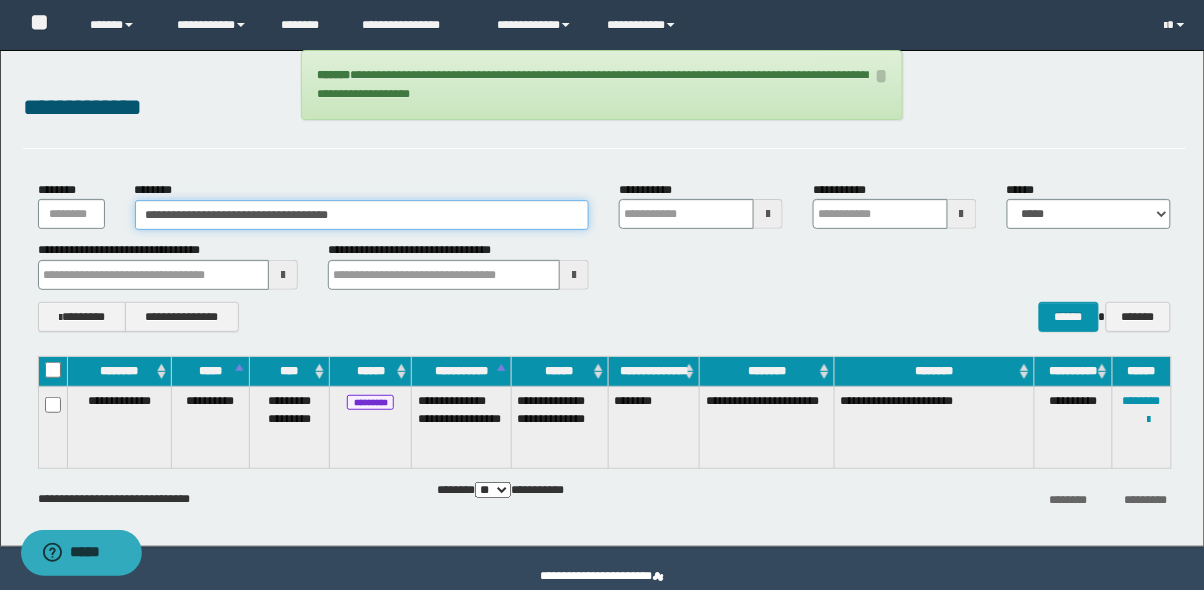 click on "**********" at bounding box center (362, 215) 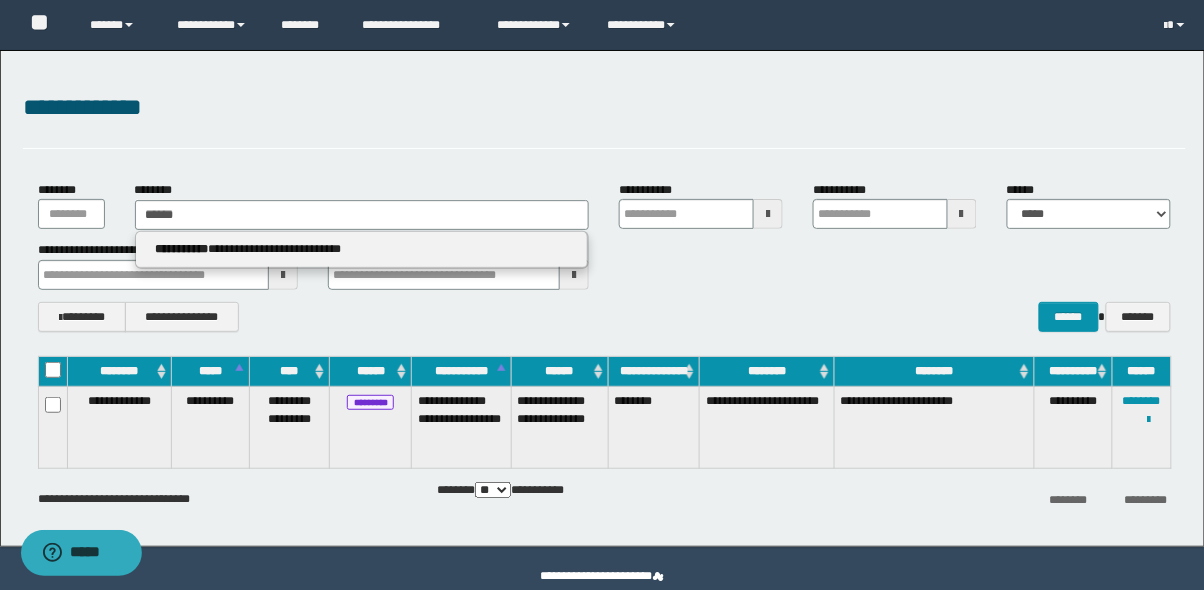 click on "**********" at bounding box center [362, 249] 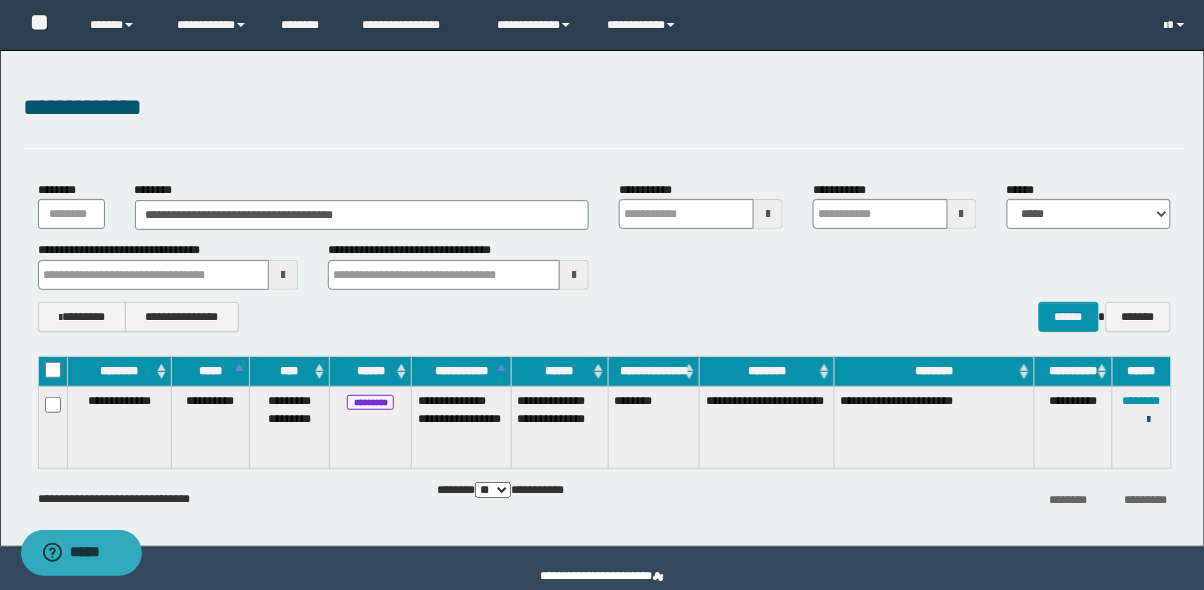 click at bounding box center [1149, 420] 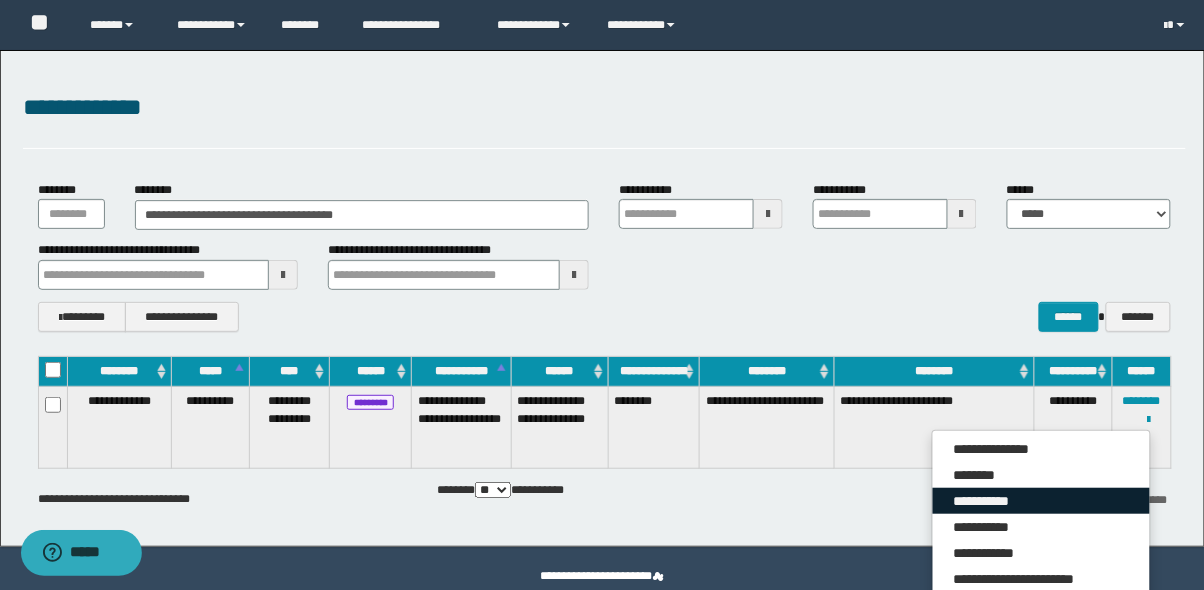 click on "**********" at bounding box center [1041, 501] 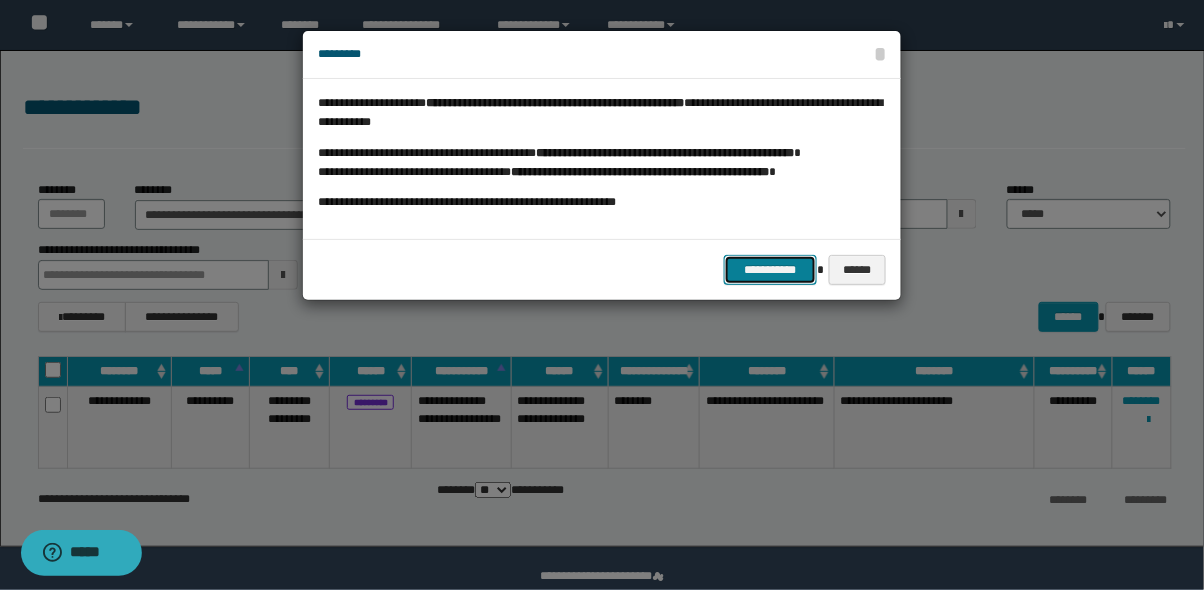 click on "**********" at bounding box center [771, 270] 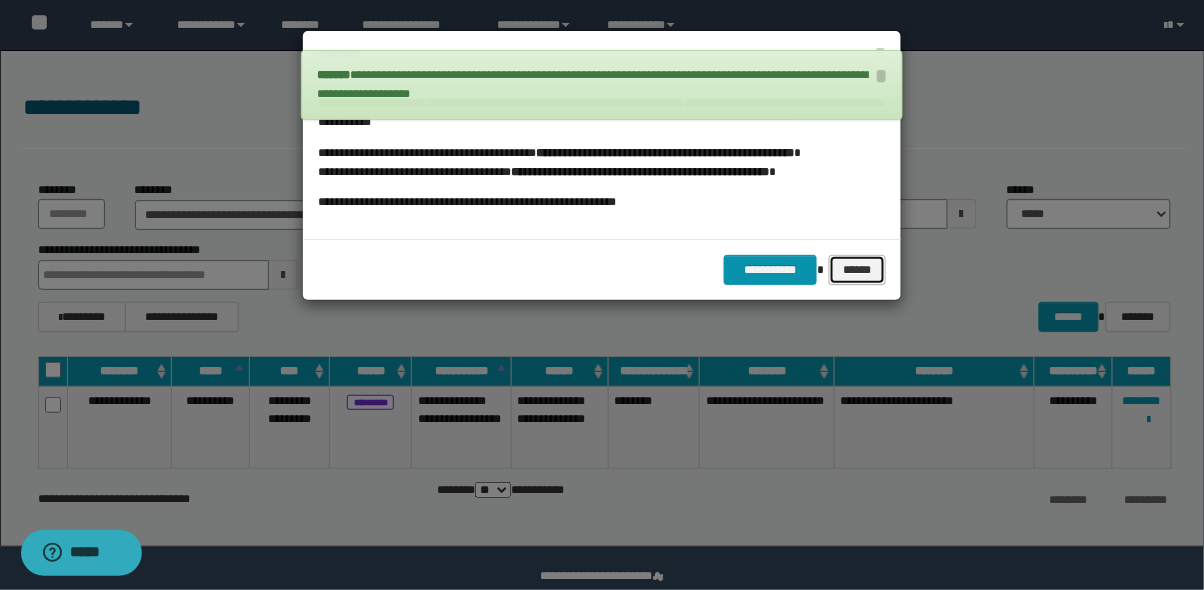 click on "******" at bounding box center [857, 270] 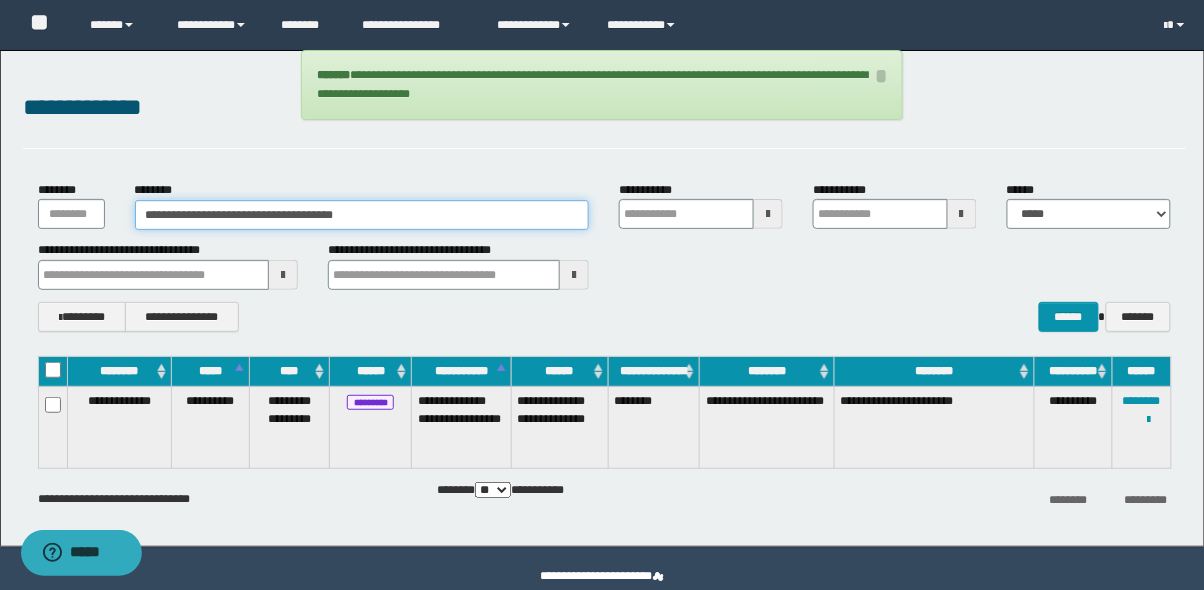 click on "**********" at bounding box center (362, 215) 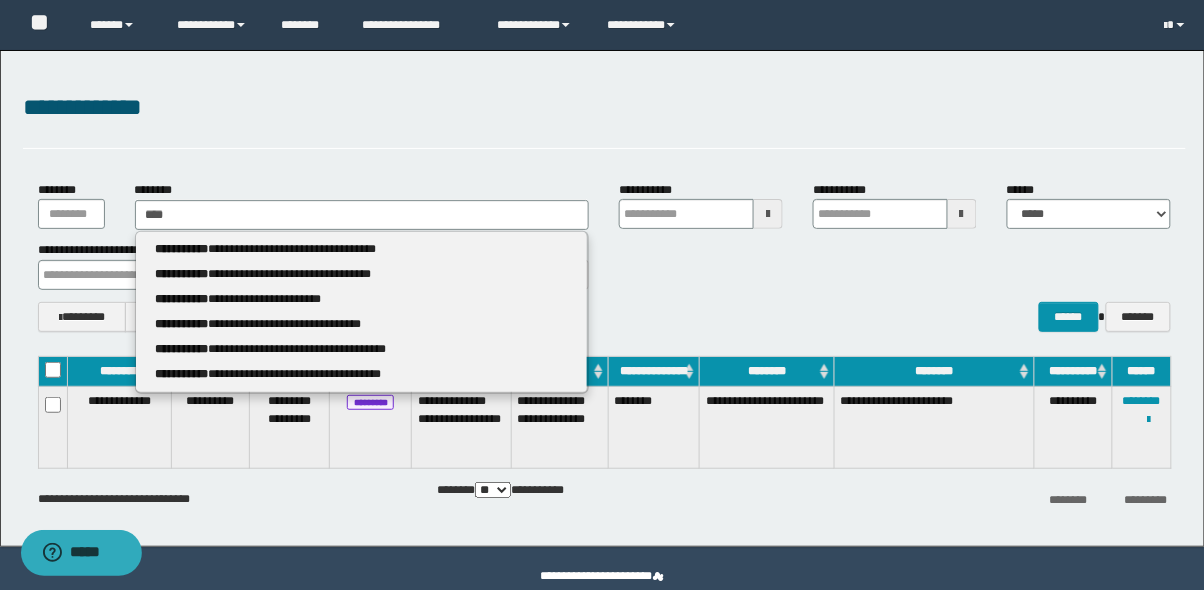 click on "**********" at bounding box center [362, 299] 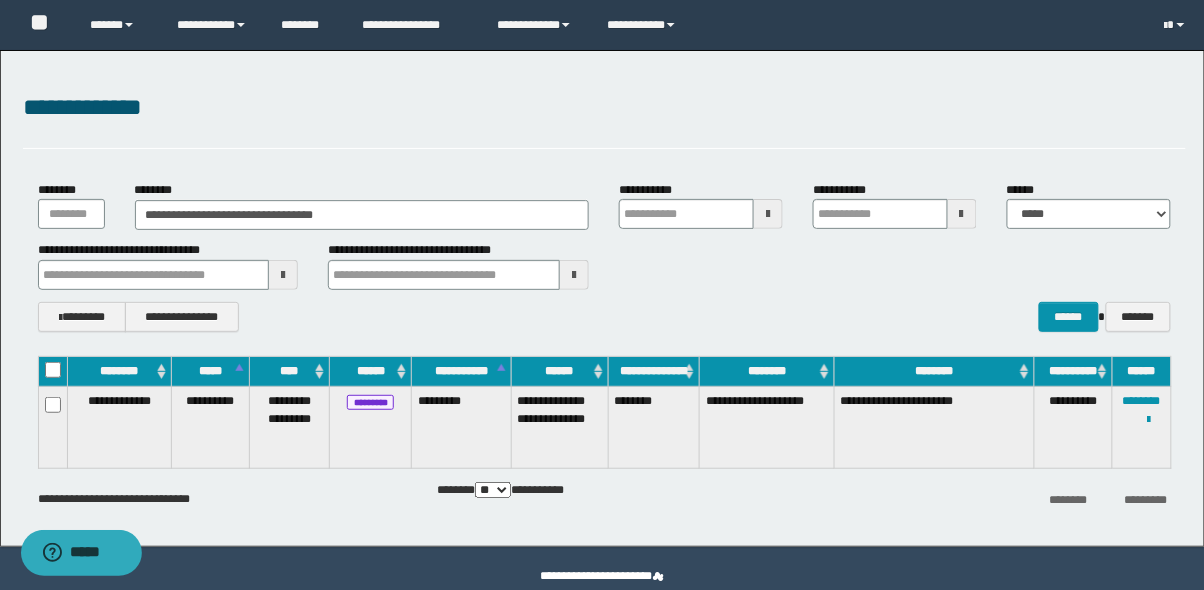 click on "**********" at bounding box center [1142, 427] 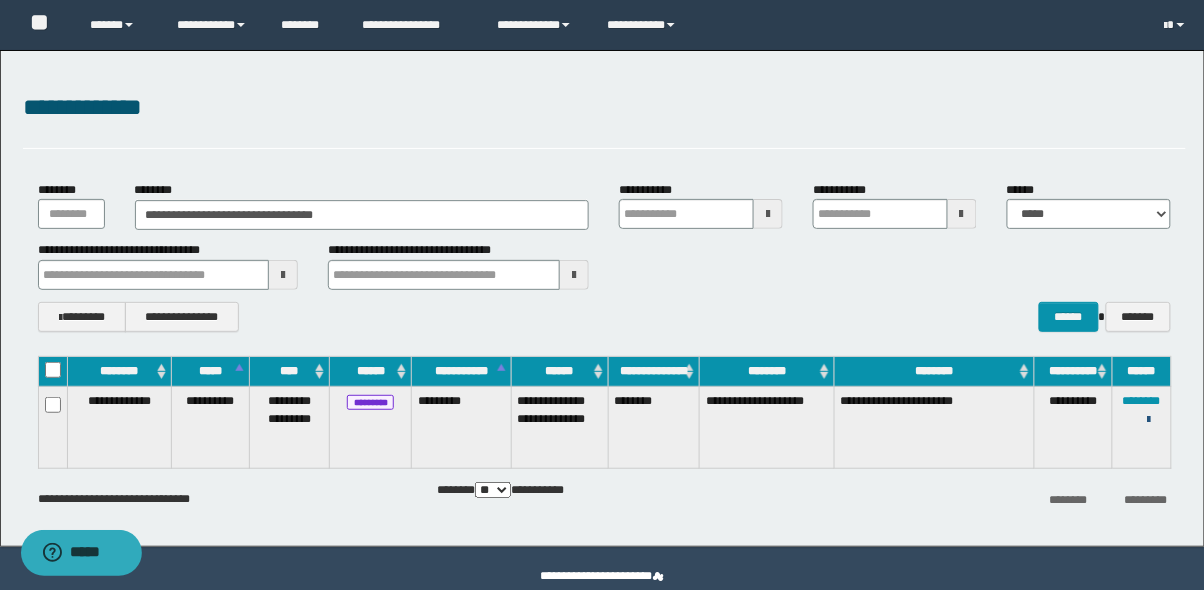click at bounding box center [1149, 420] 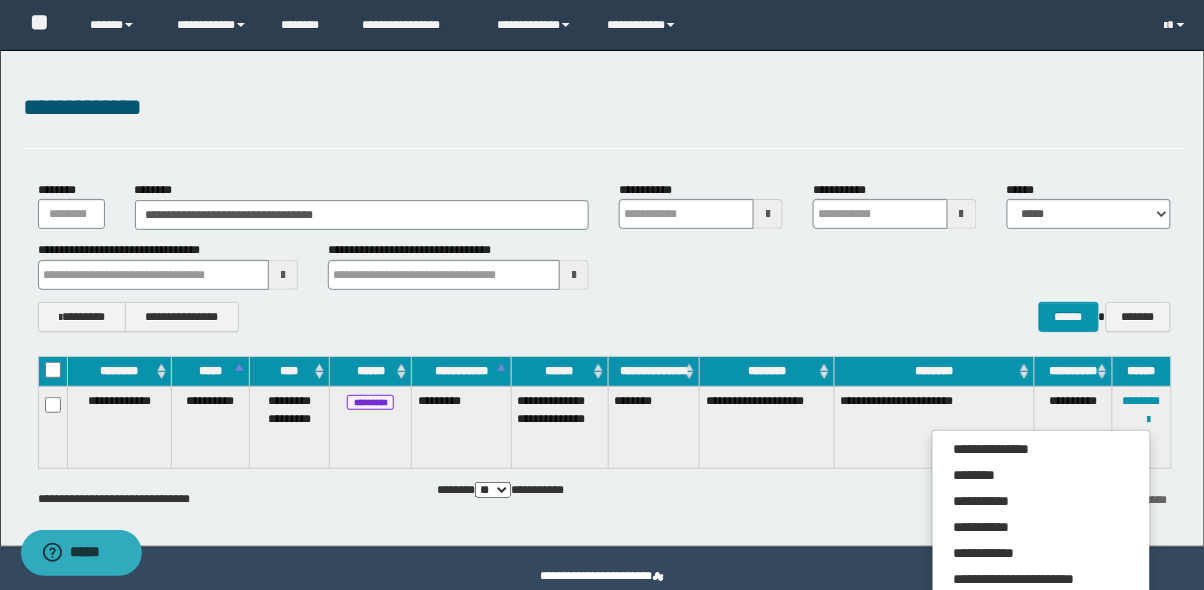 click on "**********" at bounding box center (1041, 501) 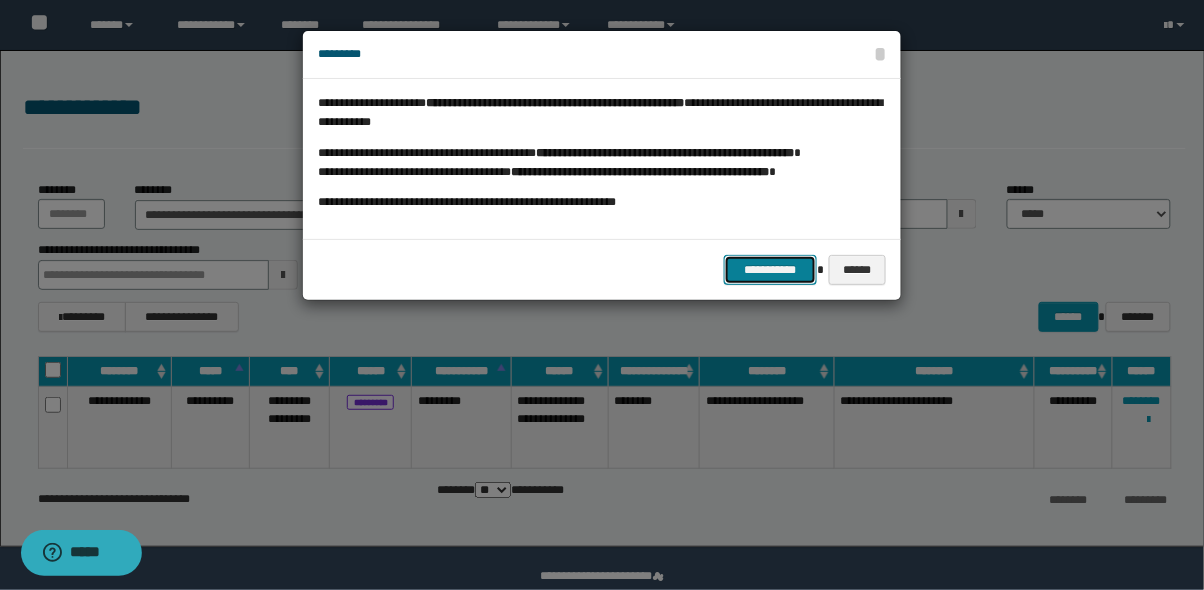 click on "**********" at bounding box center (771, 270) 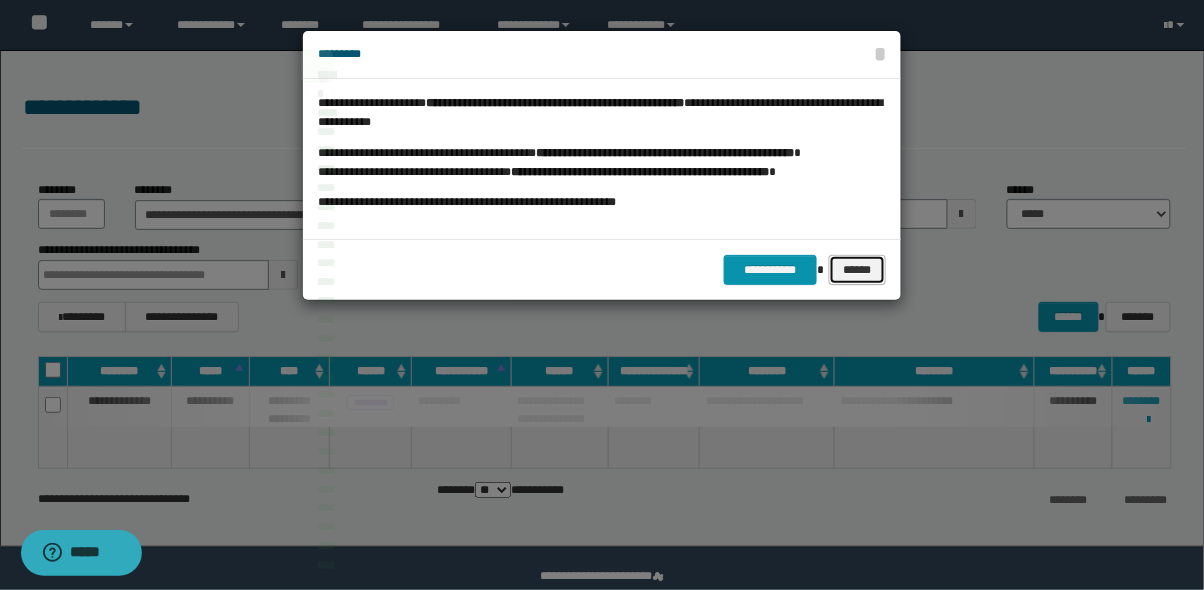 click on "******" at bounding box center [857, 270] 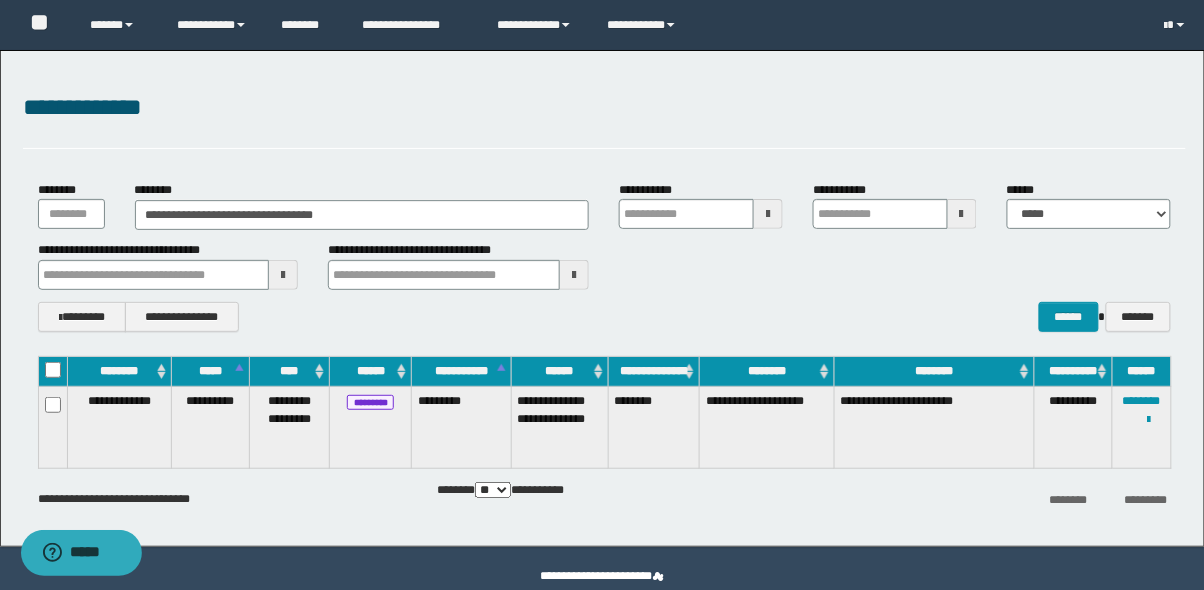 scroll, scrollTop: 34, scrollLeft: 0, axis: vertical 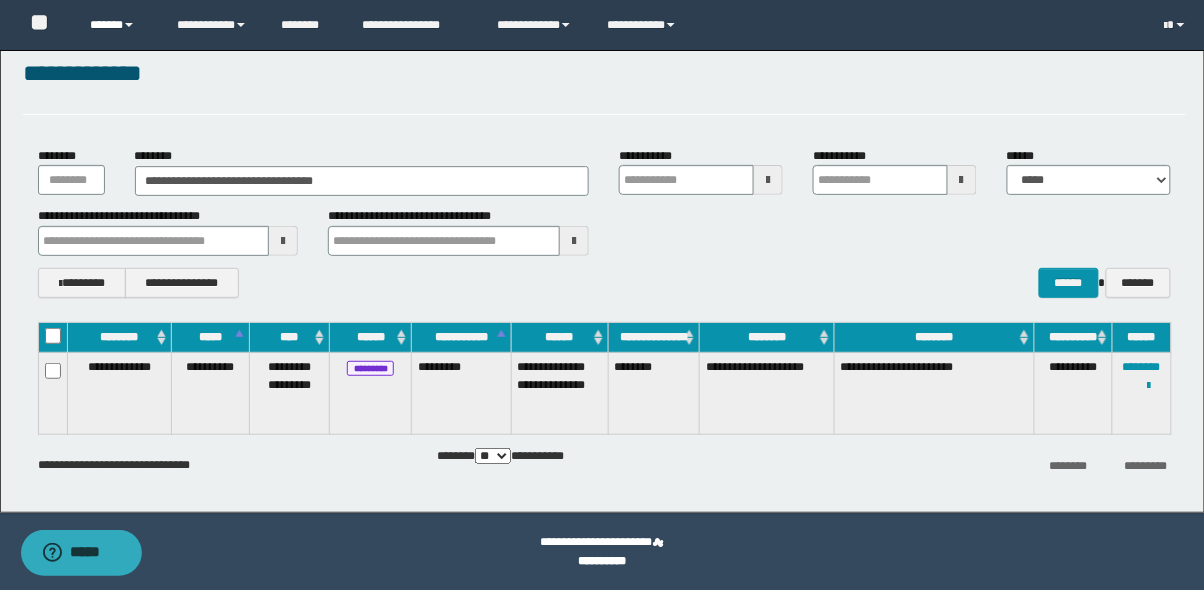 click on "******" at bounding box center [118, 25] 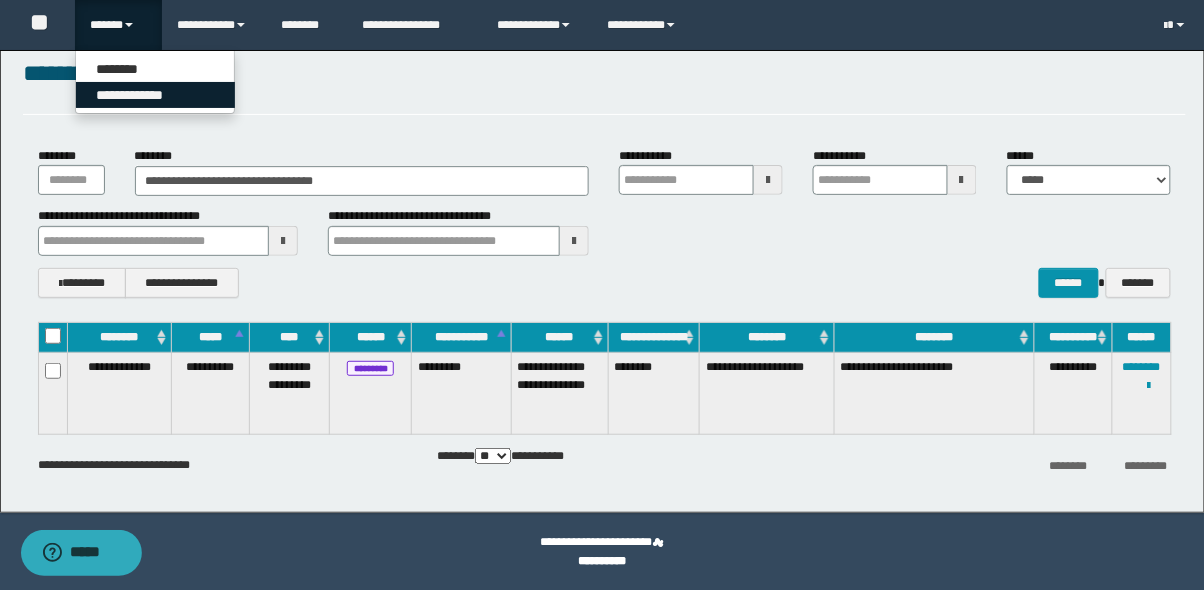 click on "**********" at bounding box center (155, 95) 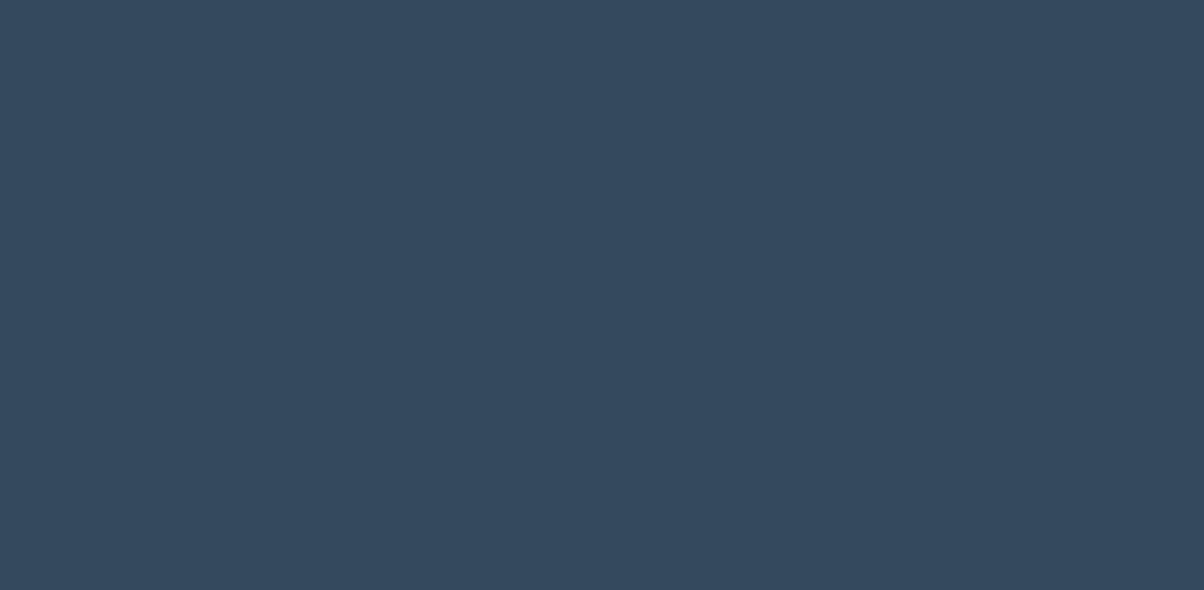 scroll, scrollTop: 0, scrollLeft: 0, axis: both 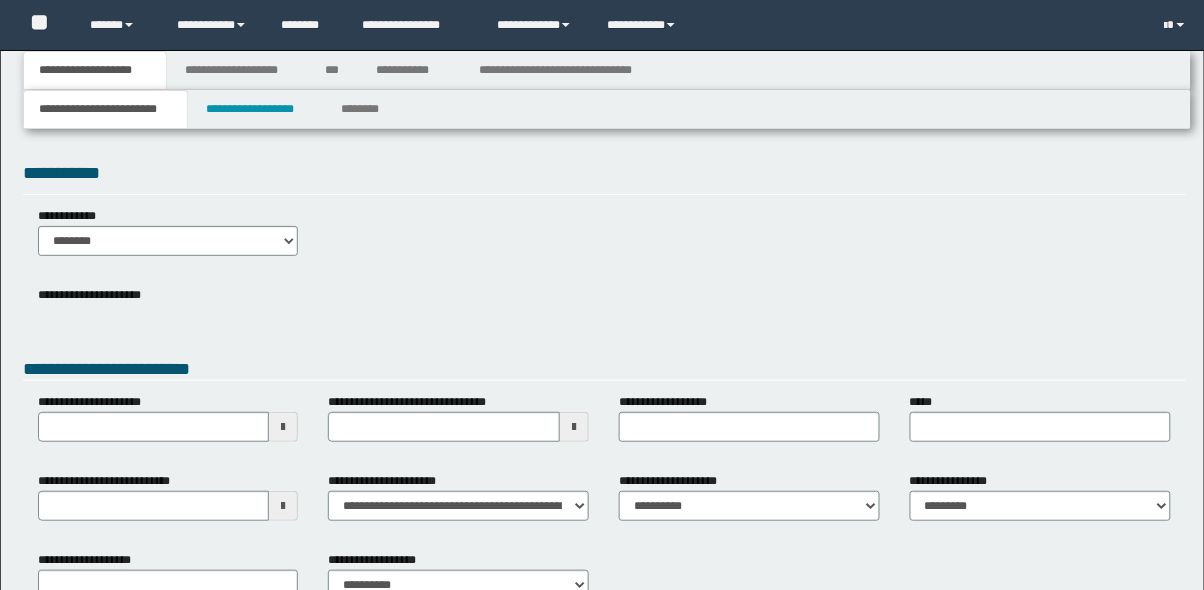 type 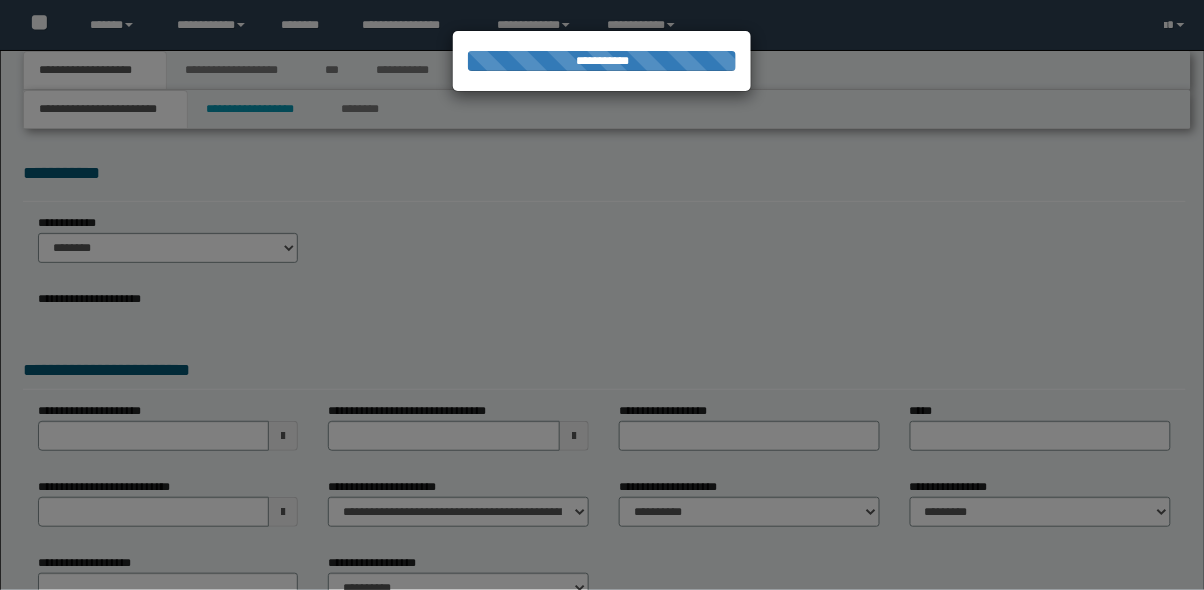 scroll, scrollTop: 0, scrollLeft: 0, axis: both 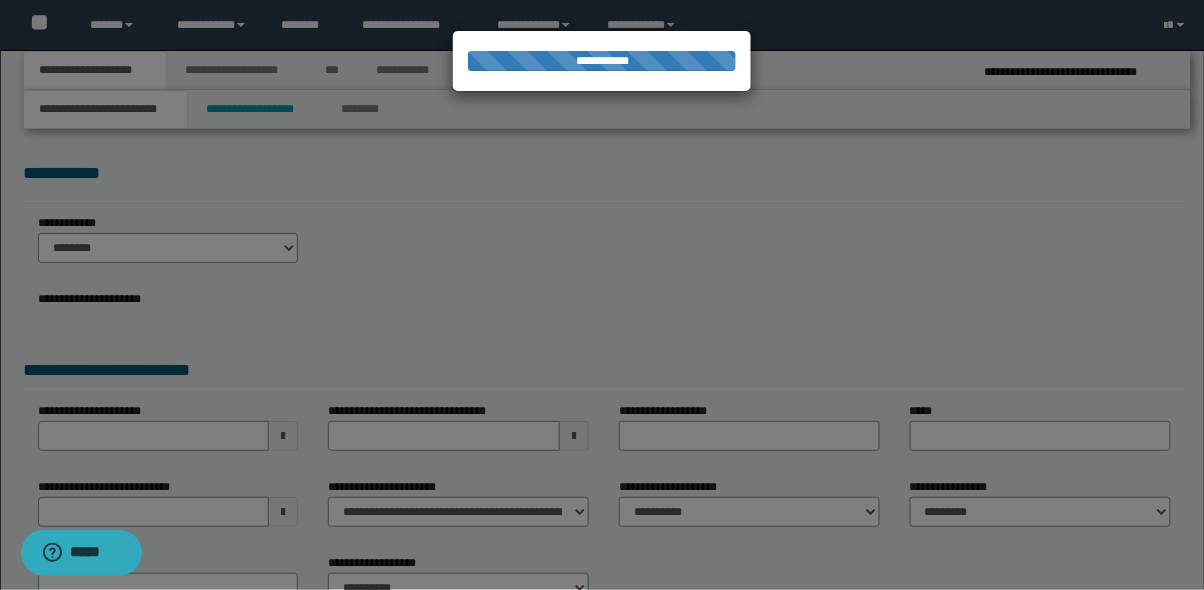 type on "**********" 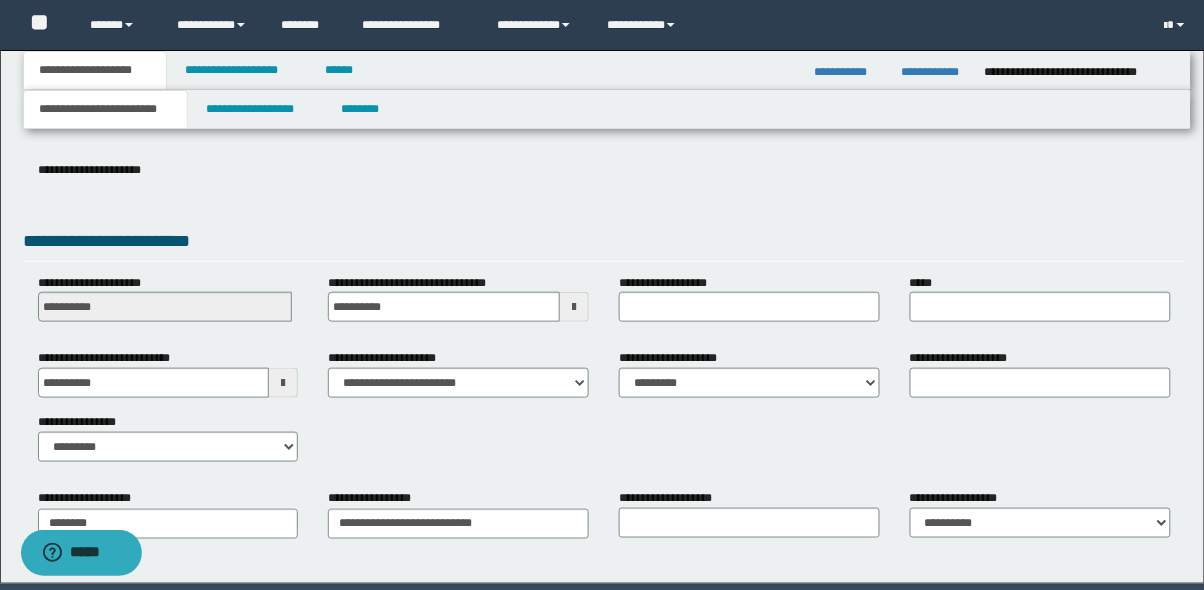 scroll, scrollTop: 287, scrollLeft: 0, axis: vertical 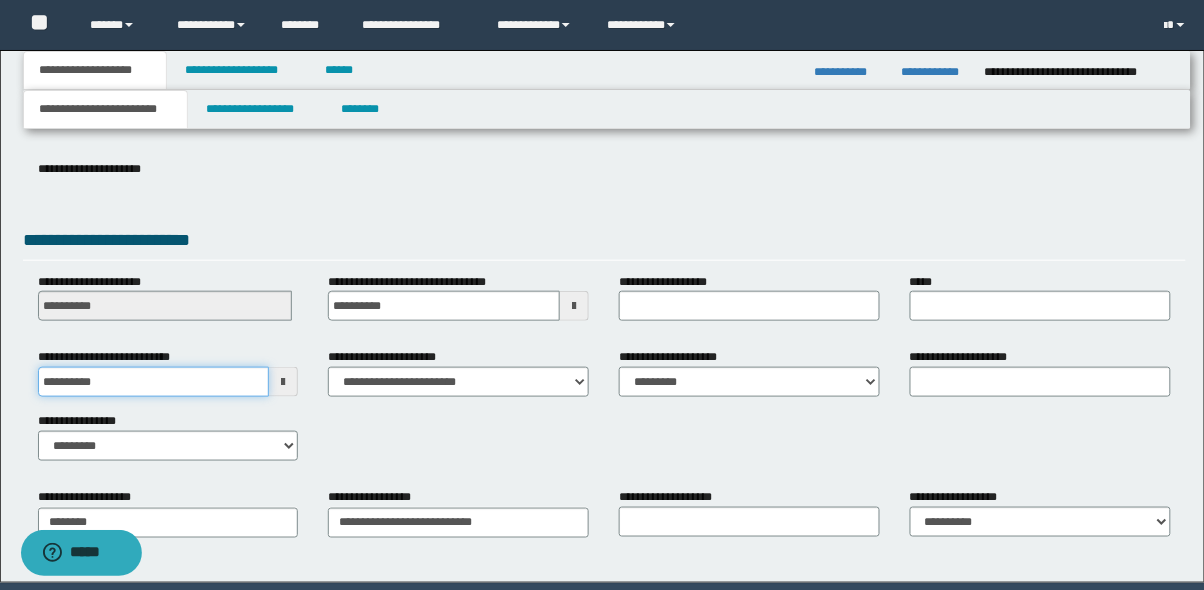click on "**********" at bounding box center [154, 382] 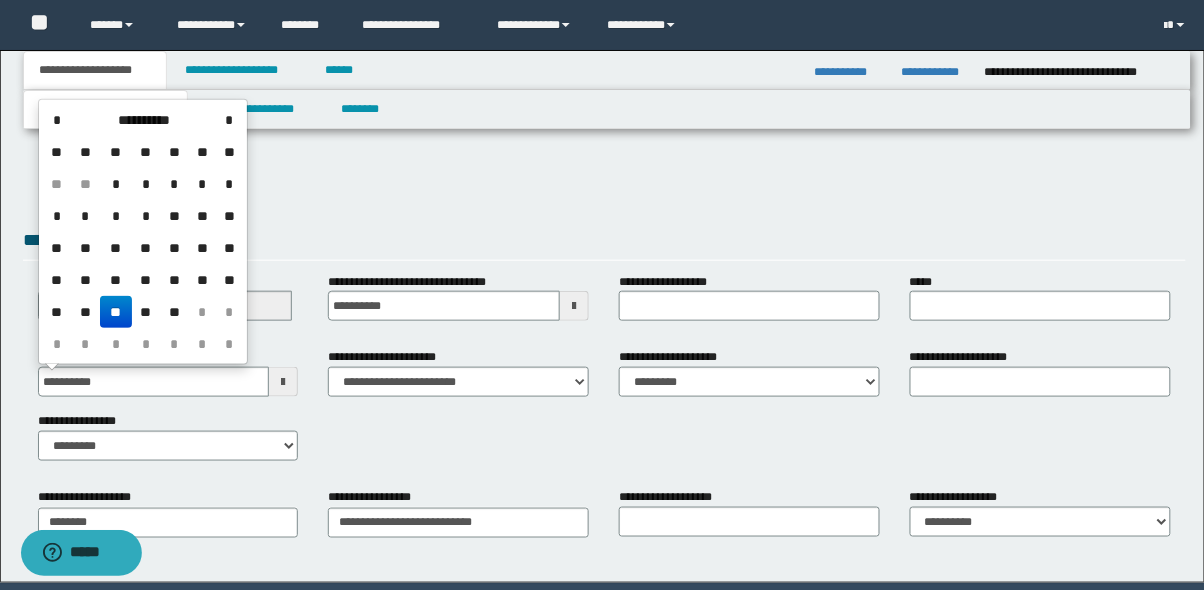 click on "*" at bounding box center (229, 120) 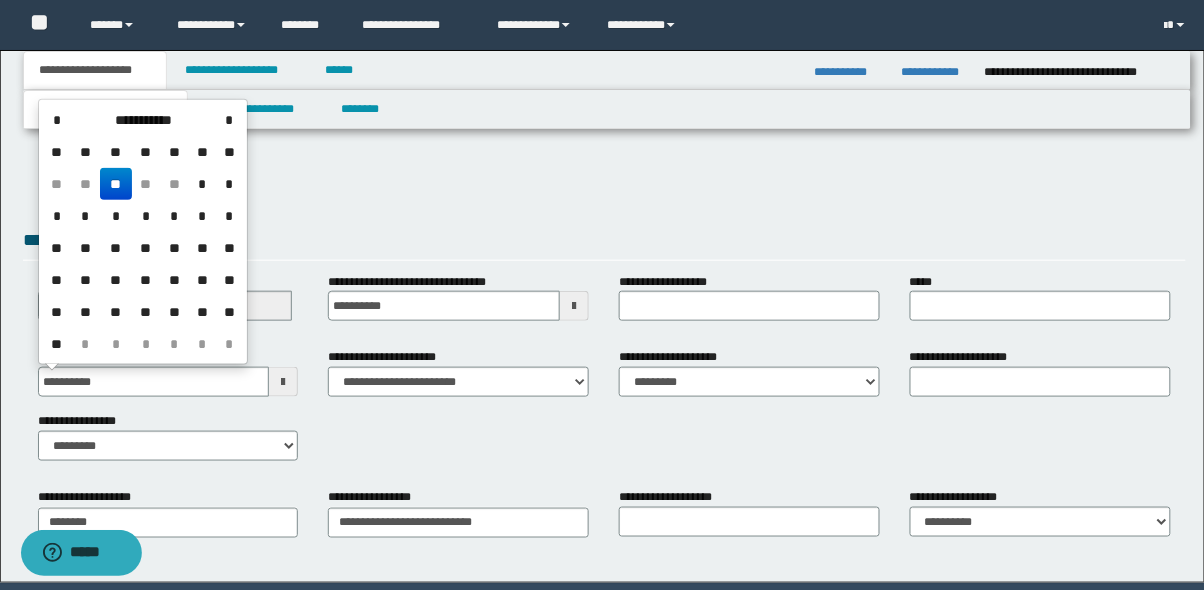 click on "*" at bounding box center (85, 216) 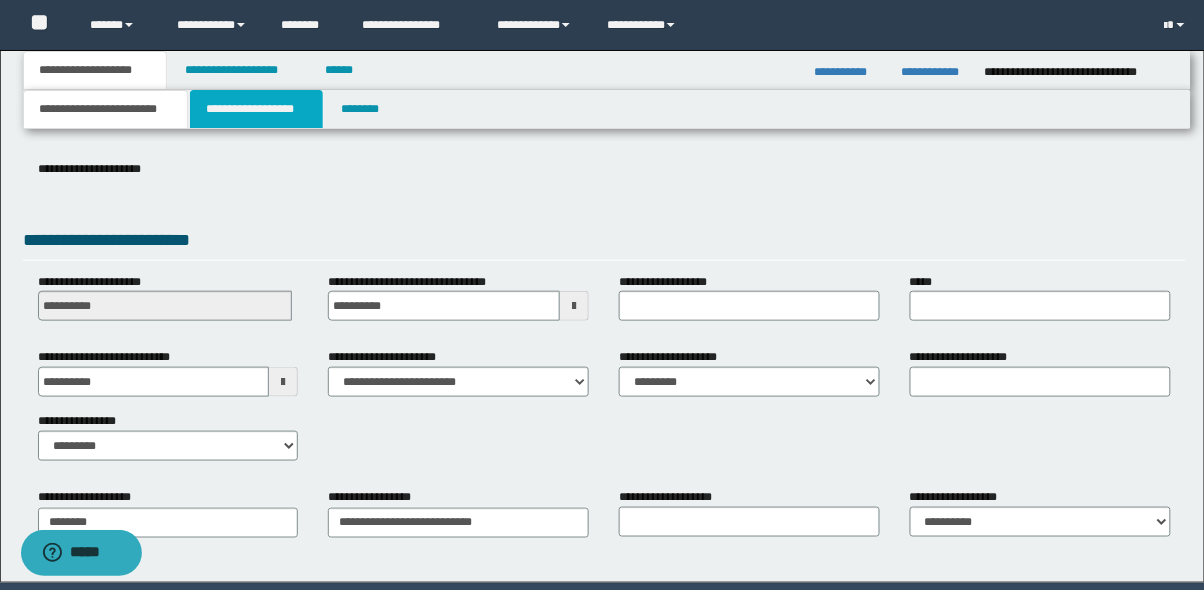 click on "**********" at bounding box center [257, 109] 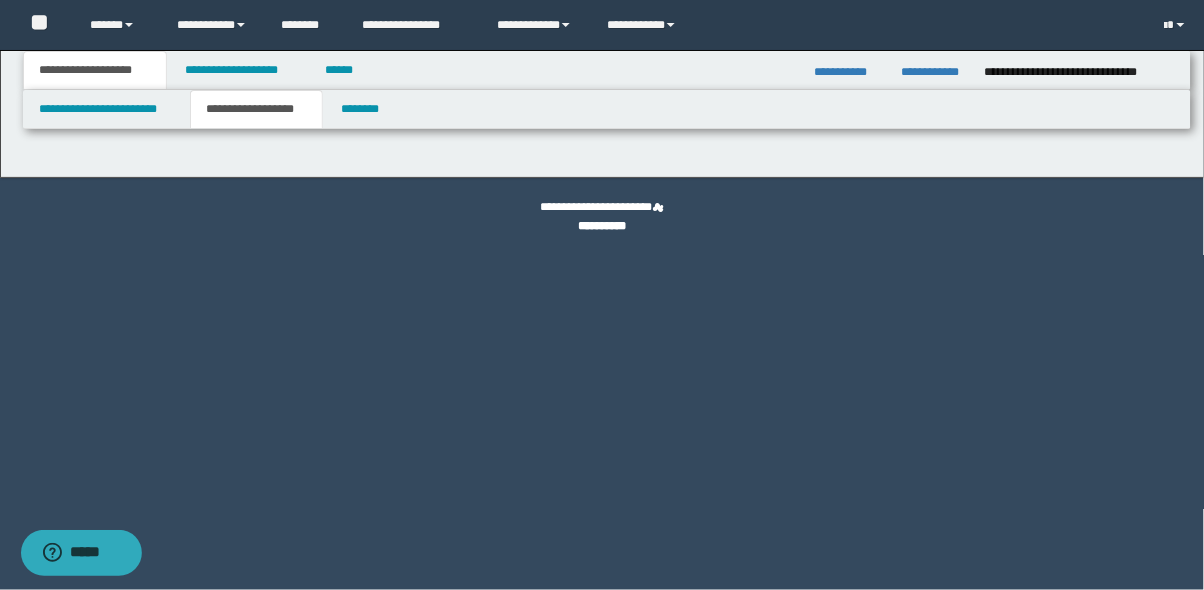 type on "********" 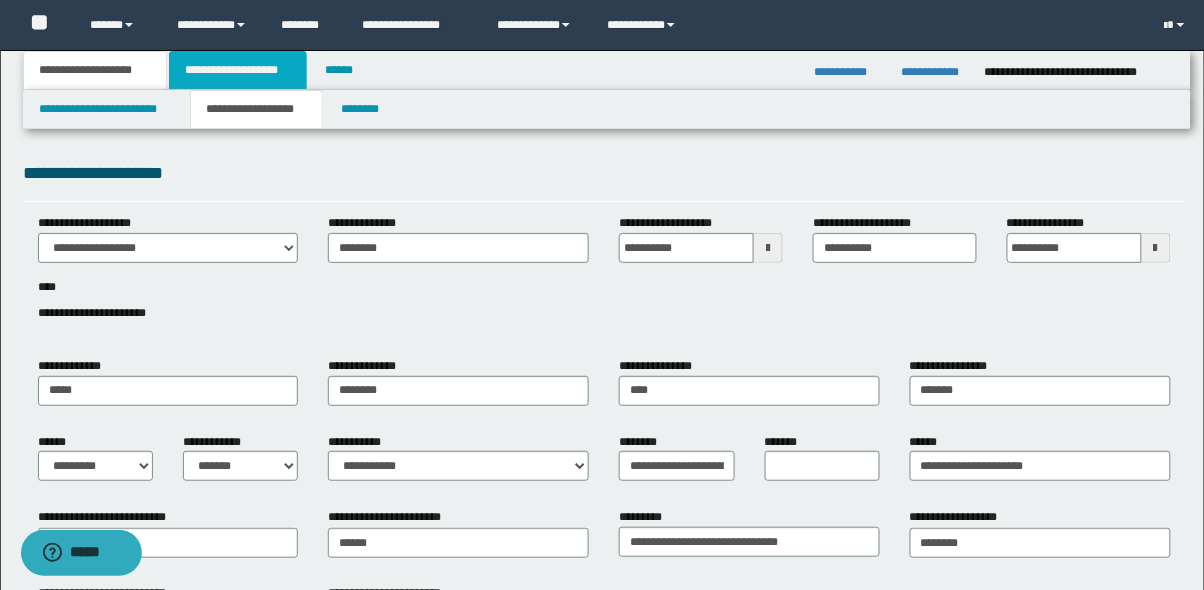 click on "**********" at bounding box center [238, 70] 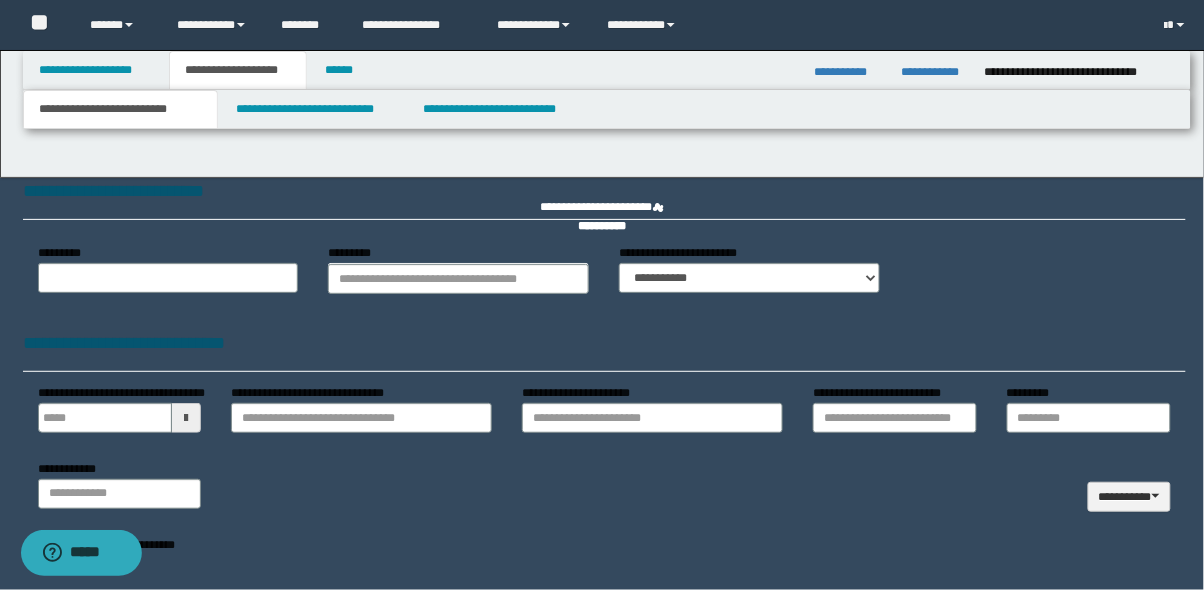 type on "**********" 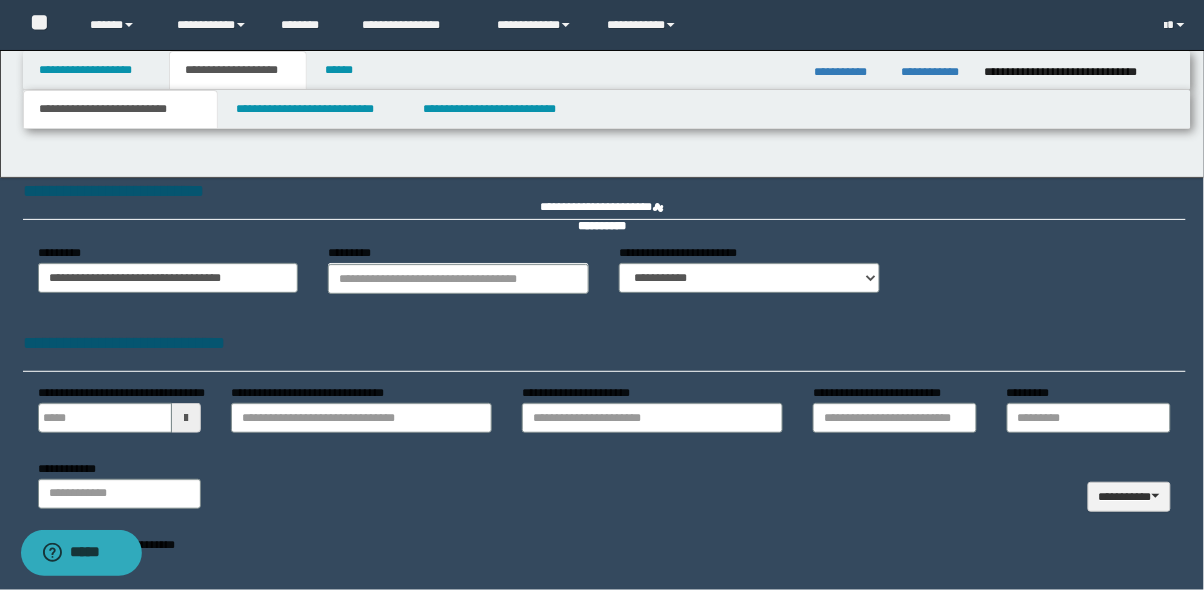 type 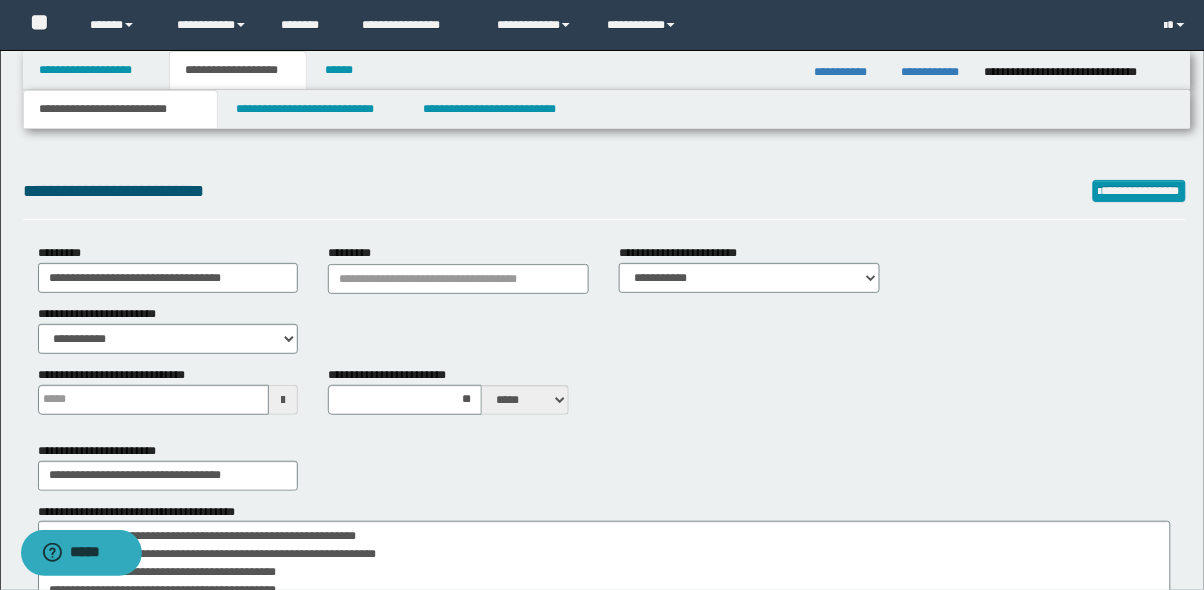 type 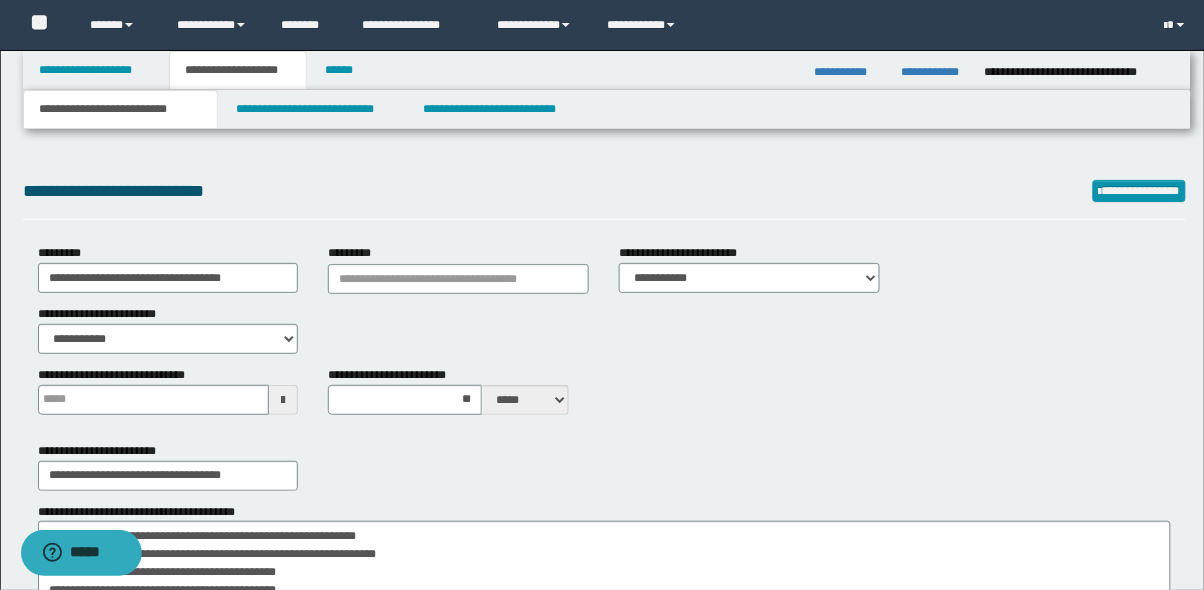 type on "**" 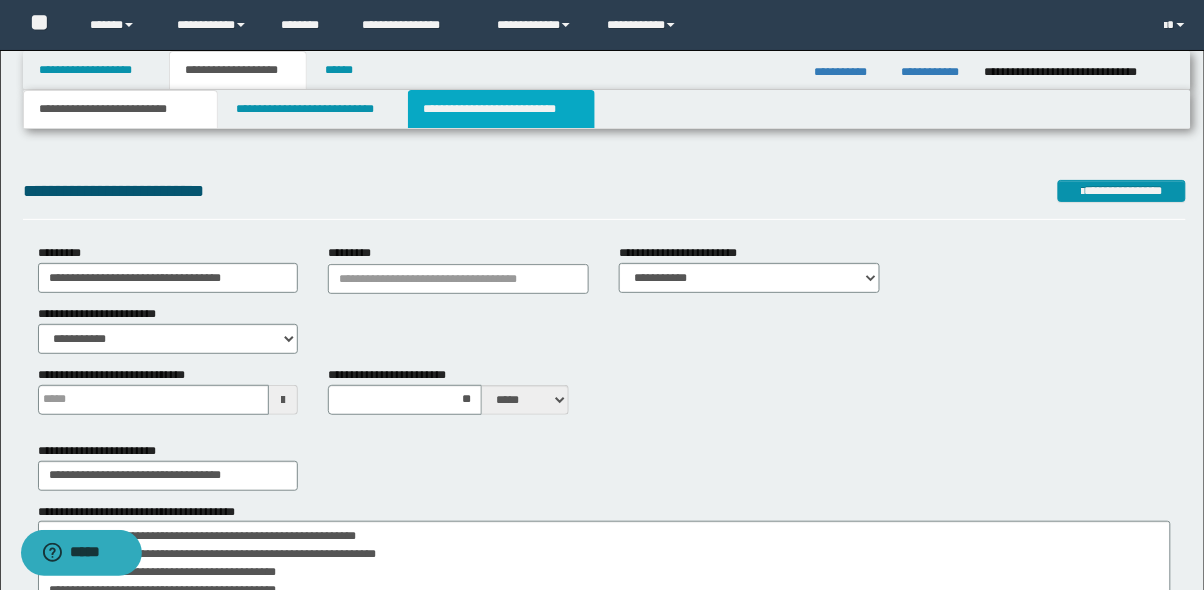 click on "**********" at bounding box center [502, 109] 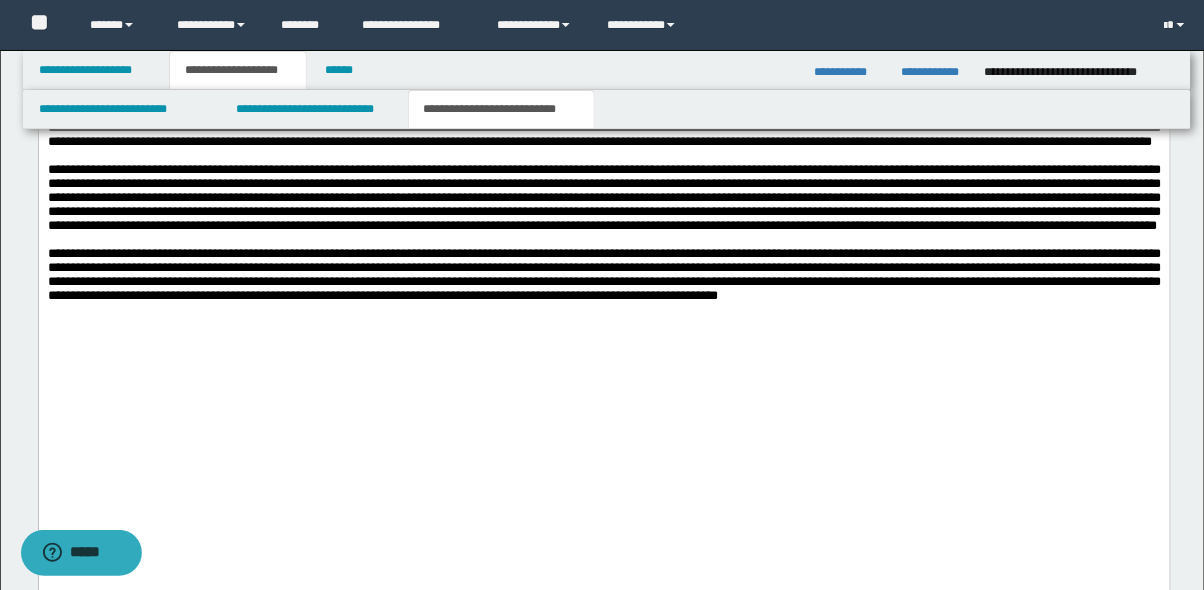 scroll, scrollTop: 2082, scrollLeft: 0, axis: vertical 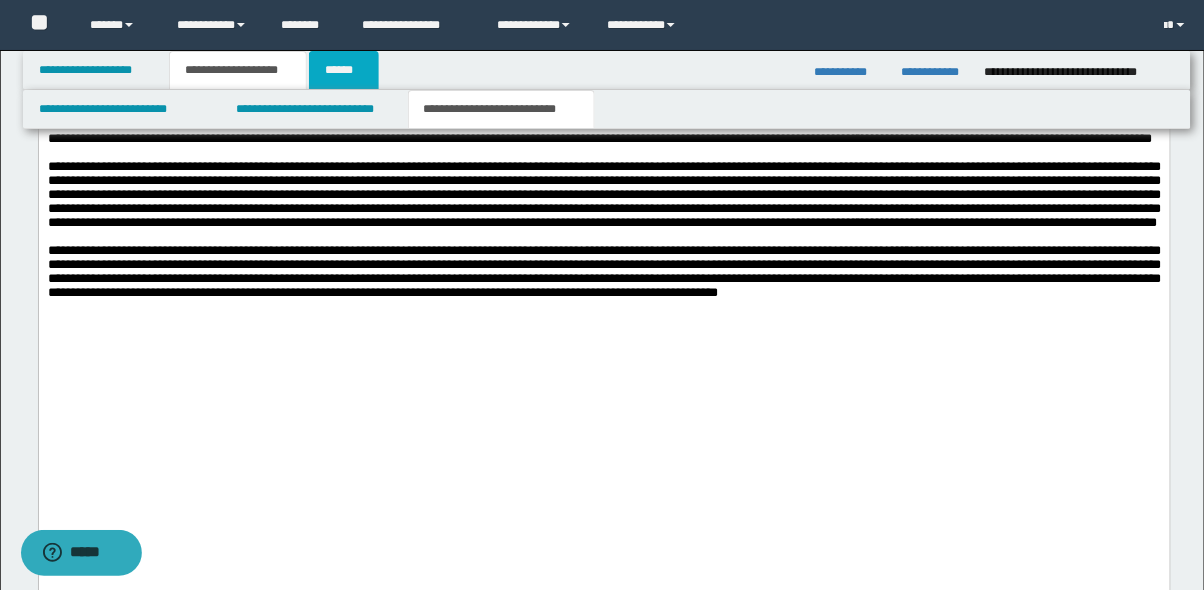 click on "******" at bounding box center [344, 70] 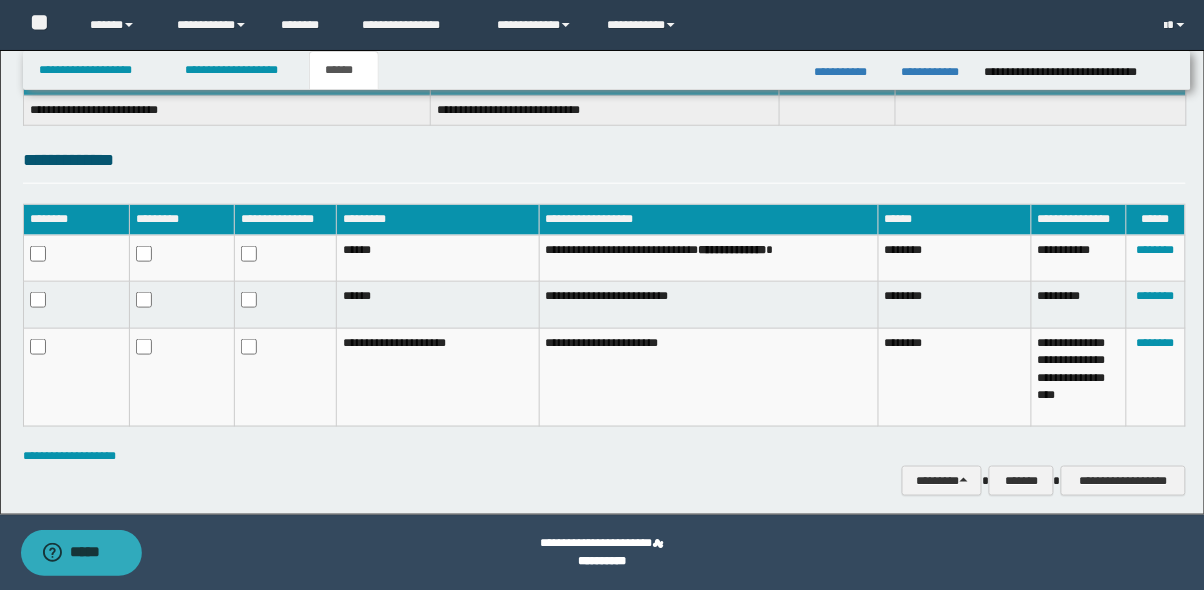 scroll, scrollTop: 347, scrollLeft: 0, axis: vertical 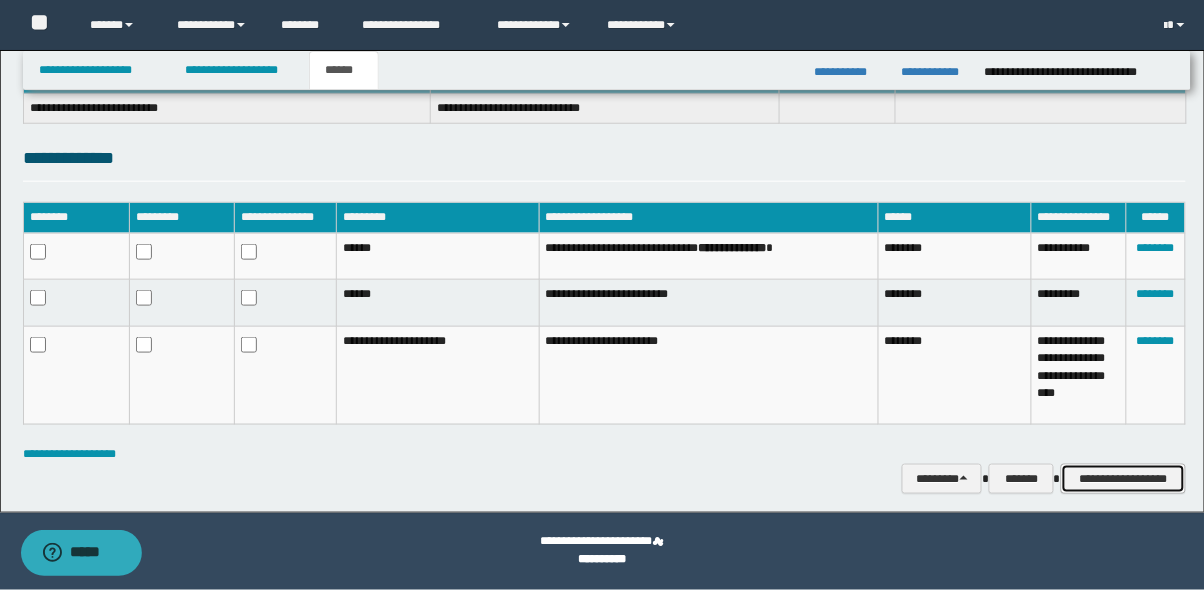 click on "**********" at bounding box center [1123, 479] 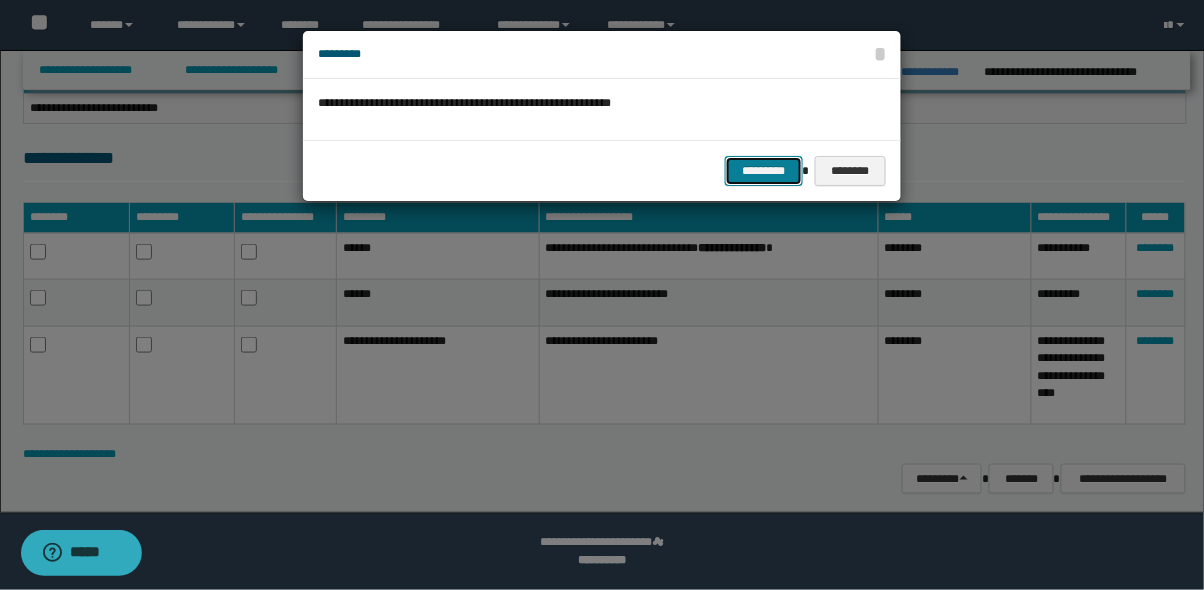 click on "*********" at bounding box center (764, 171) 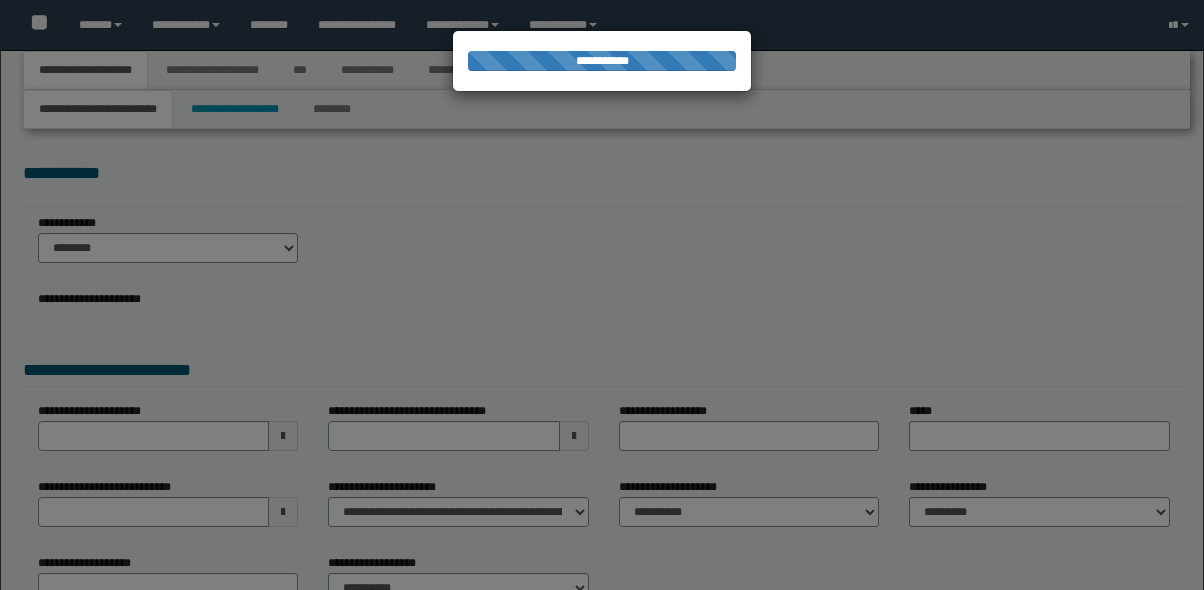 scroll, scrollTop: 0, scrollLeft: 0, axis: both 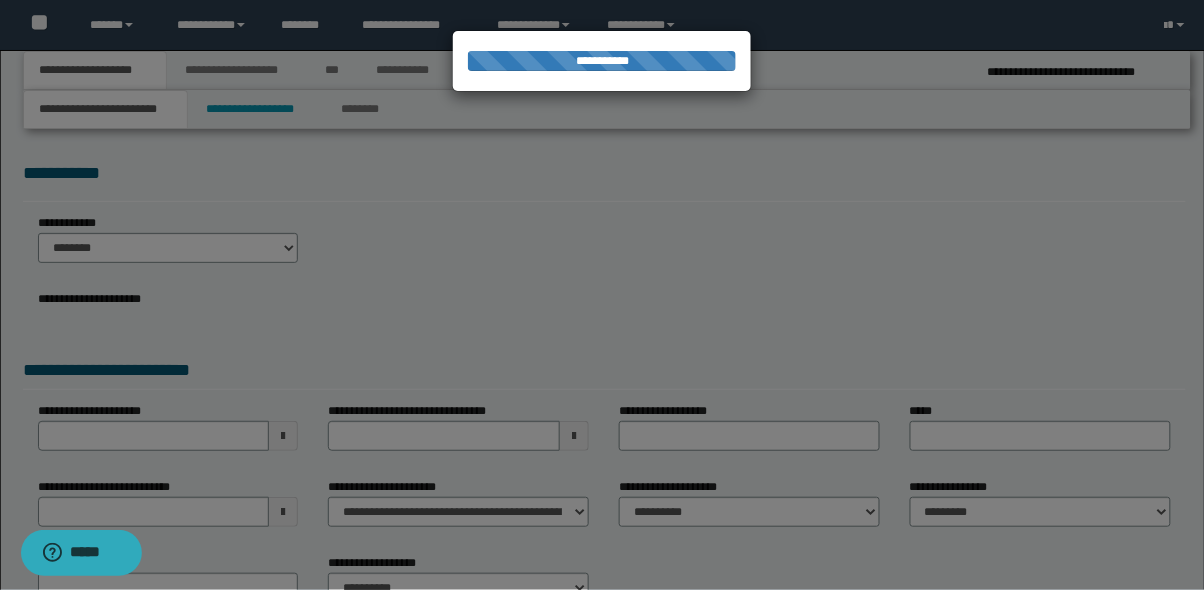 select on "*" 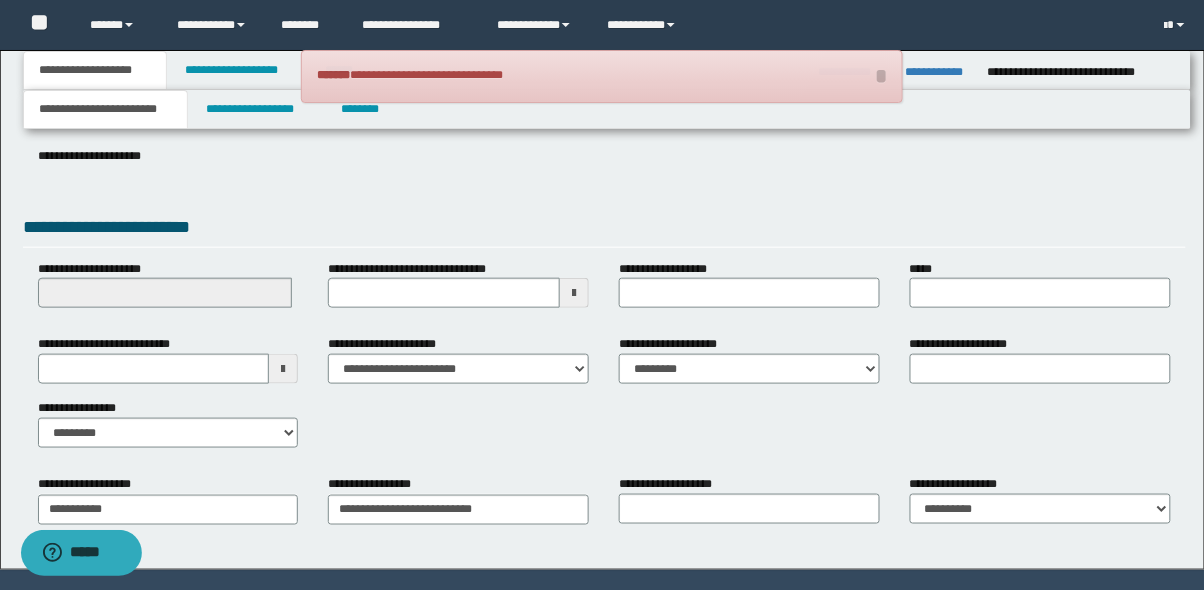scroll, scrollTop: 300, scrollLeft: 0, axis: vertical 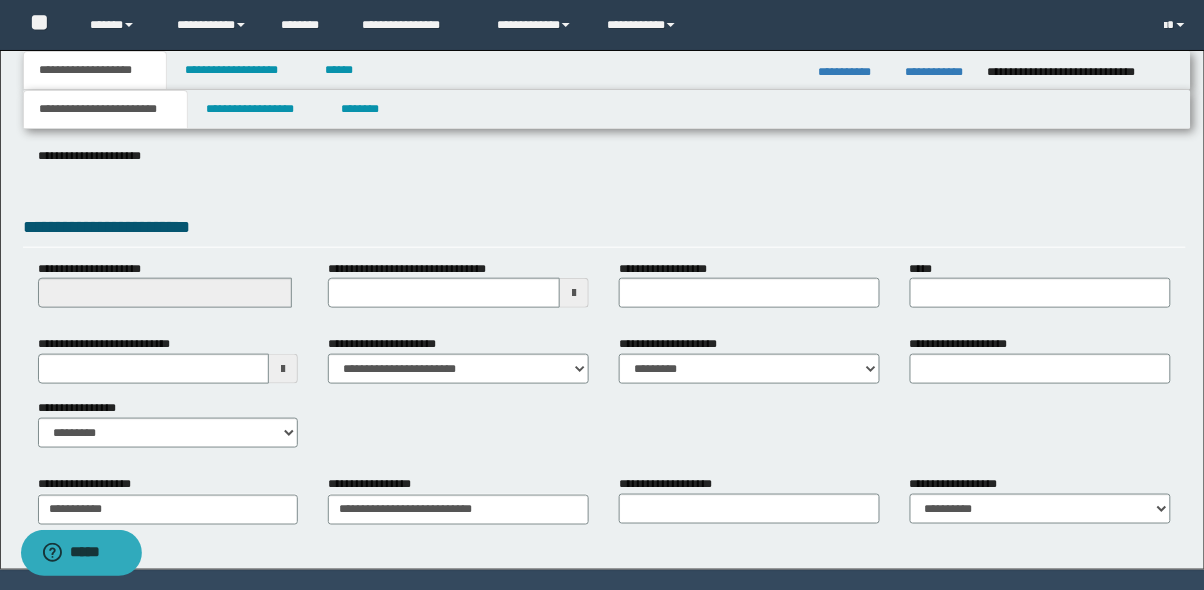 click on "**********" at bounding box center (168, 391) 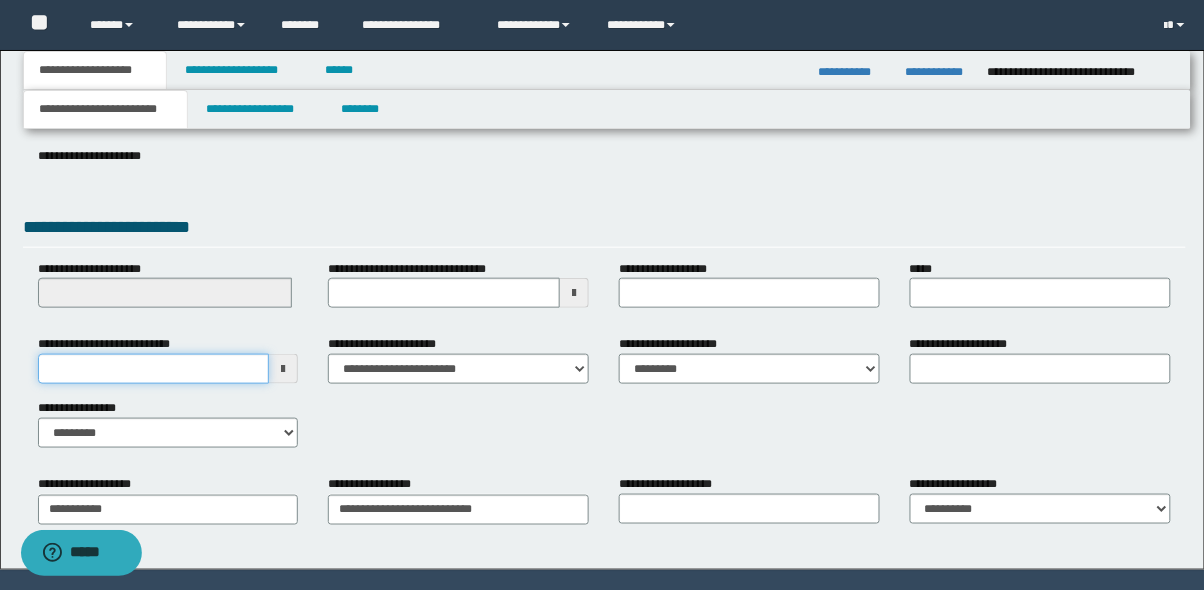 click on "**********" at bounding box center [154, 369] 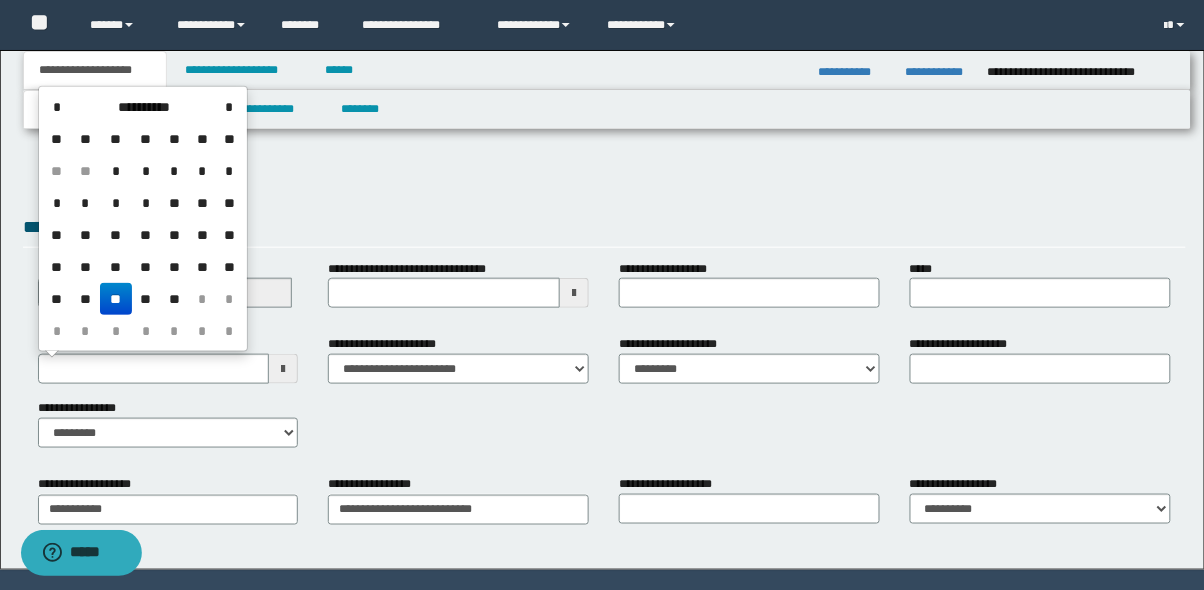 click on "*" at bounding box center (85, 331) 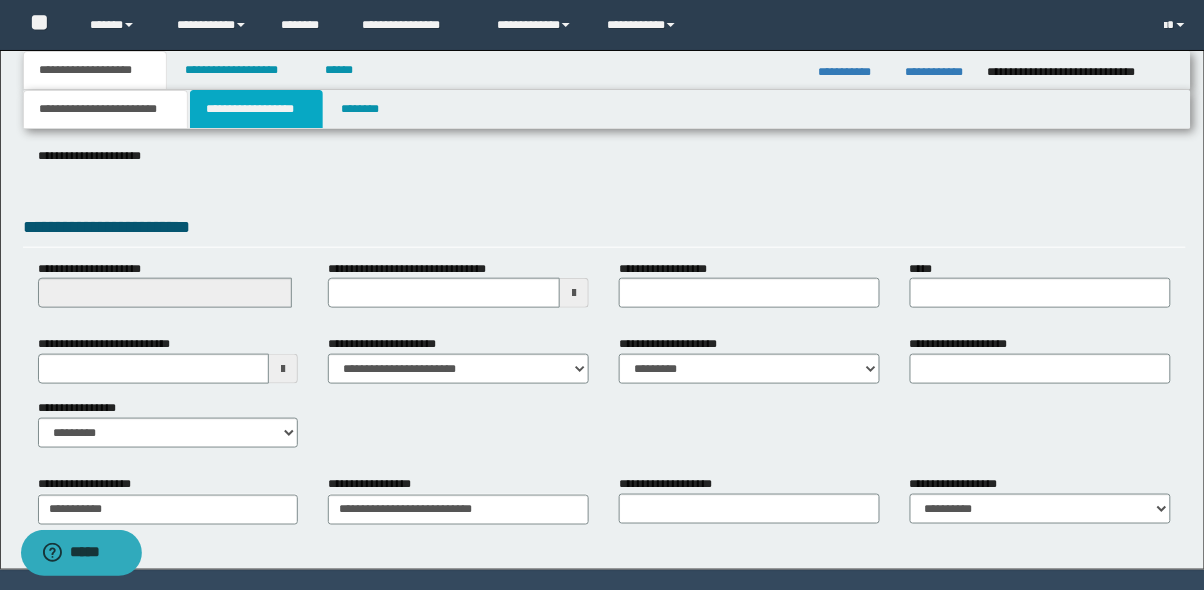 click on "**********" at bounding box center (257, 109) 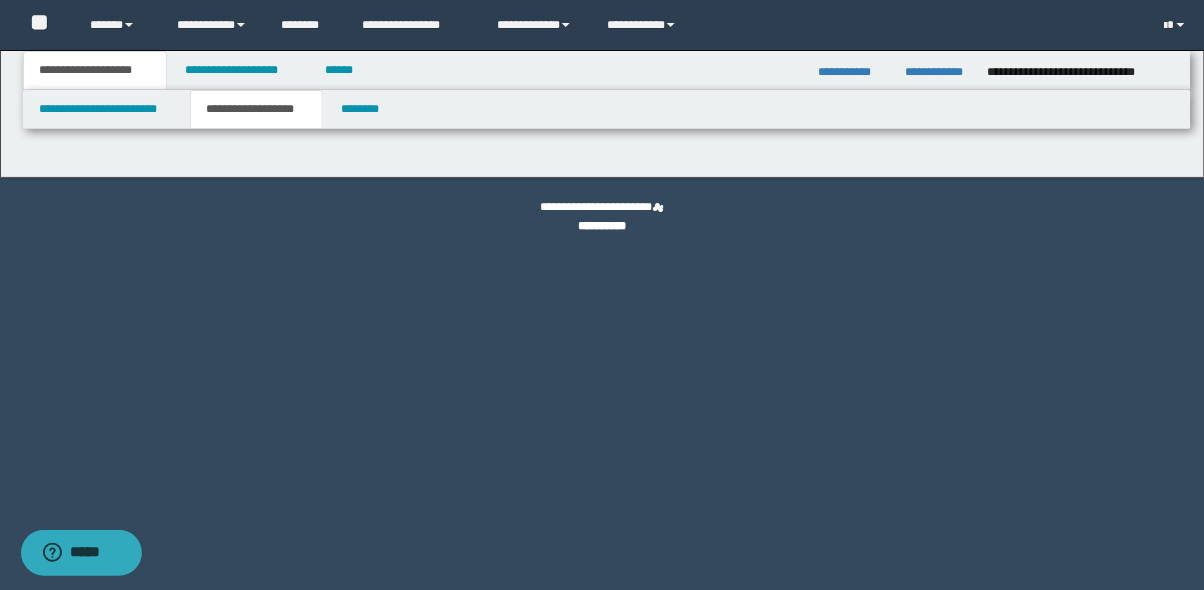 type on "********" 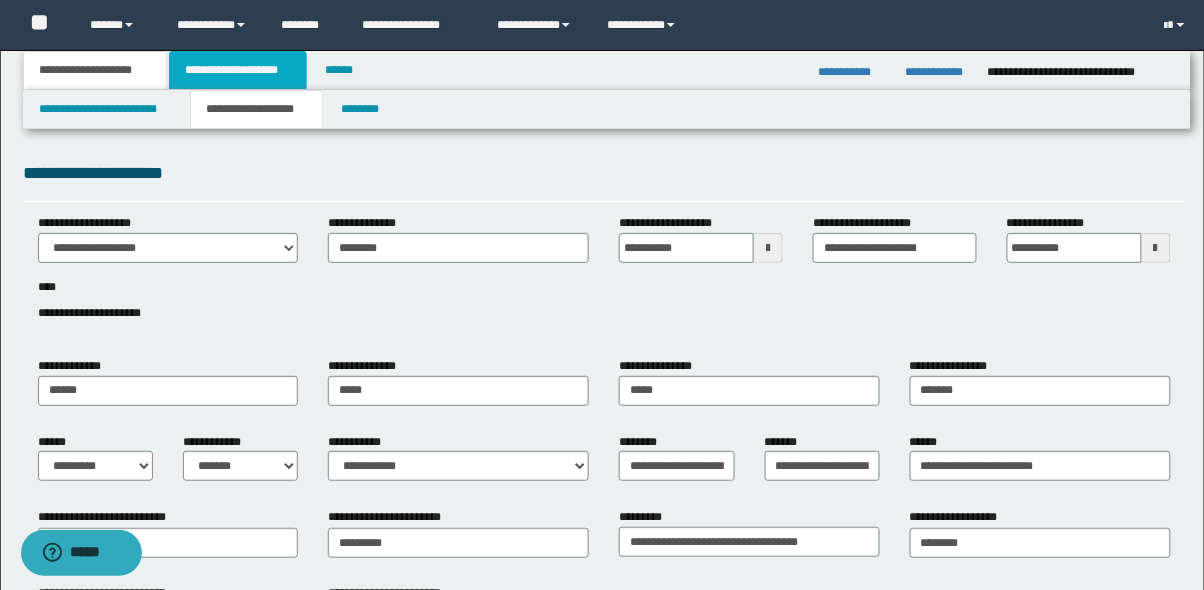 click on "**********" at bounding box center (238, 70) 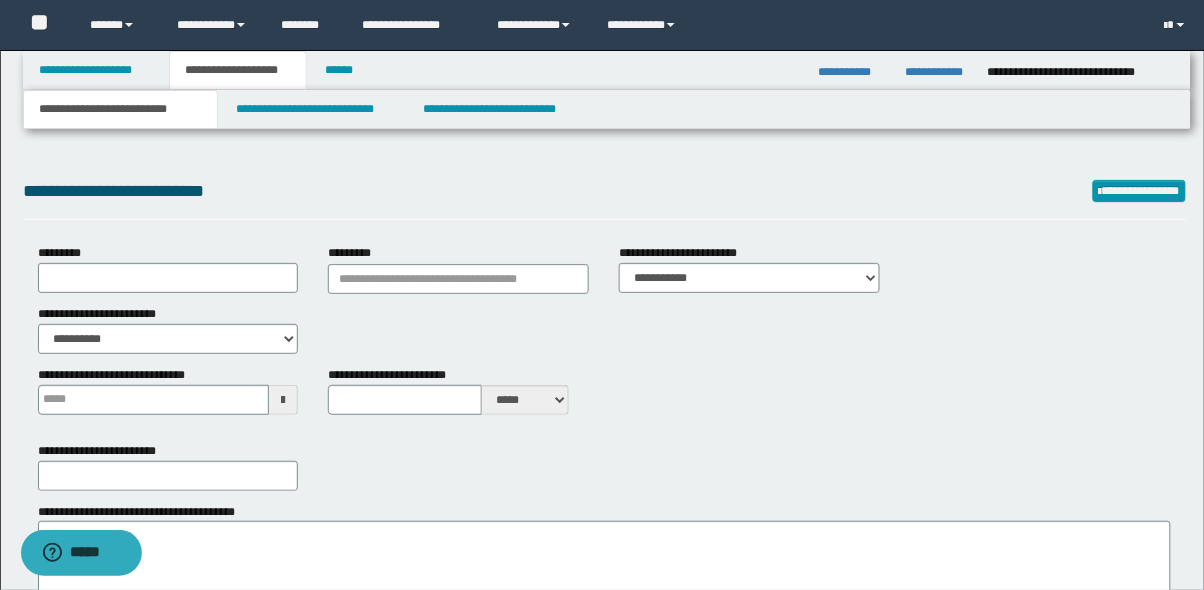 type on "**********" 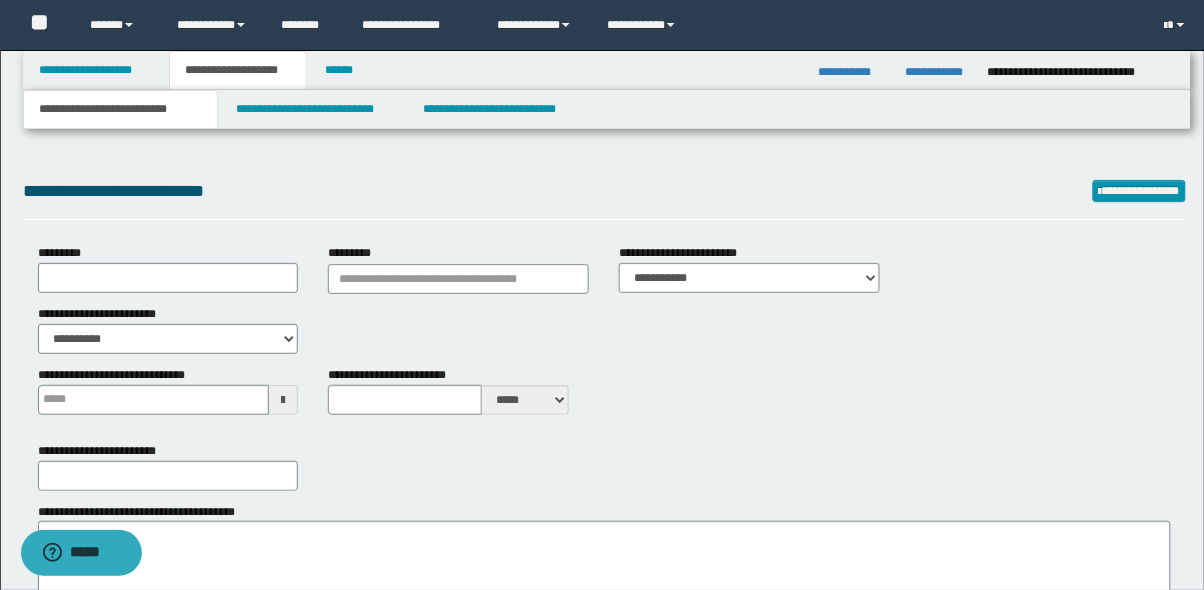 select on "*" 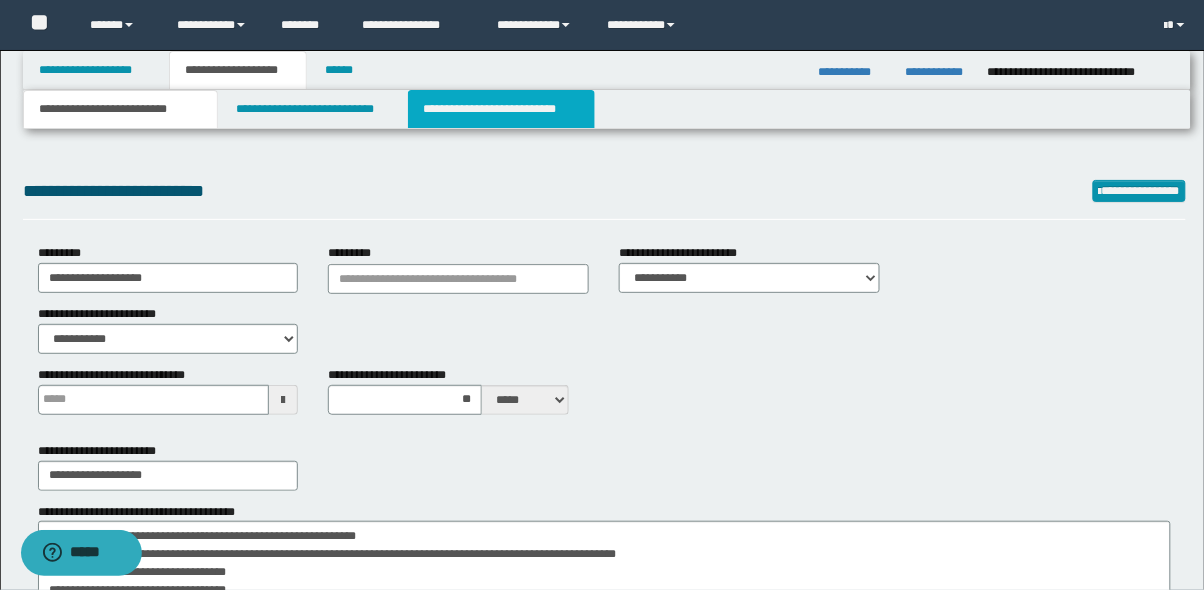click on "**********" at bounding box center [502, 109] 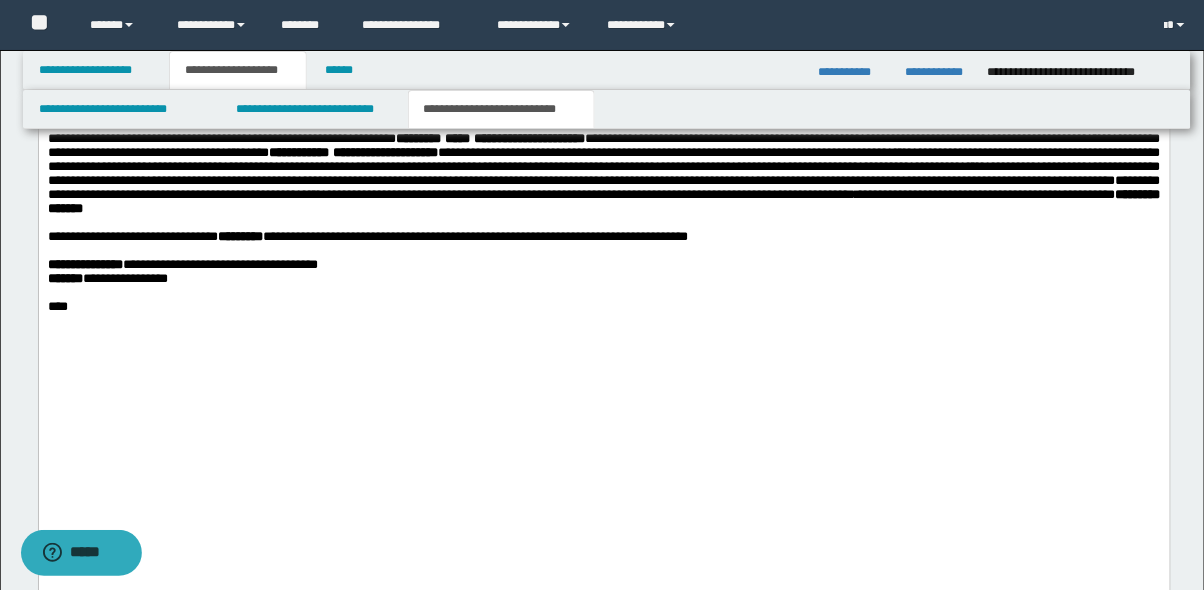 scroll, scrollTop: 2936, scrollLeft: 0, axis: vertical 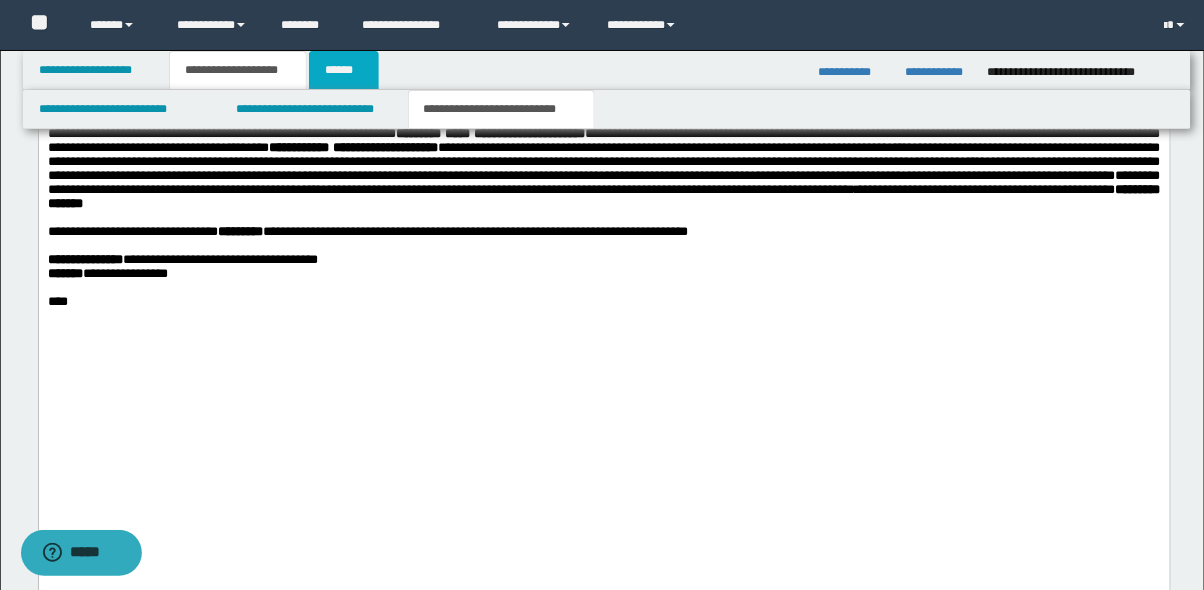 click on "******" at bounding box center (344, 70) 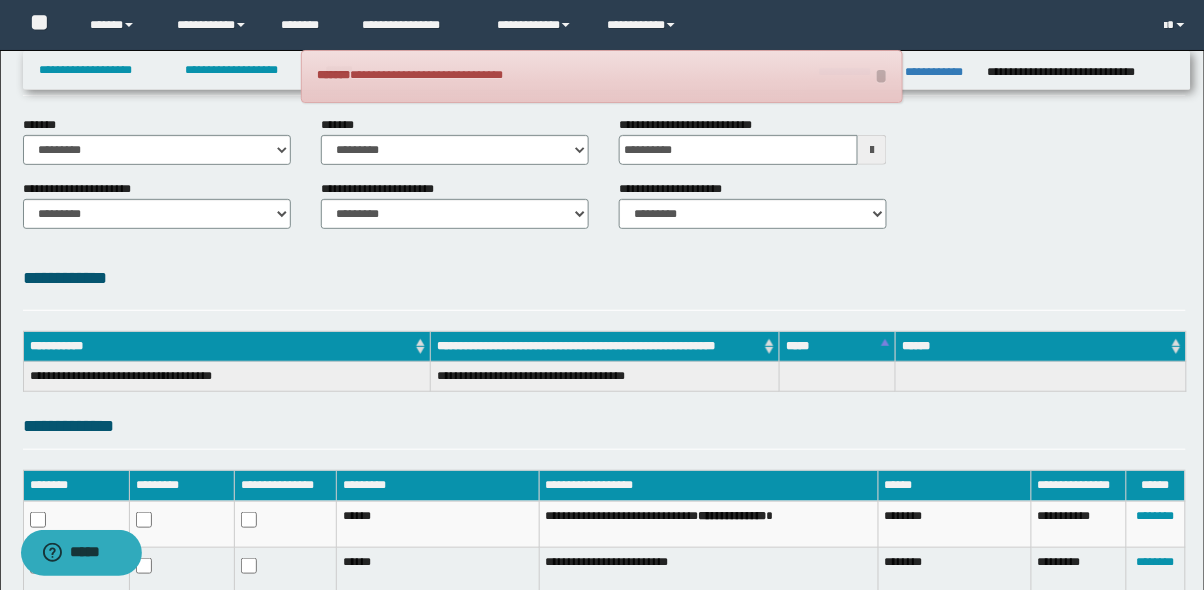 scroll, scrollTop: 251, scrollLeft: 0, axis: vertical 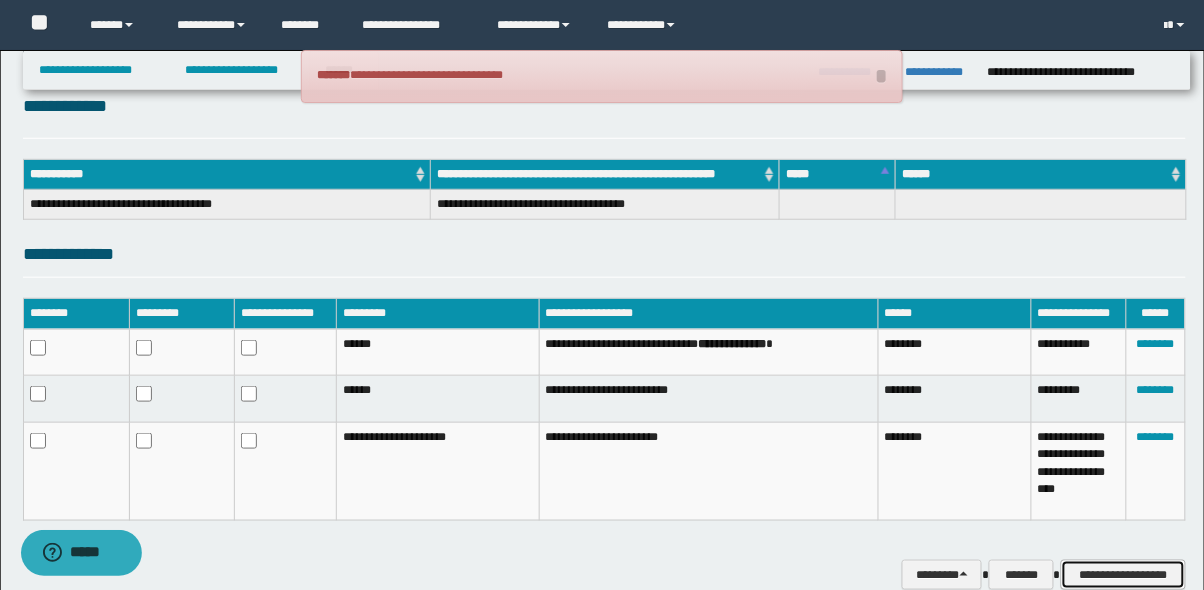 click on "**********" at bounding box center [1123, 575] 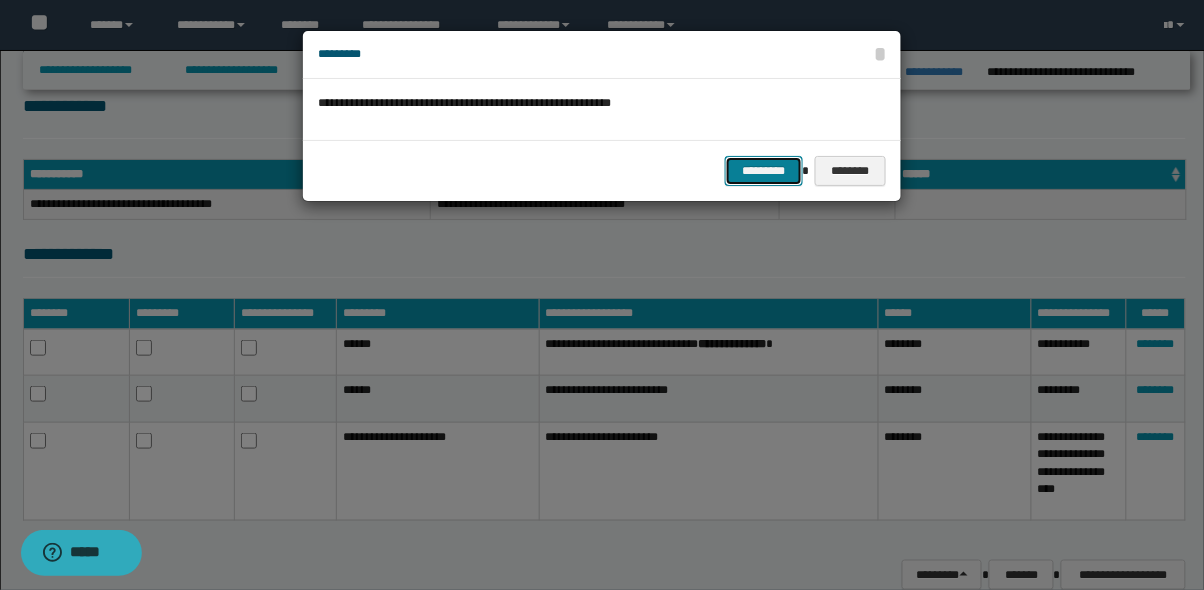click on "*********" at bounding box center (764, 171) 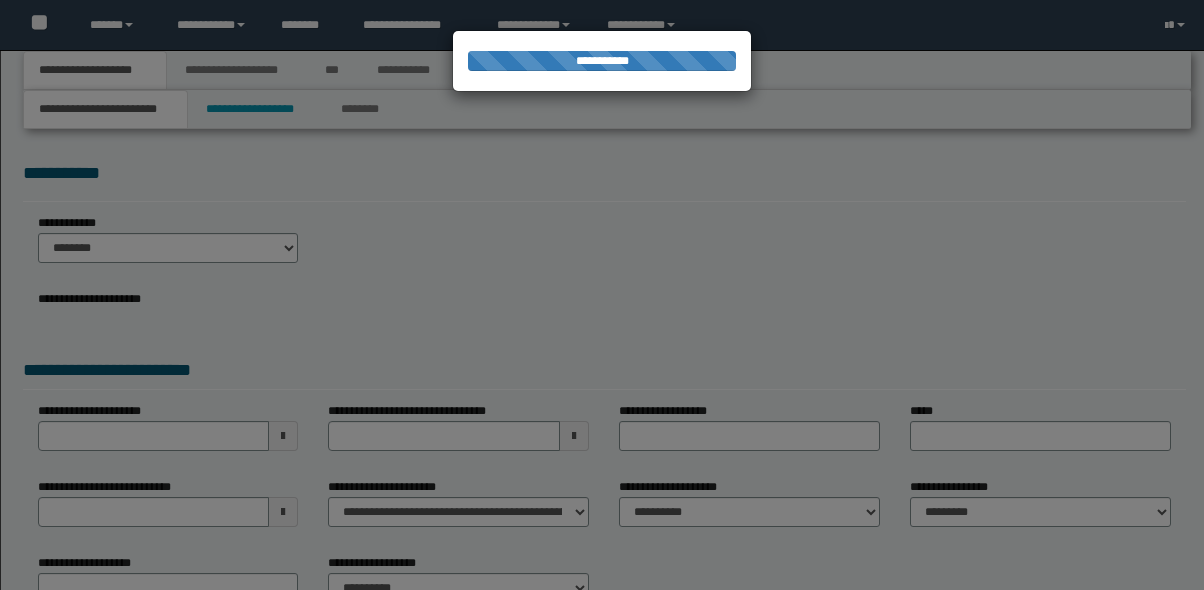 scroll, scrollTop: 0, scrollLeft: 0, axis: both 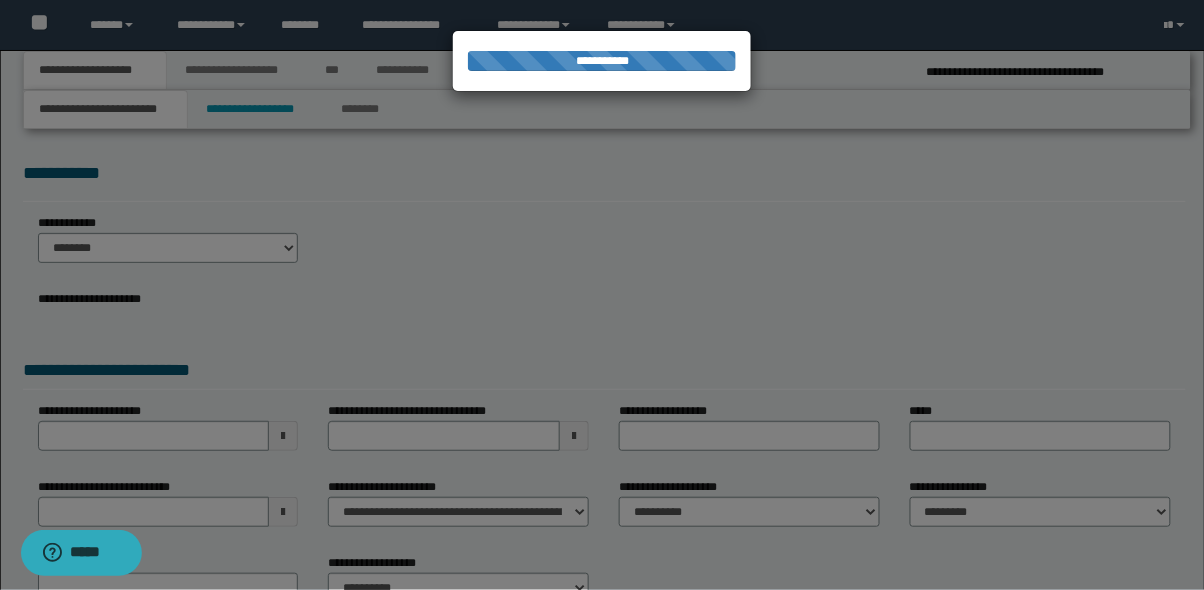 select on "*" 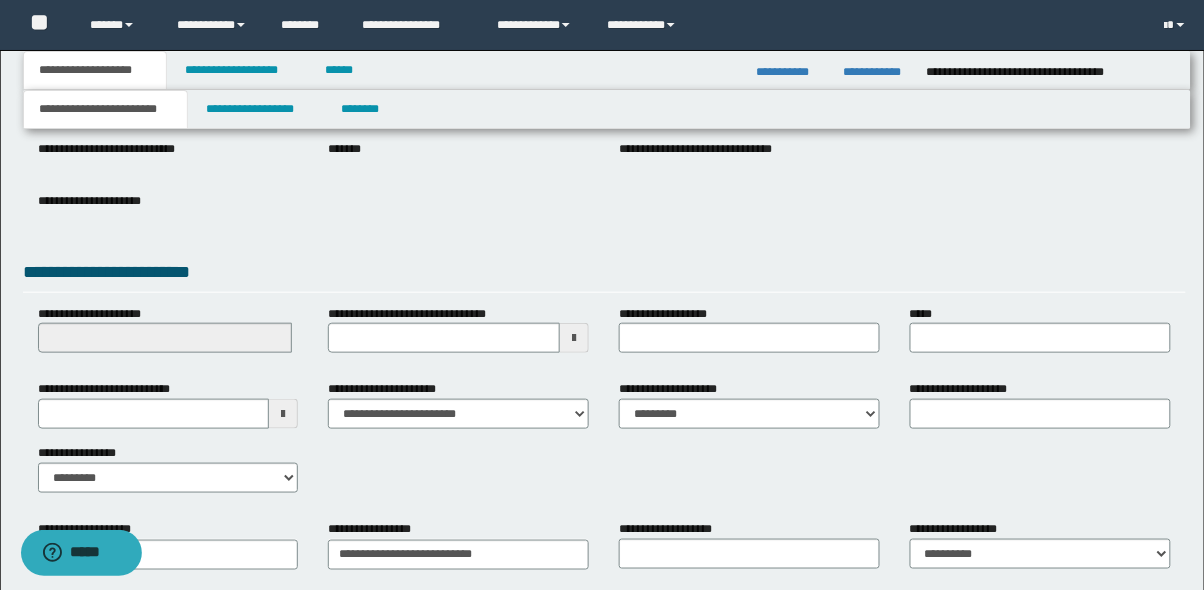 scroll, scrollTop: 261, scrollLeft: 0, axis: vertical 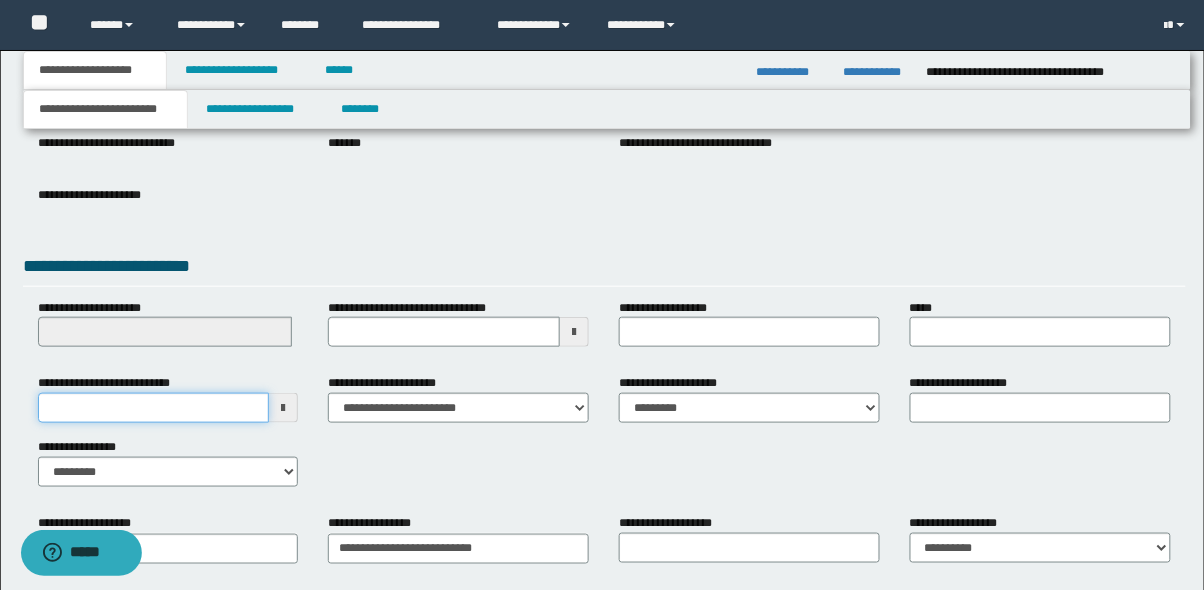 click on "**********" at bounding box center [154, 408] 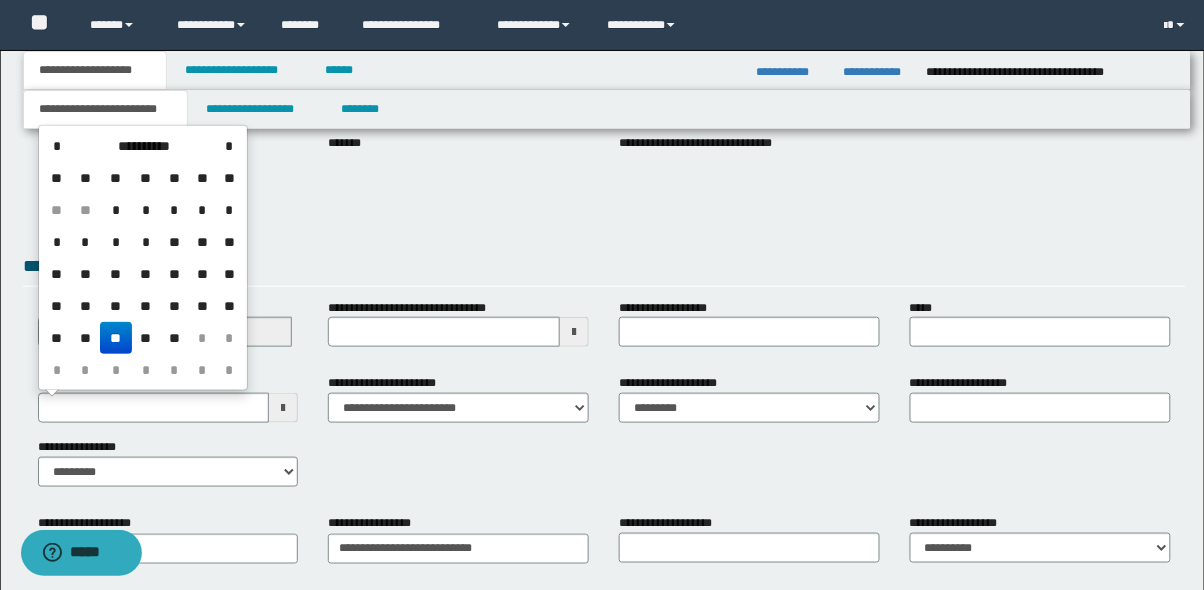 click on "*" at bounding box center [85, 370] 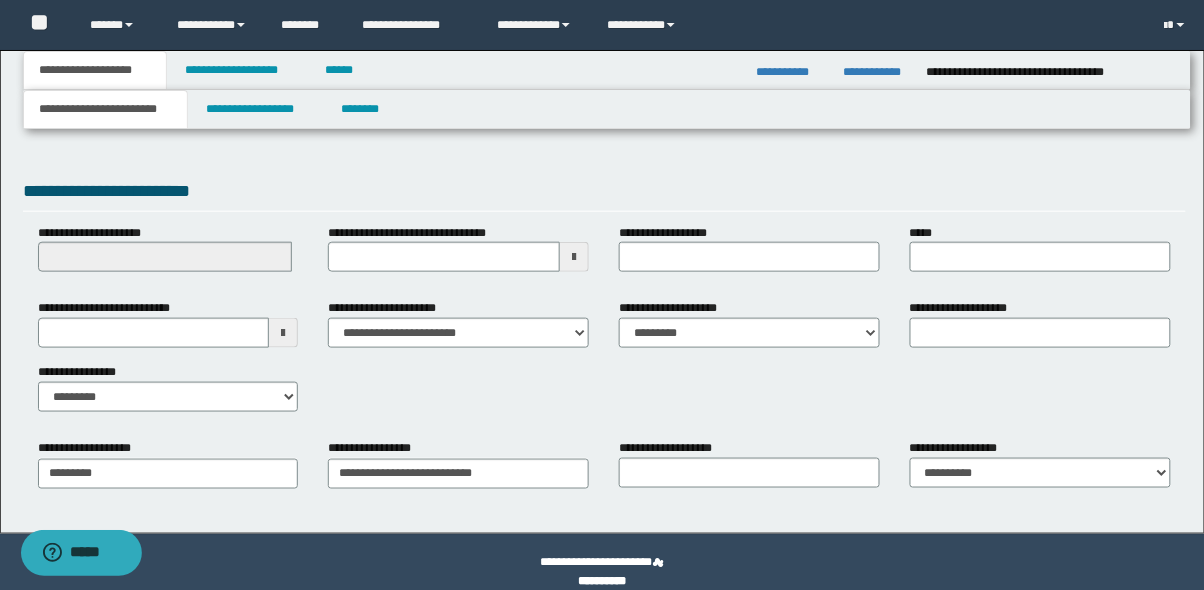 scroll, scrollTop: 339, scrollLeft: 0, axis: vertical 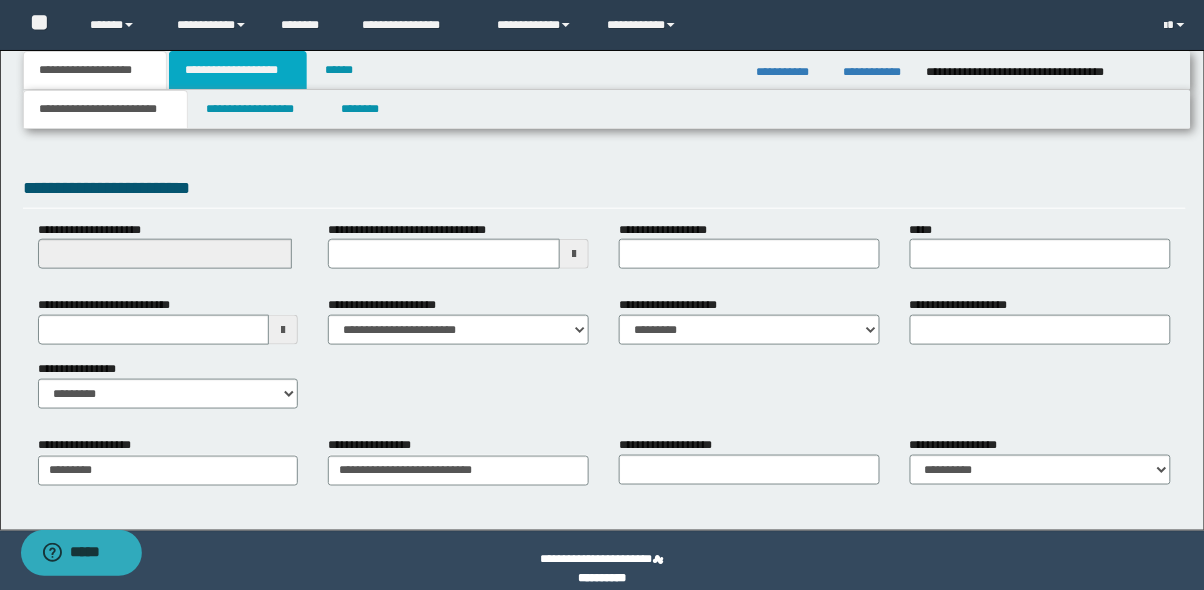 click on "**********" at bounding box center (238, 70) 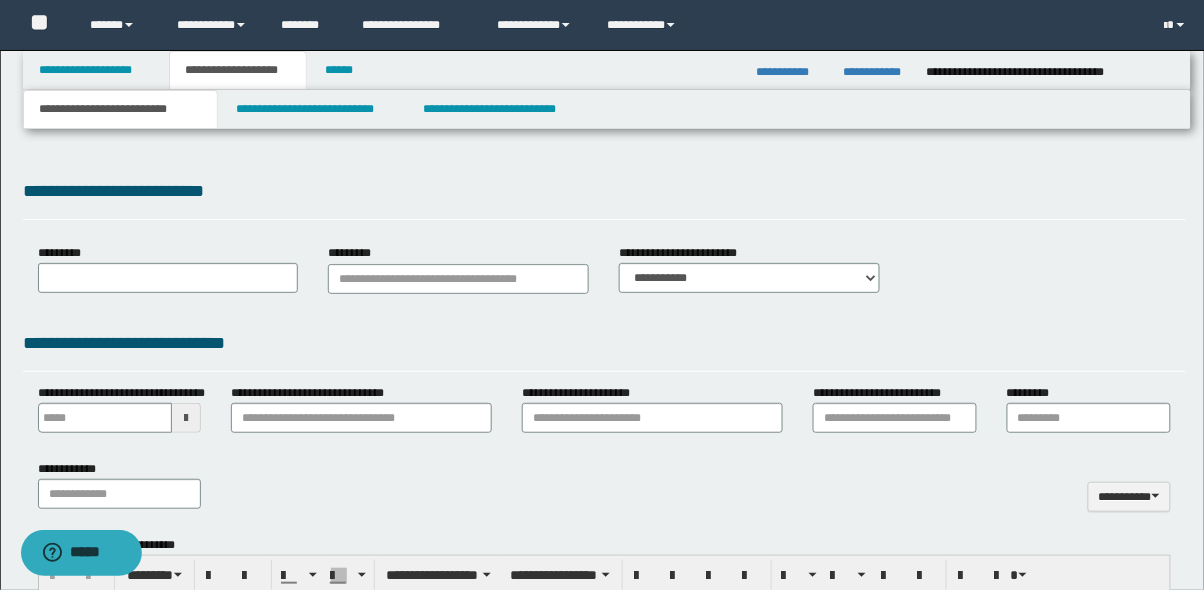 type 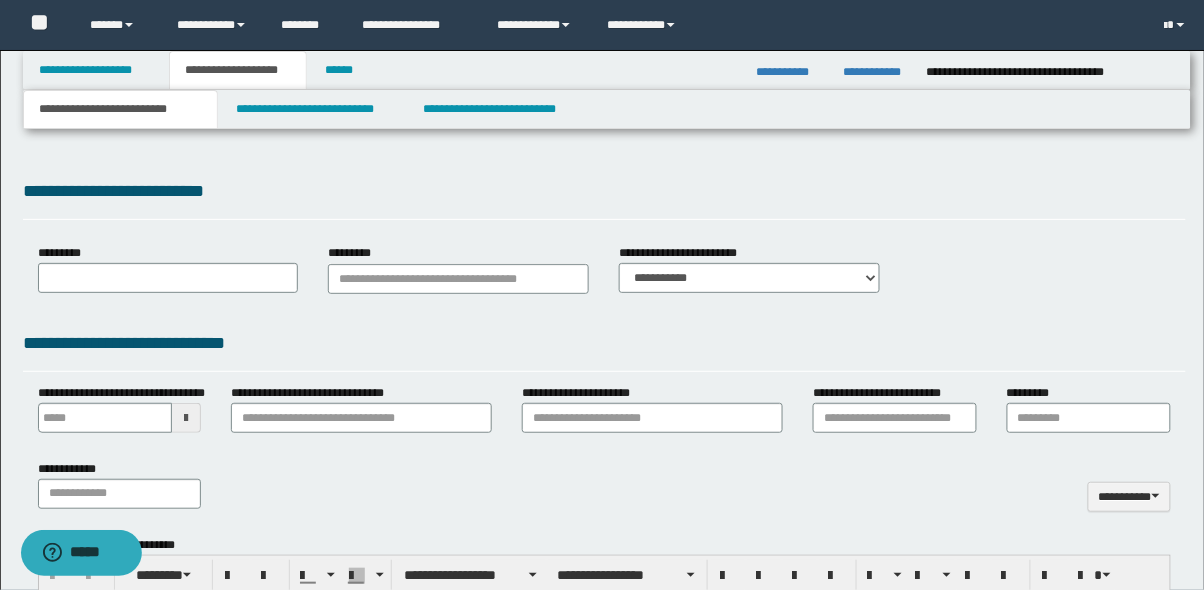 scroll, scrollTop: 0, scrollLeft: 0, axis: both 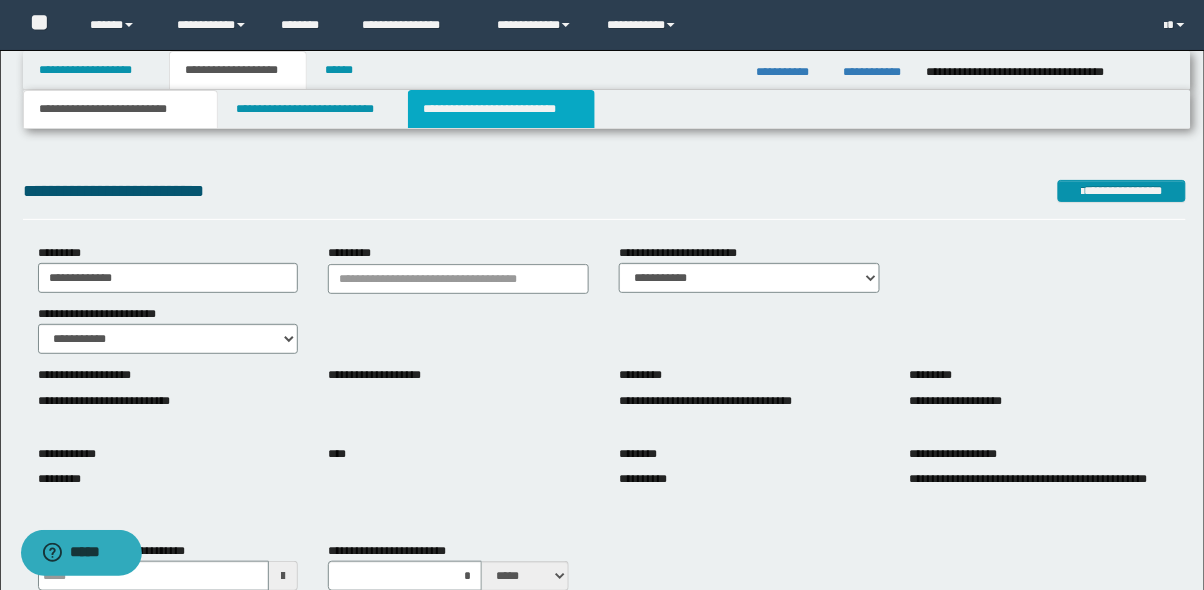 click on "**********" at bounding box center (502, 109) 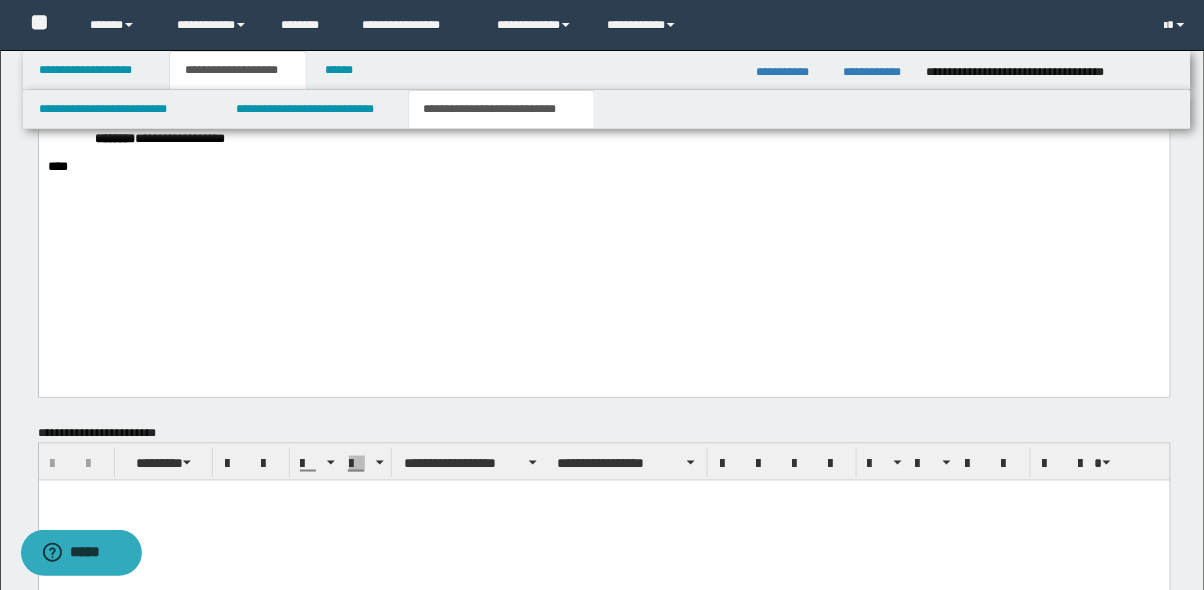 scroll, scrollTop: 3756, scrollLeft: 0, axis: vertical 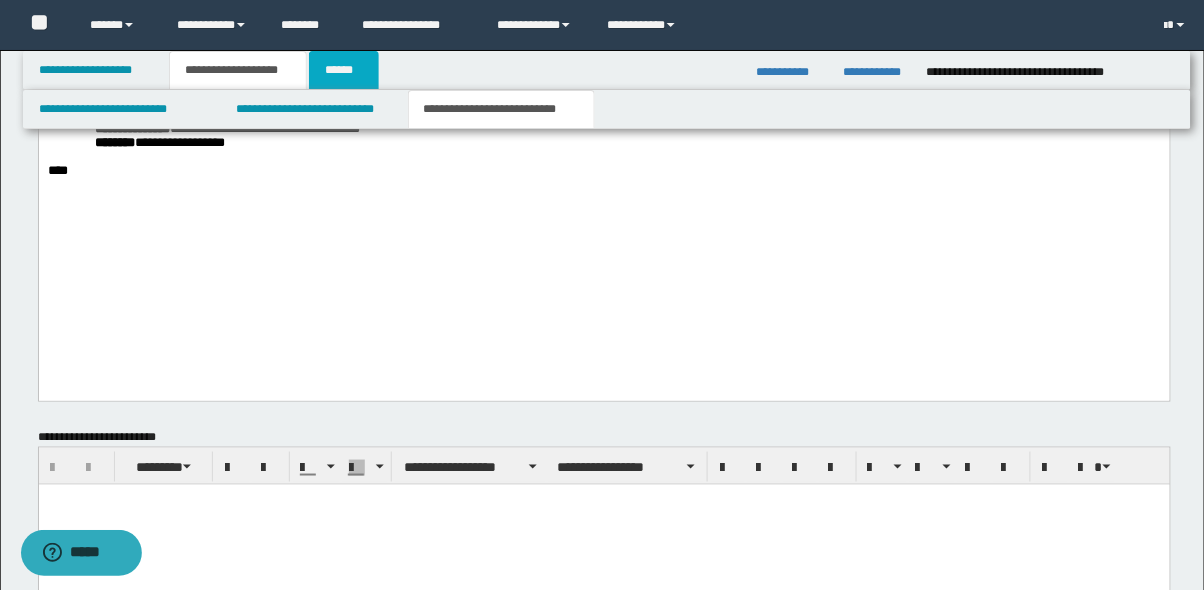 click on "******" at bounding box center (344, 70) 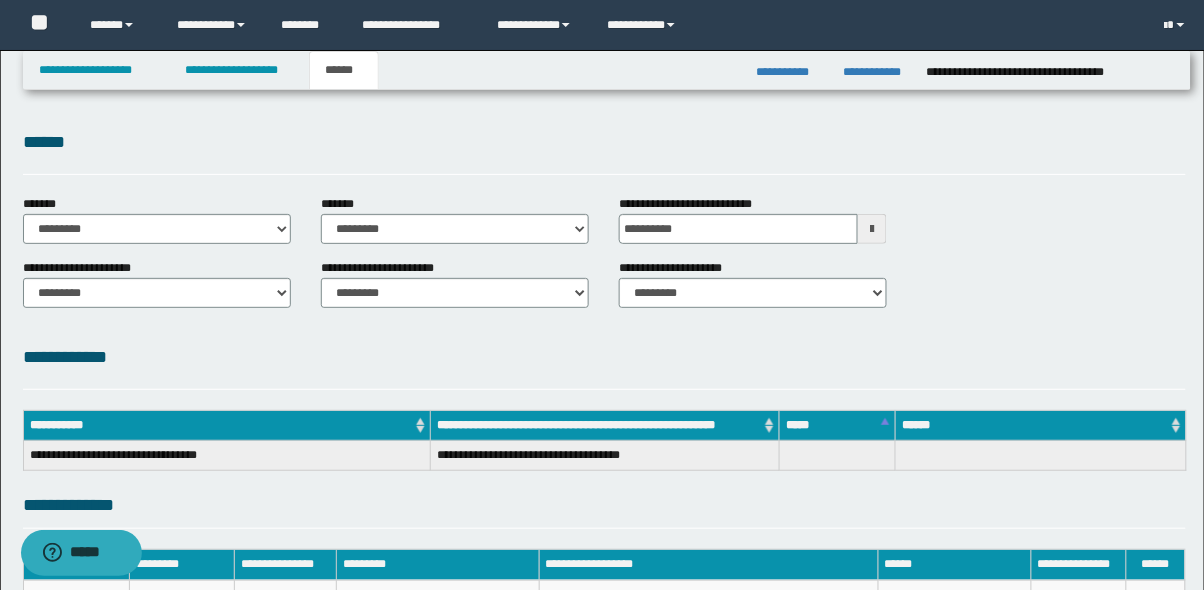 scroll, scrollTop: 251, scrollLeft: 0, axis: vertical 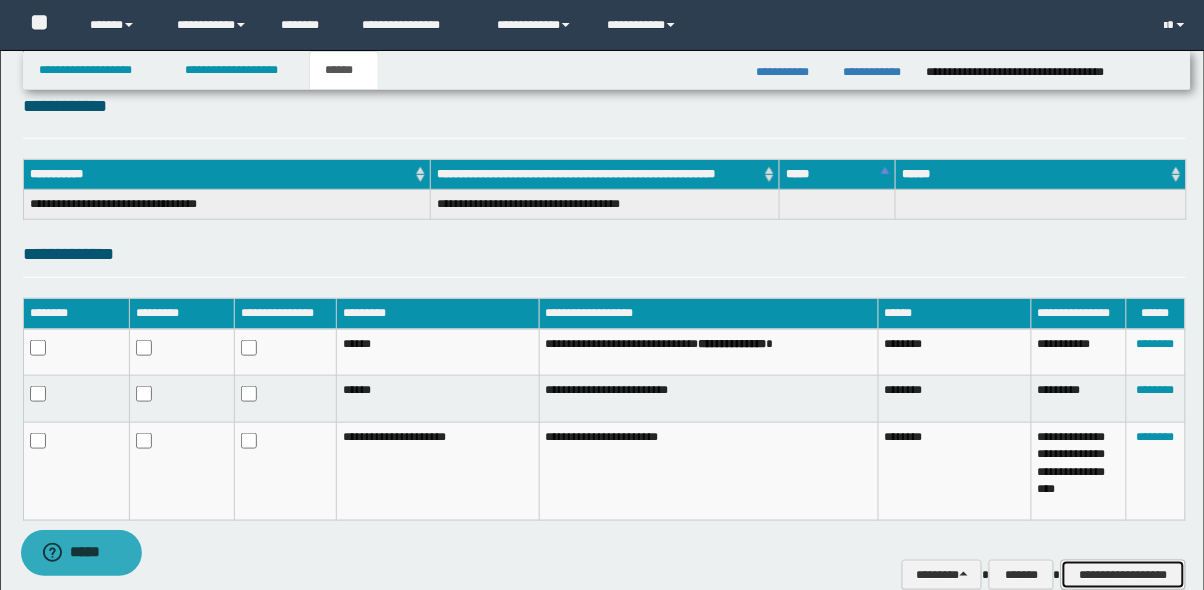 click on "**********" at bounding box center [1123, 575] 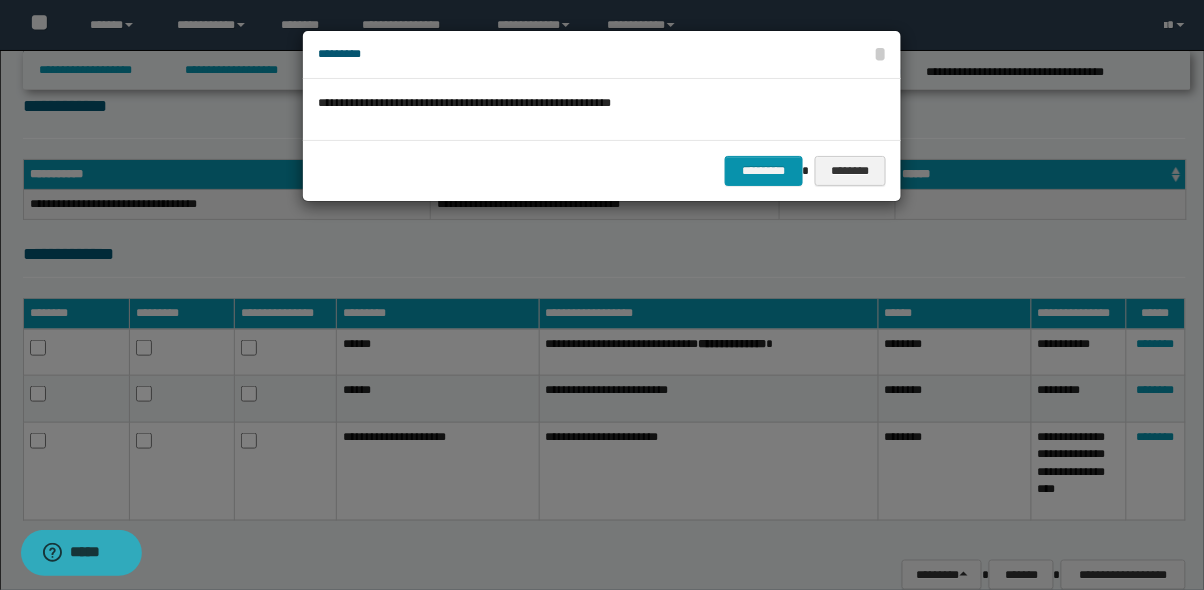 click on "*********
********" at bounding box center [602, 170] 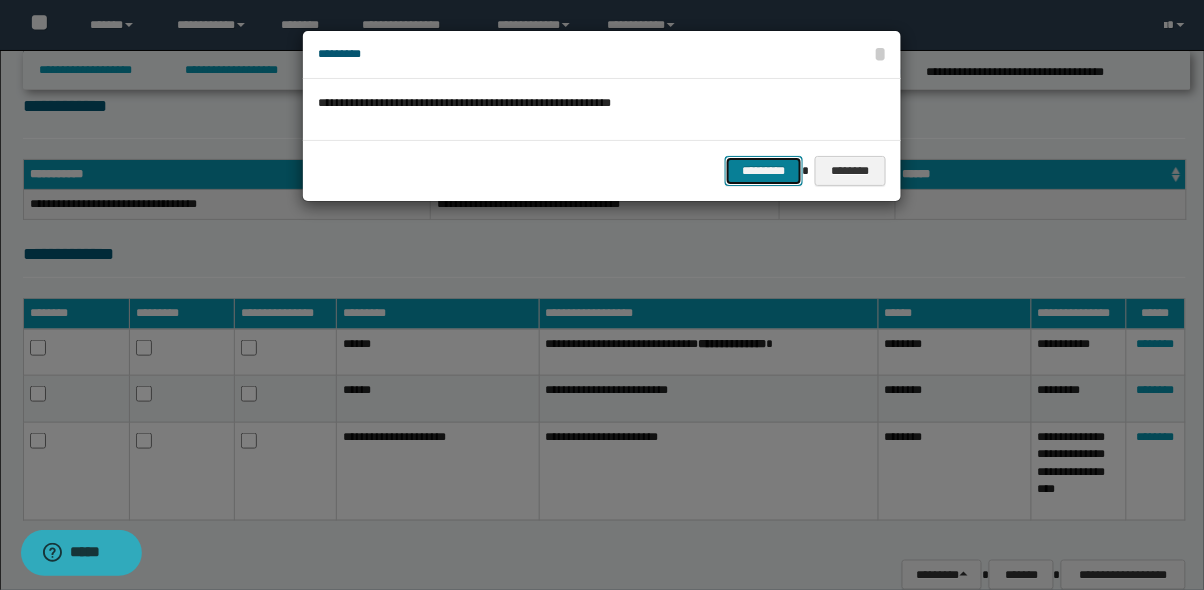 click on "*********" at bounding box center [764, 171] 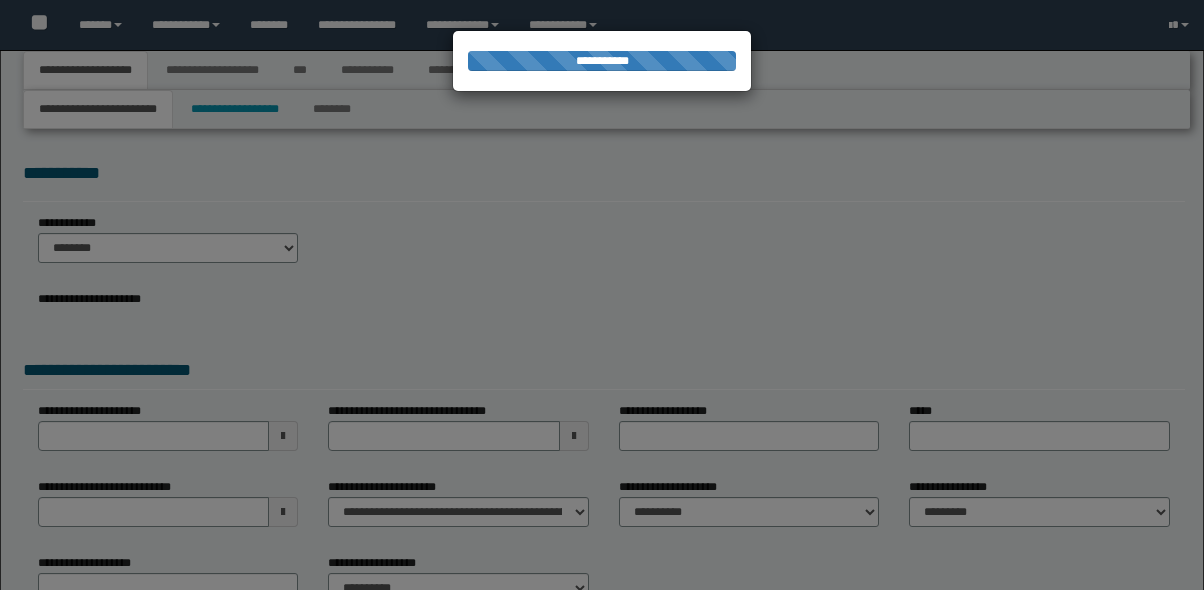 scroll, scrollTop: 0, scrollLeft: 0, axis: both 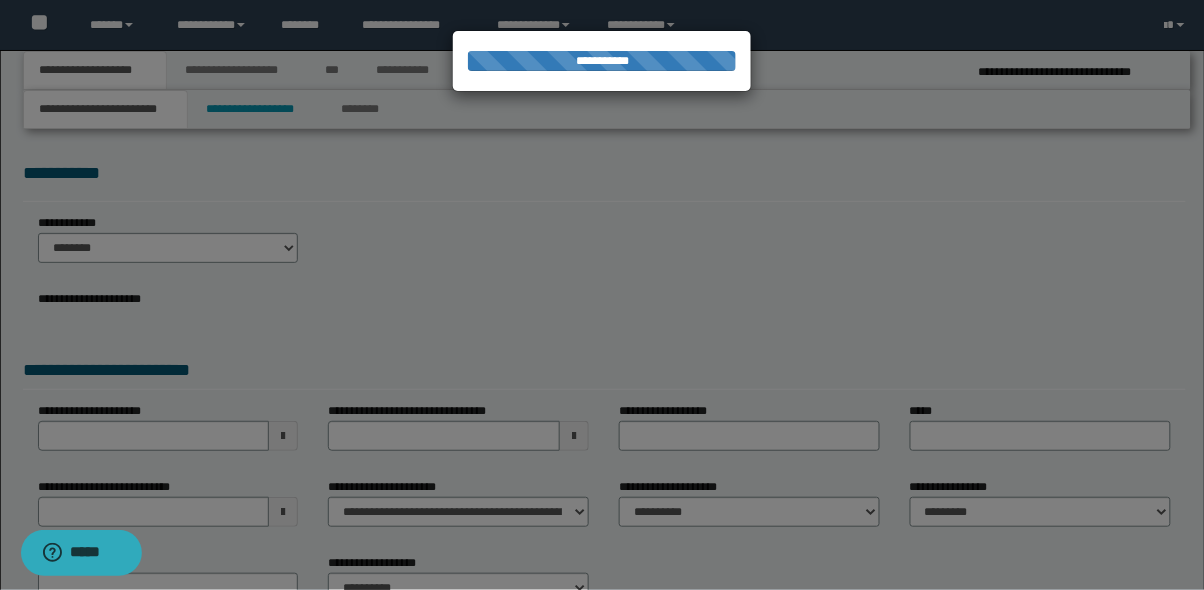 select on "*" 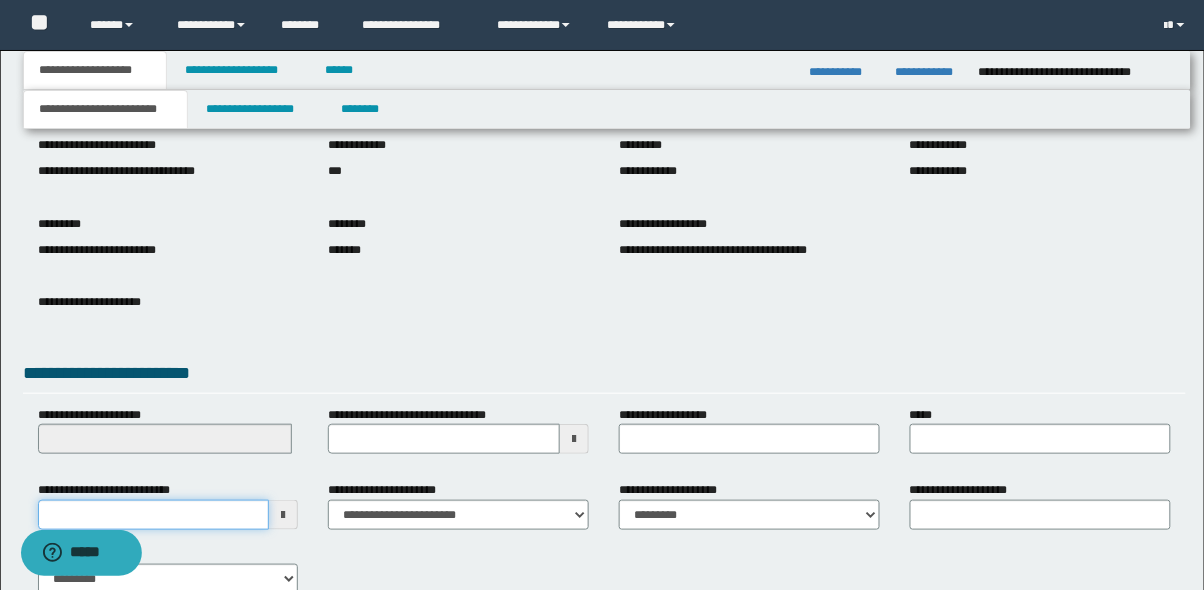 click on "**********" at bounding box center [154, 515] 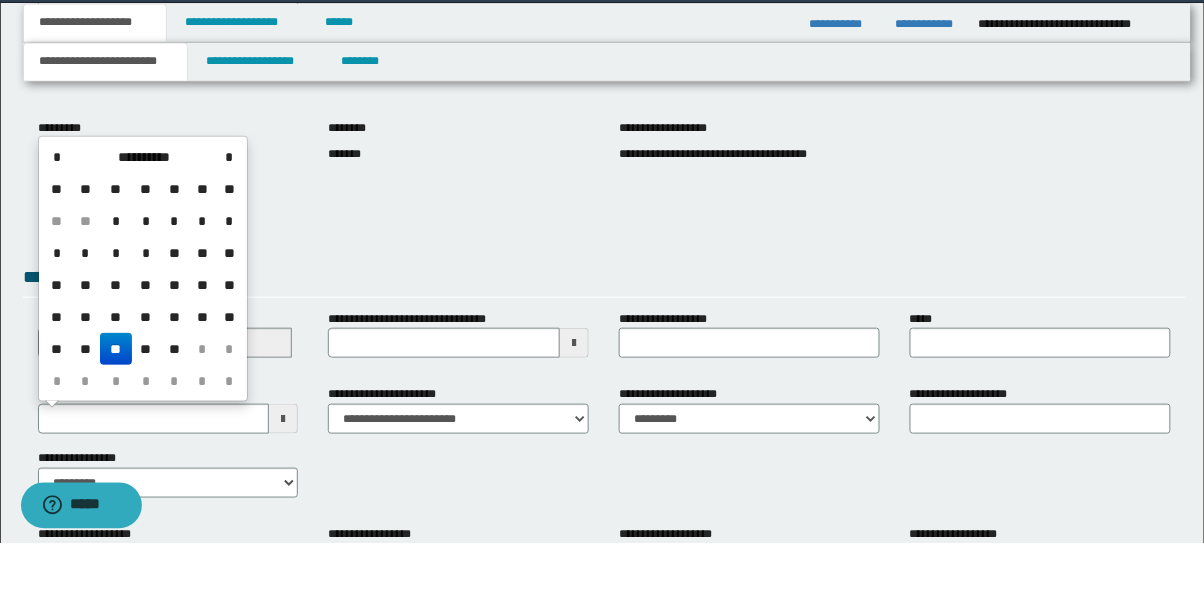 click on "*" at bounding box center (85, 428) 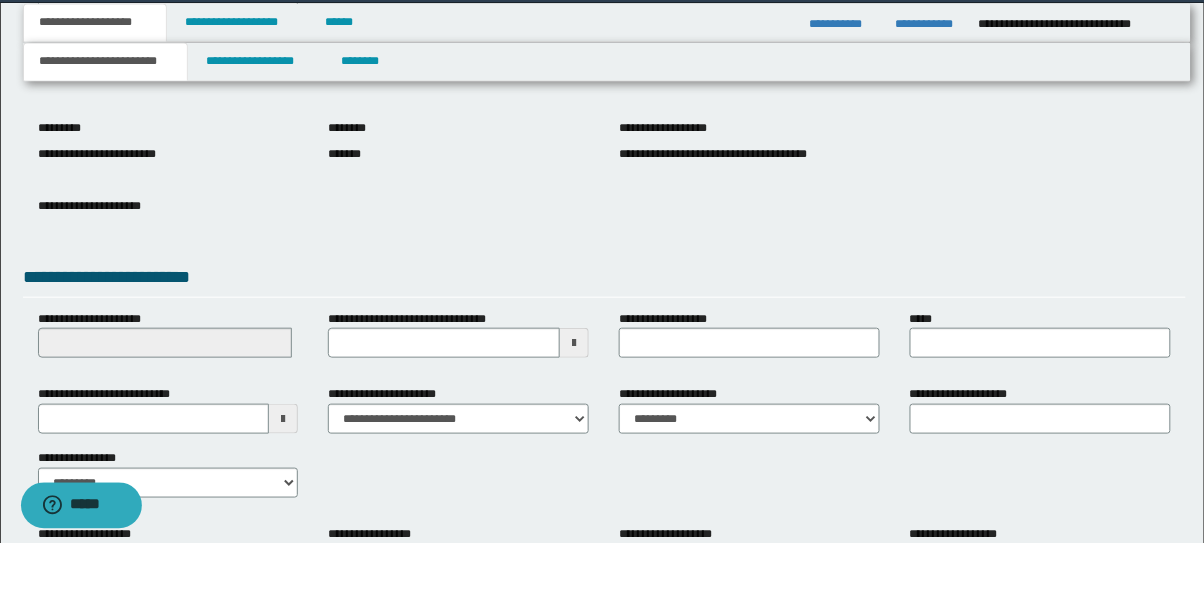 scroll, scrollTop: 203, scrollLeft: 0, axis: vertical 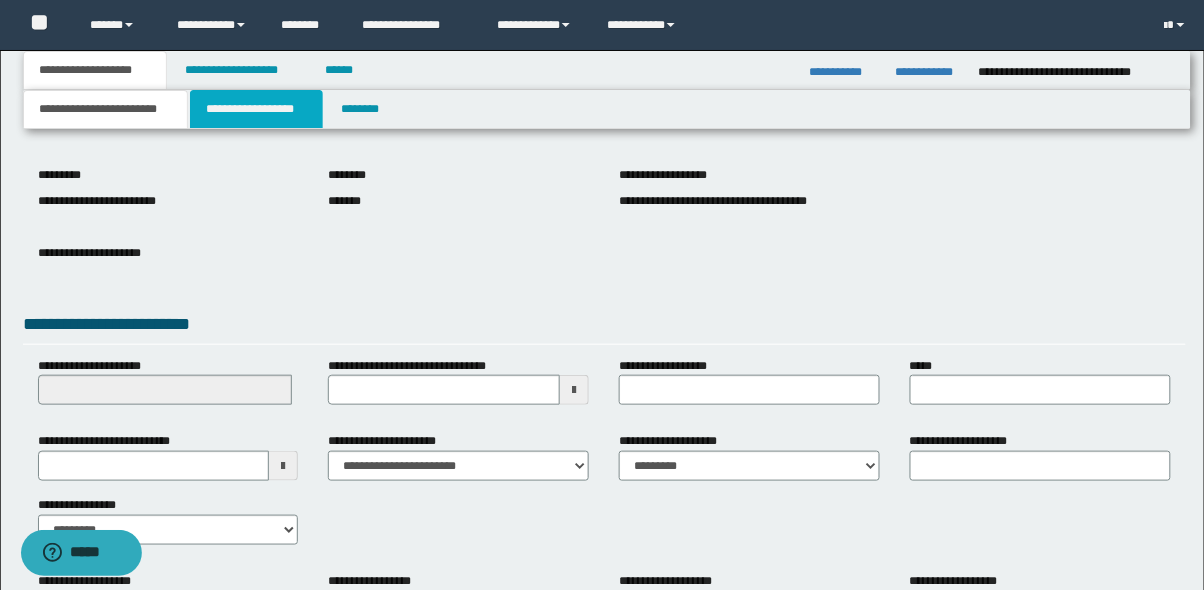click on "**********" at bounding box center [257, 109] 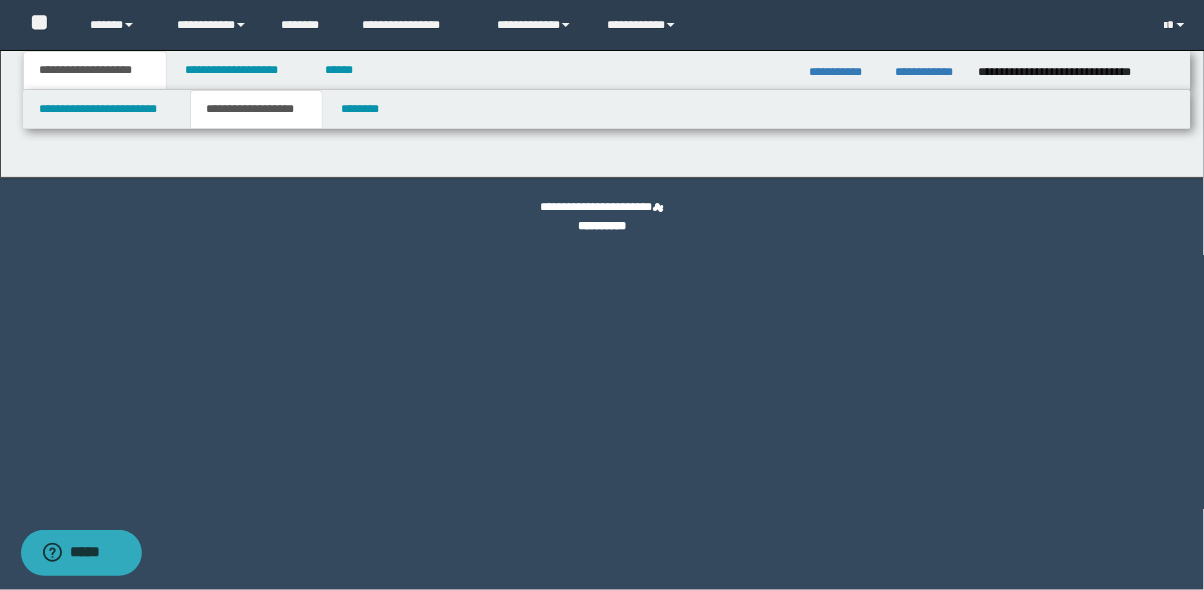 type on "********" 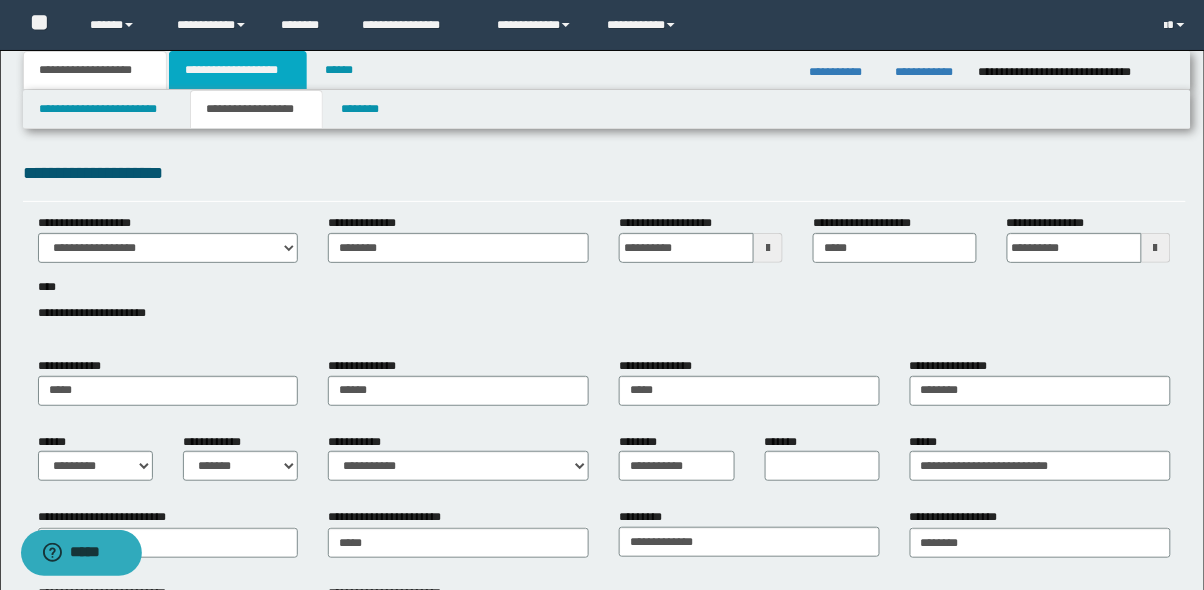 click on "**********" at bounding box center (238, 70) 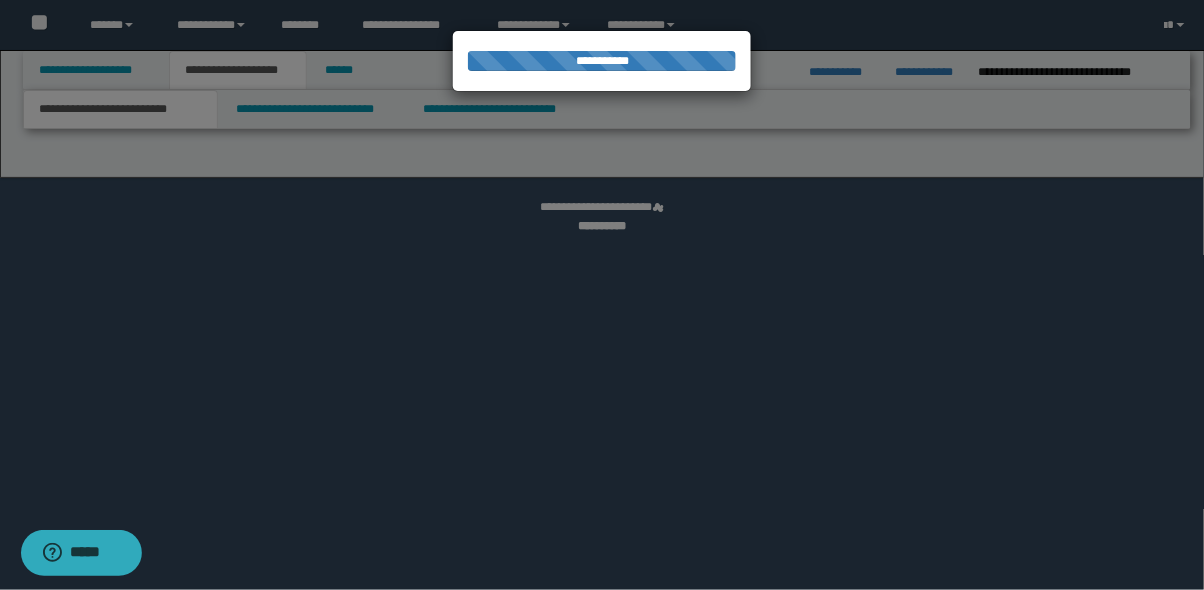 select on "*" 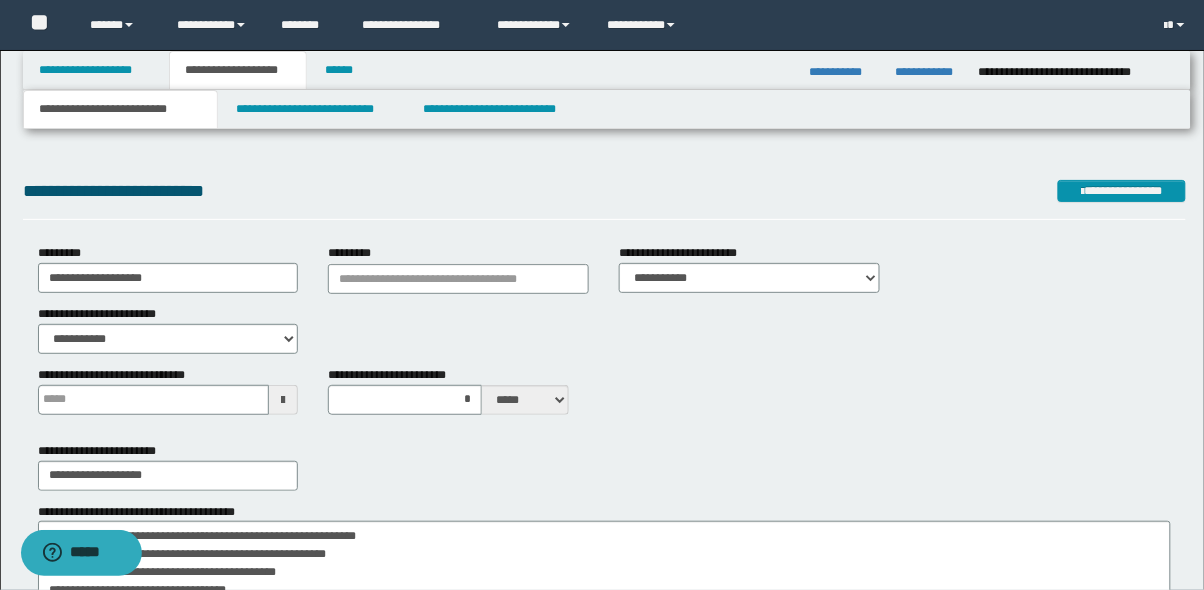 scroll, scrollTop: 0, scrollLeft: 0, axis: both 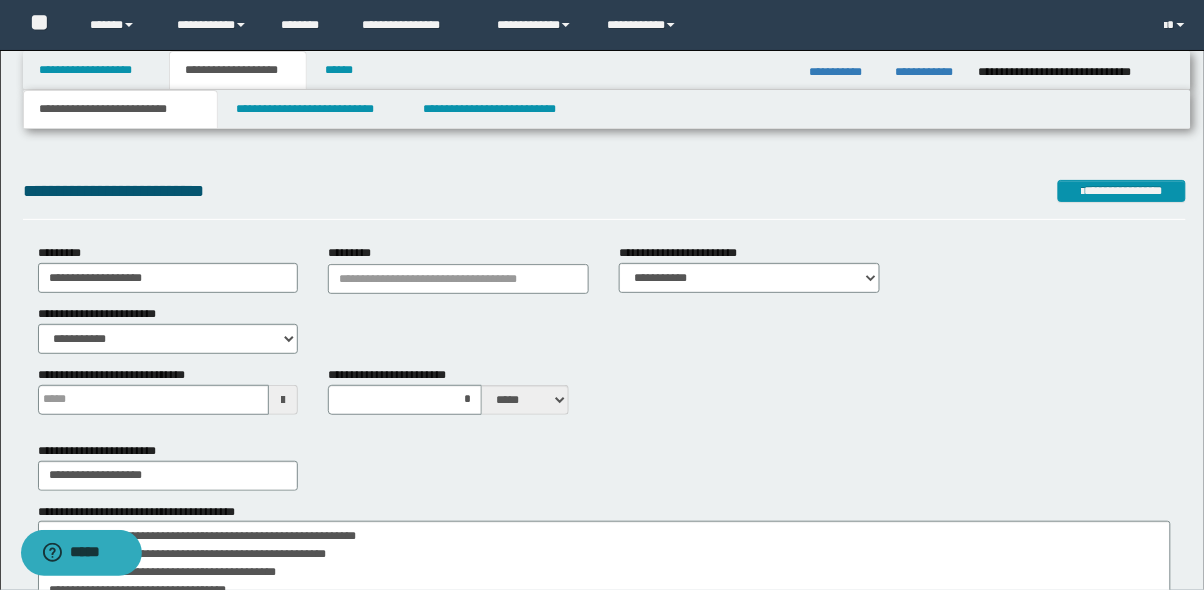 type 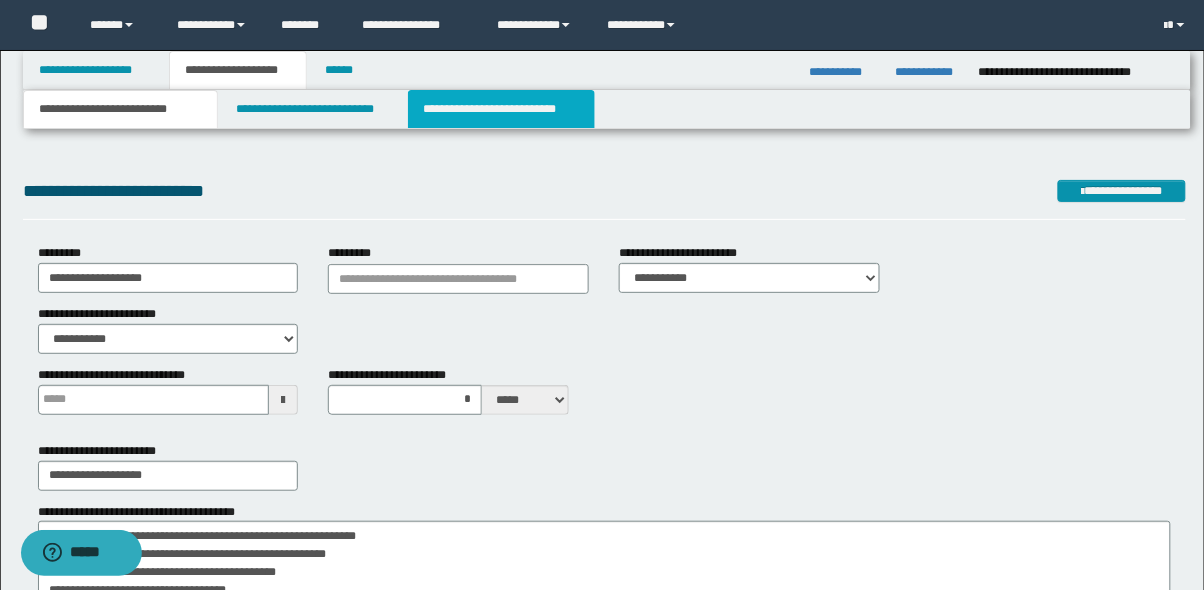 click on "**********" at bounding box center [502, 109] 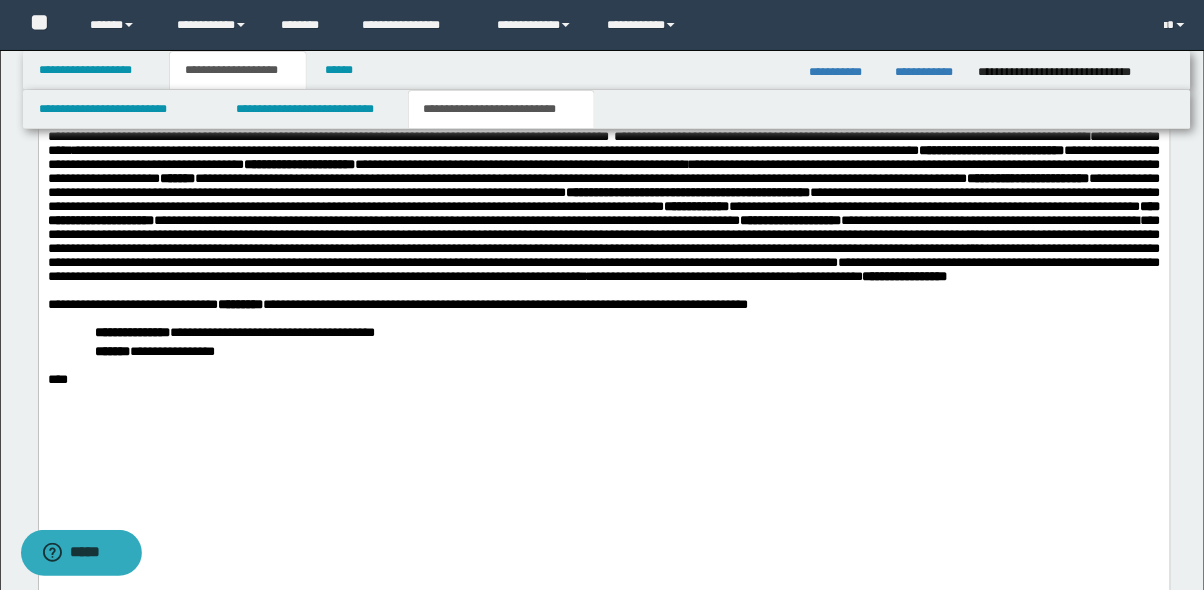 scroll, scrollTop: 2841, scrollLeft: 0, axis: vertical 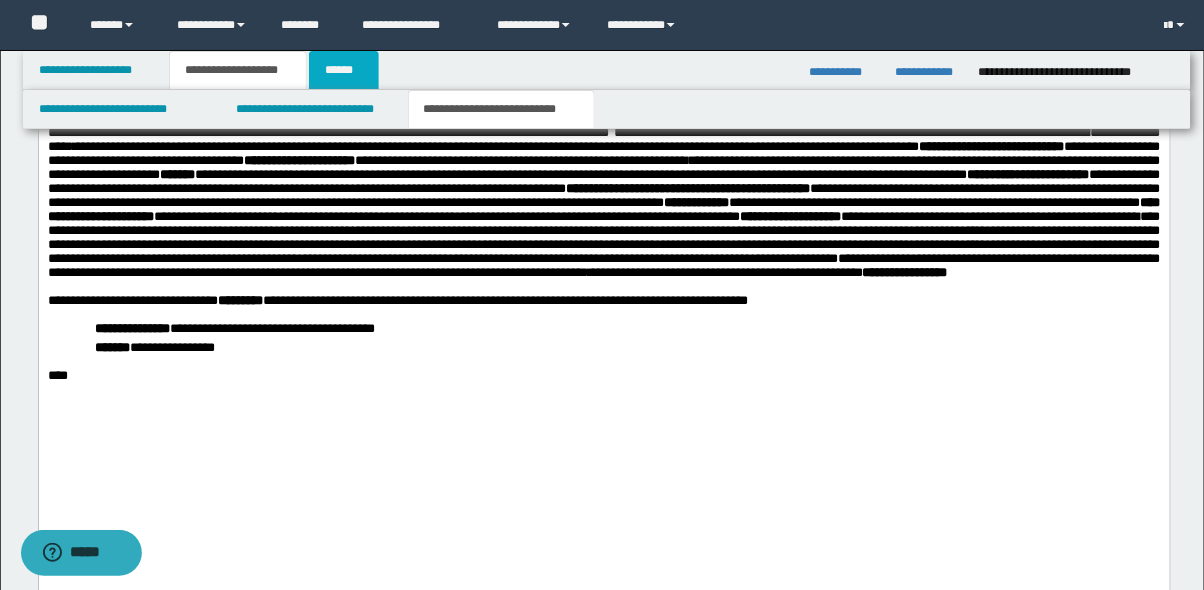 click on "******" at bounding box center [344, 70] 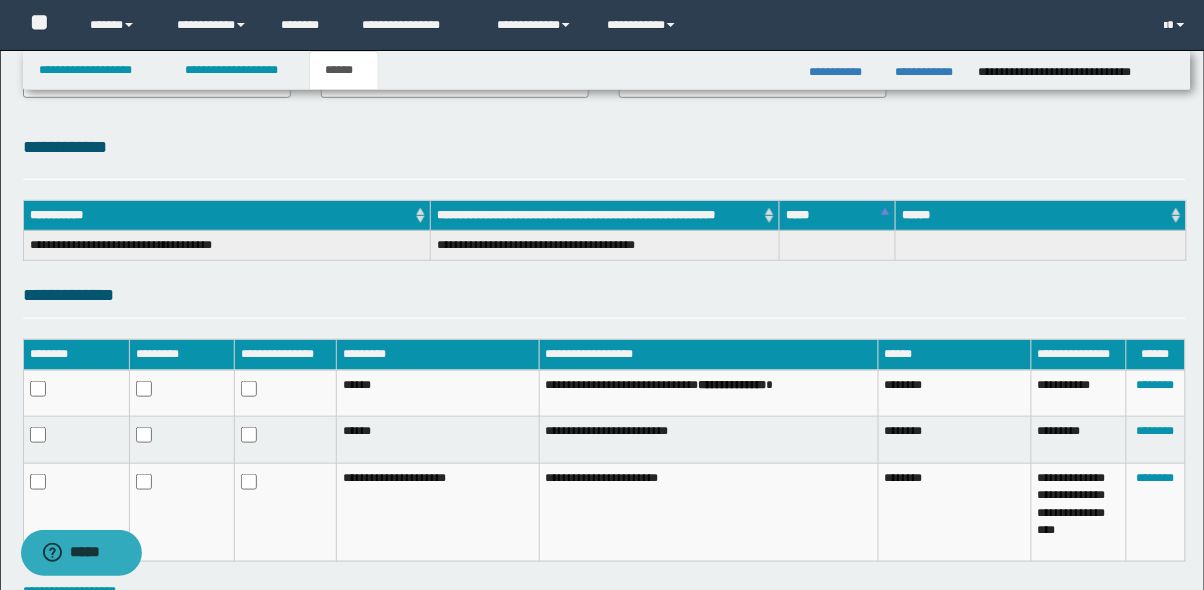 scroll, scrollTop: 347, scrollLeft: 0, axis: vertical 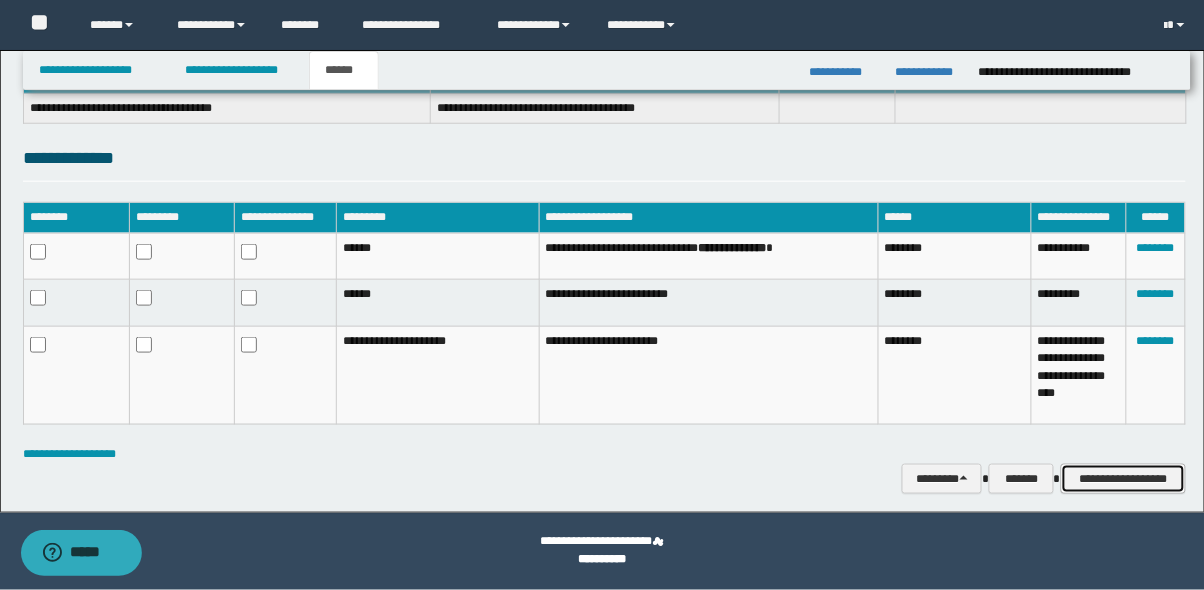 click on "**********" at bounding box center (1123, 479) 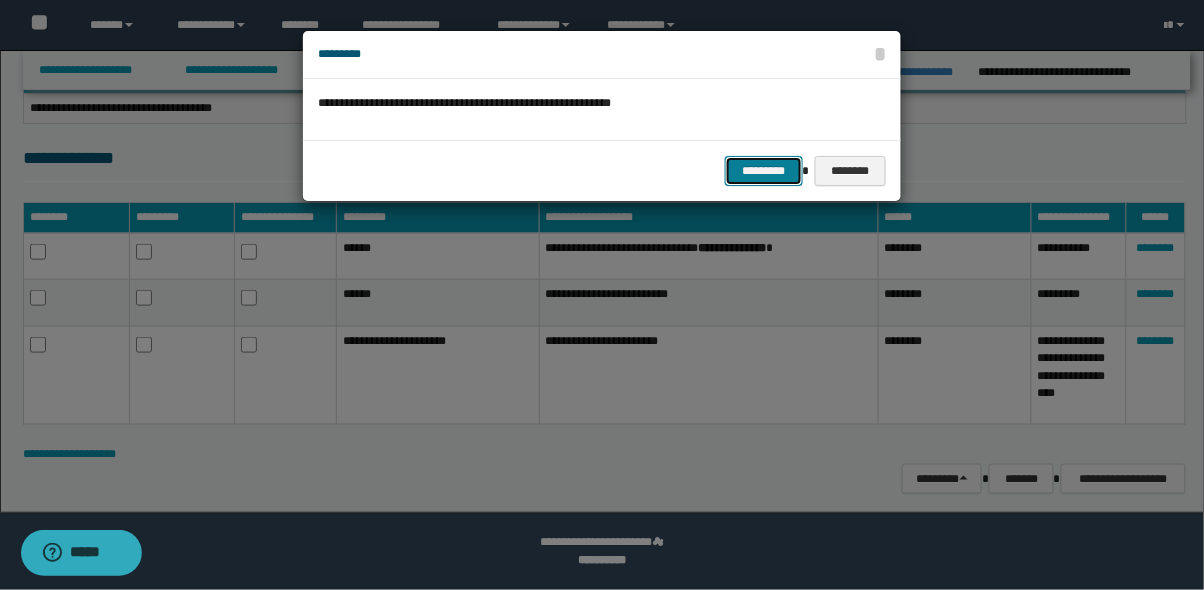 click on "*********" at bounding box center [764, 171] 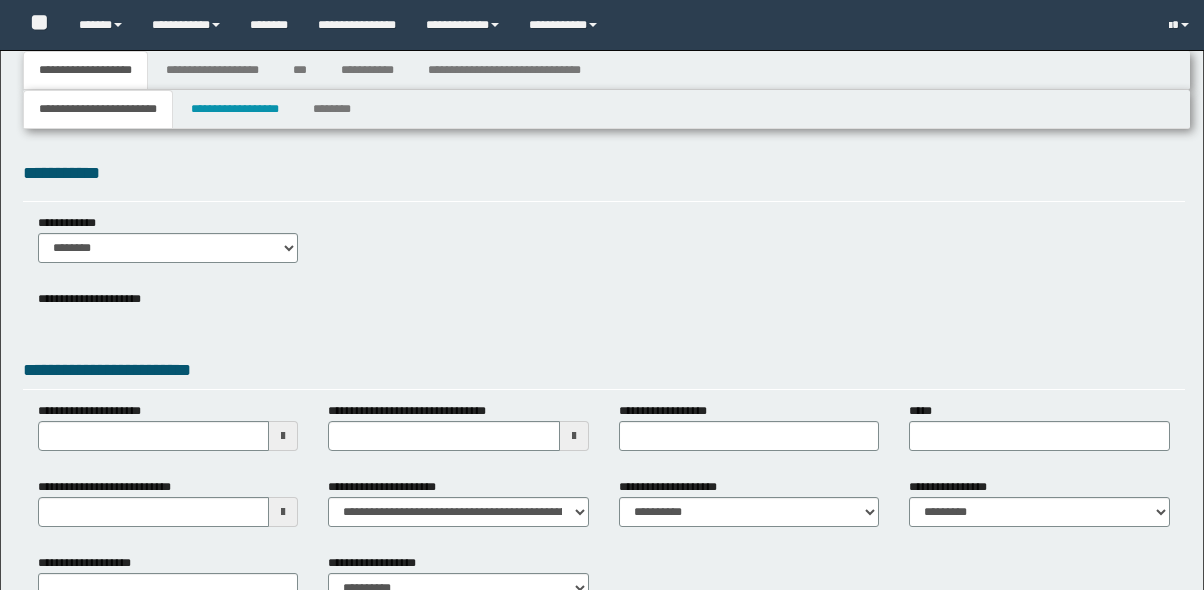 scroll, scrollTop: 0, scrollLeft: 0, axis: both 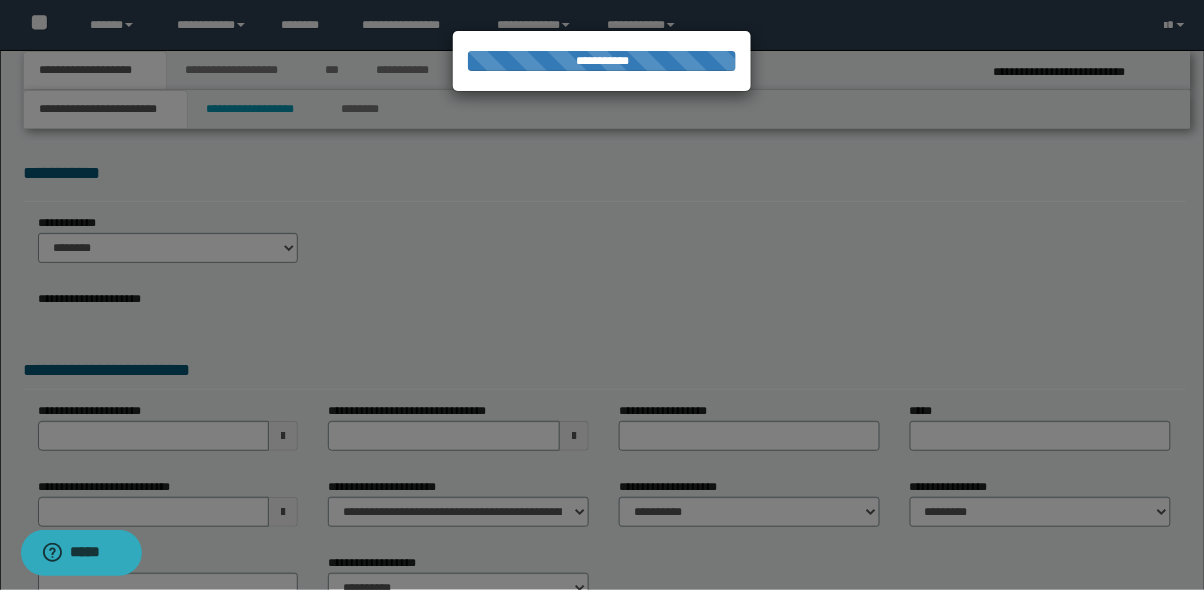 select on "*" 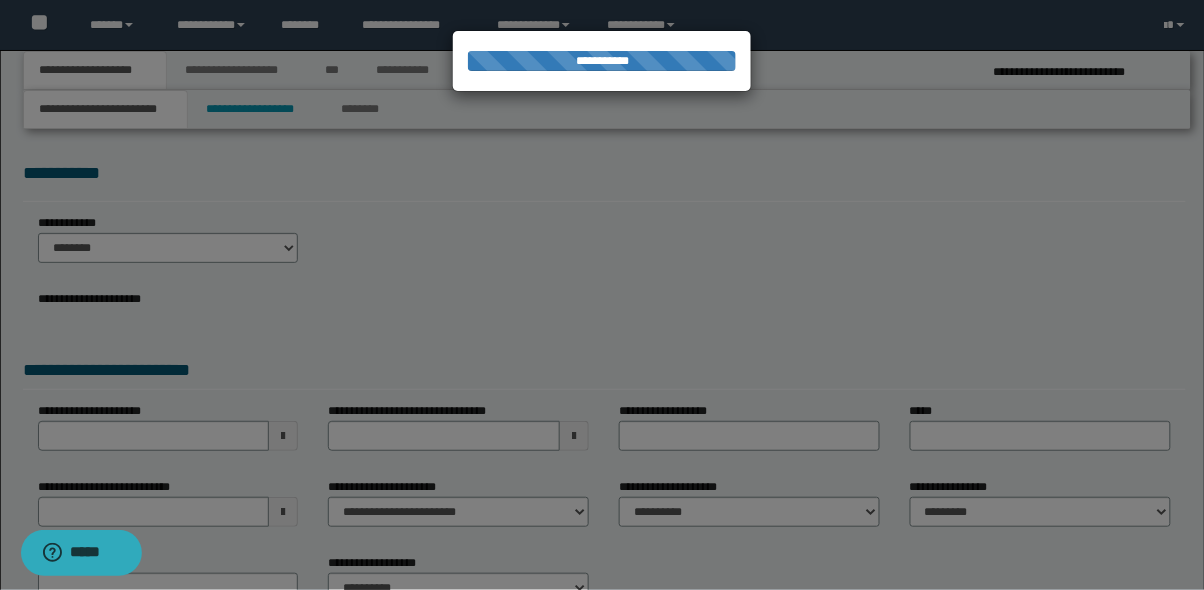 select on "*" 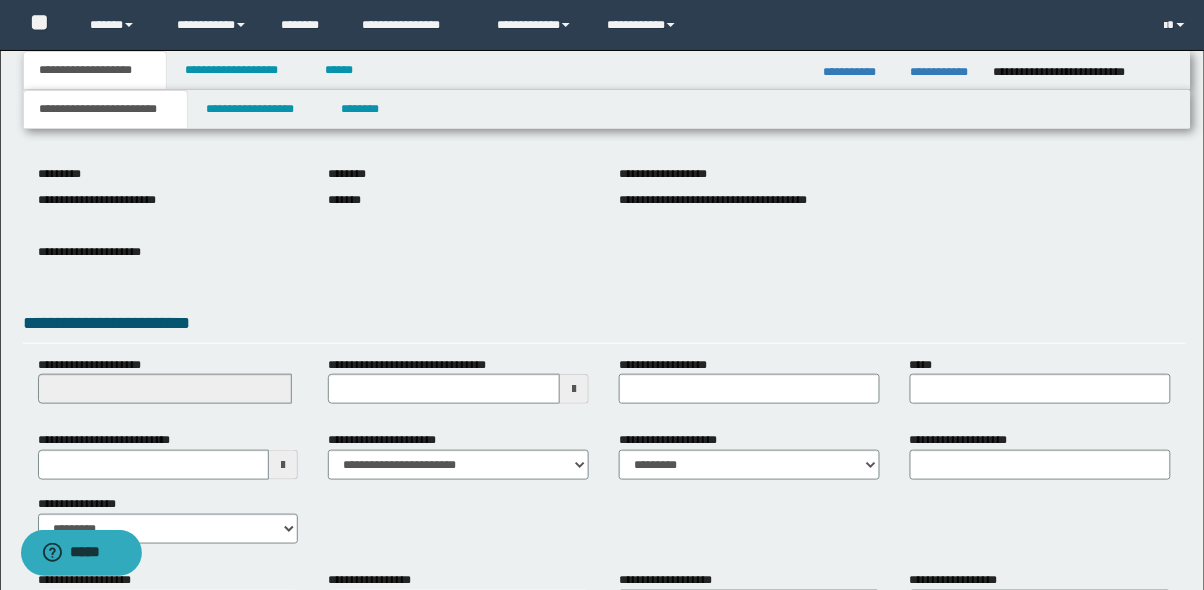scroll, scrollTop: 210, scrollLeft: 0, axis: vertical 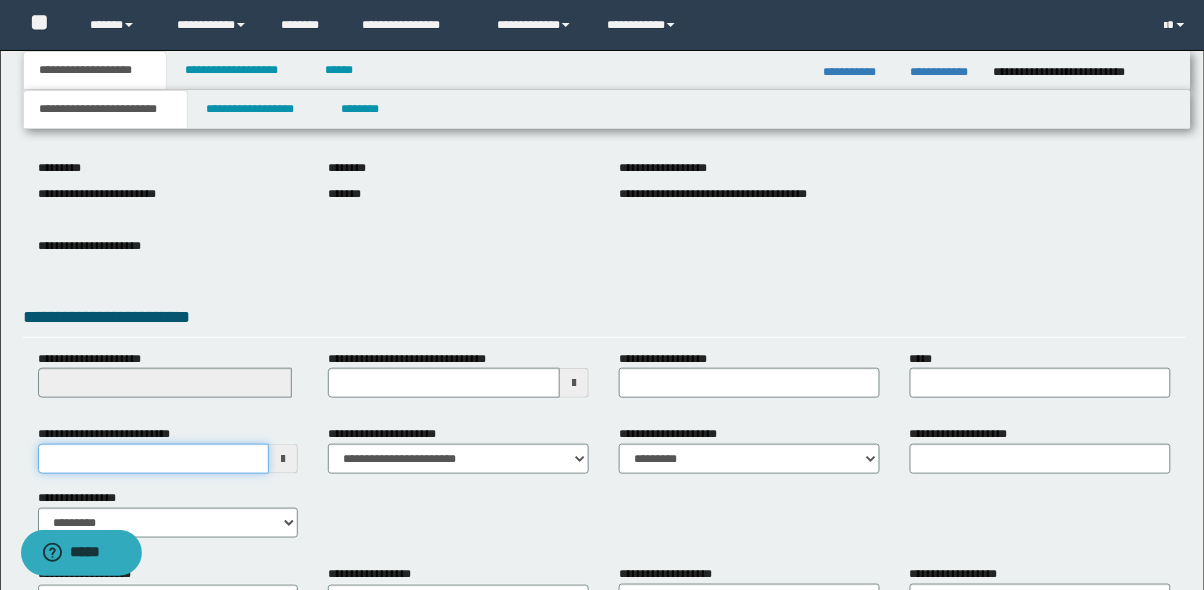 click on "**********" at bounding box center (154, 459) 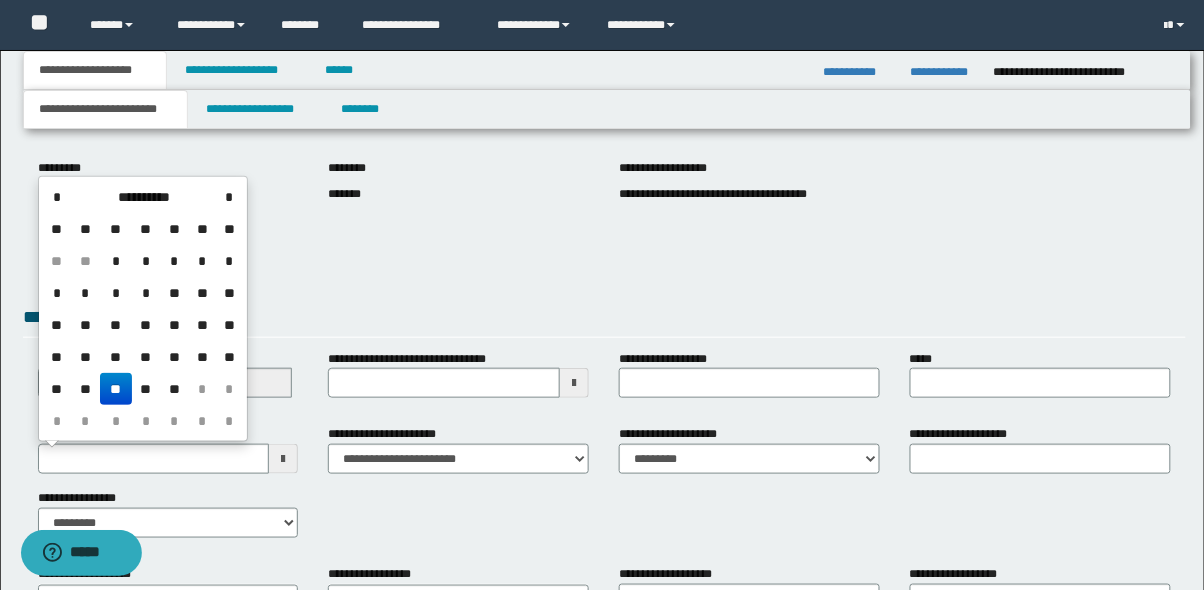 click on "*" at bounding box center (85, 421) 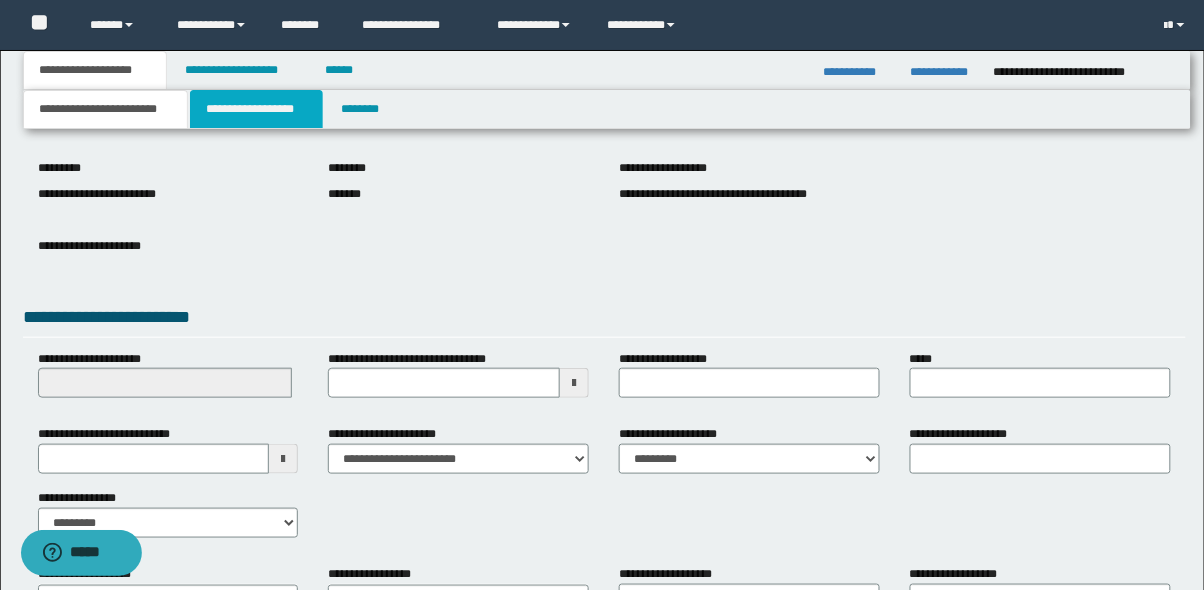 click on "**********" at bounding box center (257, 109) 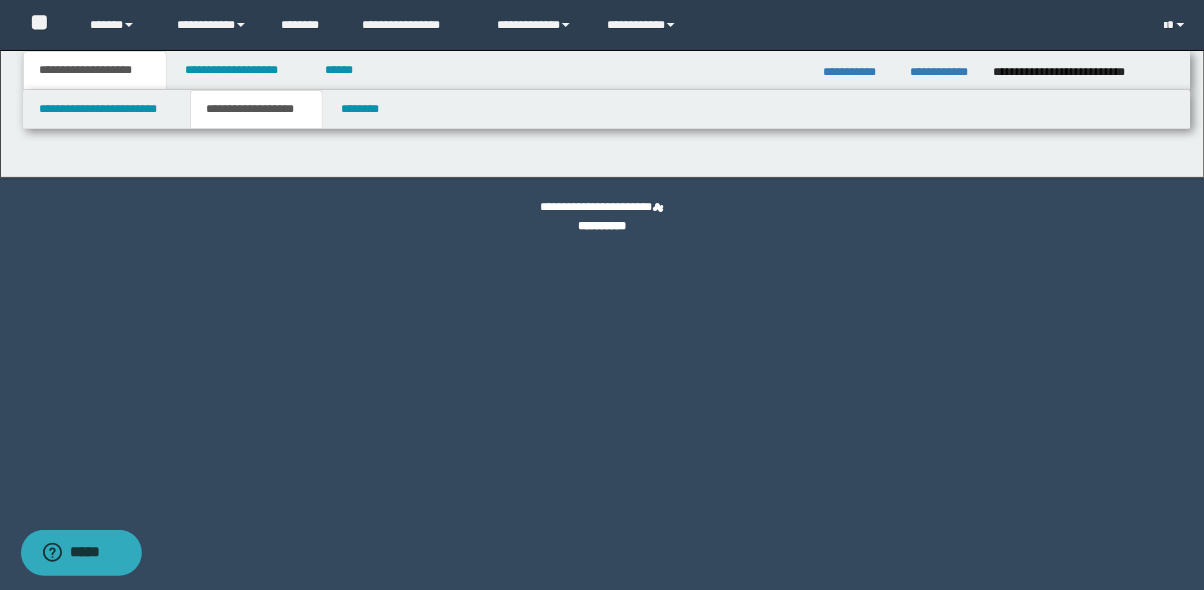 type on "********" 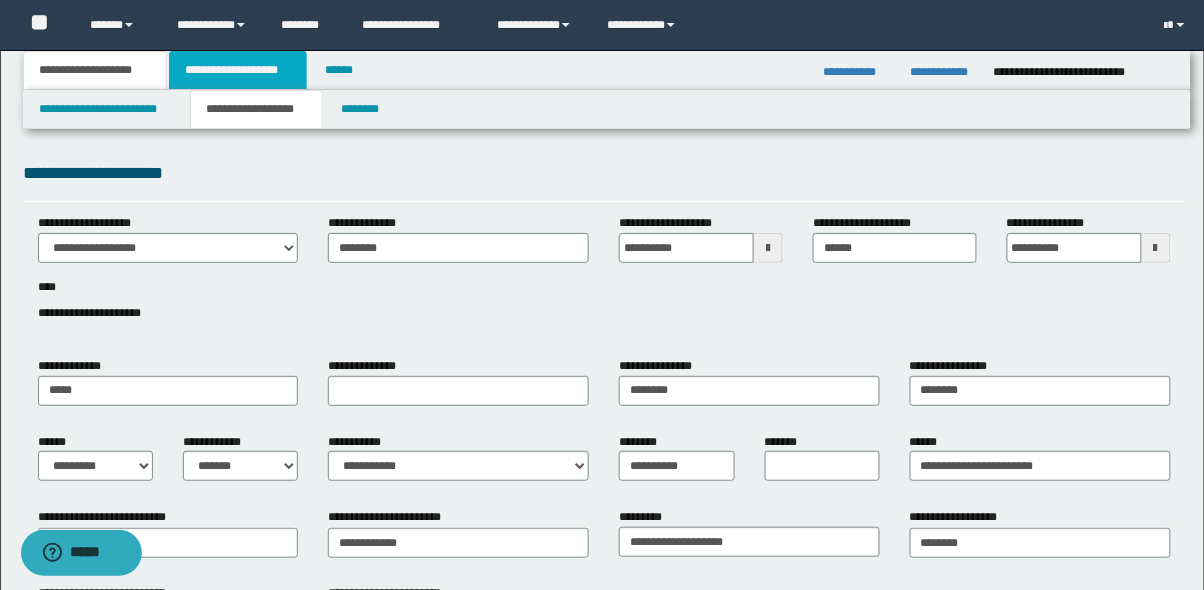 click on "**********" at bounding box center [238, 70] 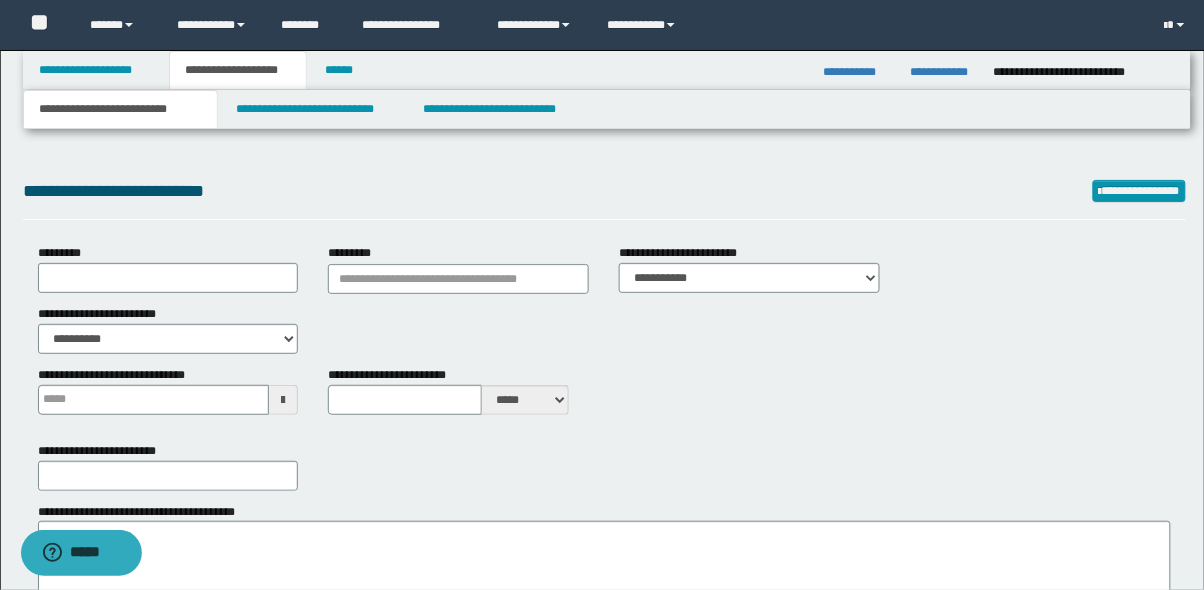 type on "**********" 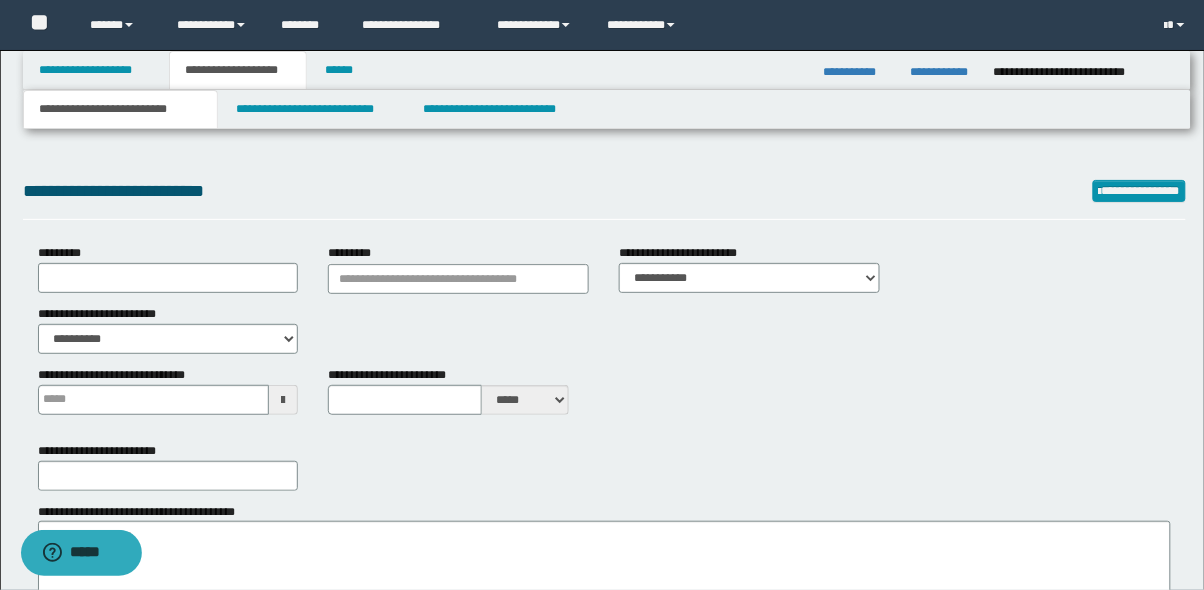select on "*" 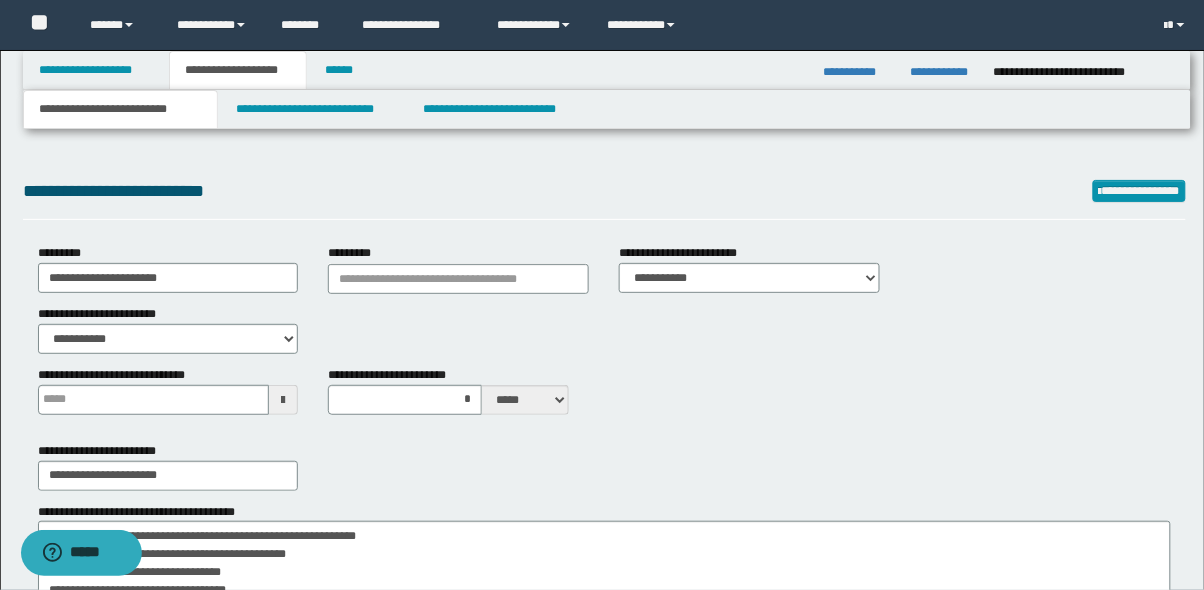 type 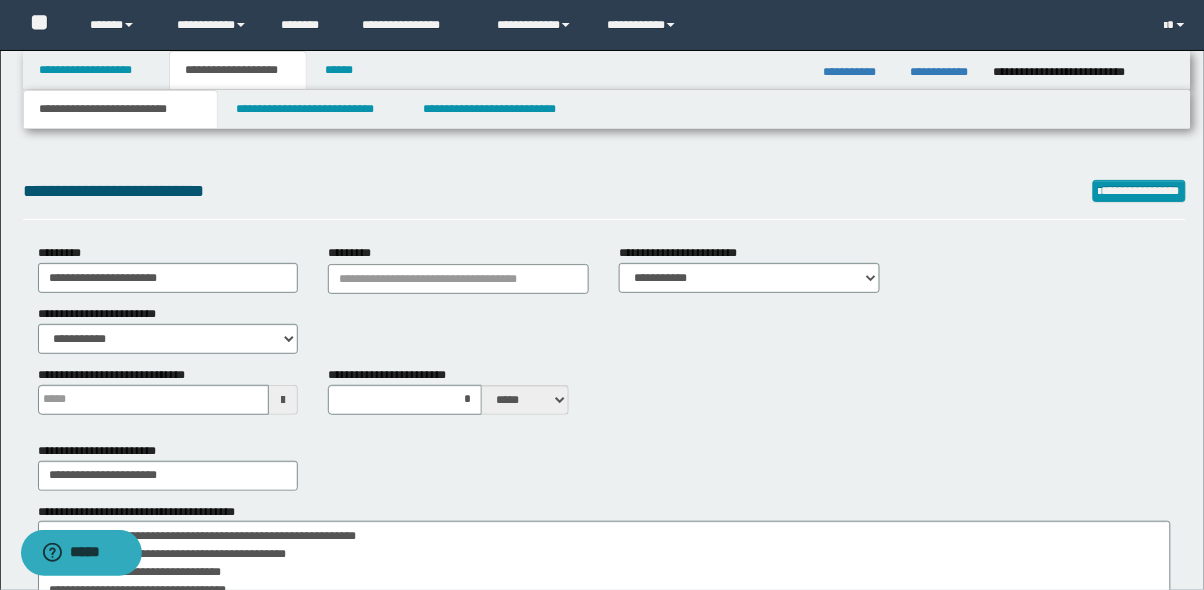 type on "*" 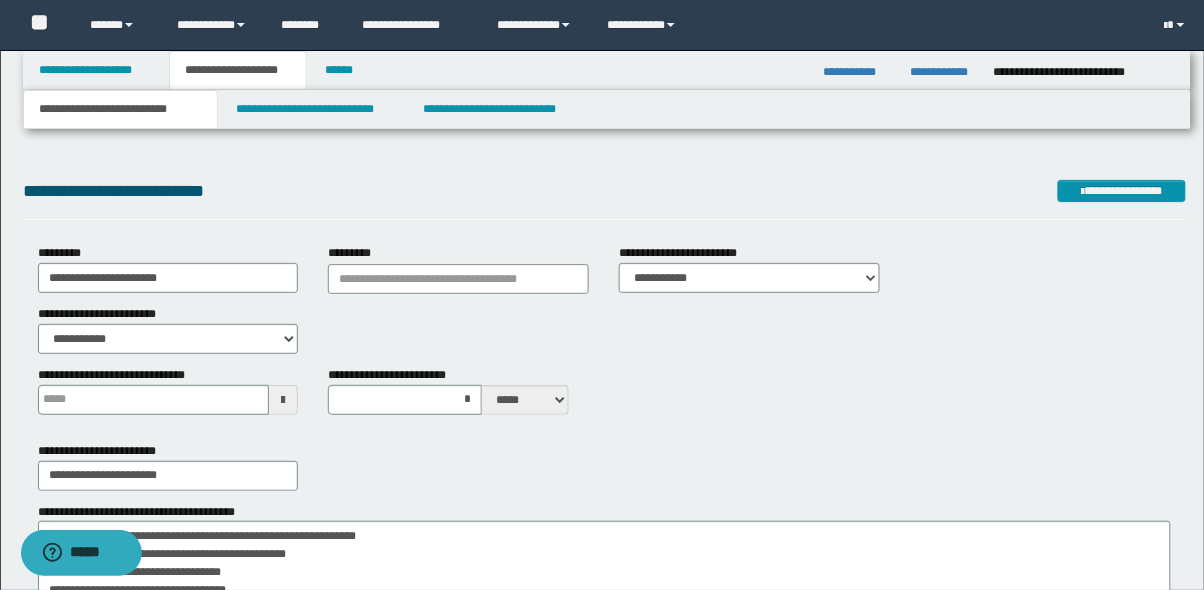 scroll, scrollTop: 0, scrollLeft: 0, axis: both 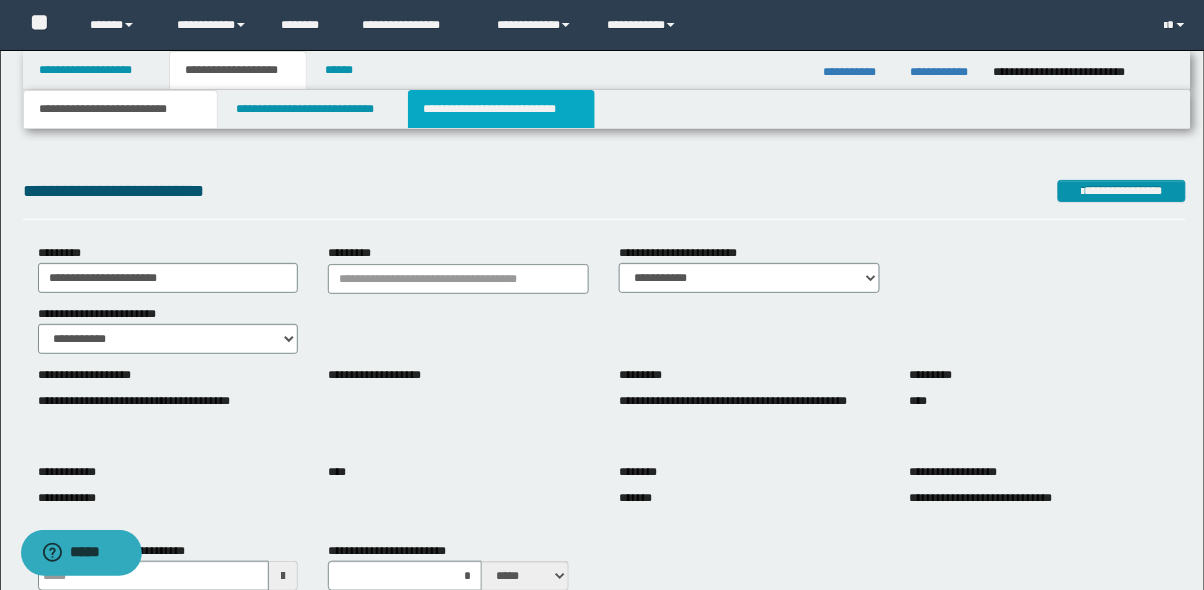 click on "**********" at bounding box center (502, 109) 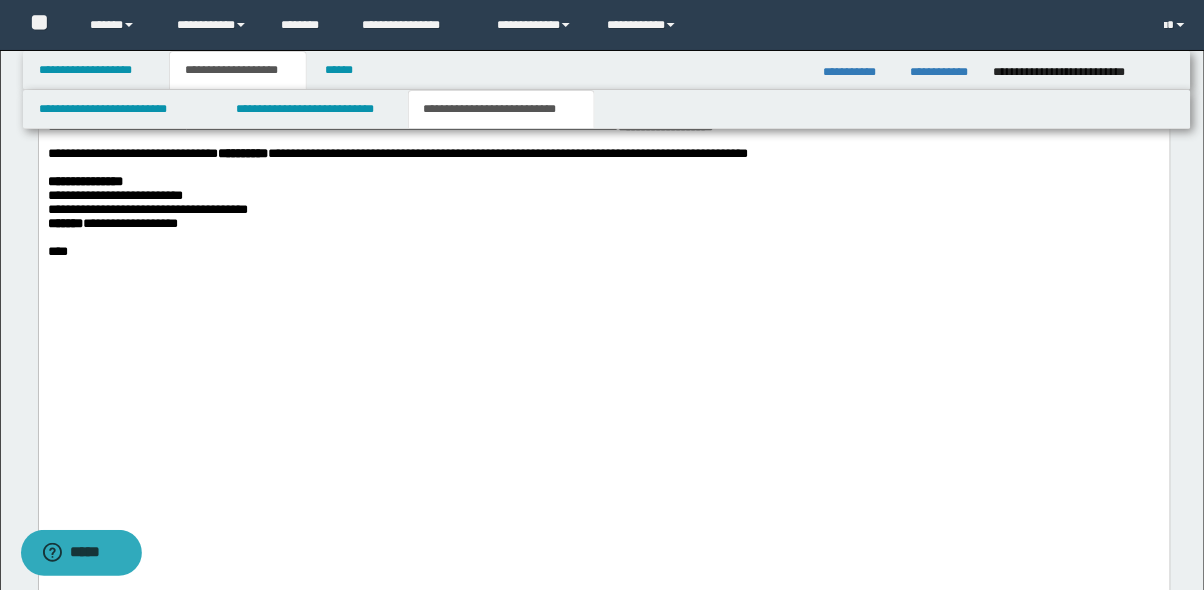 scroll, scrollTop: 2400, scrollLeft: 0, axis: vertical 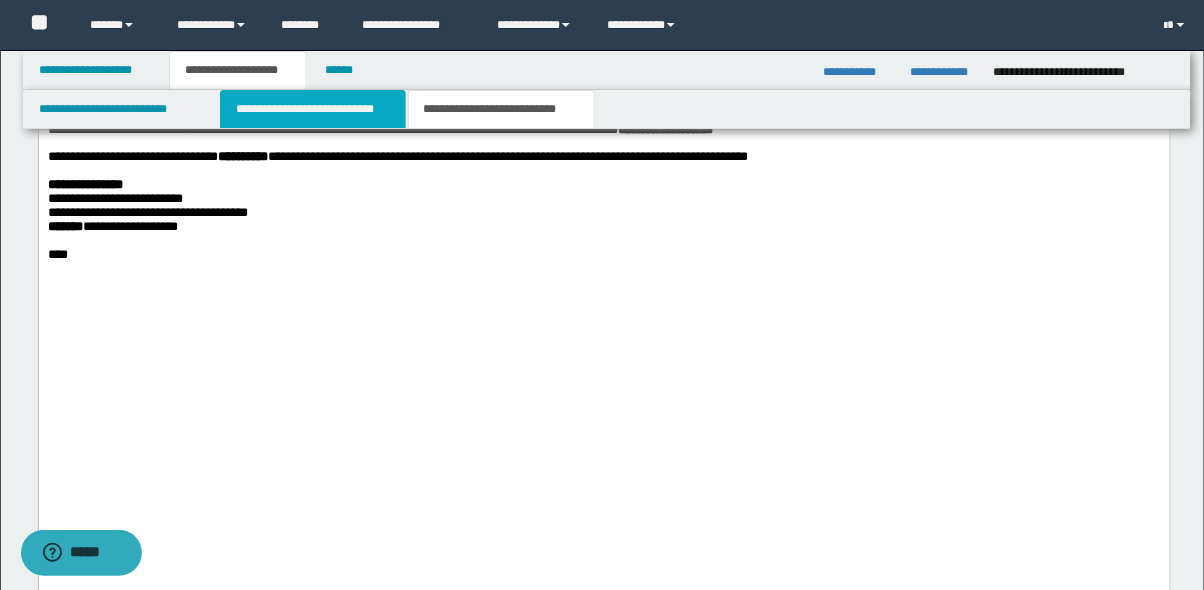 click on "**********" at bounding box center (313, 109) 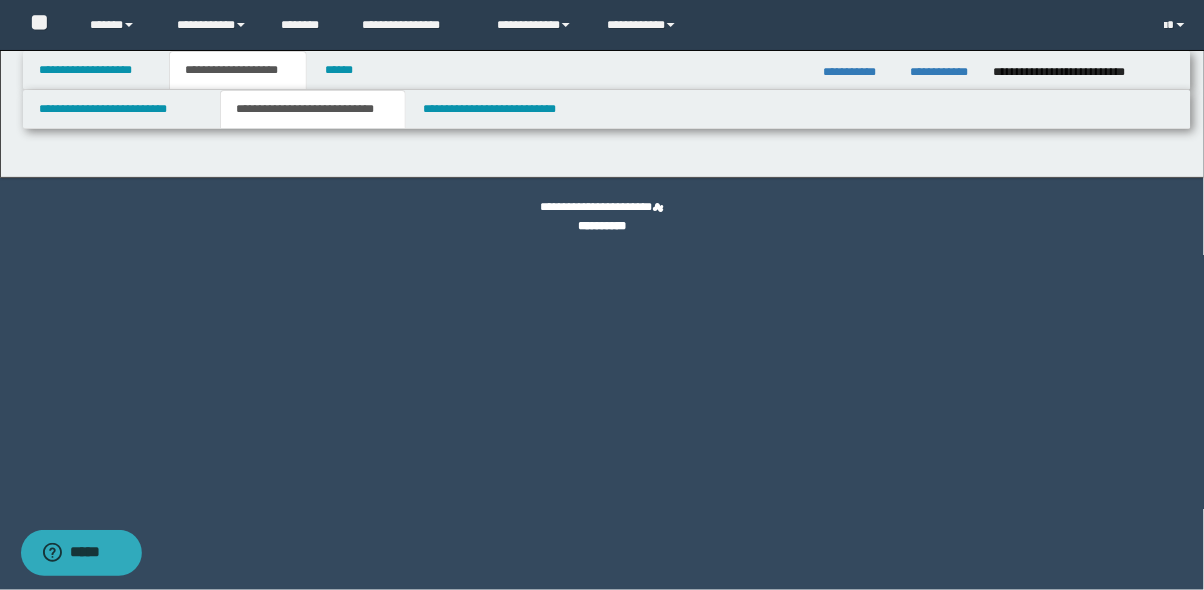 select on "*" 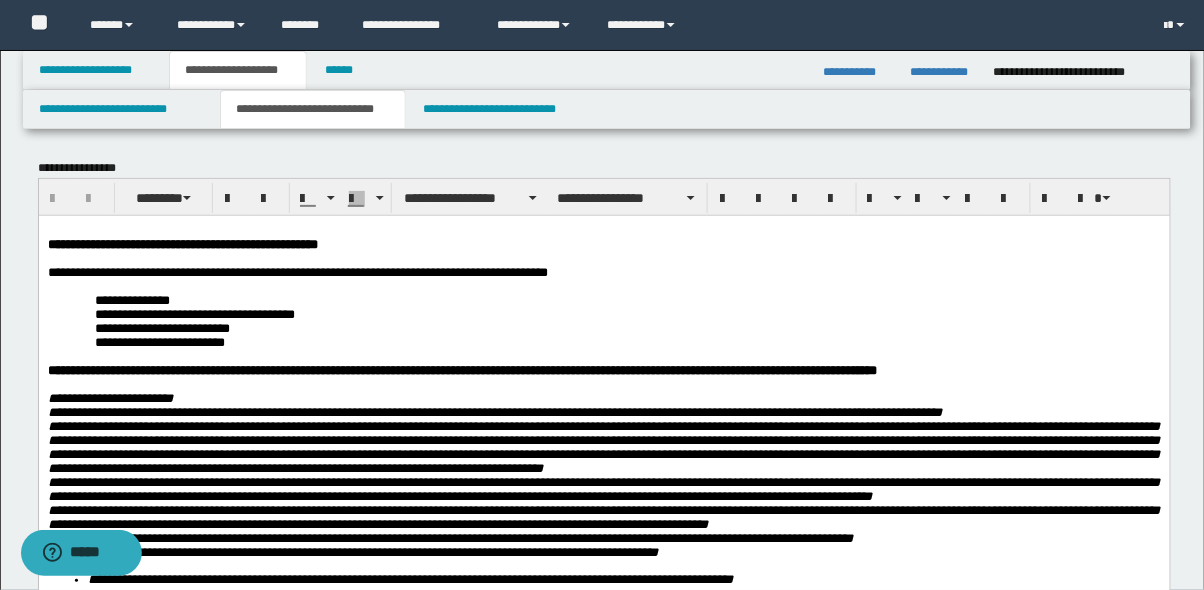 scroll, scrollTop: 0, scrollLeft: 0, axis: both 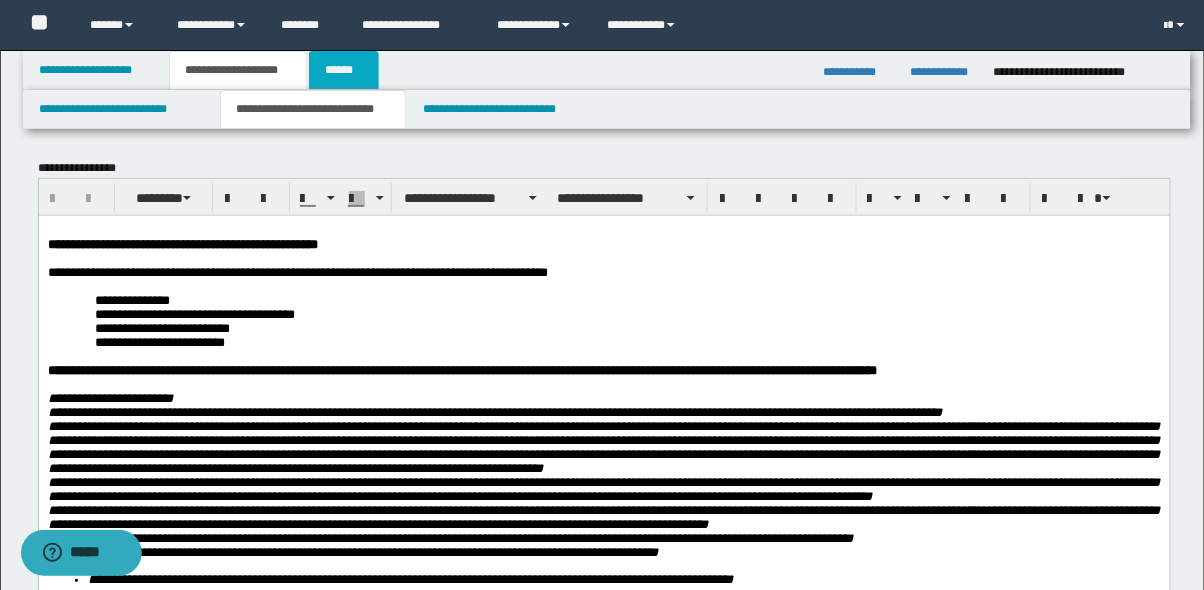 click on "******" at bounding box center (344, 70) 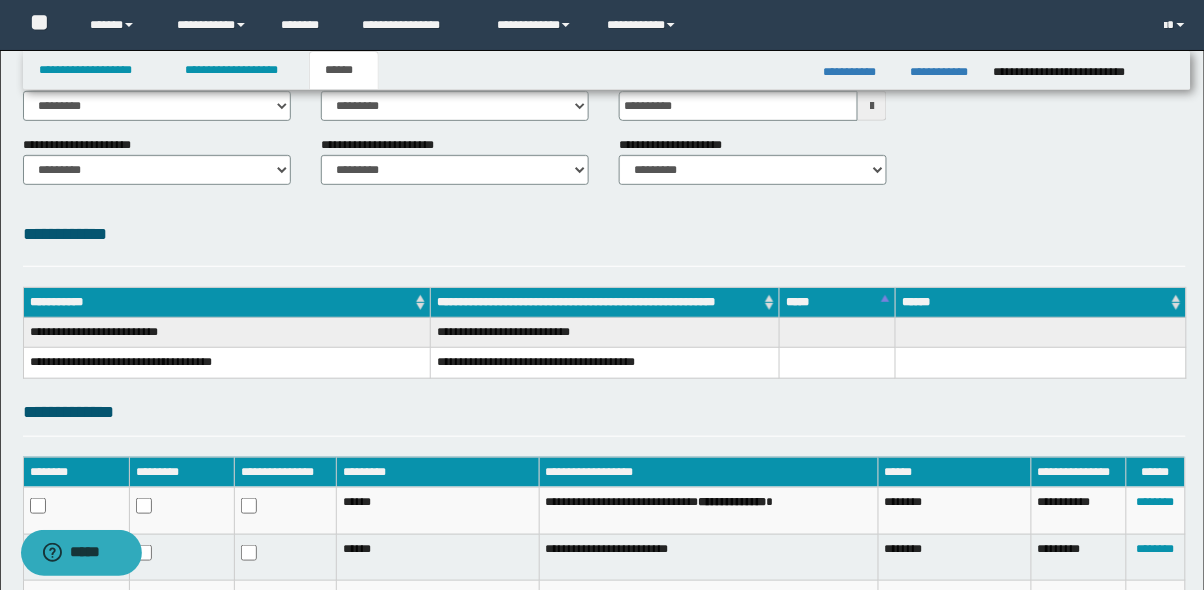 scroll, scrollTop: 281, scrollLeft: 0, axis: vertical 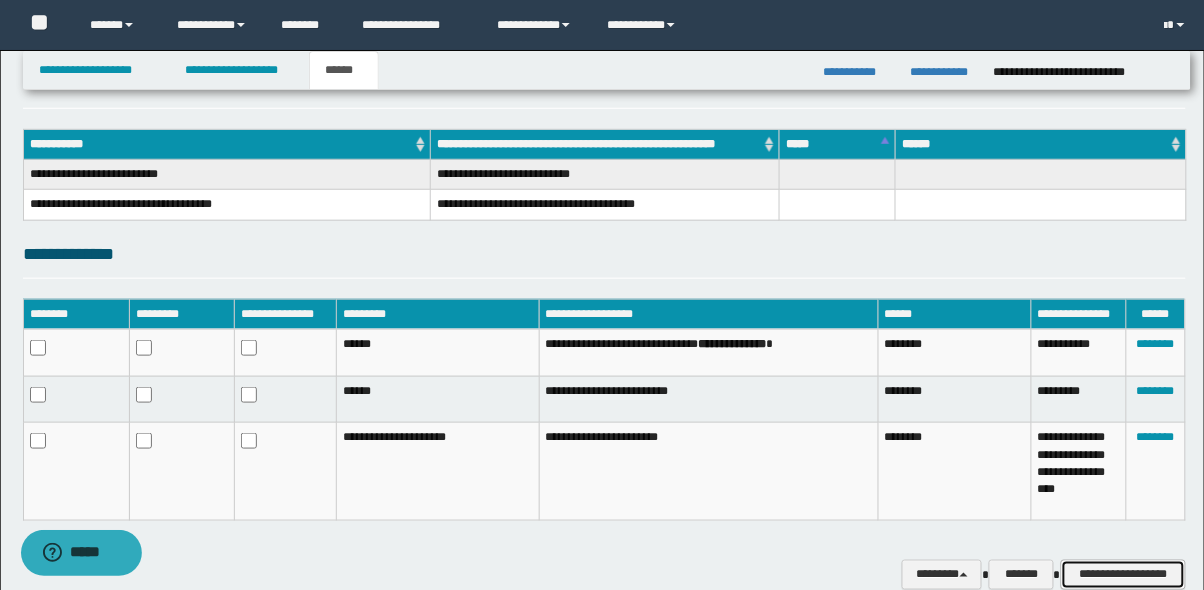 click on "**********" at bounding box center [1123, 575] 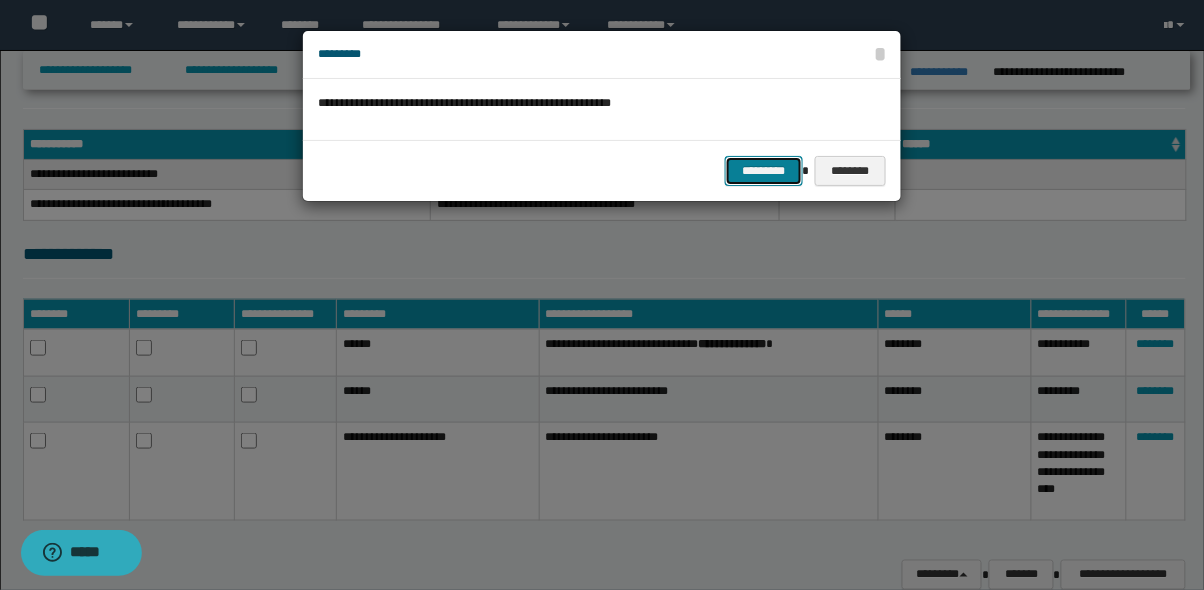 click on "*********" at bounding box center (764, 171) 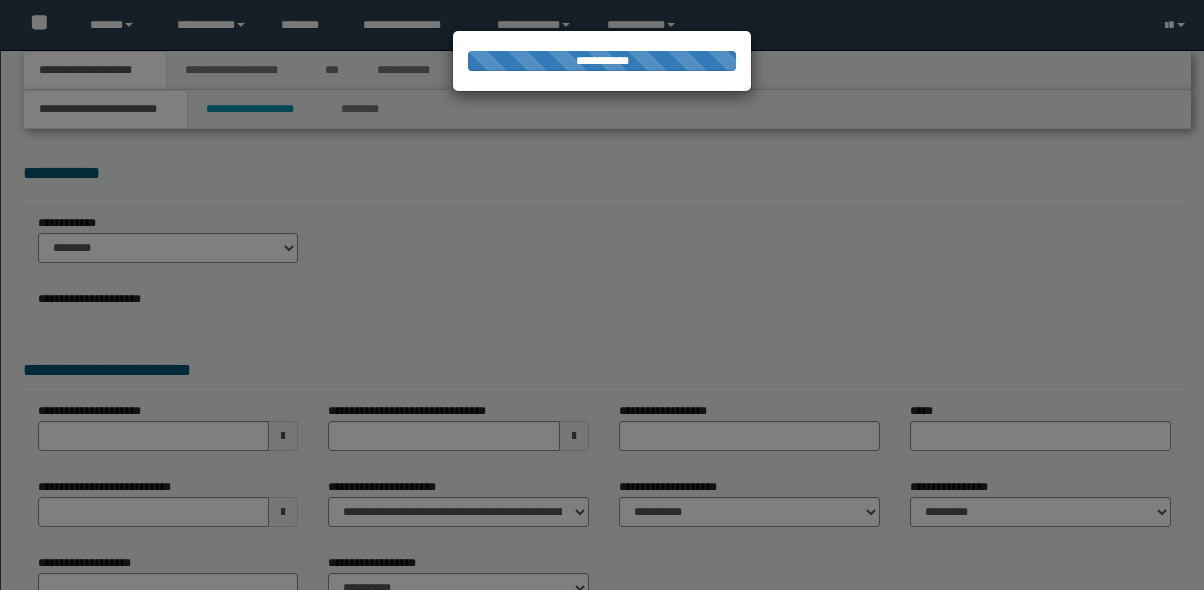 scroll, scrollTop: 0, scrollLeft: 0, axis: both 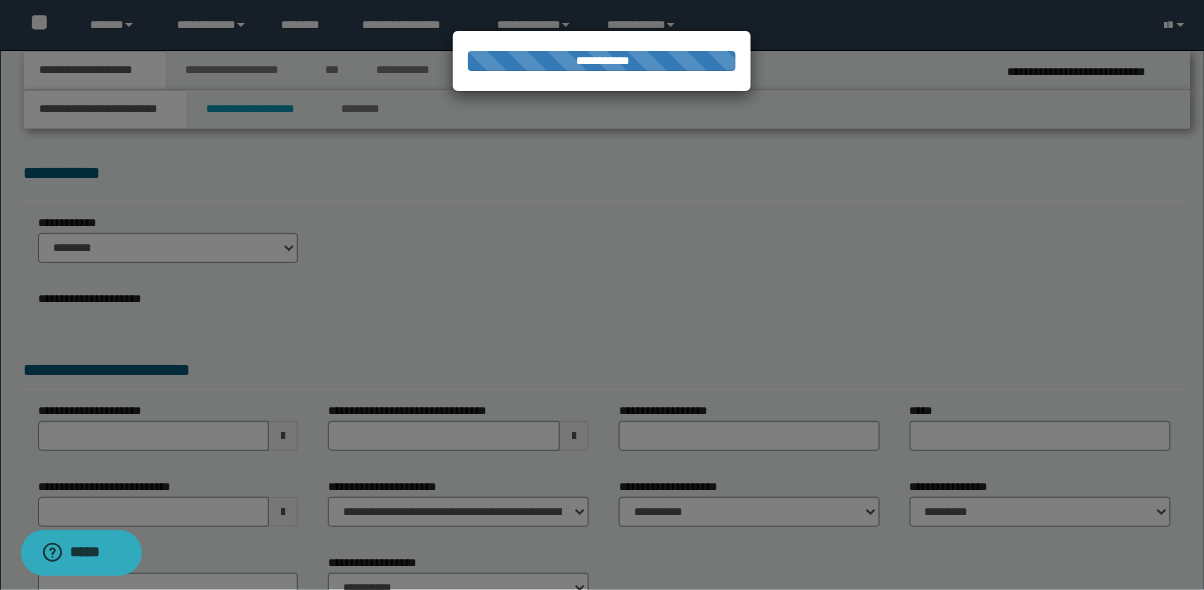 select on "*" 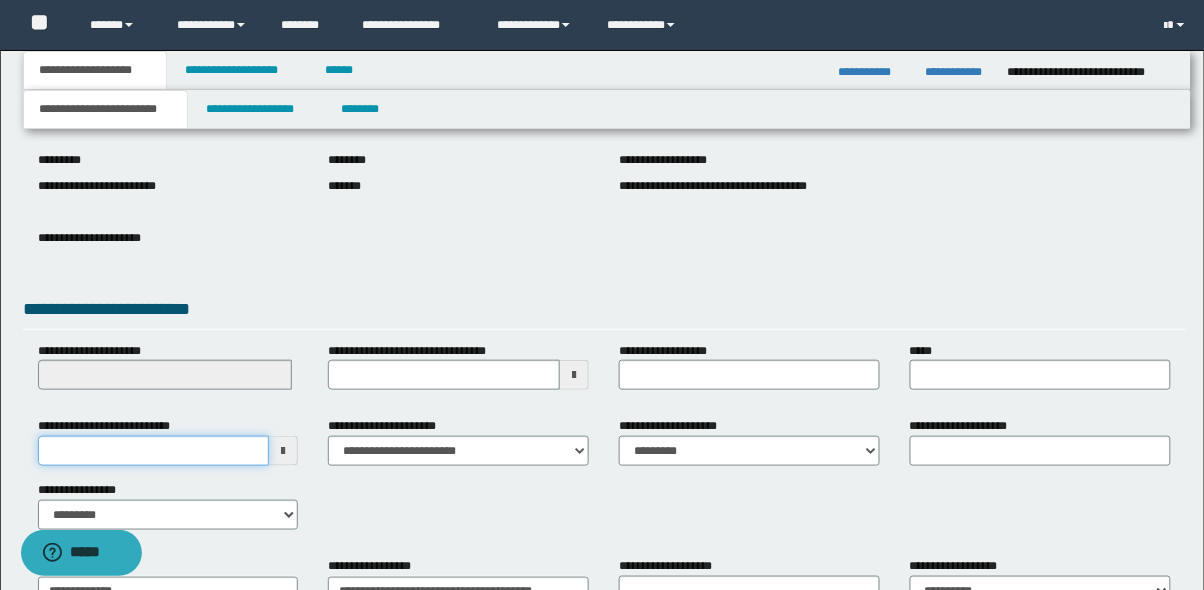 click on "**********" at bounding box center [154, 451] 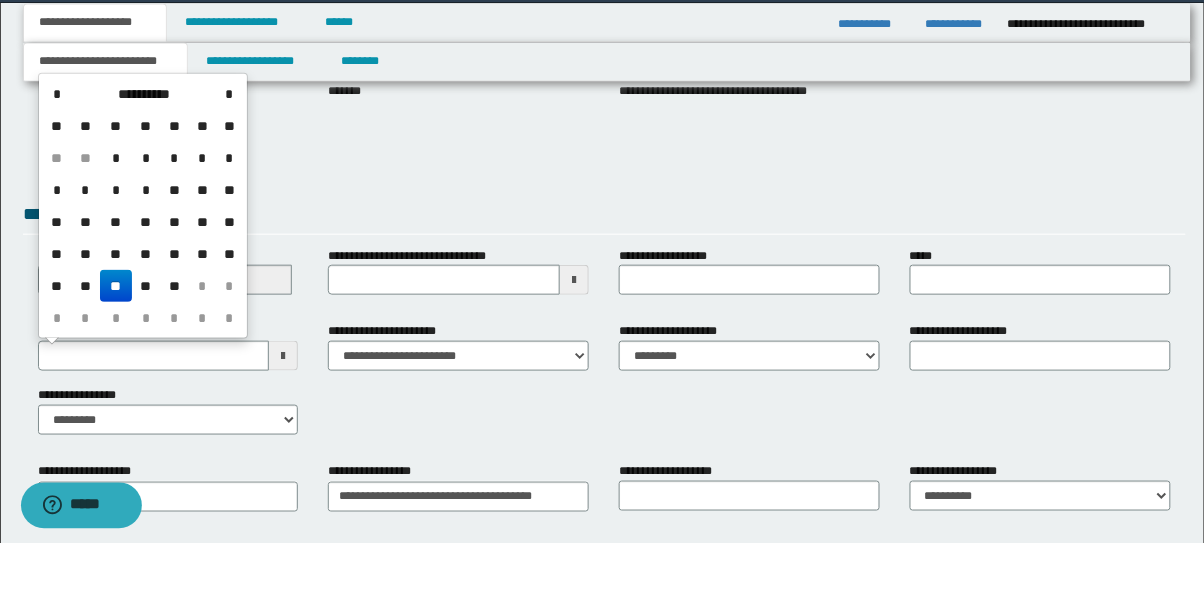 click on "*" at bounding box center (85, 365) 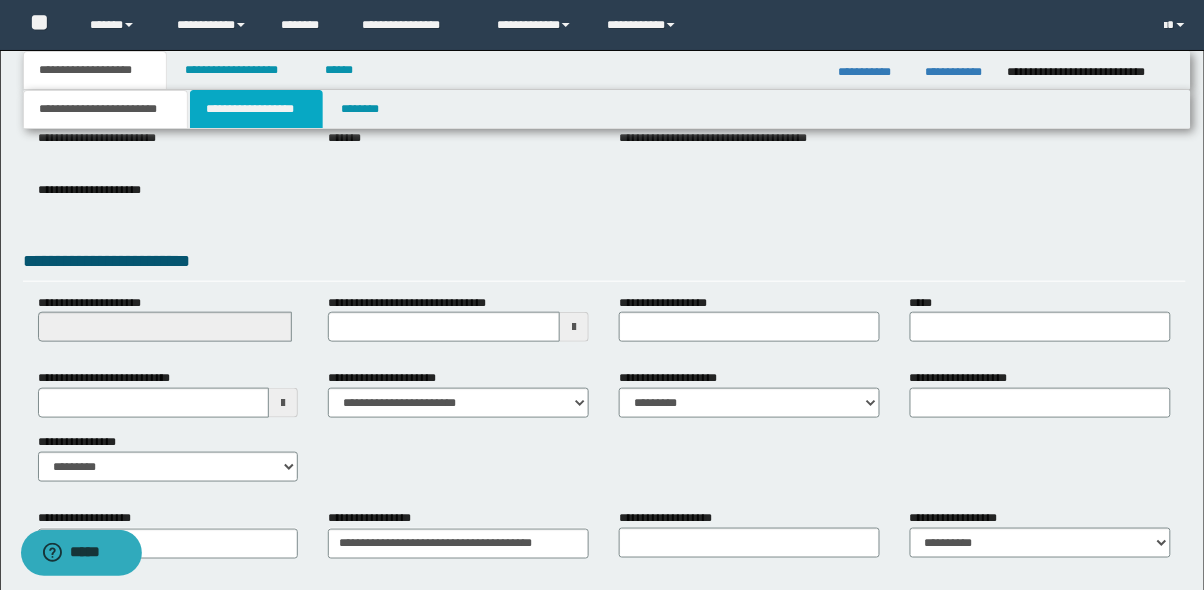 click on "**********" at bounding box center [257, 109] 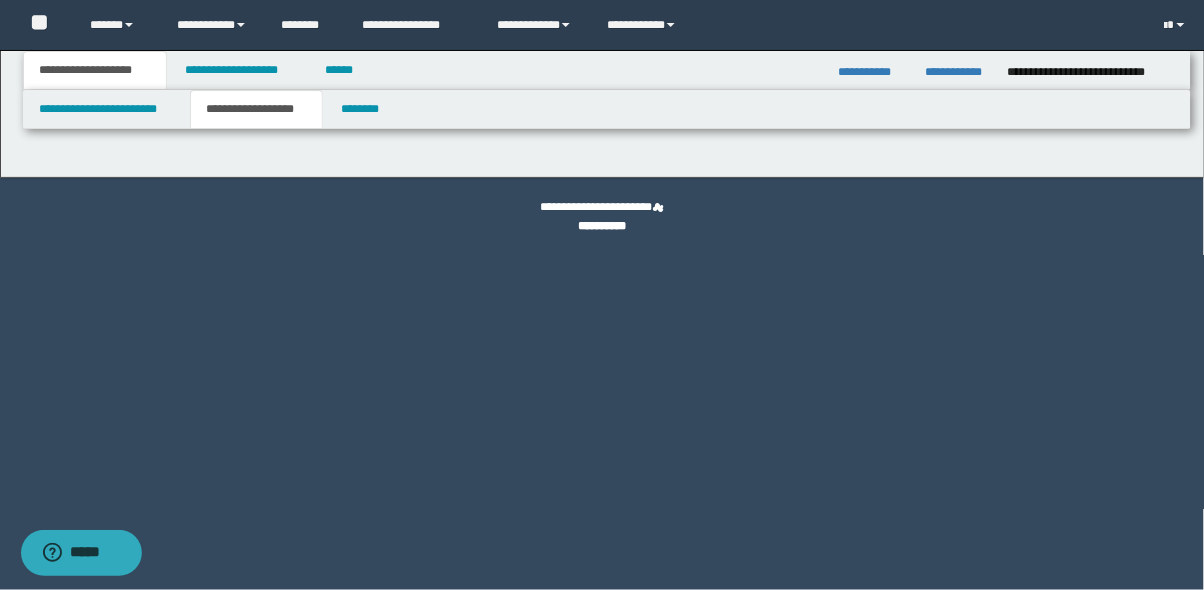 type on "********" 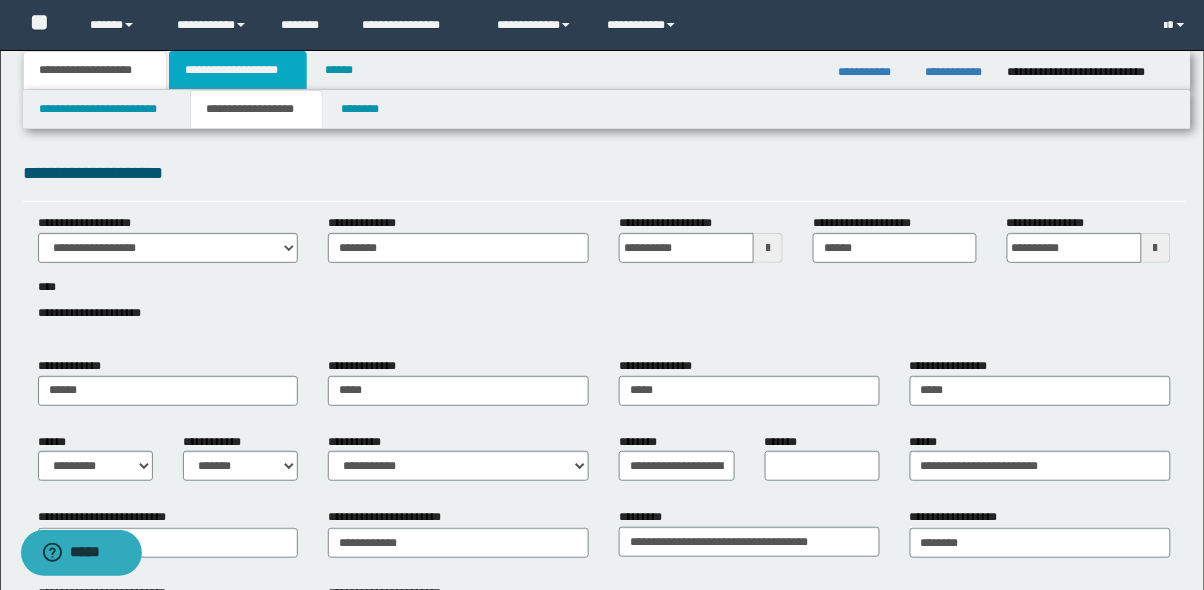 click on "**********" at bounding box center (238, 70) 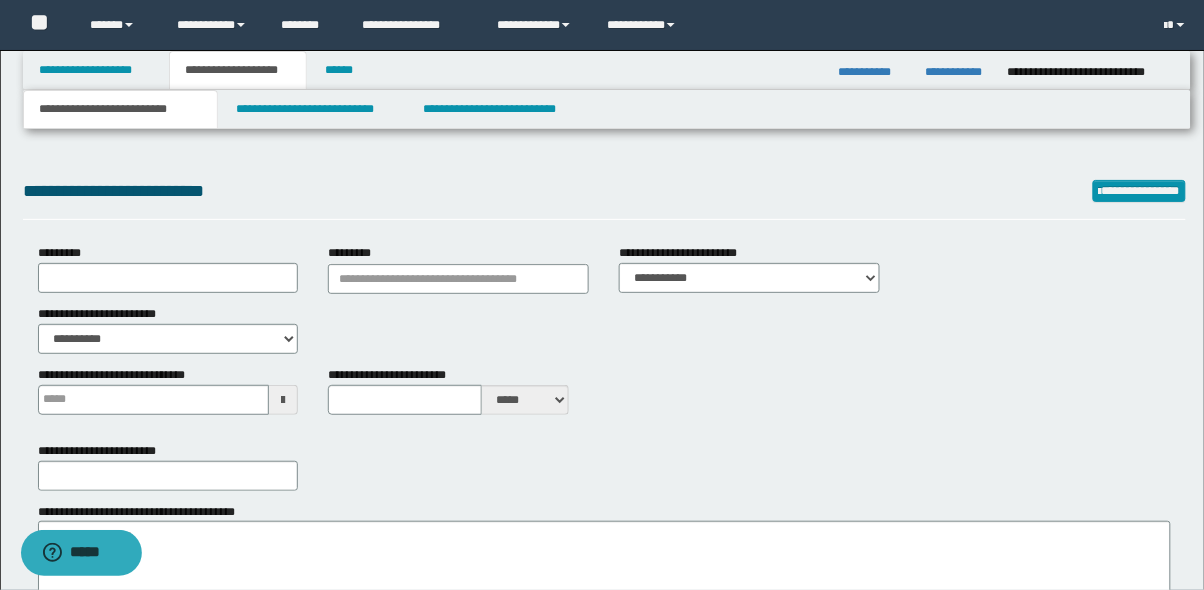 type on "**********" 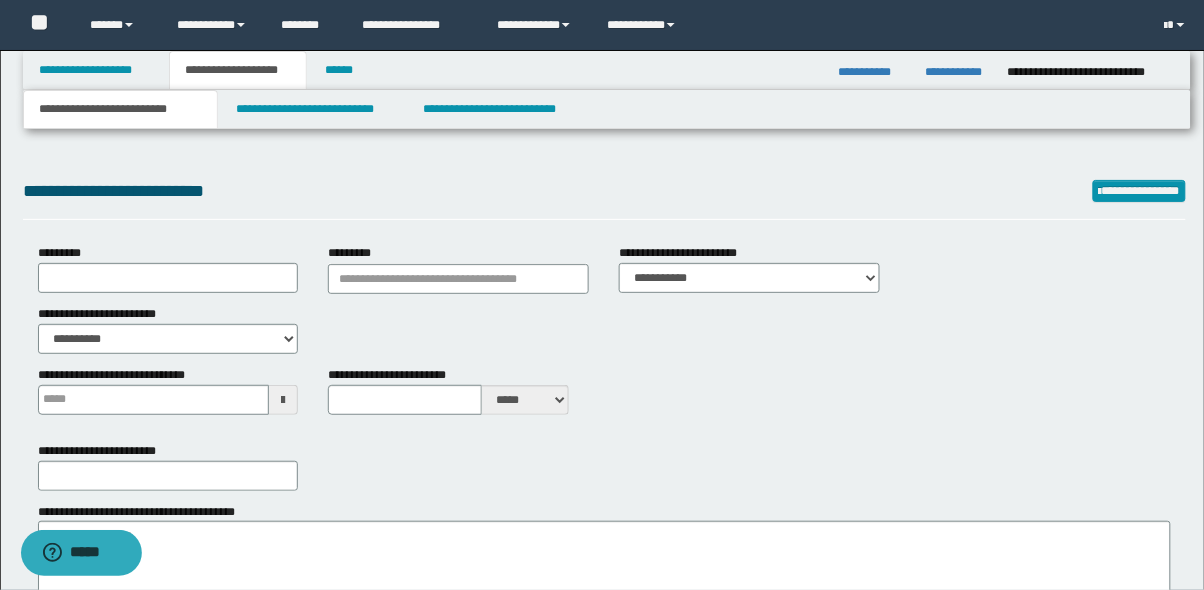 select on "*" 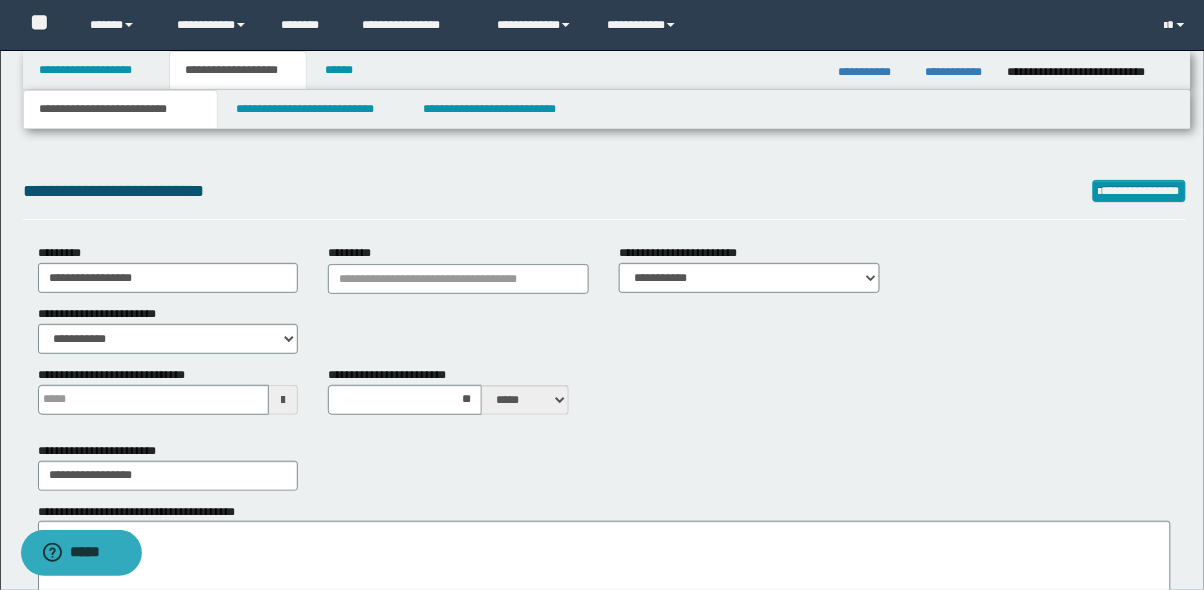 type on "**********" 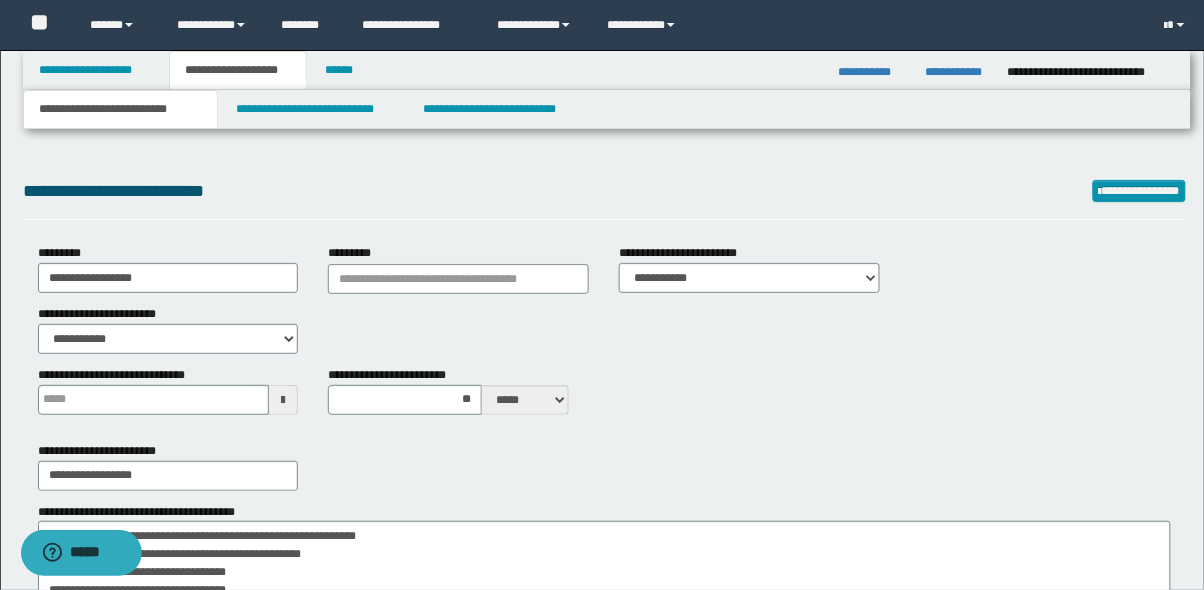 type 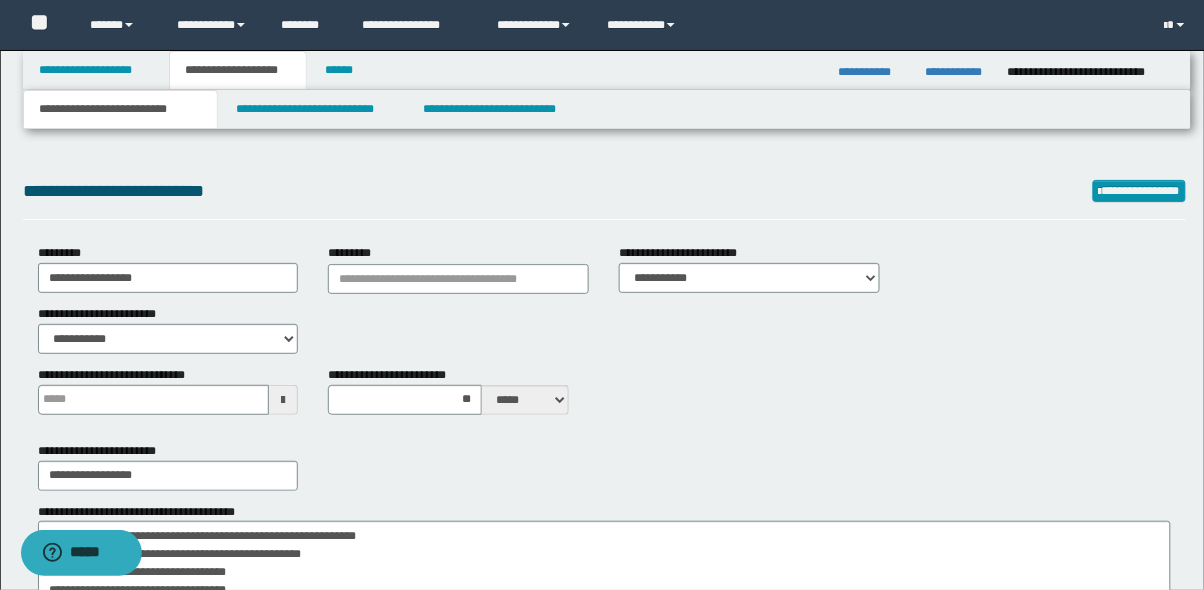 type on "**" 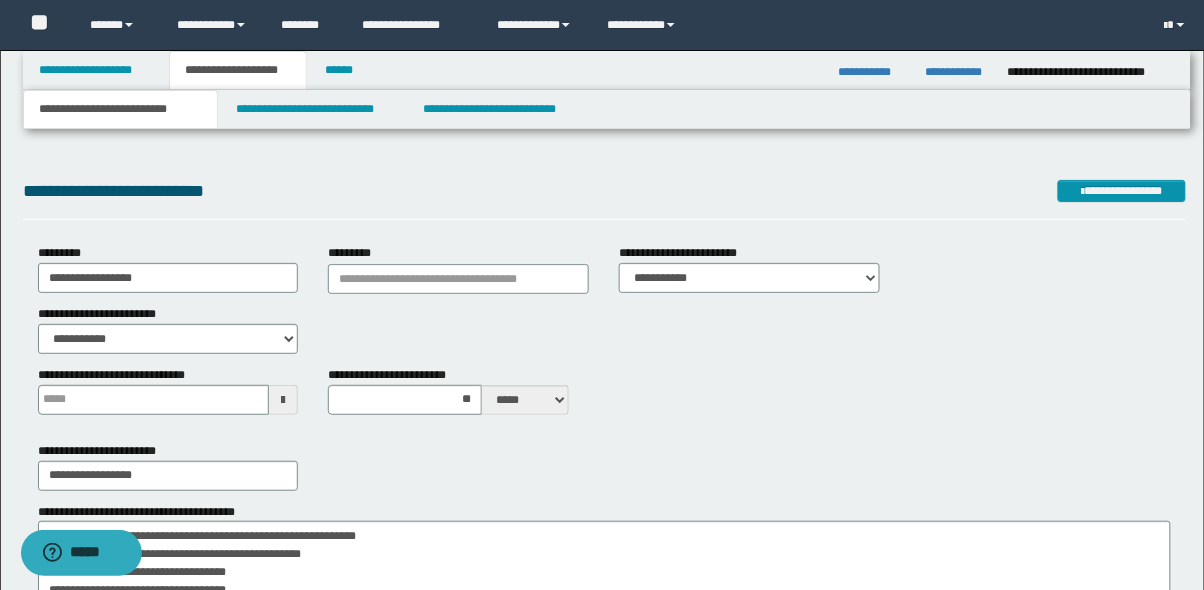 scroll, scrollTop: 0, scrollLeft: 0, axis: both 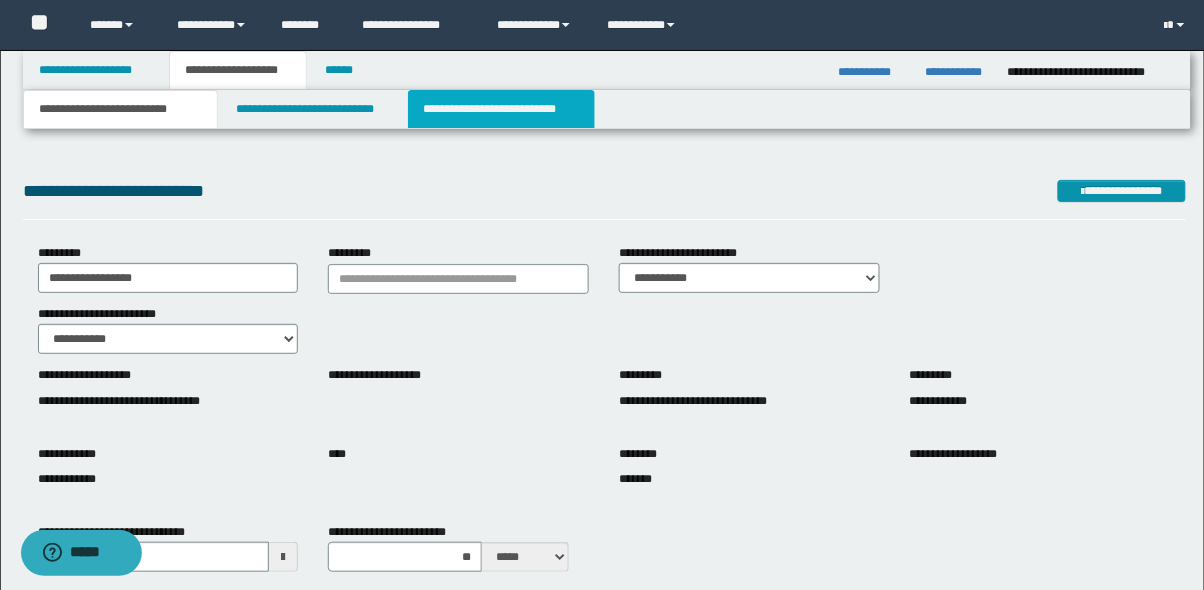 click on "**********" at bounding box center [502, 109] 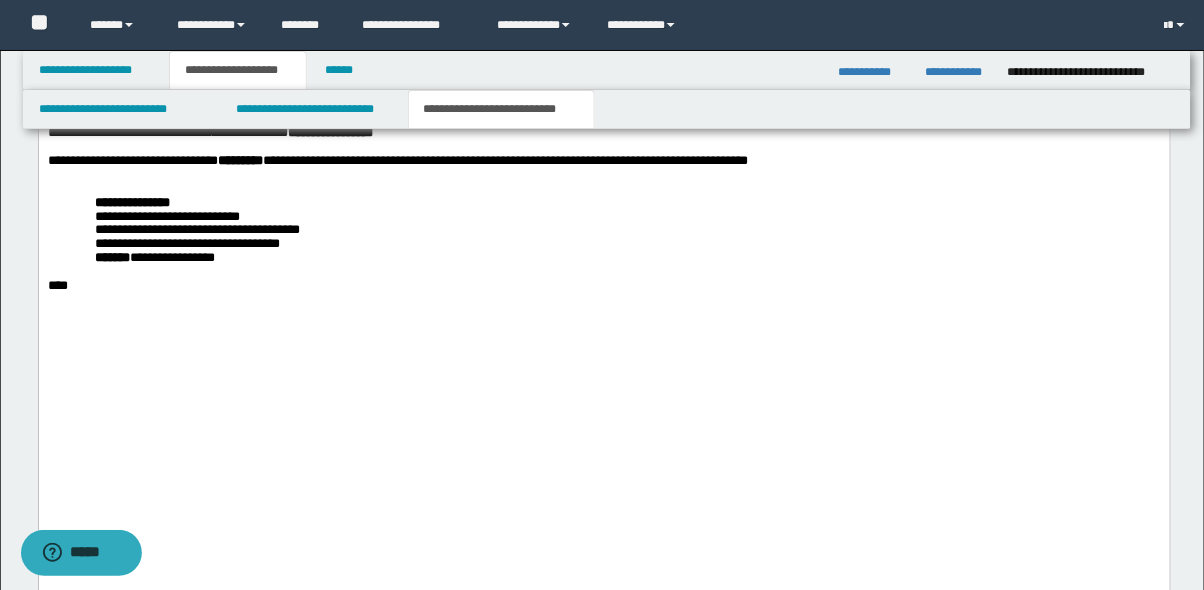 scroll, scrollTop: 4040, scrollLeft: 0, axis: vertical 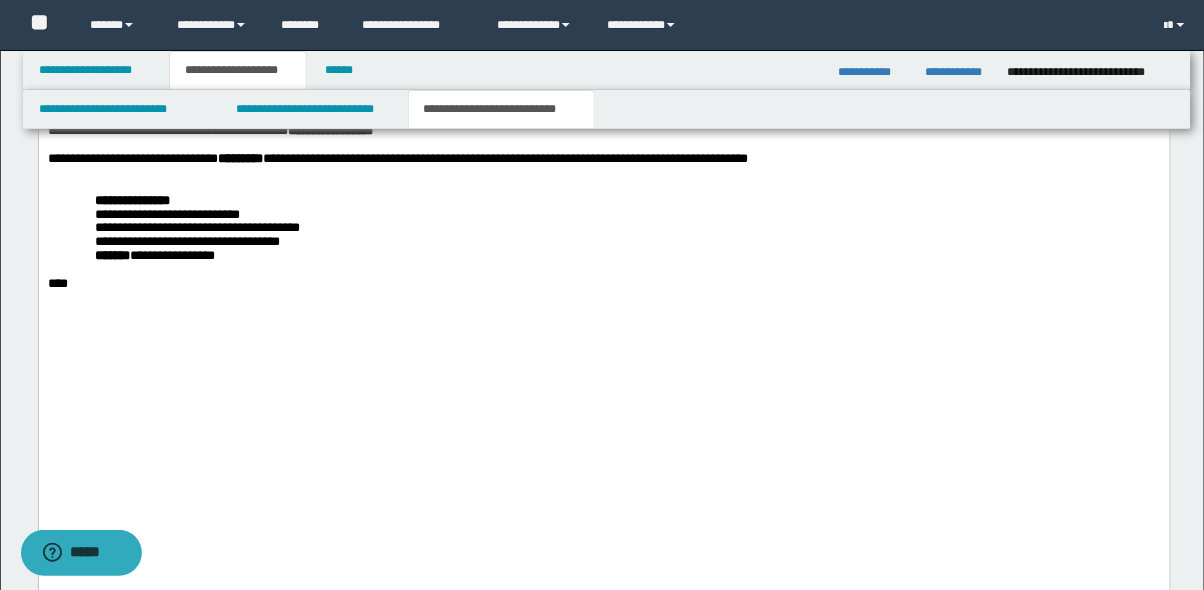 click on "**********" at bounding box center [603, 111] 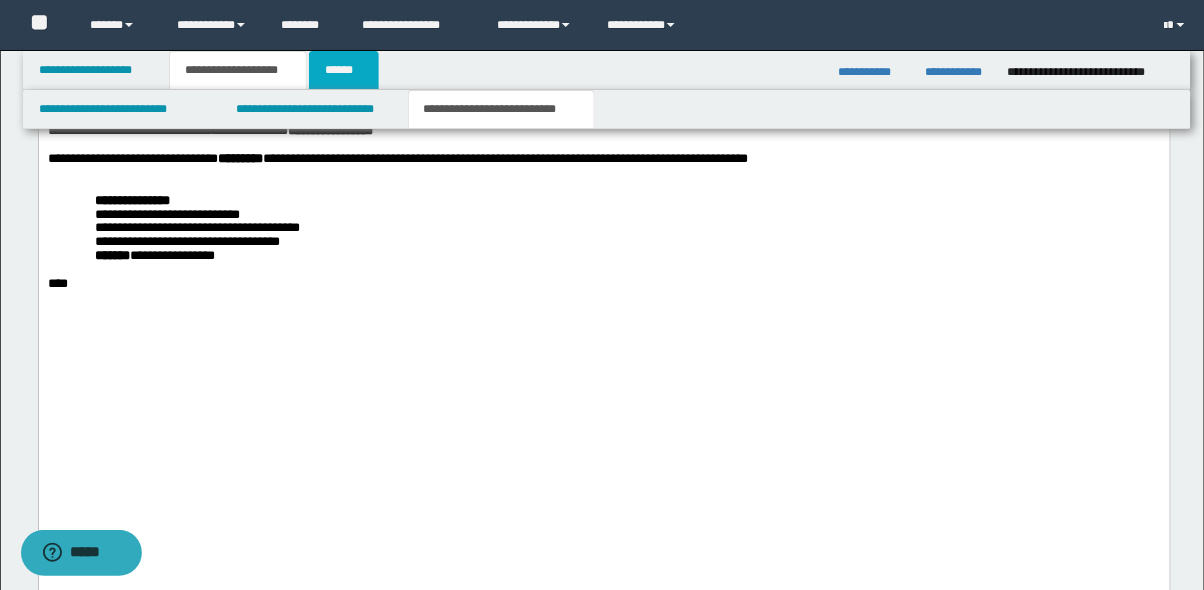 click on "******" at bounding box center [344, 70] 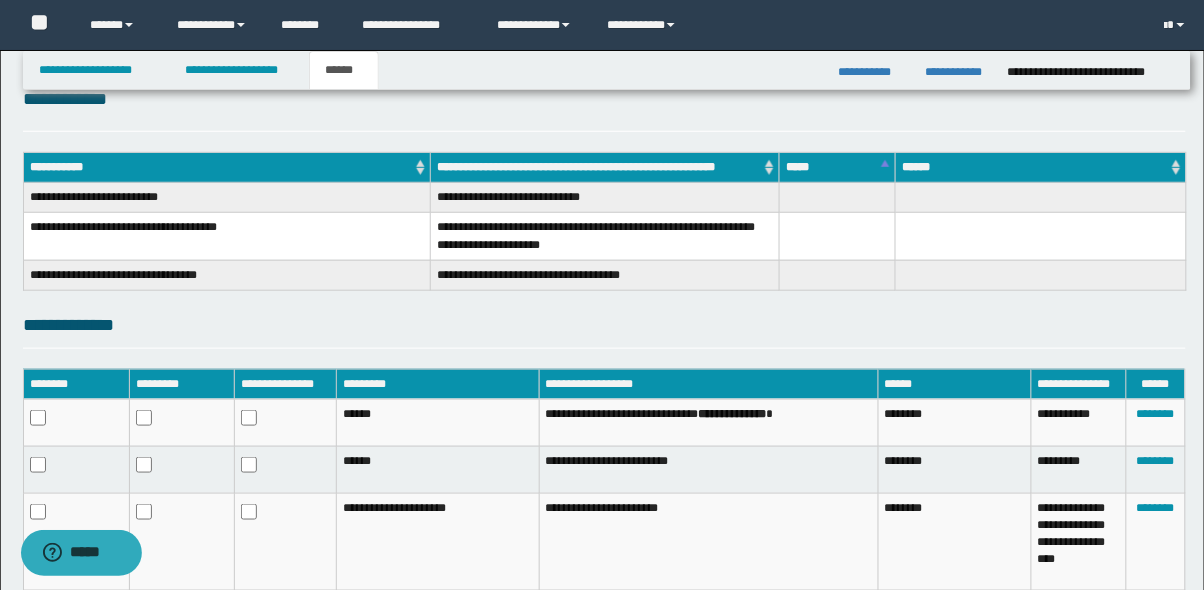 scroll, scrollTop: 328, scrollLeft: 0, axis: vertical 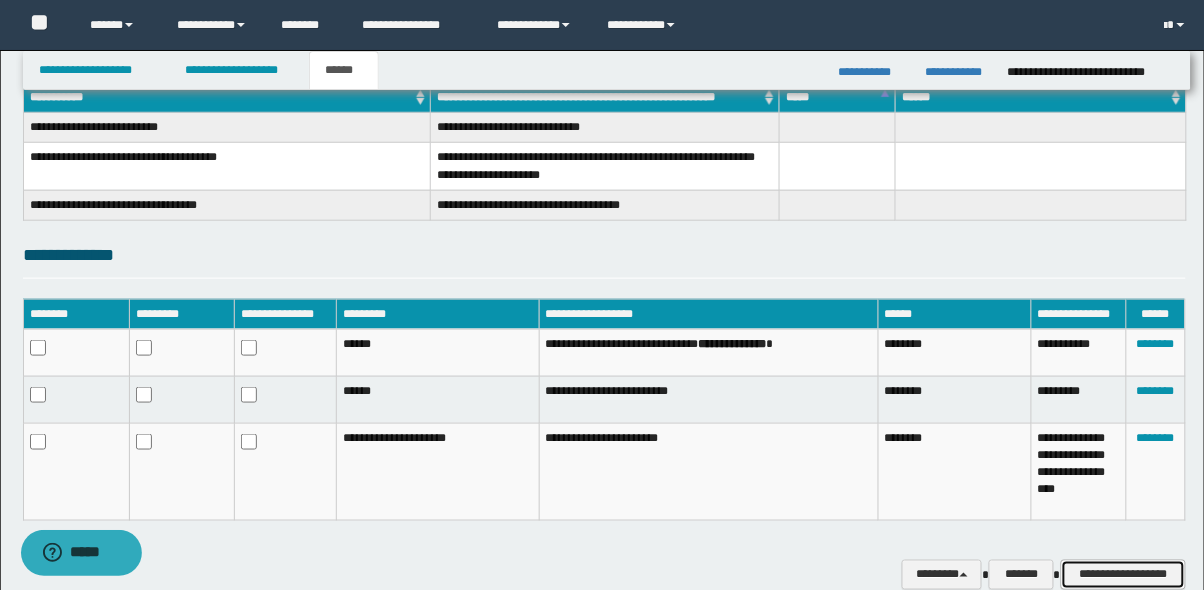 click on "**********" at bounding box center (1123, 575) 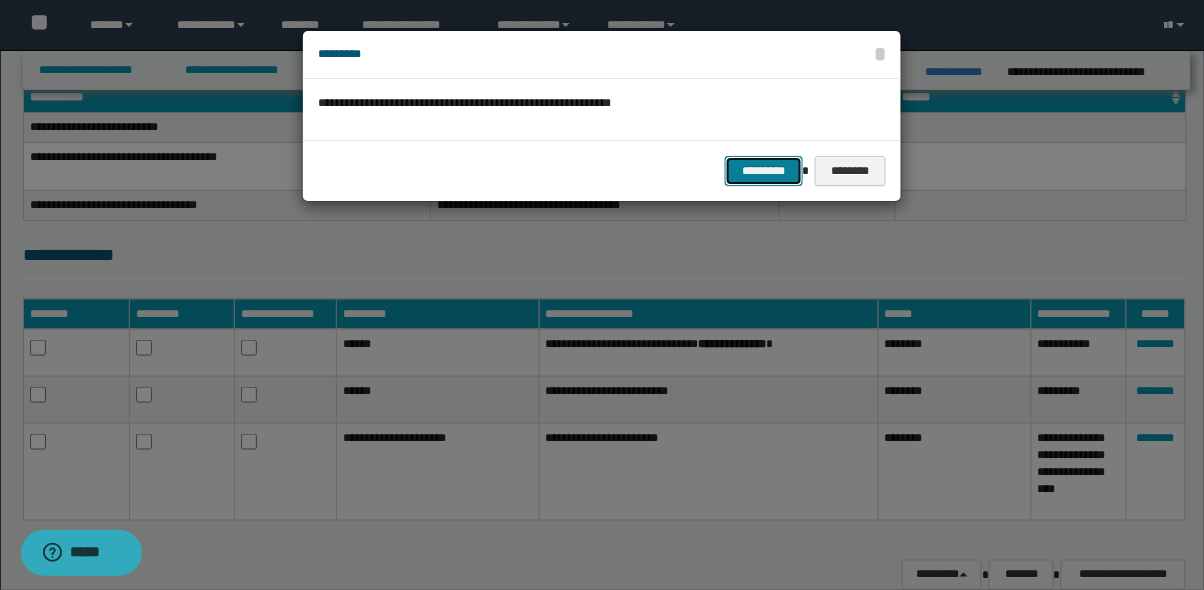 click on "*********" at bounding box center (764, 171) 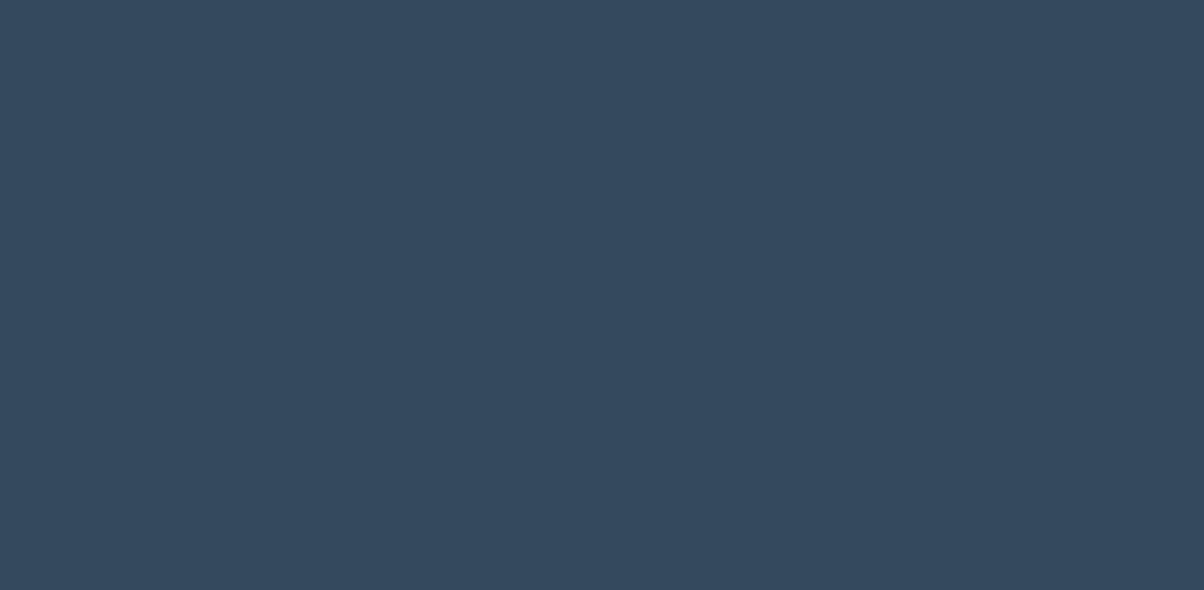 scroll, scrollTop: 0, scrollLeft: 0, axis: both 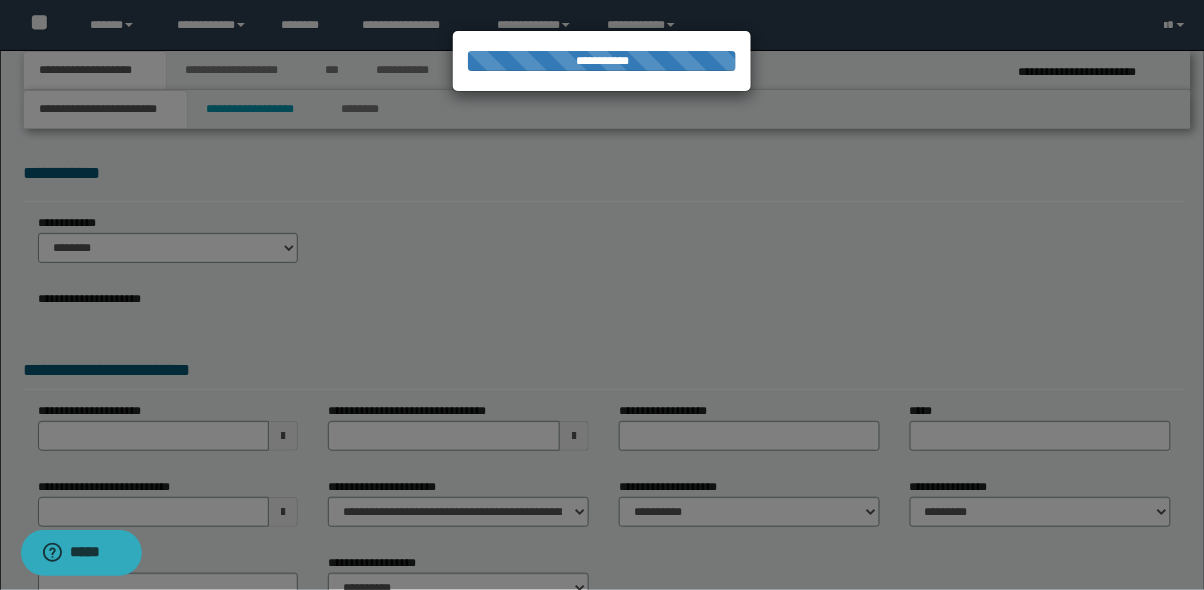 type on "**********" 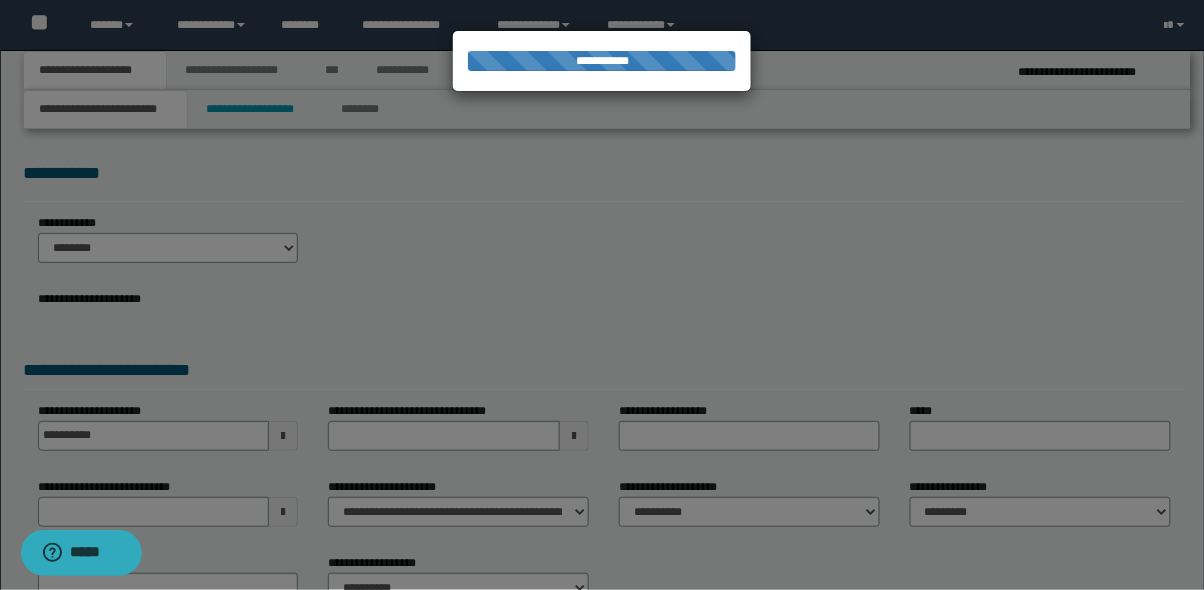 type on "**********" 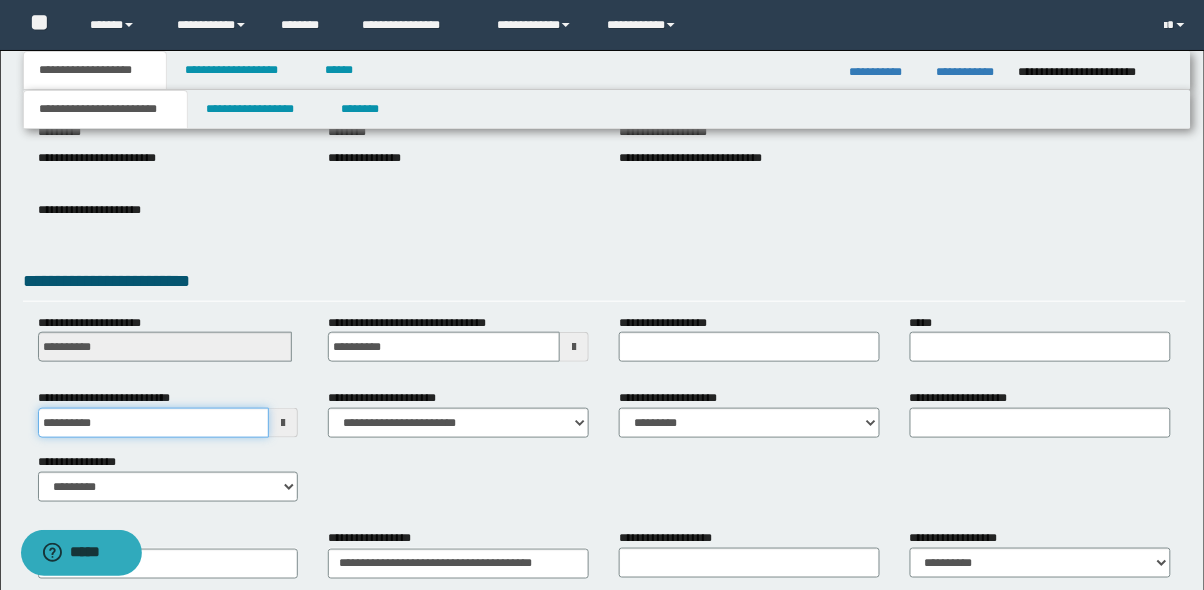 click on "**********" at bounding box center (154, 423) 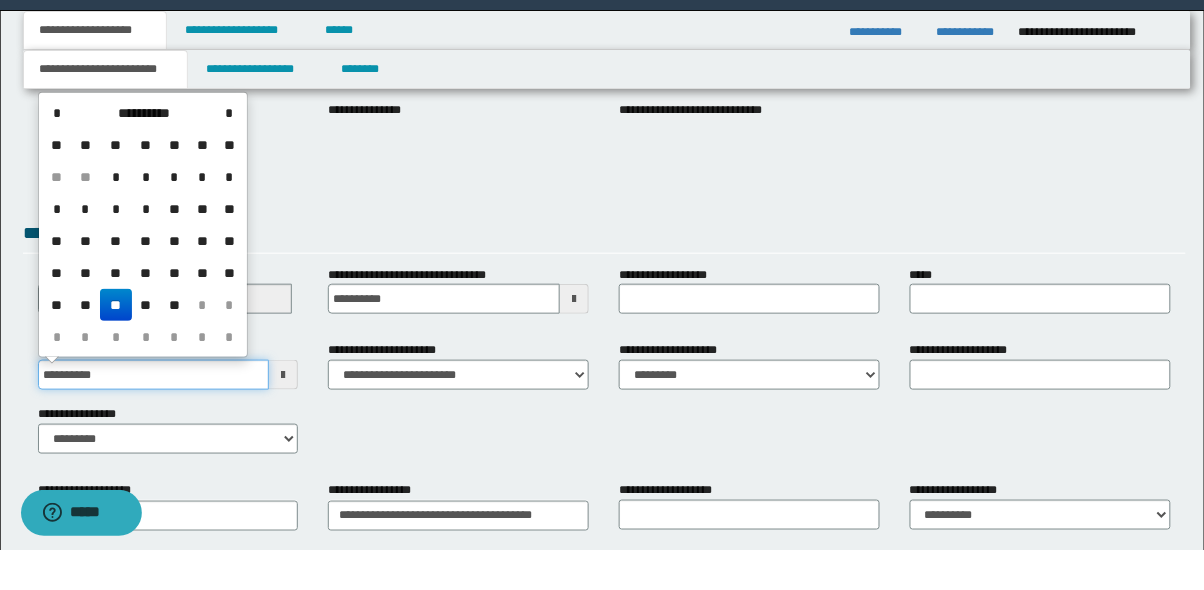 scroll, scrollTop: 295, scrollLeft: 0, axis: vertical 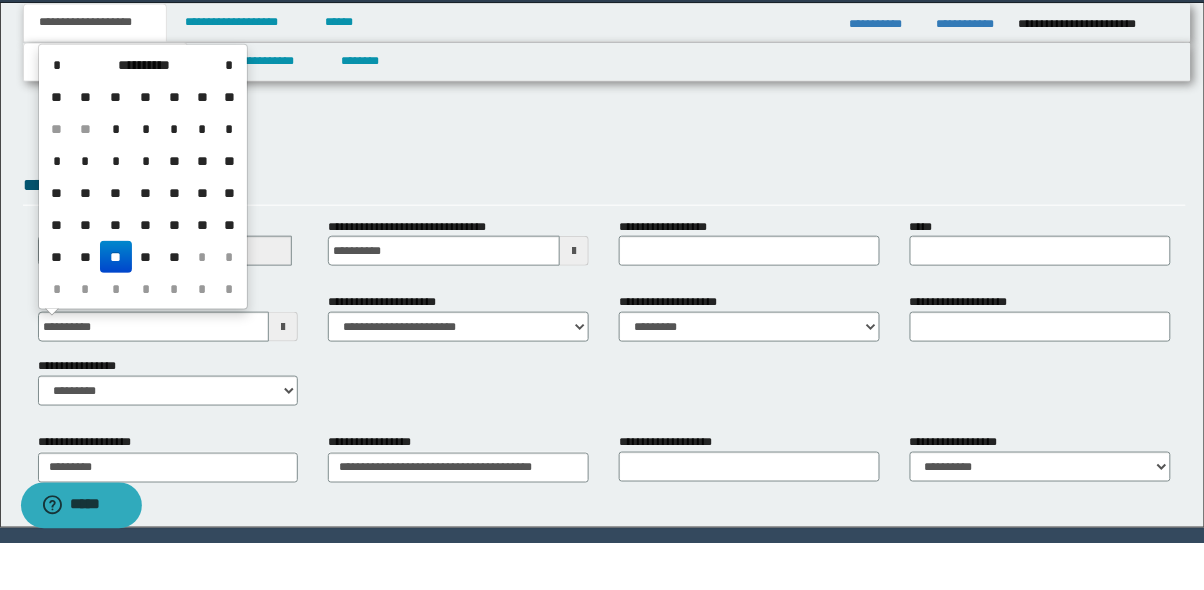 click on "*" at bounding box center (85, 336) 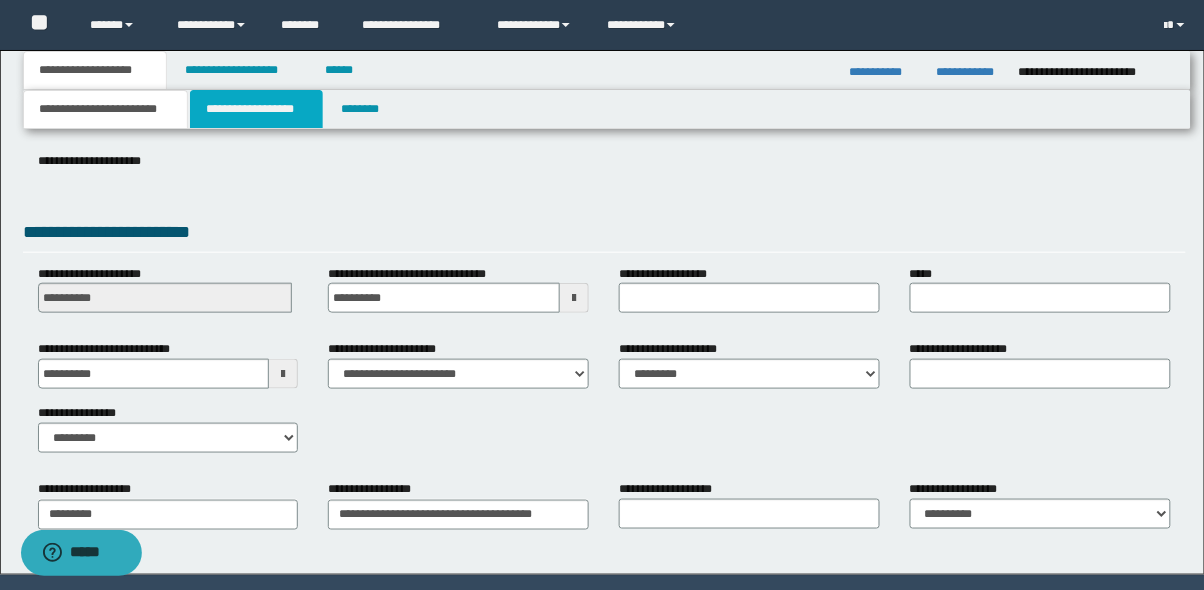 click on "**********" at bounding box center [257, 109] 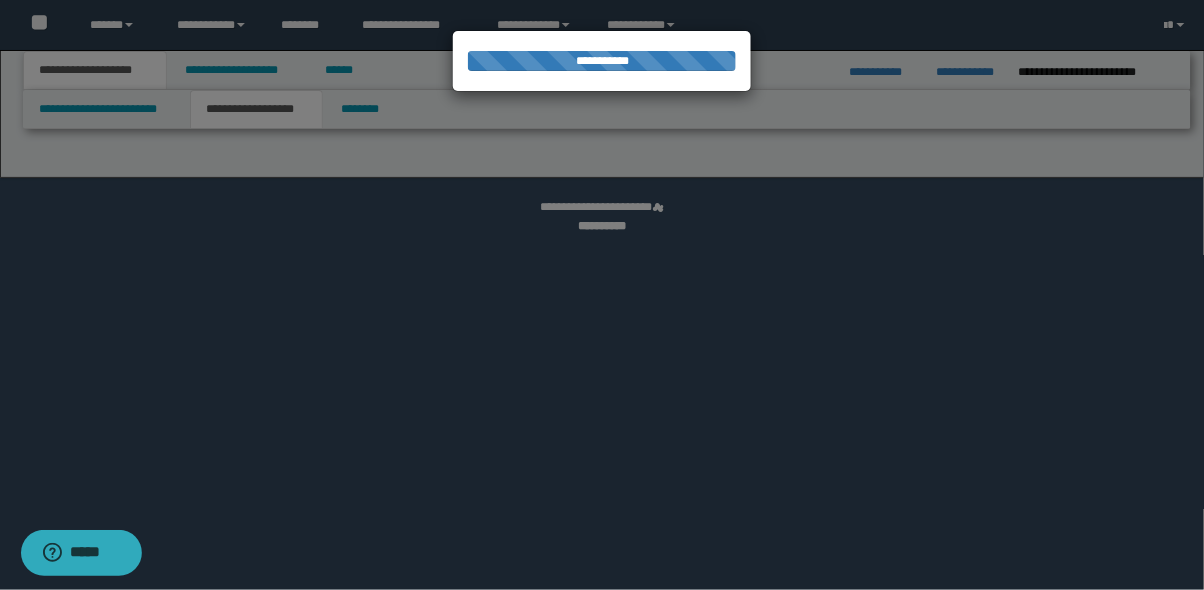 select on "*" 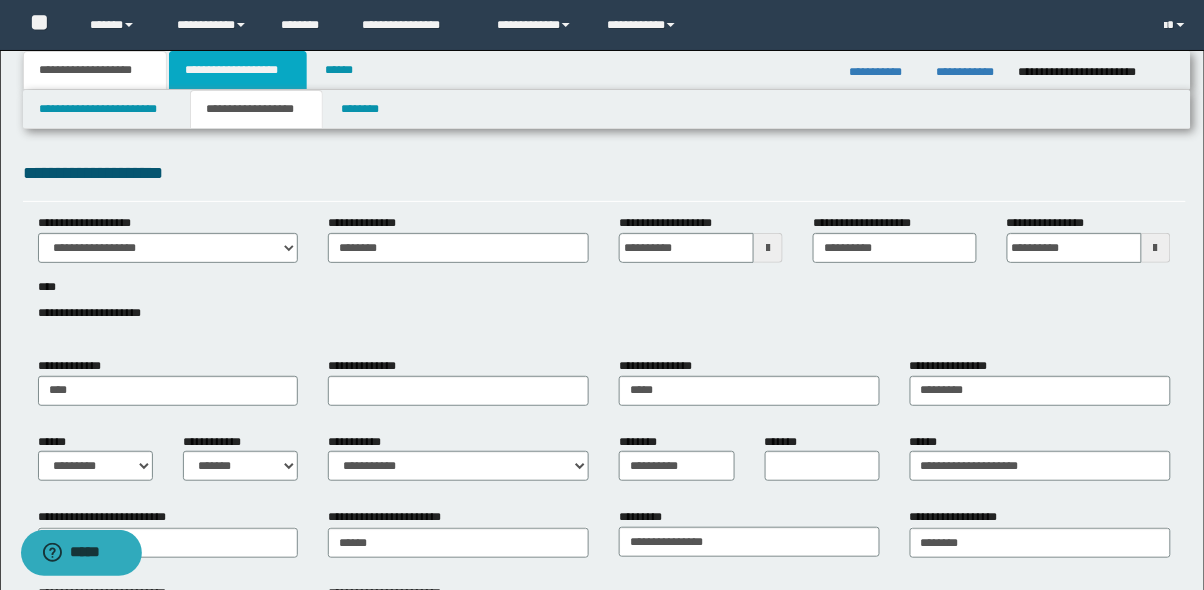 click on "**********" at bounding box center (238, 70) 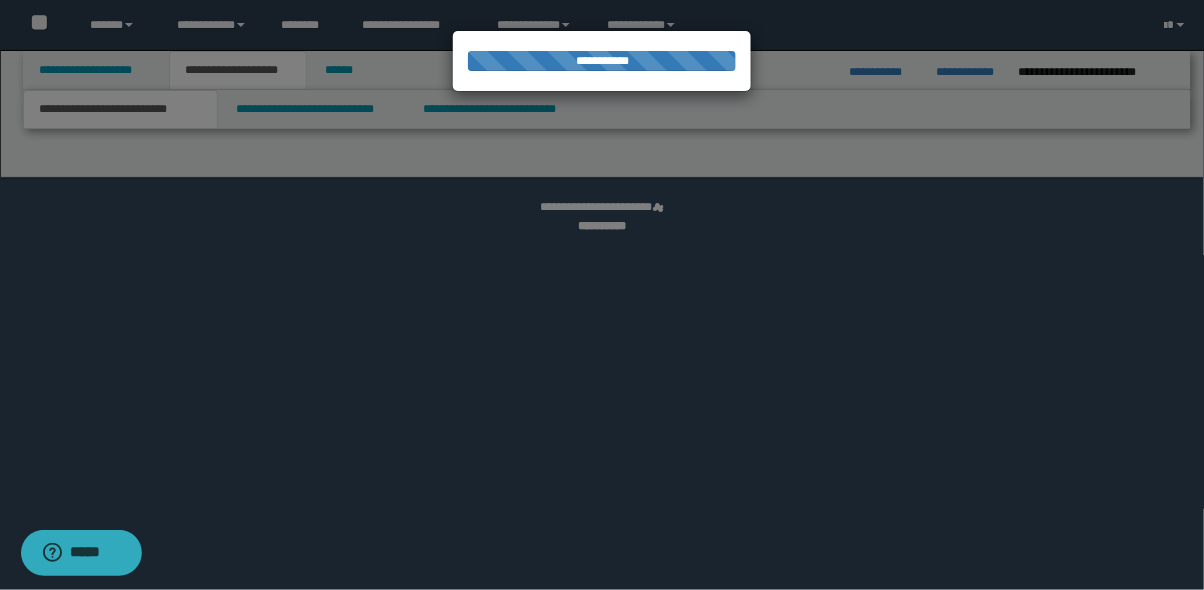 select on "*" 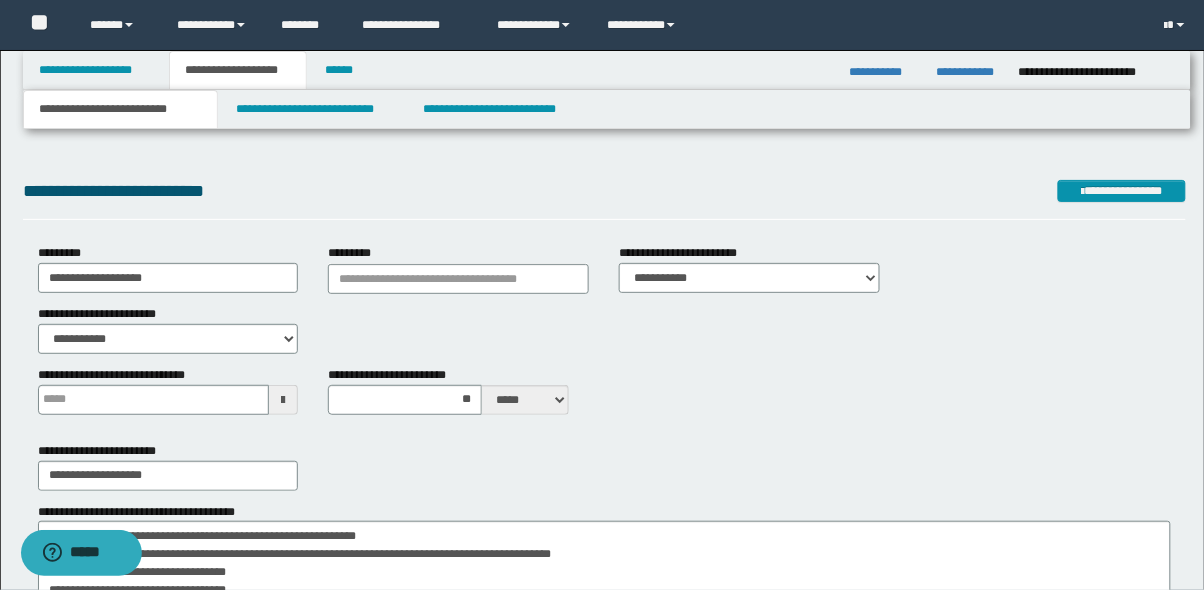 type 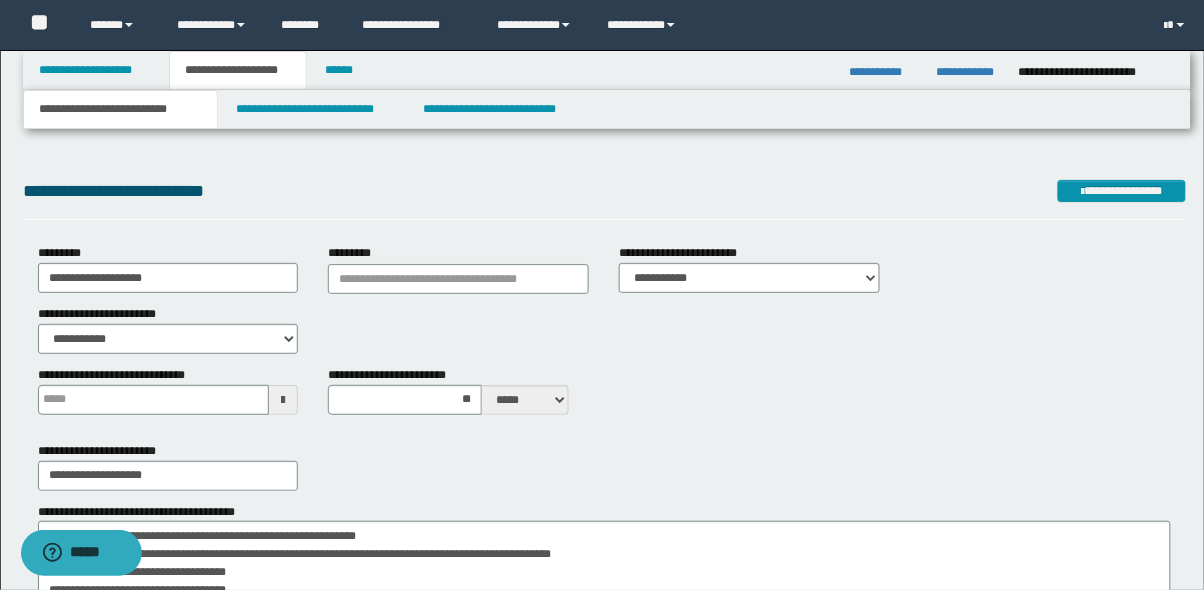 type on "**" 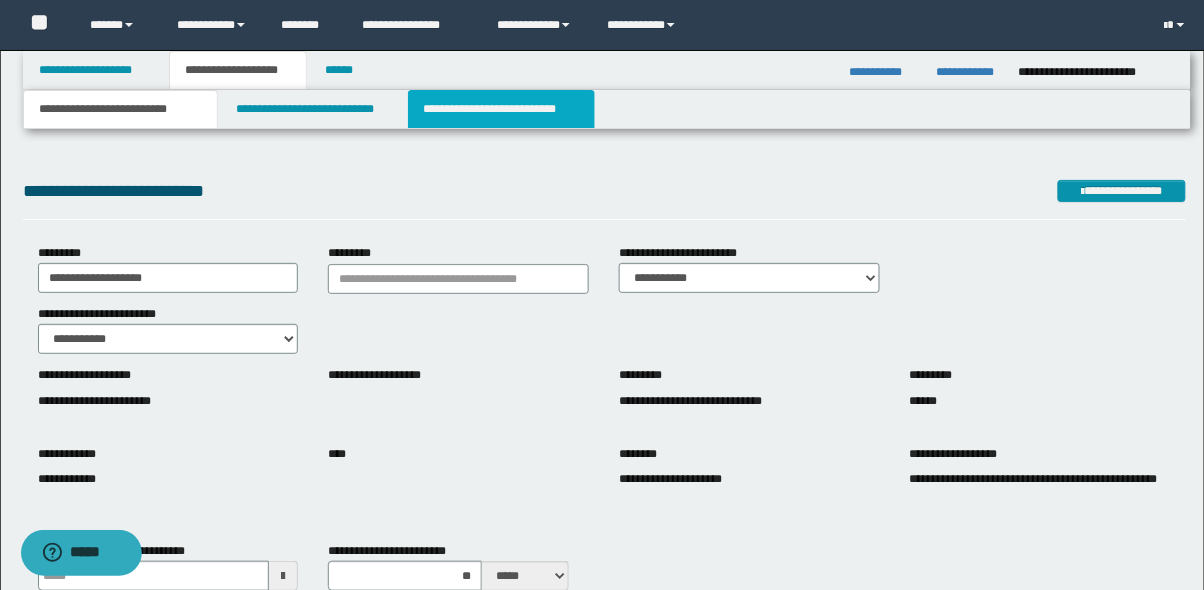 click on "**********" at bounding box center (502, 109) 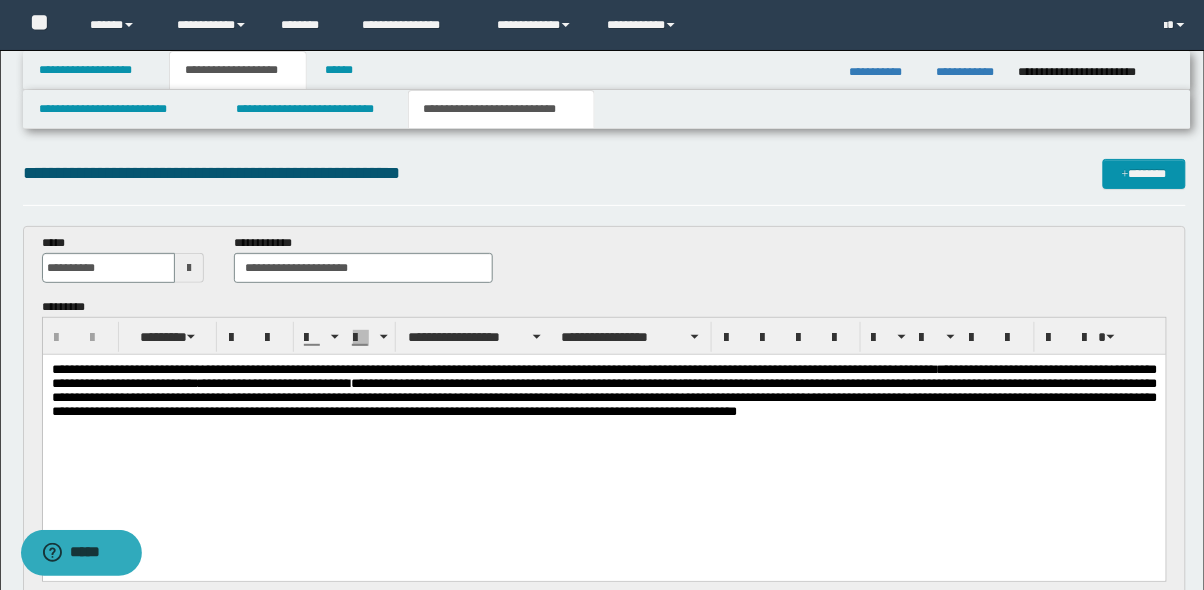 scroll, scrollTop: 0, scrollLeft: 0, axis: both 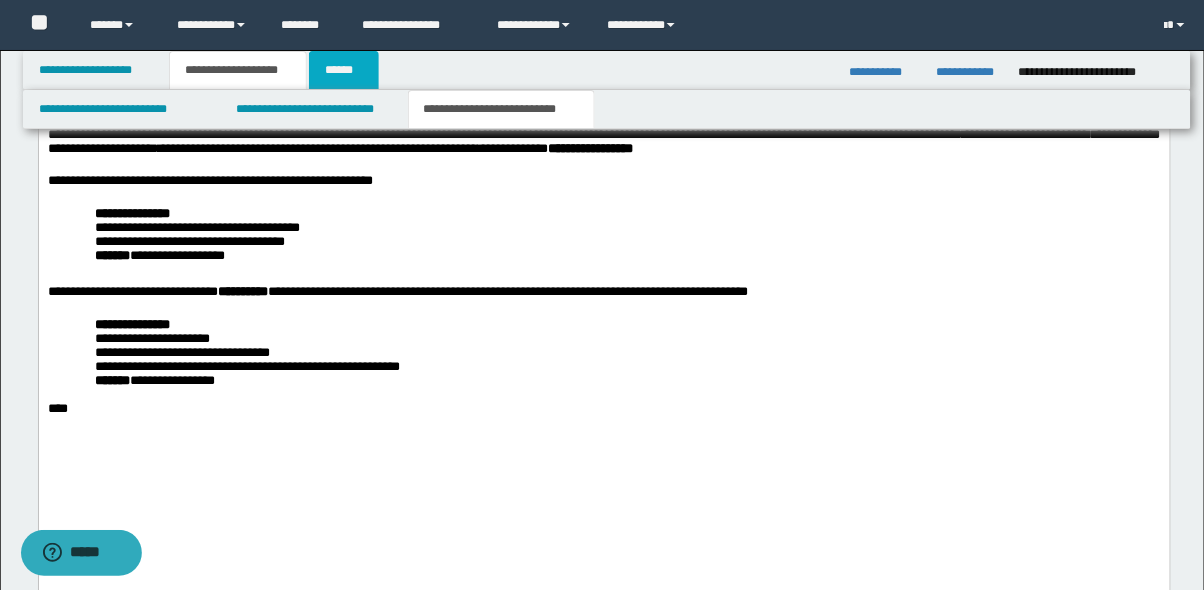 click on "******" at bounding box center [344, 70] 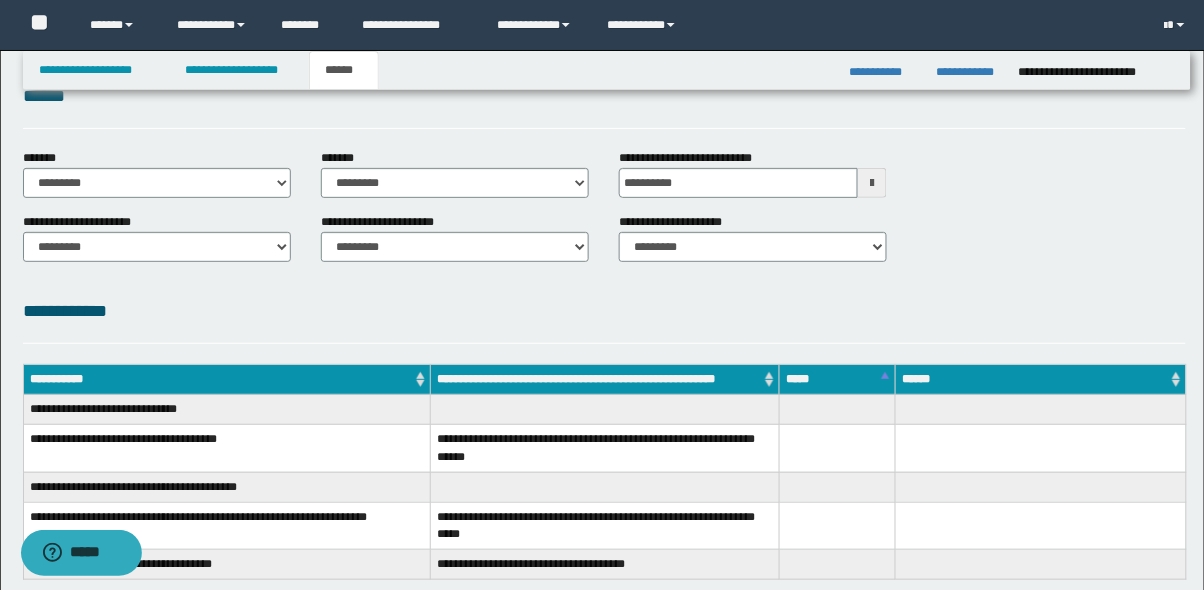 scroll, scrollTop: 405, scrollLeft: 0, axis: vertical 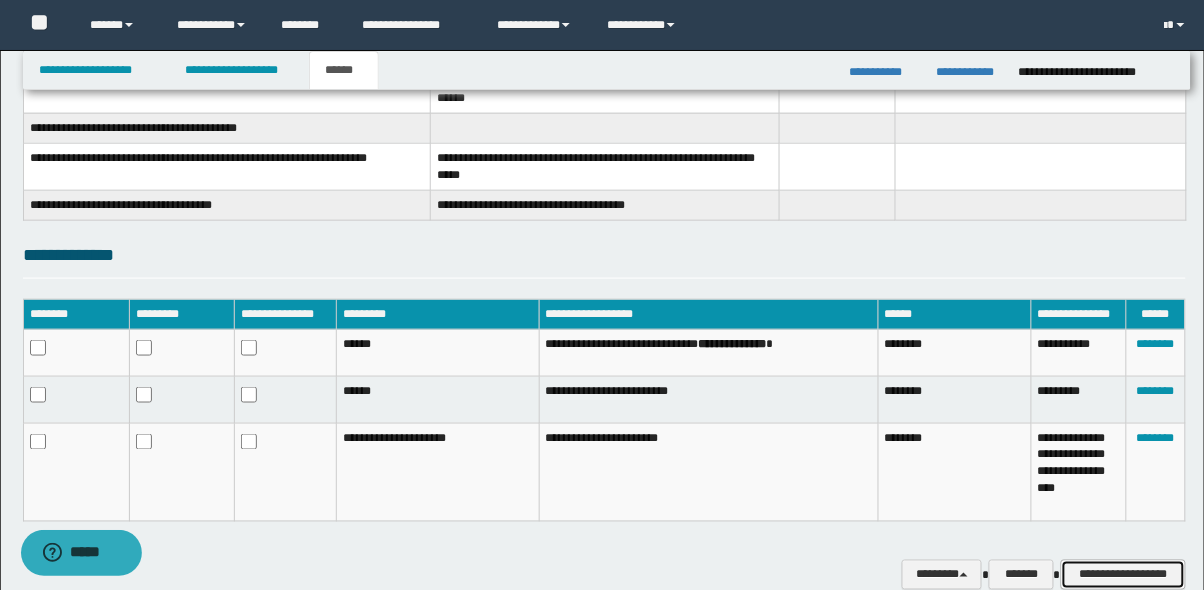 click on "**********" at bounding box center (1123, 575) 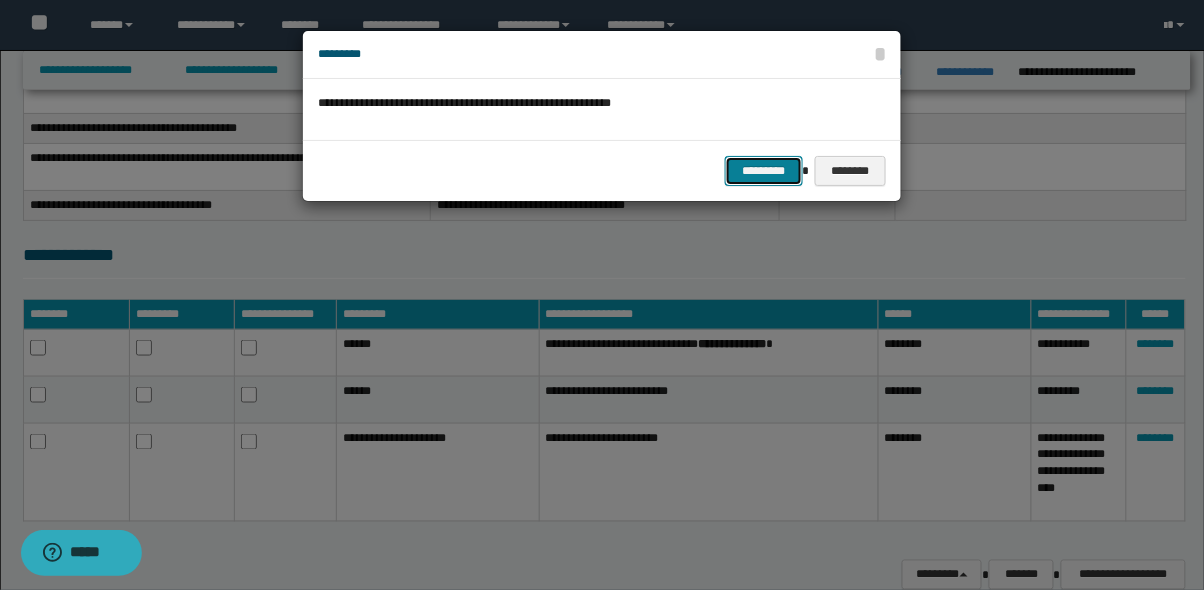 click on "*********" at bounding box center [764, 171] 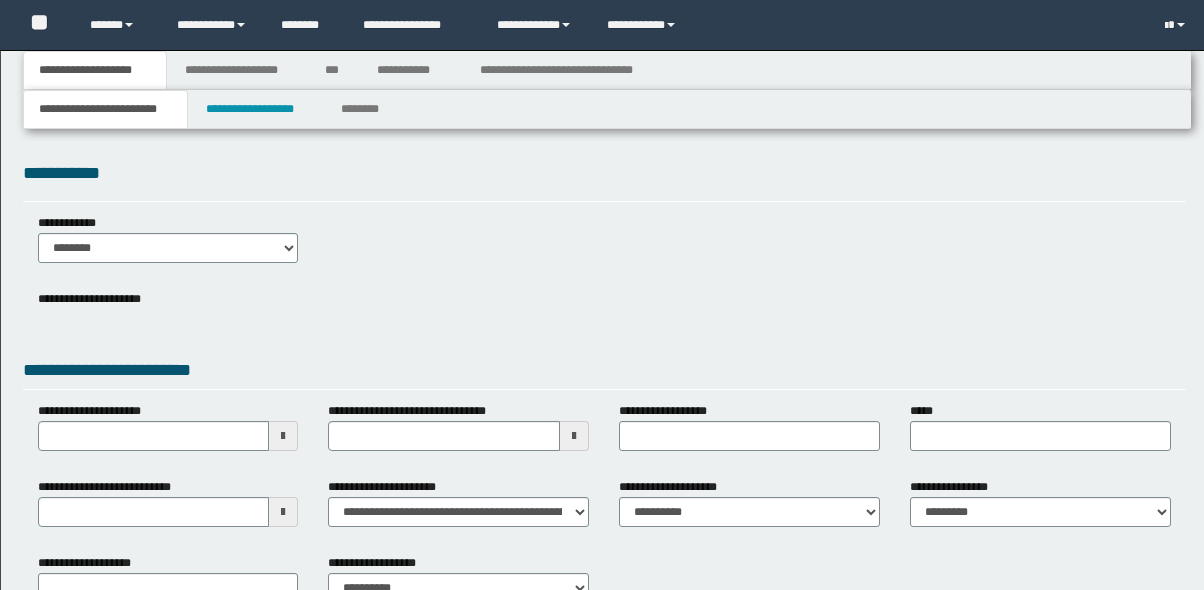 type 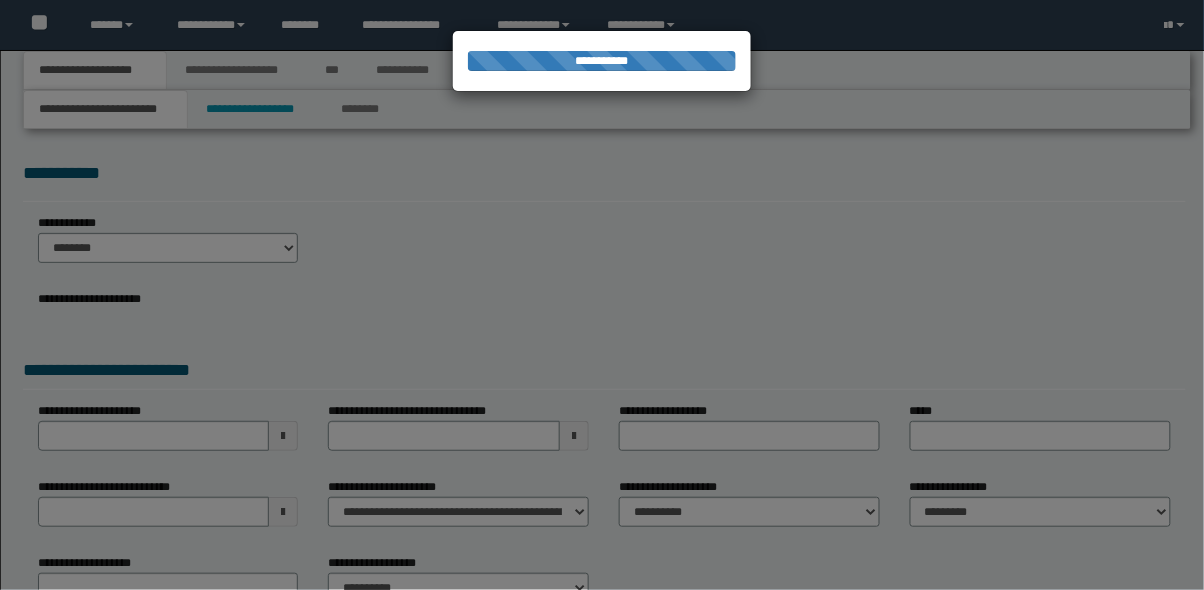 scroll, scrollTop: 0, scrollLeft: 0, axis: both 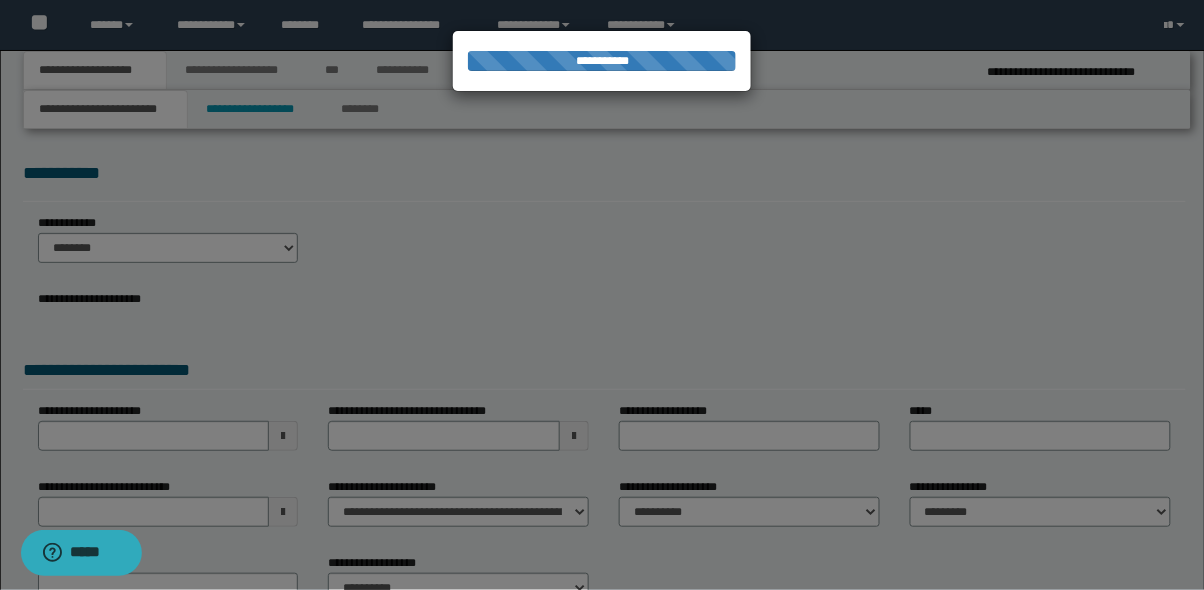 type on "**********" 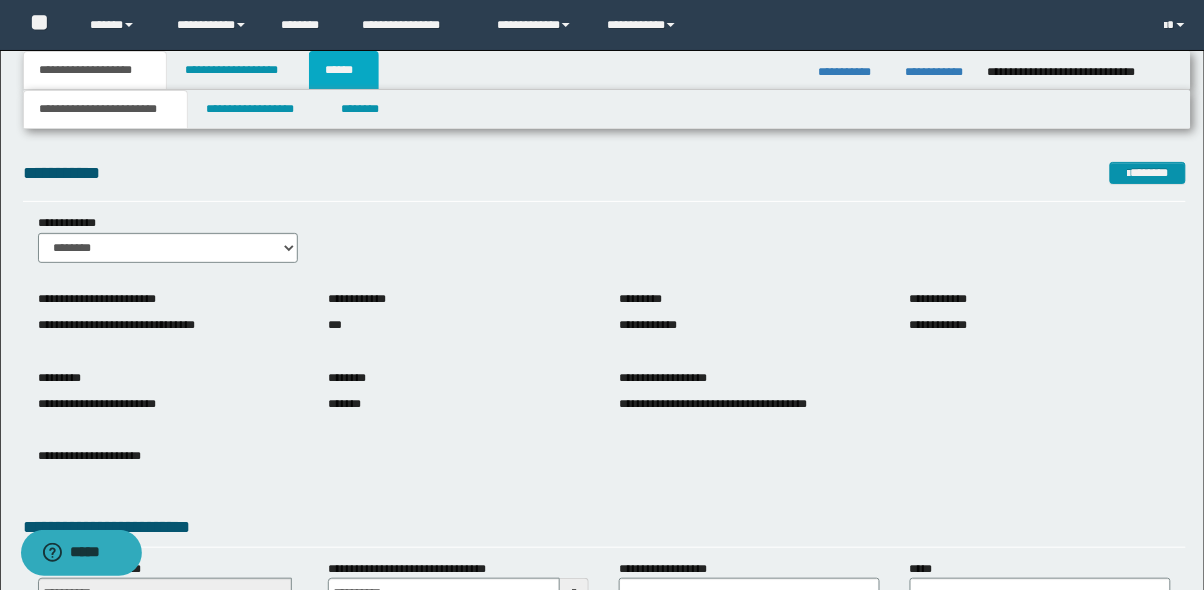 click on "******" at bounding box center (344, 70) 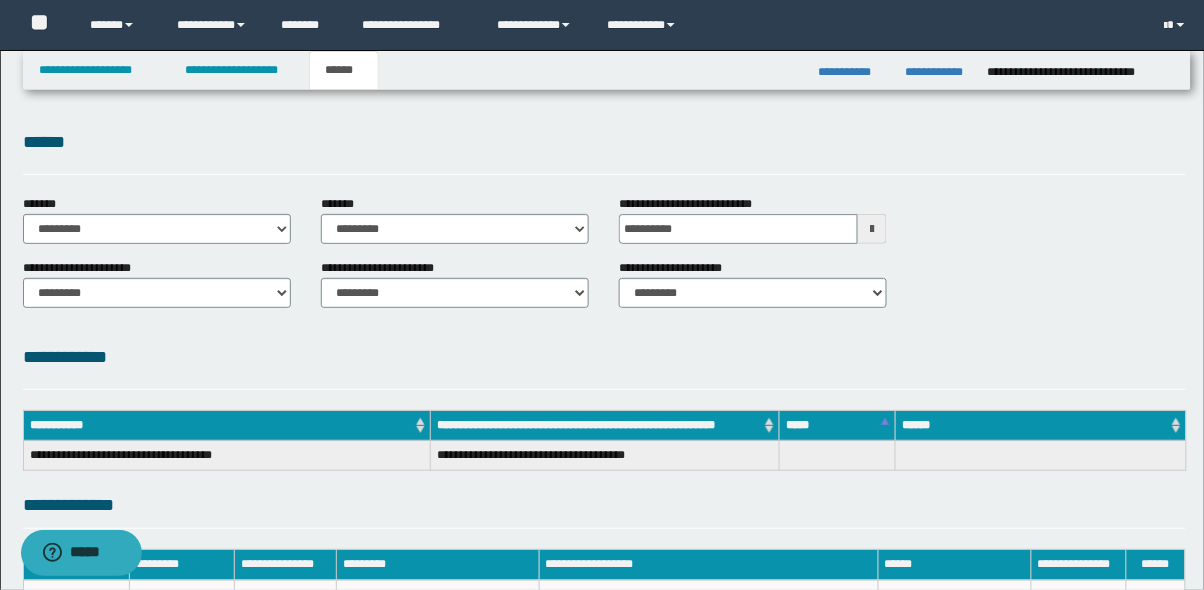 scroll, scrollTop: 0, scrollLeft: 0, axis: both 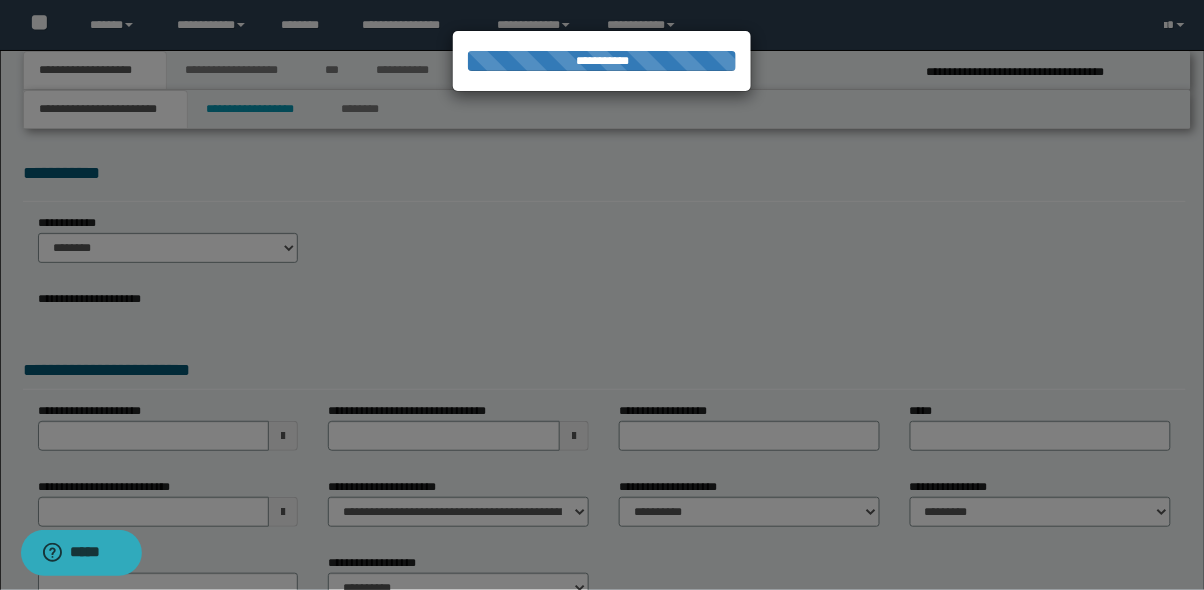 select on "*" 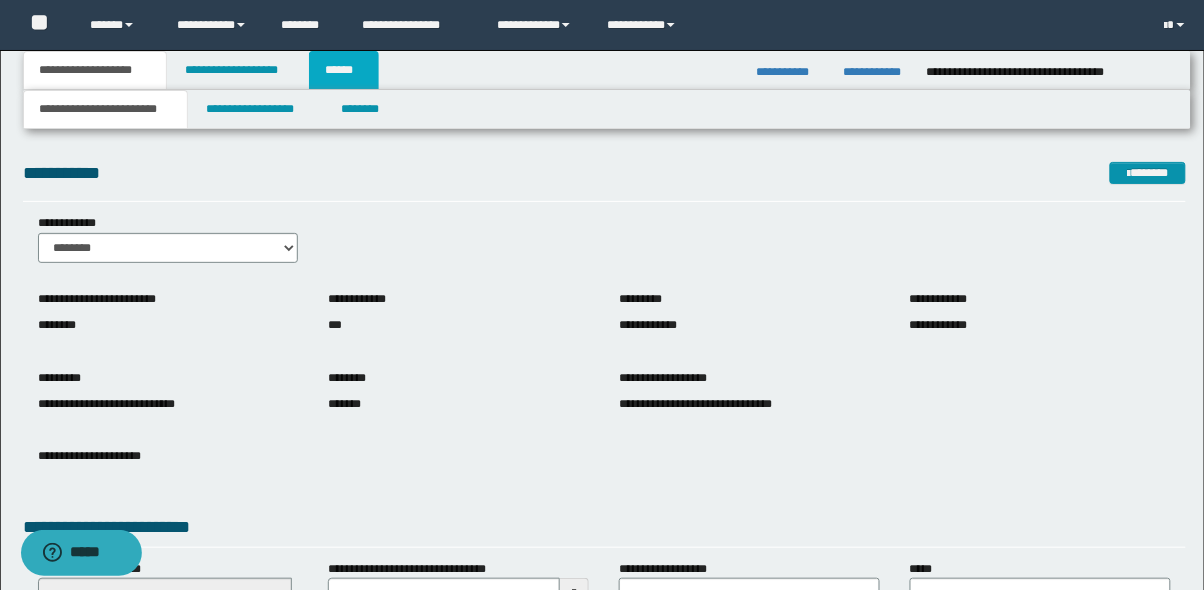 click on "******" at bounding box center [344, 70] 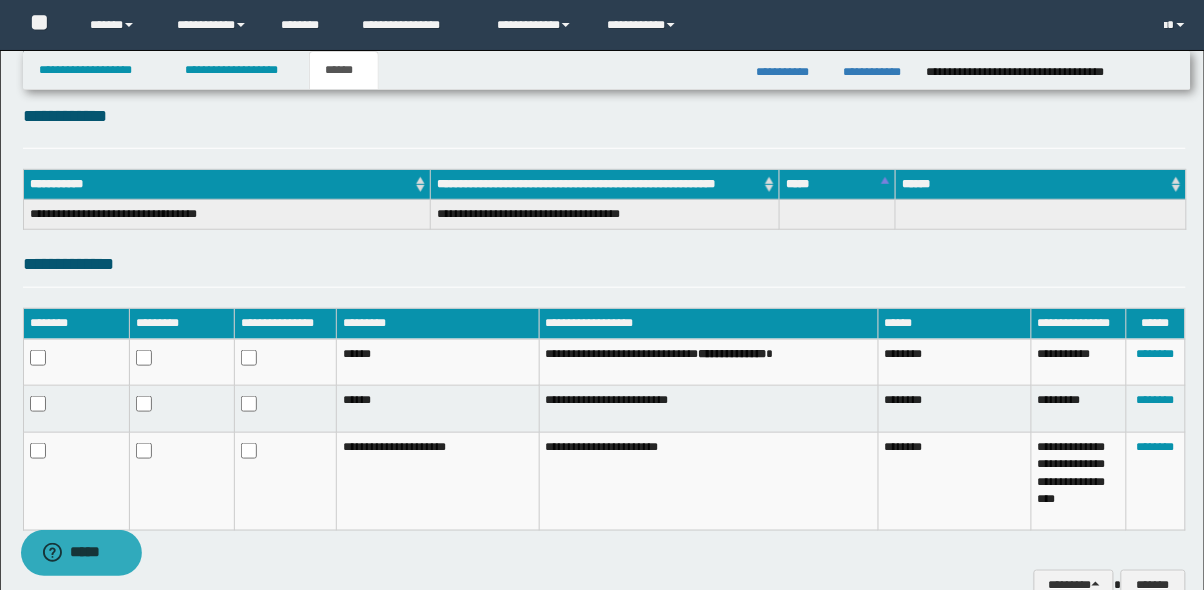 scroll, scrollTop: 347, scrollLeft: 0, axis: vertical 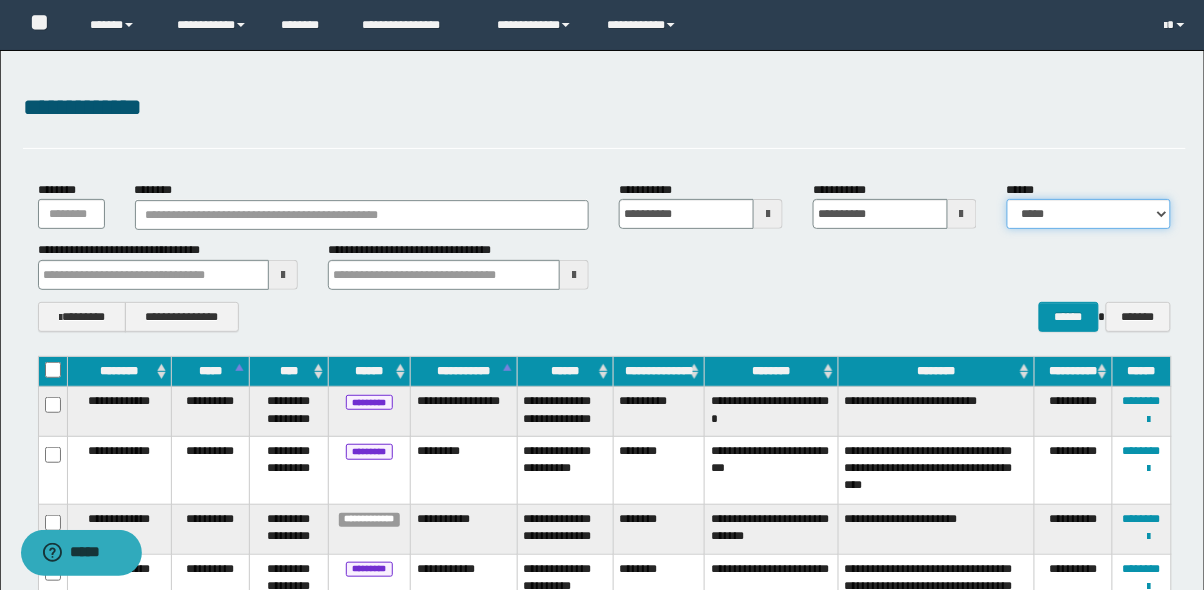 click on "**********" at bounding box center [1089, 214] 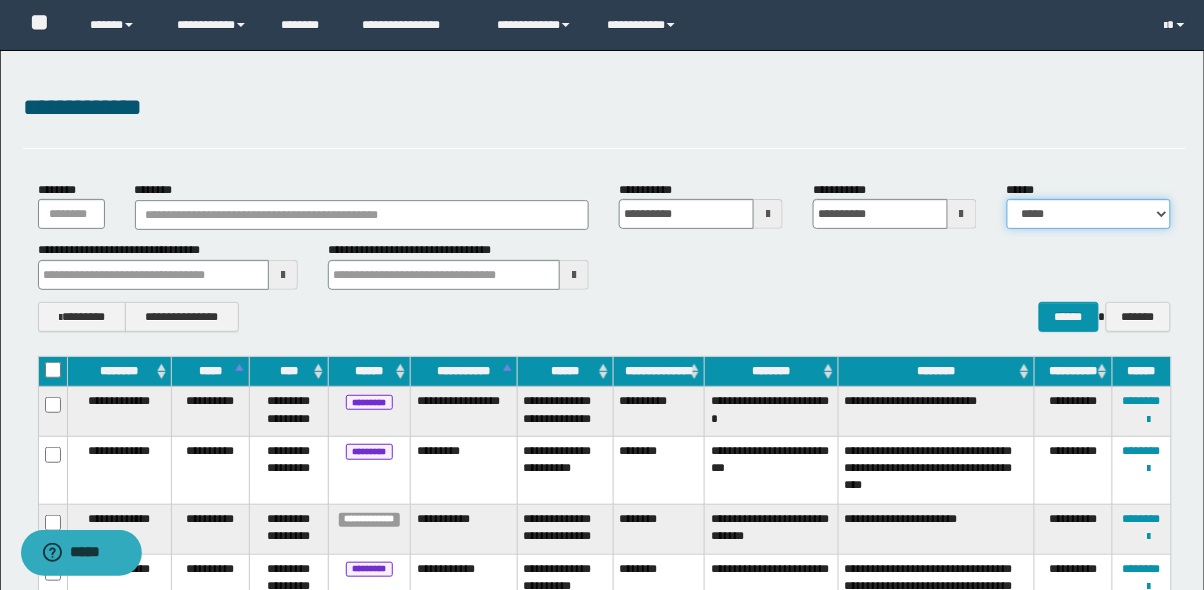 select on "**" 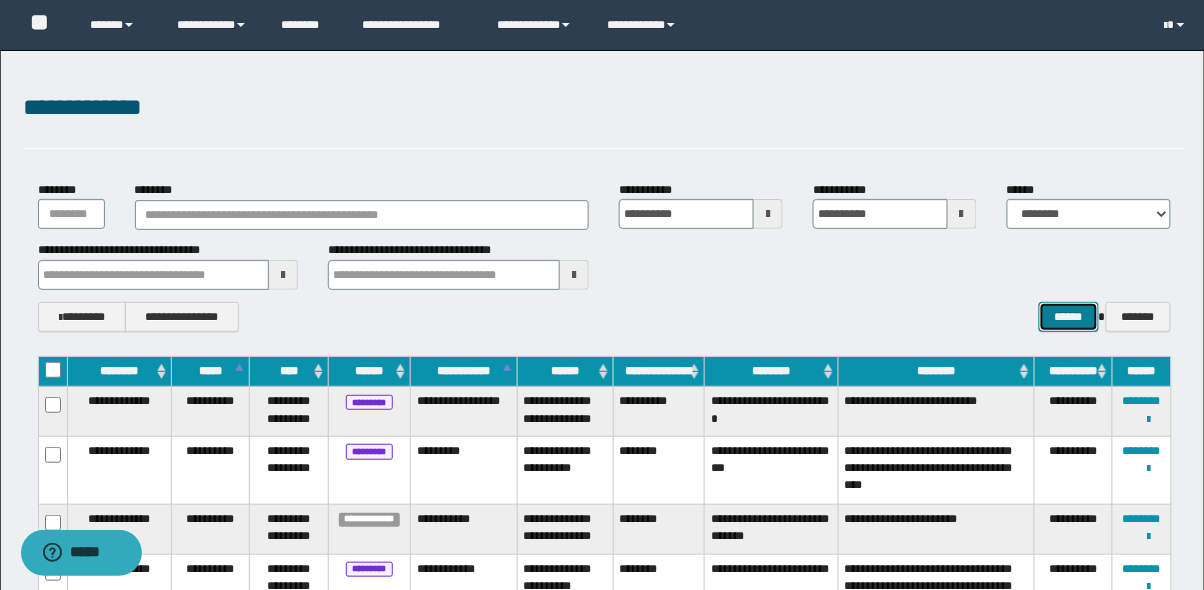 click on "******" at bounding box center [1069, 317] 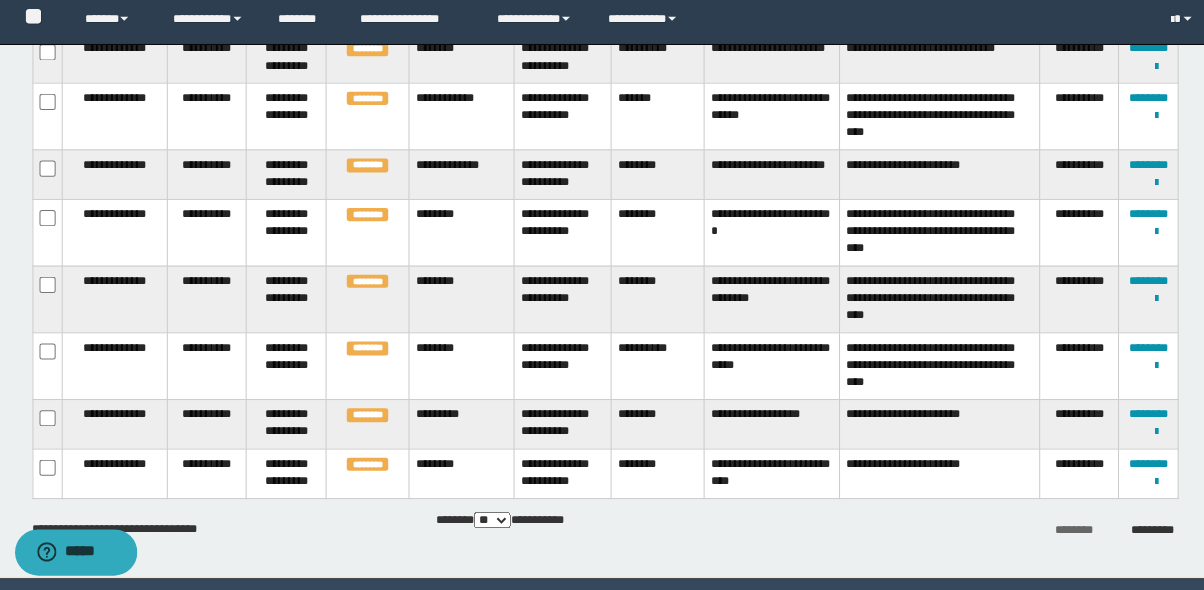 scroll, scrollTop: 3000, scrollLeft: 0, axis: vertical 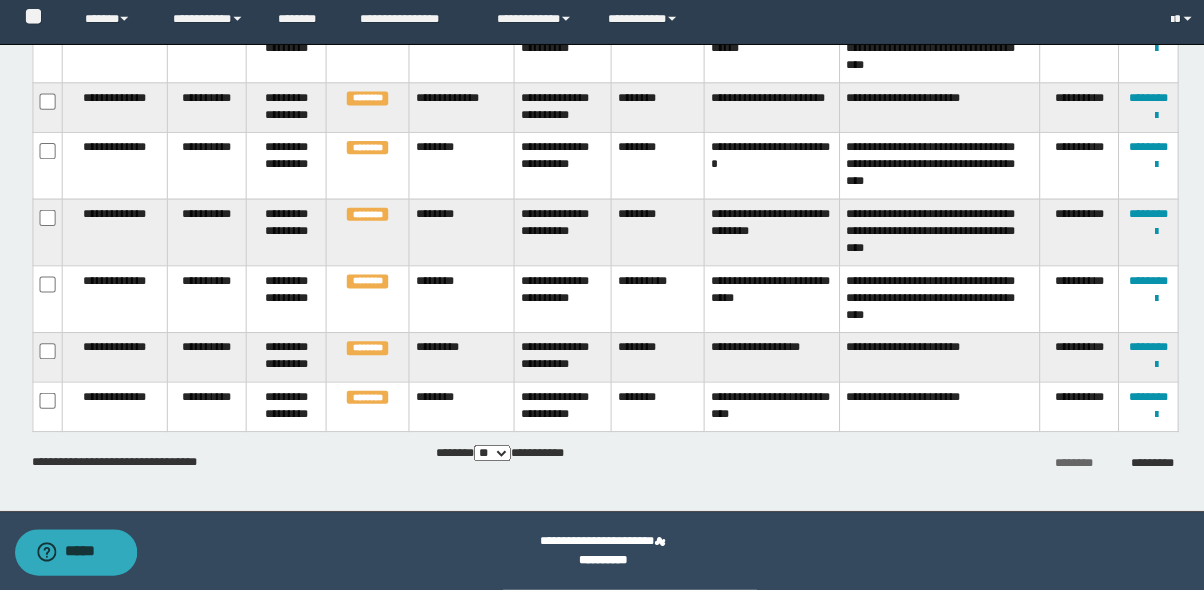 click on "*********" at bounding box center (1146, 465) 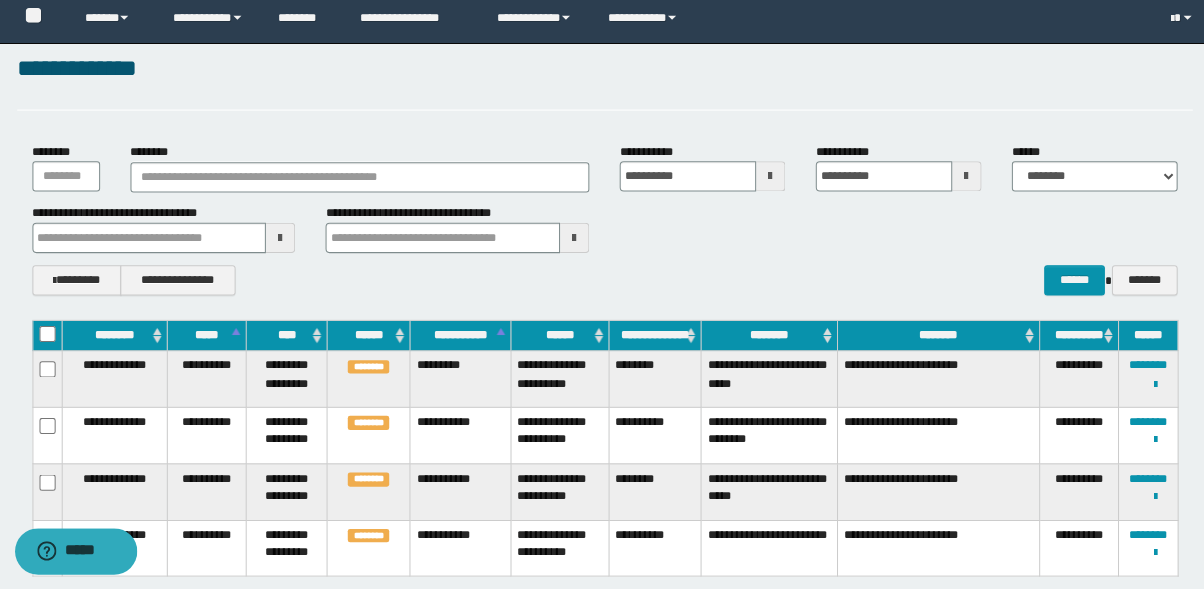 scroll, scrollTop: 80, scrollLeft: 0, axis: vertical 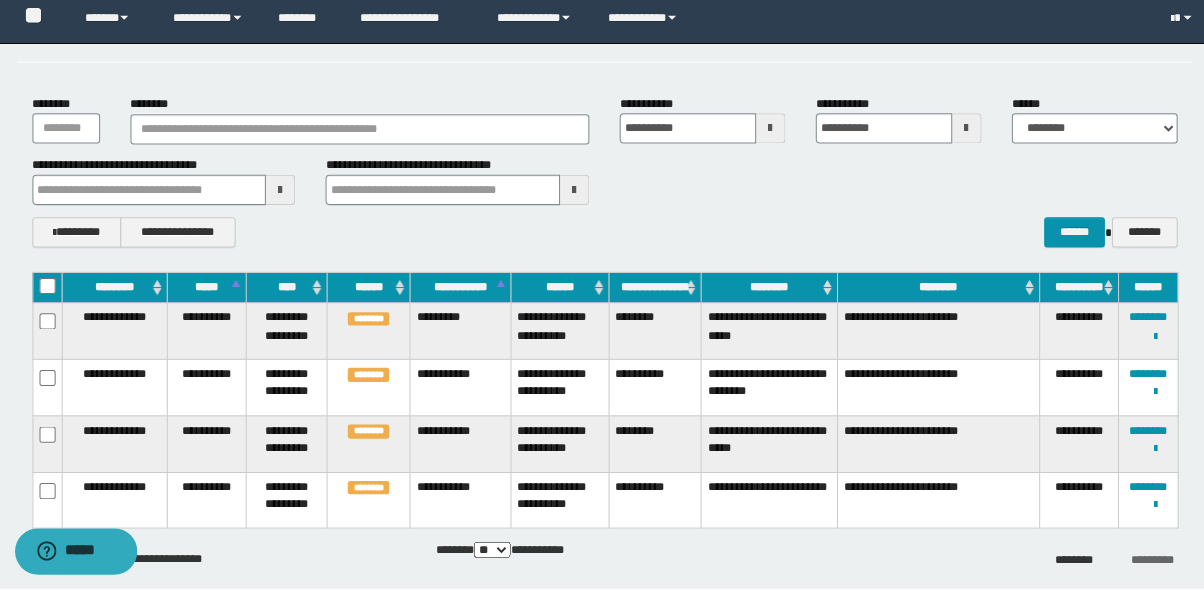 click on "********" at bounding box center (1068, 561) 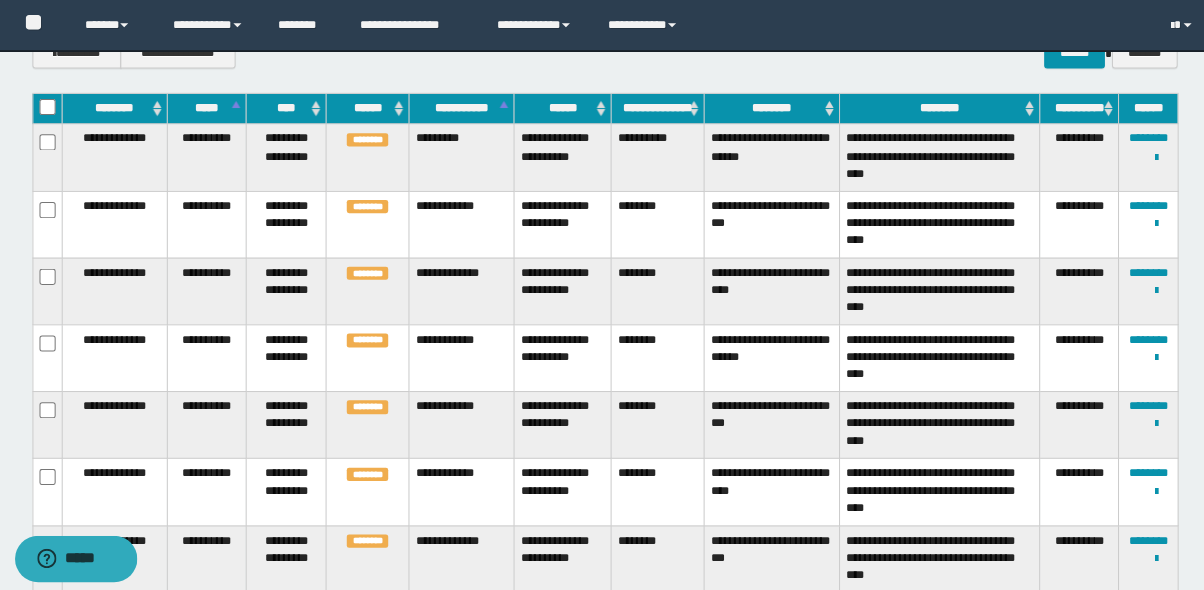 scroll, scrollTop: 0, scrollLeft: 0, axis: both 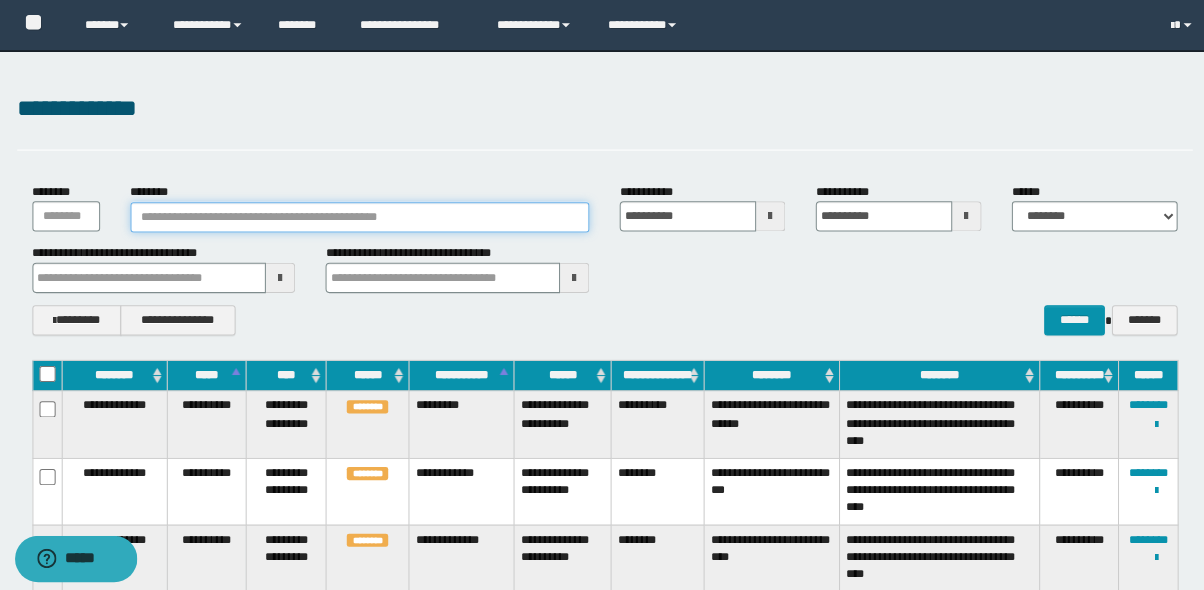 click on "********" at bounding box center [362, 215] 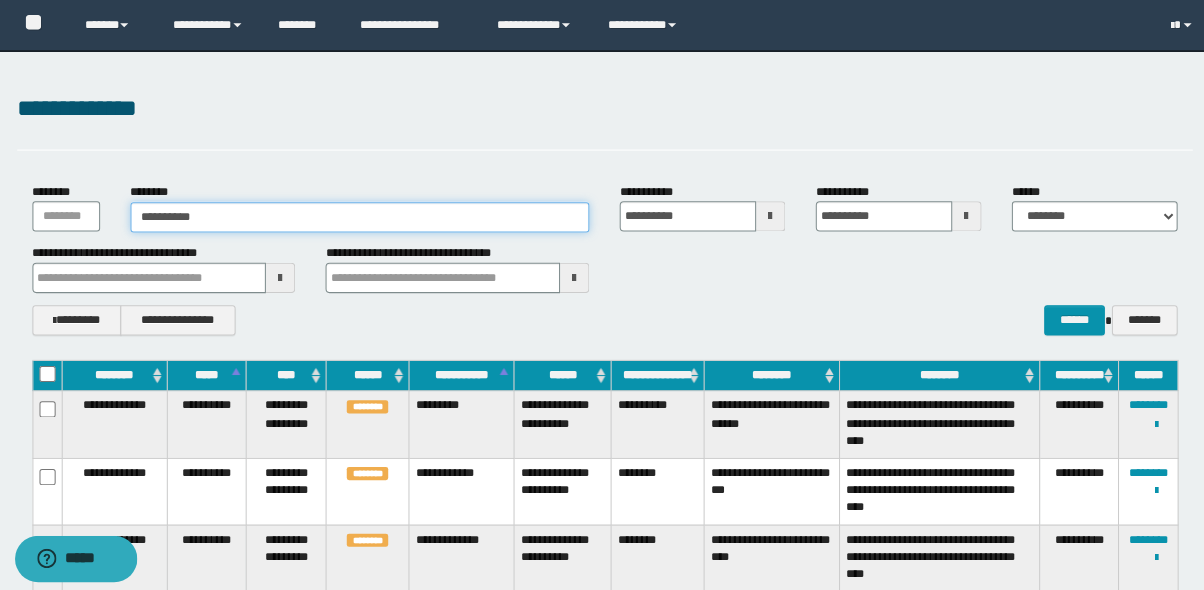 type on "**********" 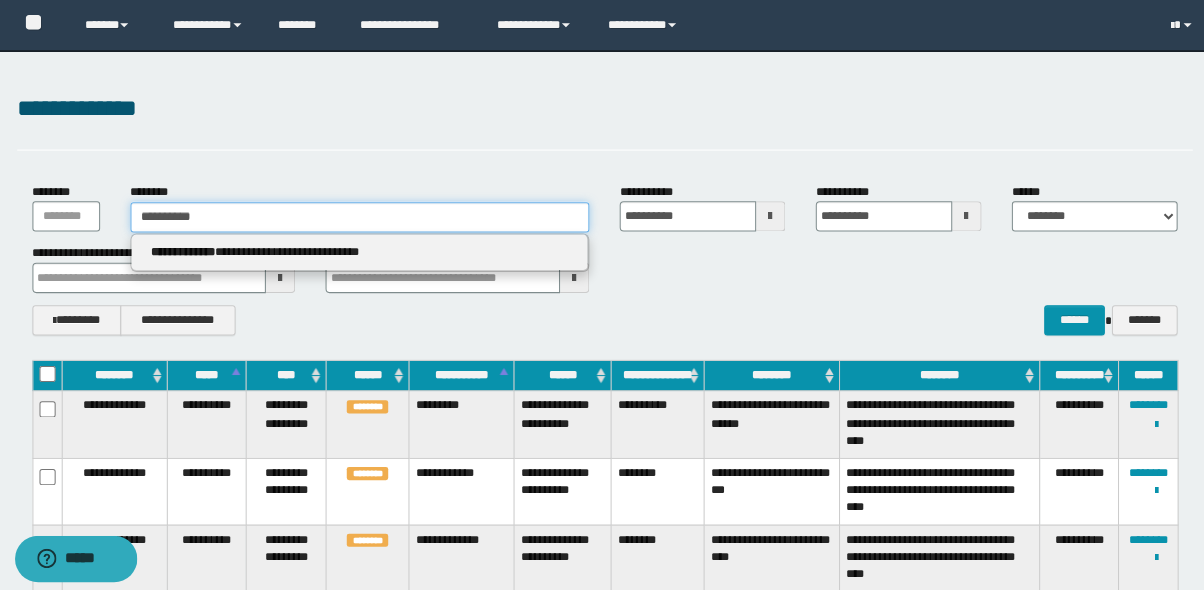 type on "**********" 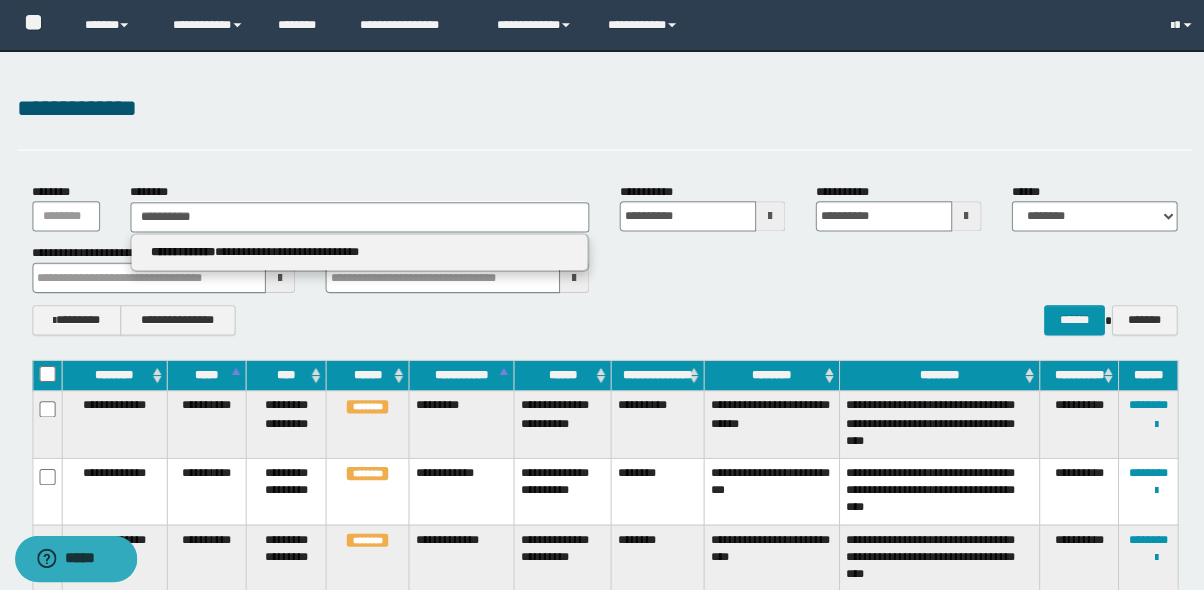click on "**********" at bounding box center (362, 249) 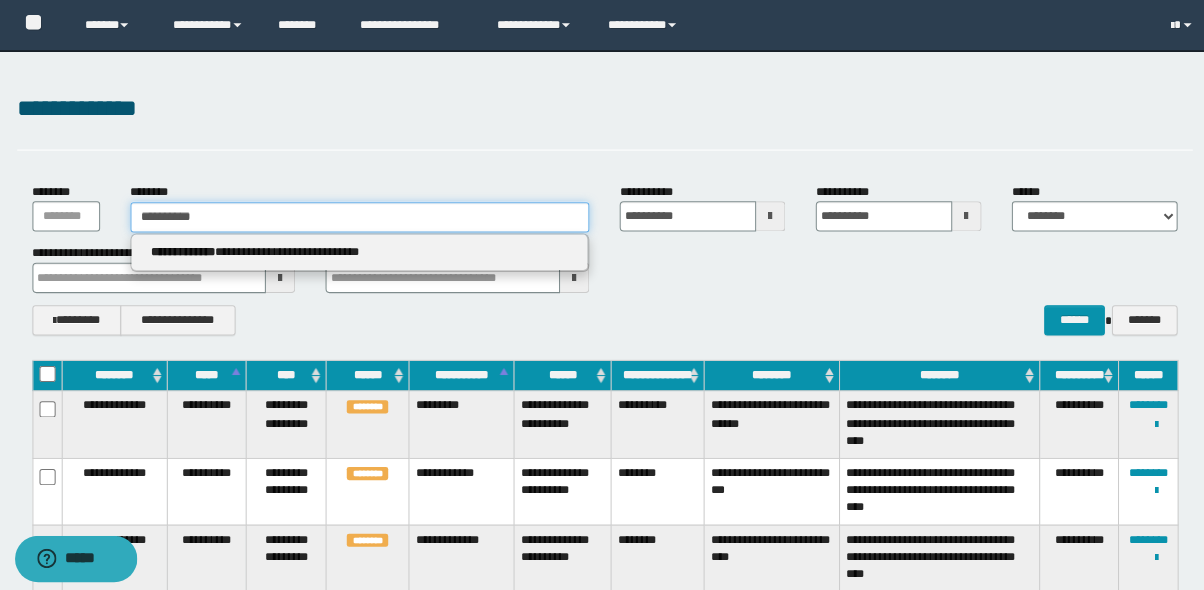 type 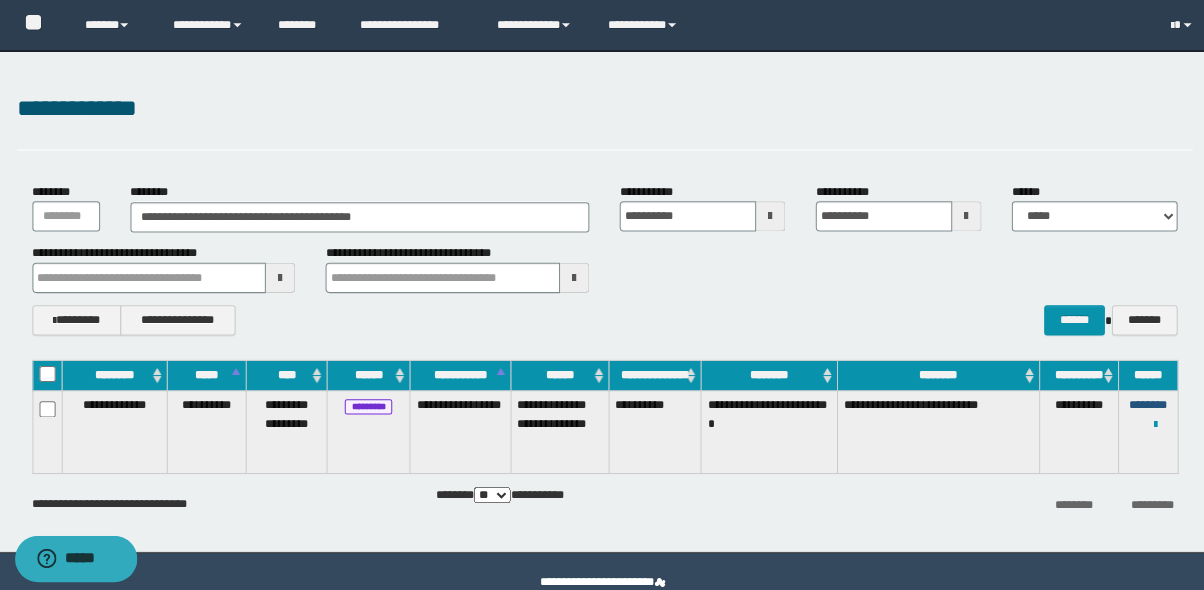 click on "********" at bounding box center [1142, 401] 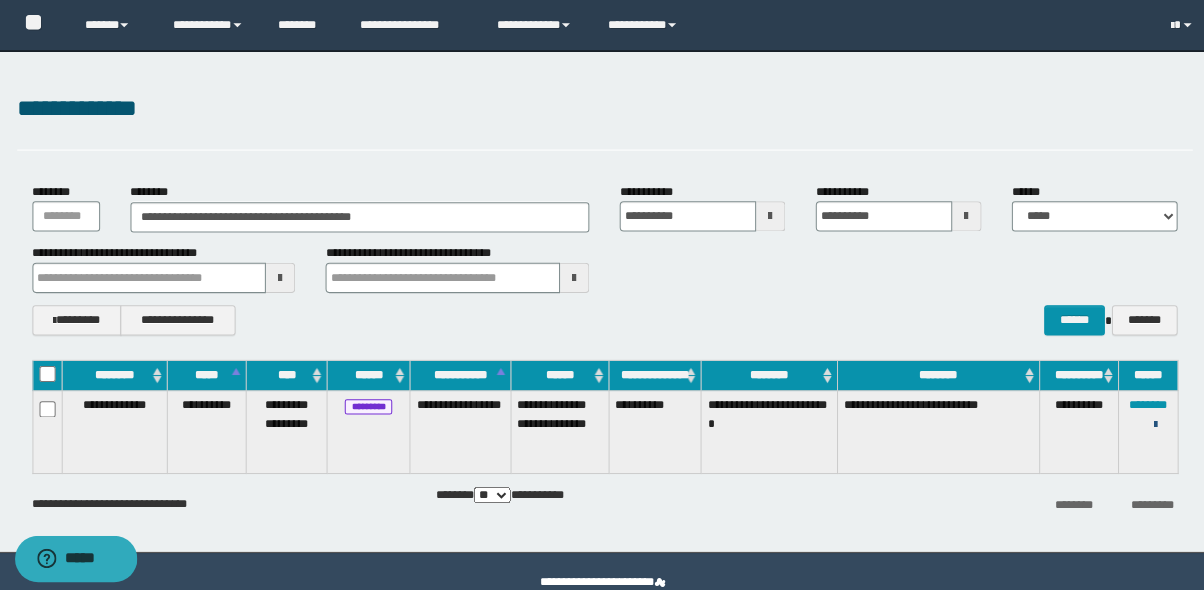 click at bounding box center (1149, 420) 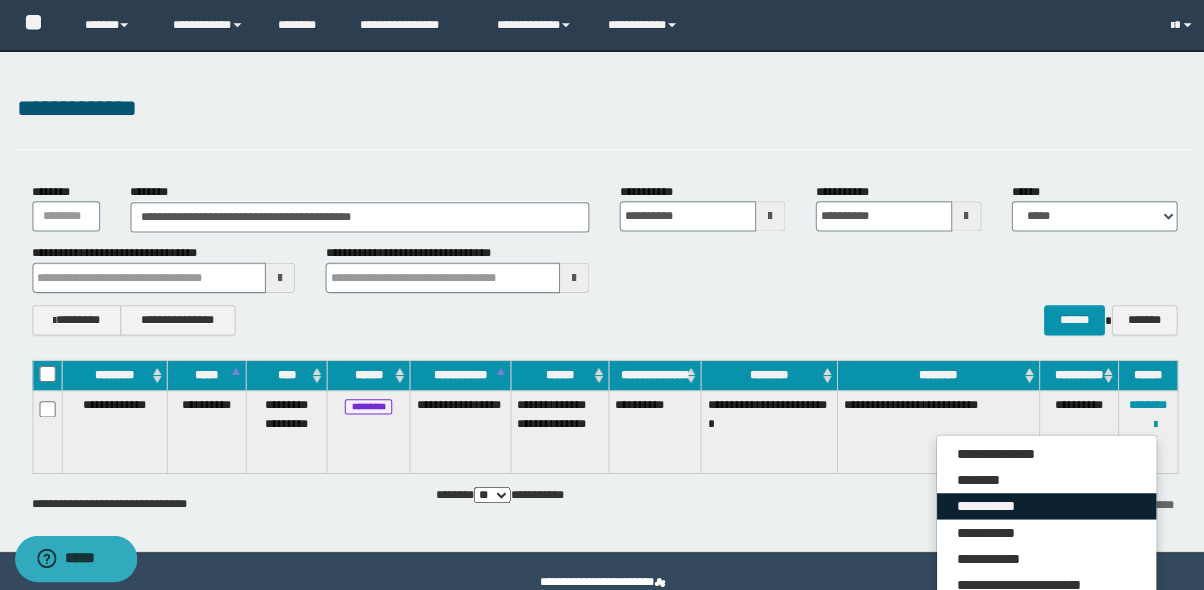 click on "**********" at bounding box center (1041, 501) 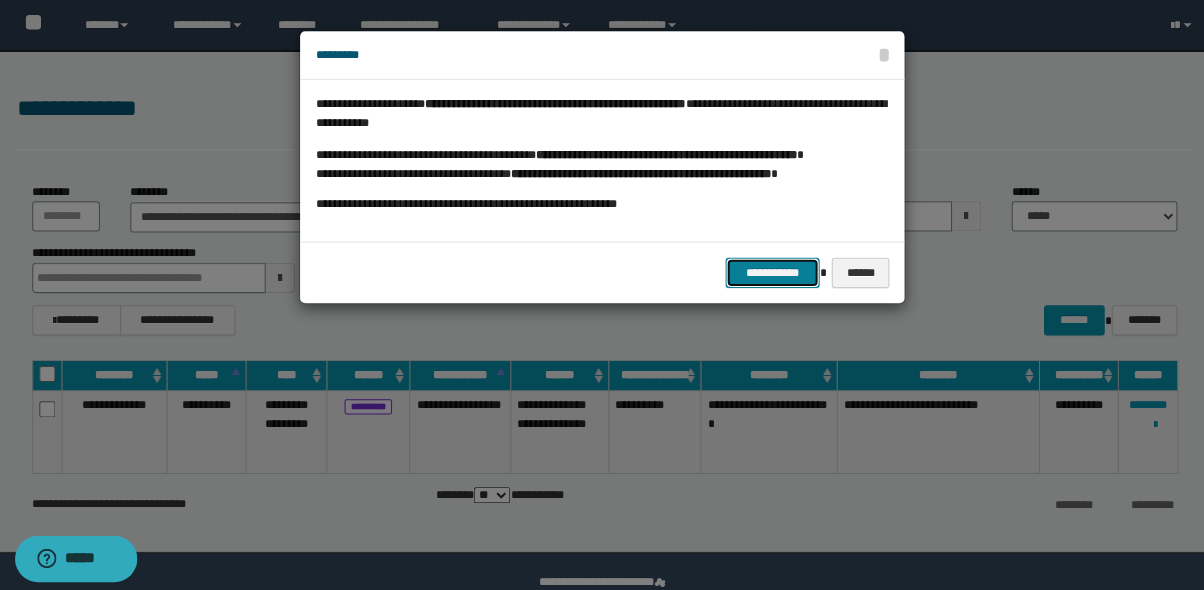 click on "**********" at bounding box center (771, 270) 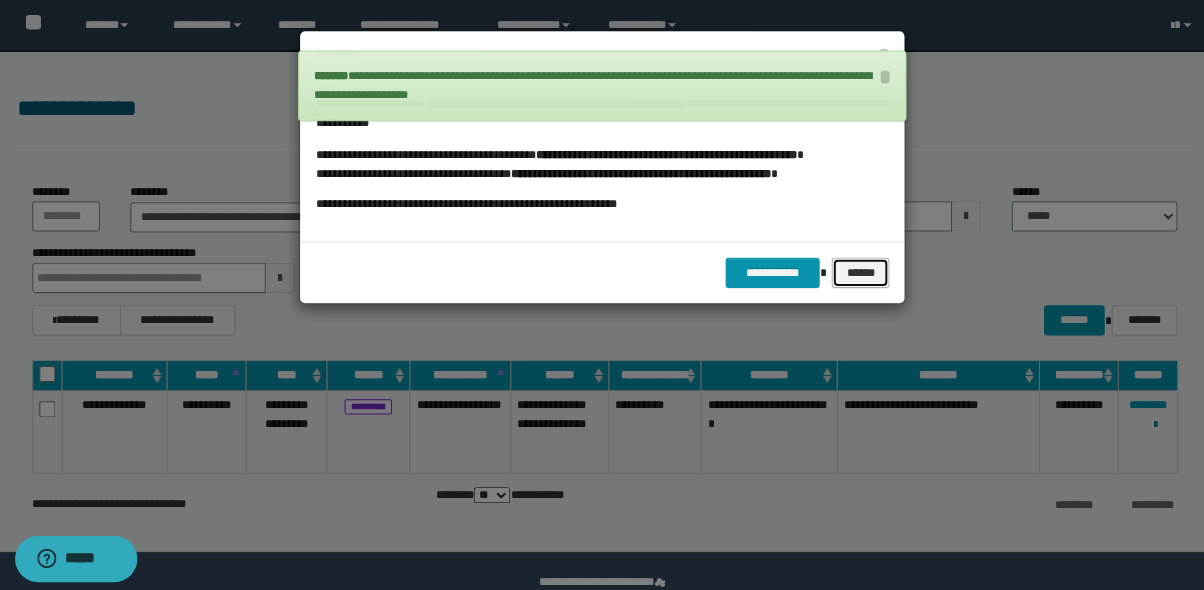 click on "******" at bounding box center (857, 270) 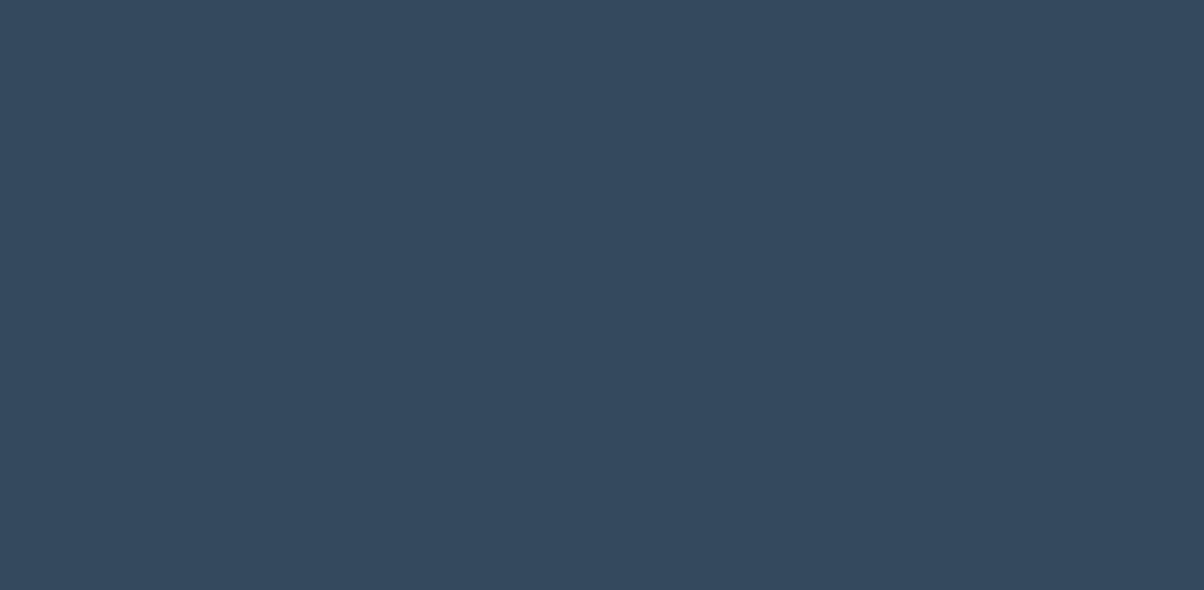 scroll, scrollTop: 0, scrollLeft: 0, axis: both 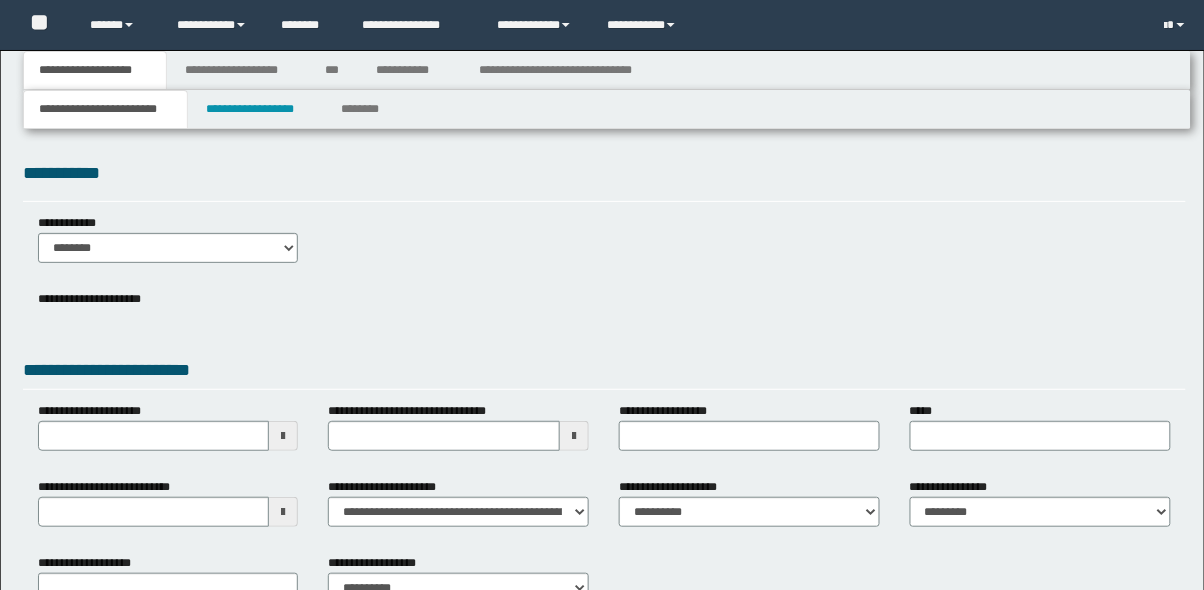 type 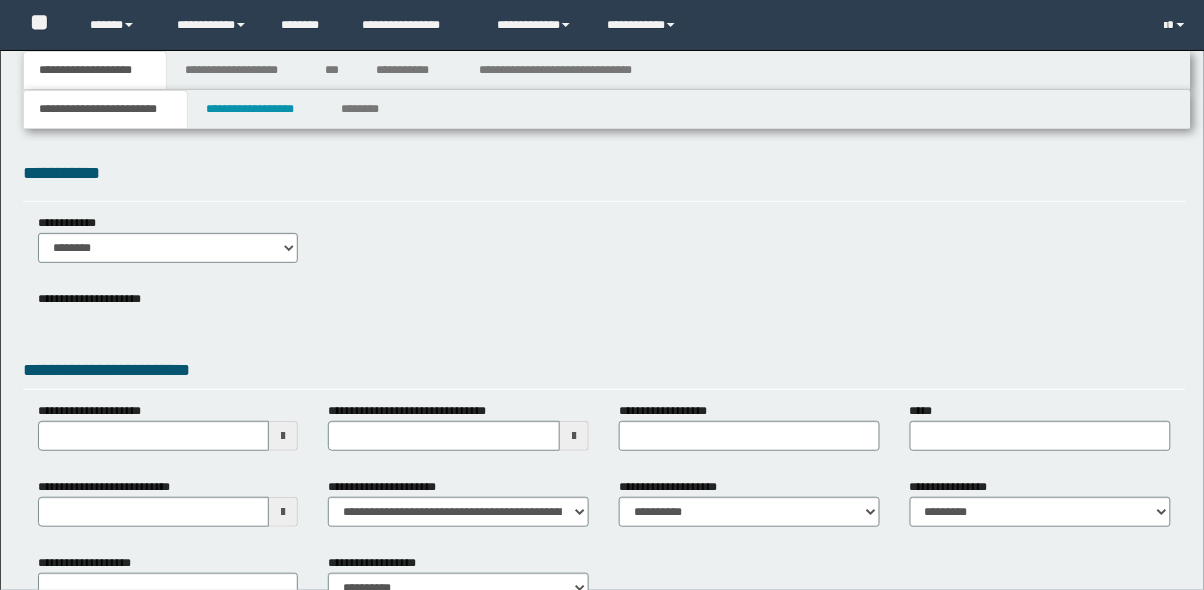 scroll, scrollTop: 0, scrollLeft: 0, axis: both 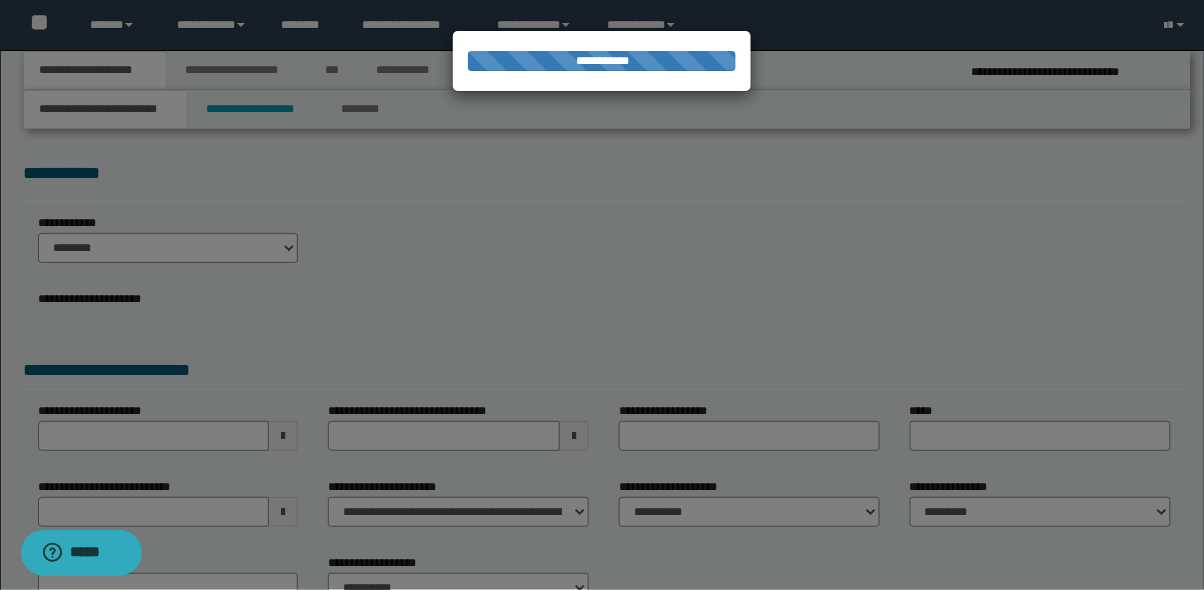 type on "**********" 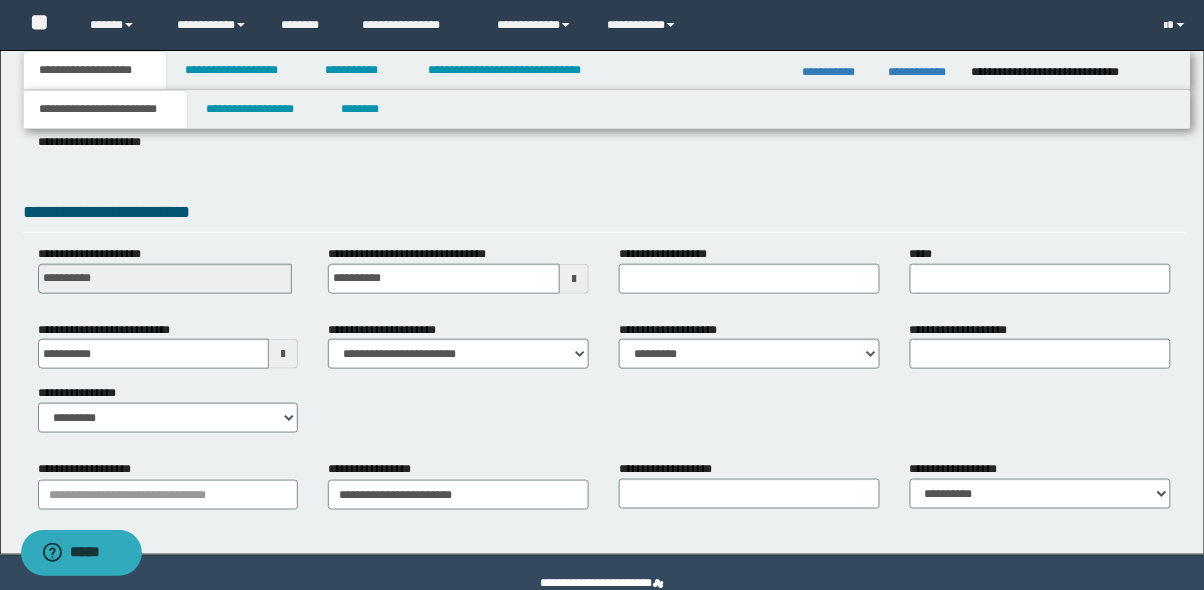 scroll, scrollTop: 338, scrollLeft: 0, axis: vertical 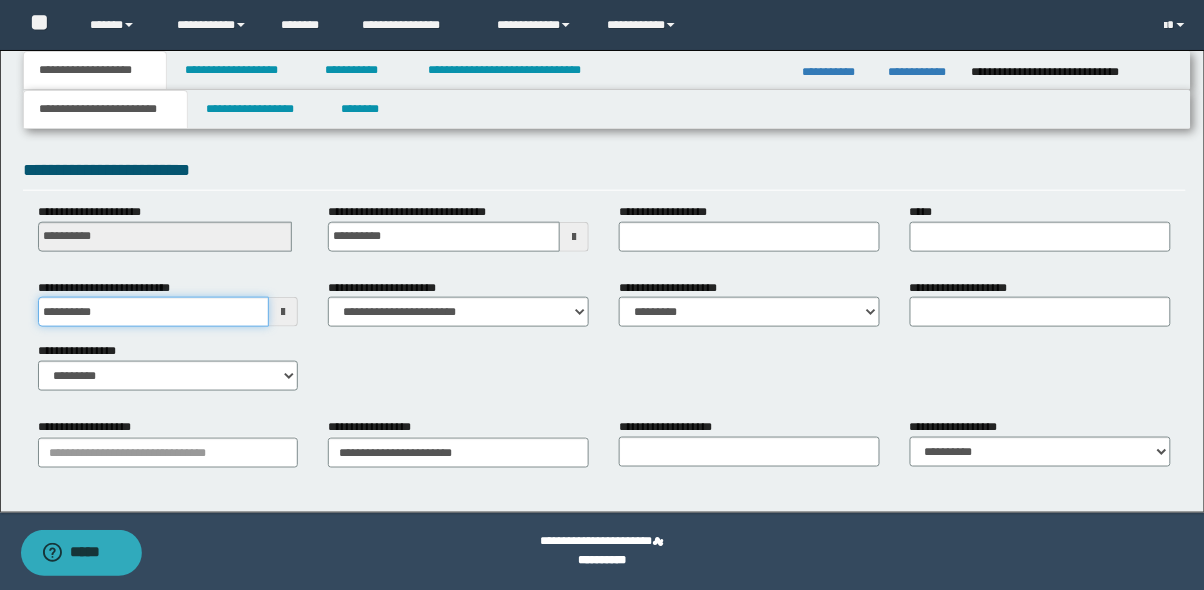 click on "**********" at bounding box center (154, 312) 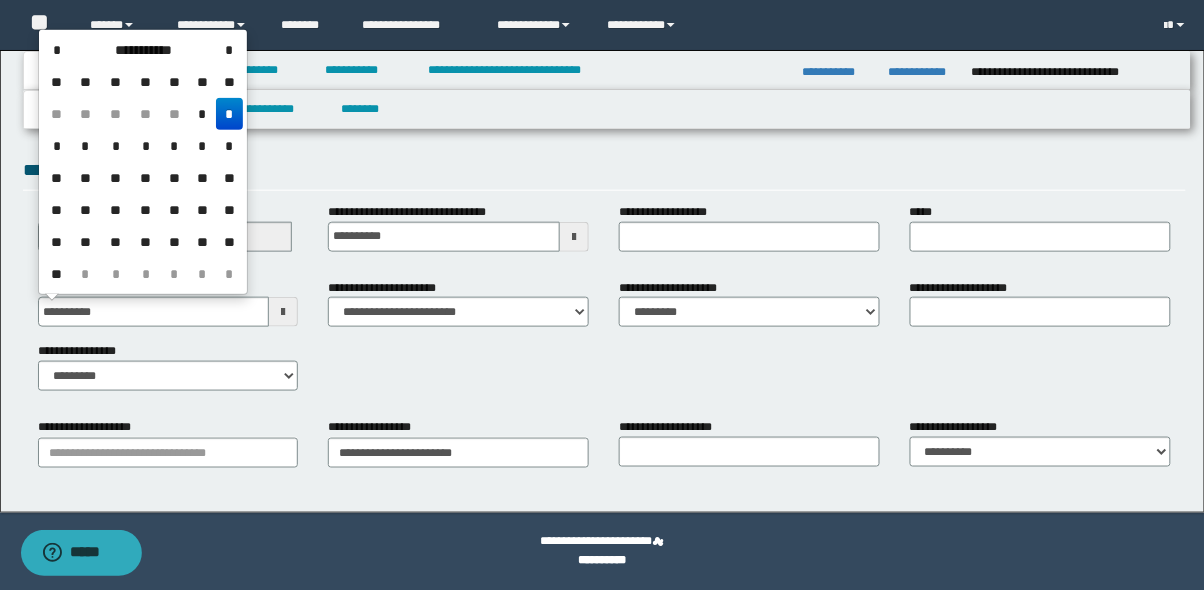 click on "*" at bounding box center (85, 146) 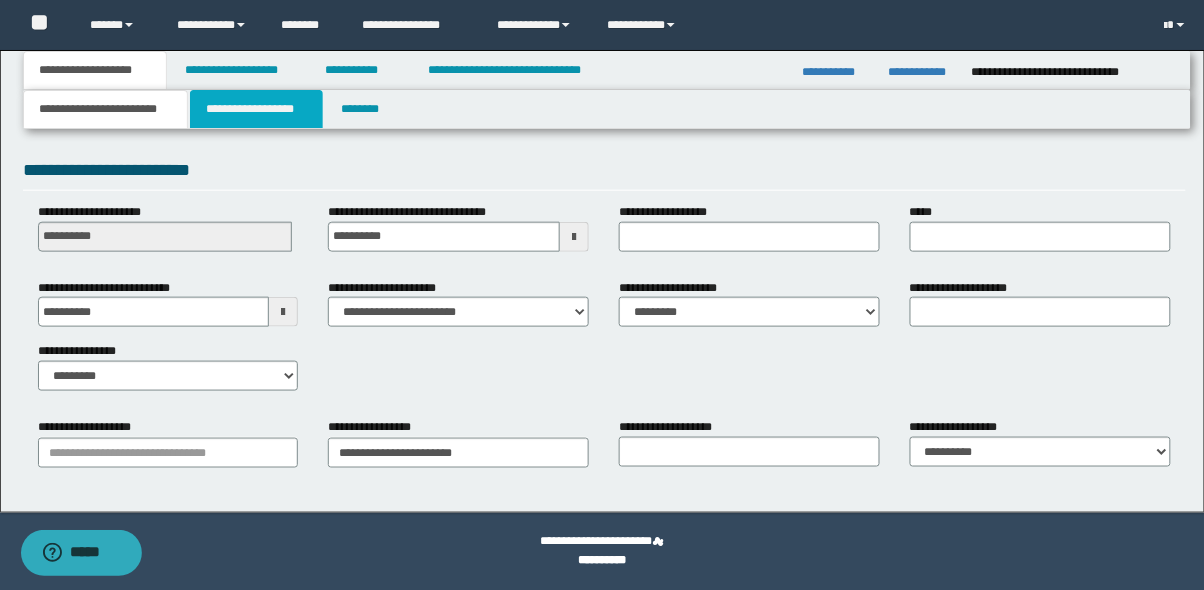 click on "**********" at bounding box center (257, 109) 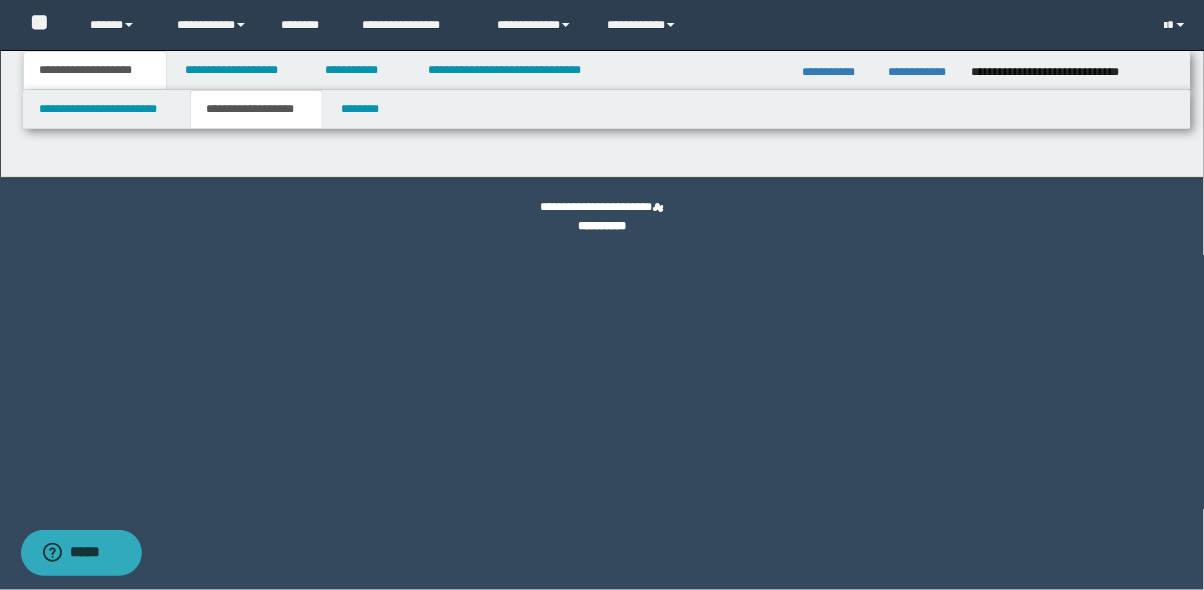 type on "**********" 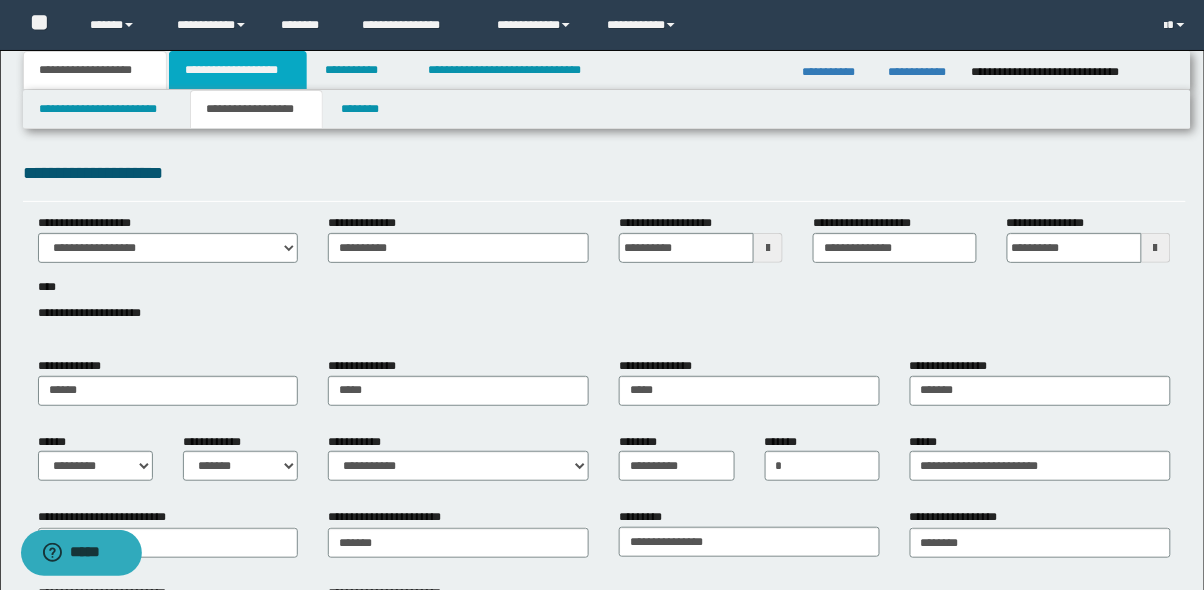 click on "**********" at bounding box center [238, 70] 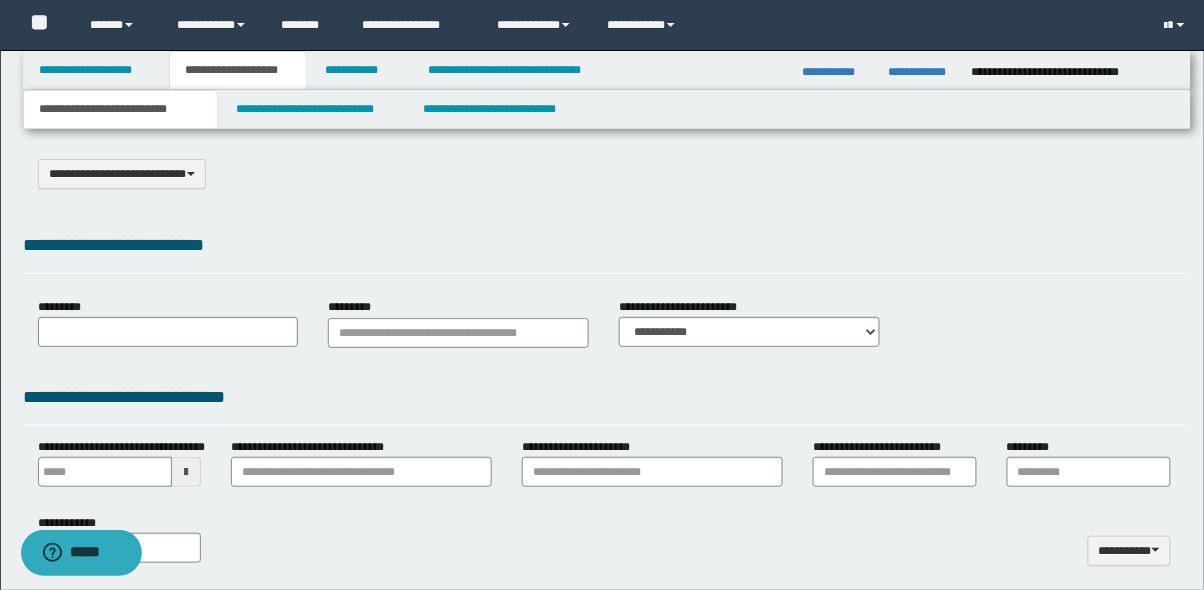 type on "**********" 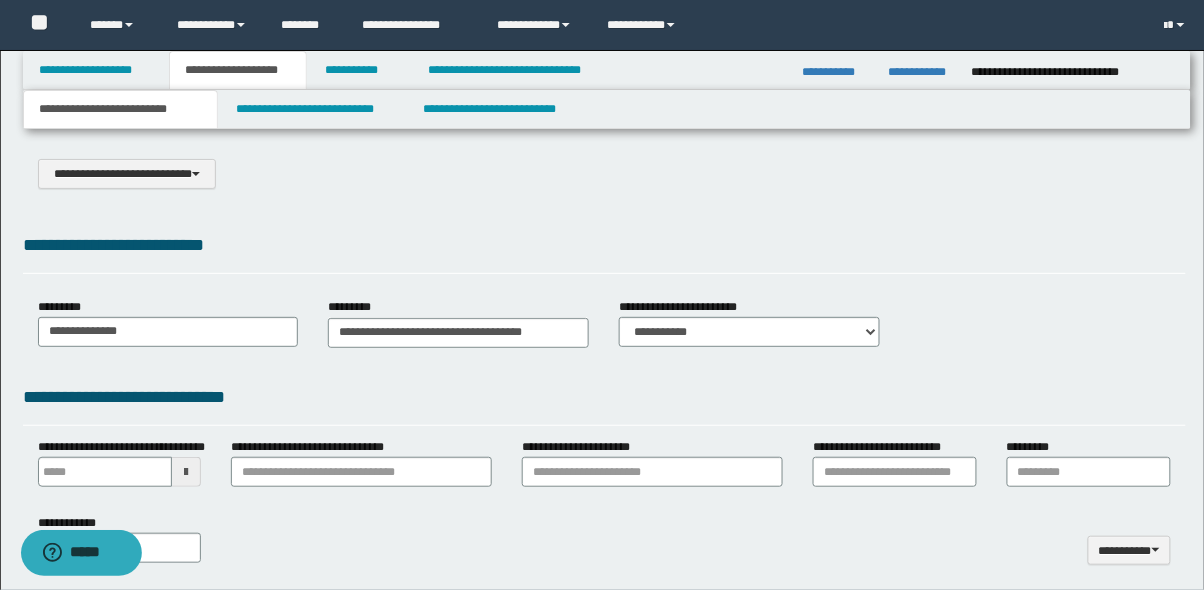 scroll, scrollTop: 0, scrollLeft: 0, axis: both 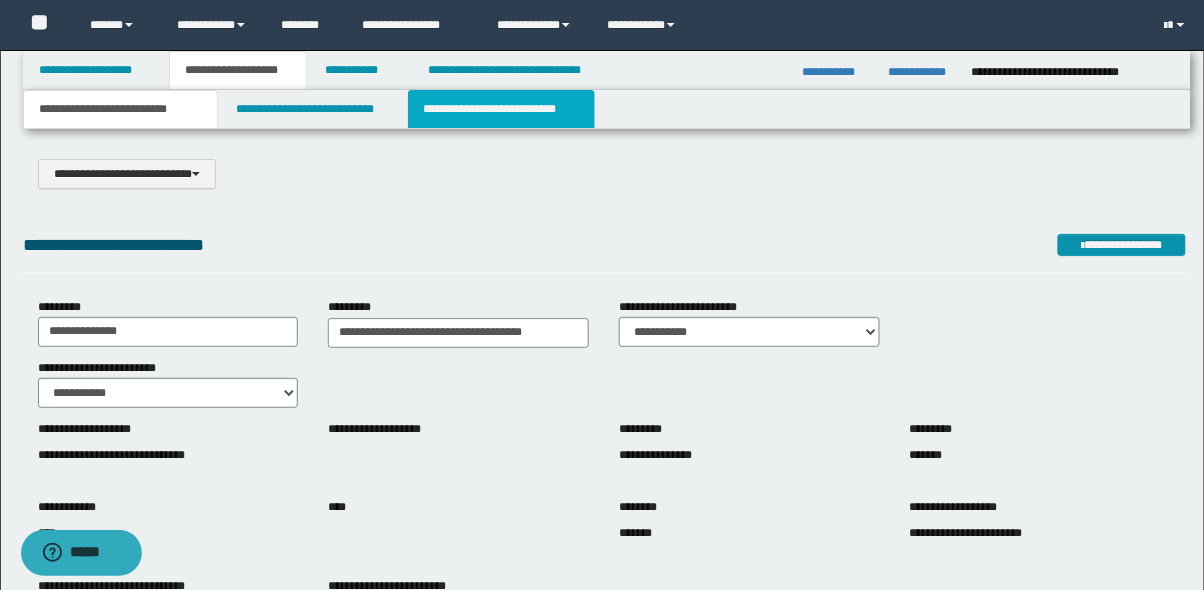 click on "**********" at bounding box center [502, 109] 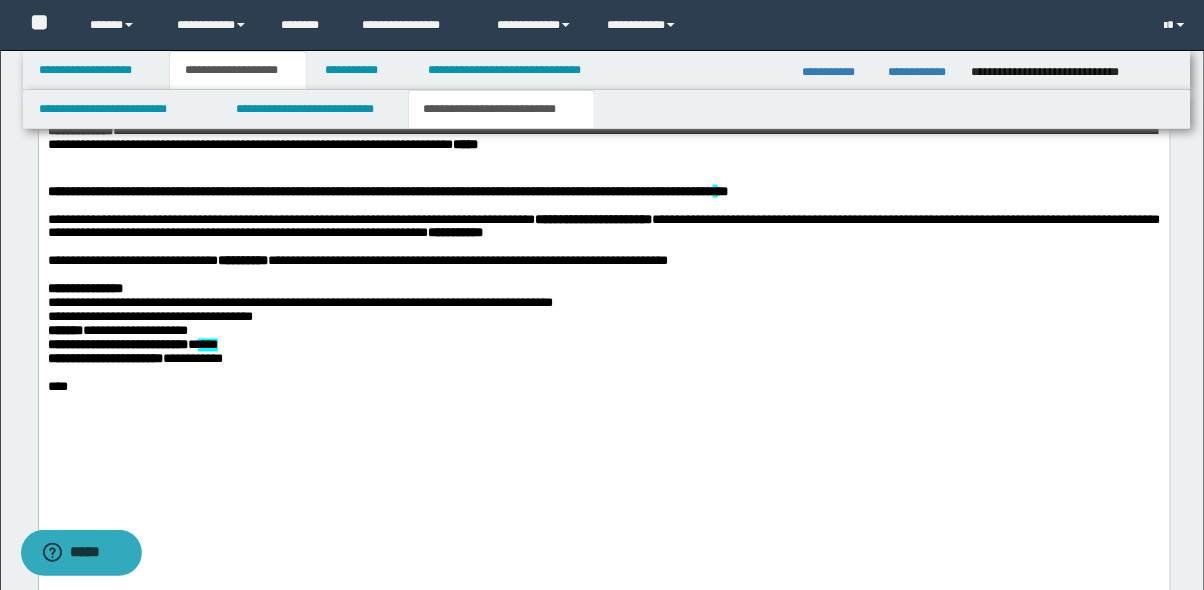 scroll, scrollTop: 2319, scrollLeft: 0, axis: vertical 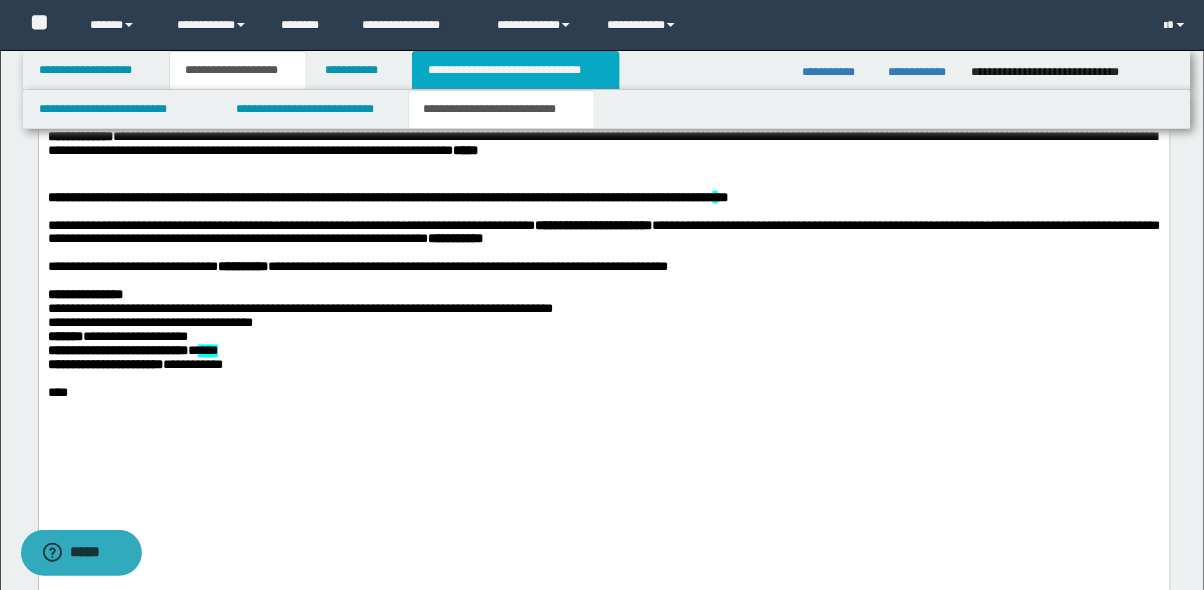 click on "**********" at bounding box center (516, 70) 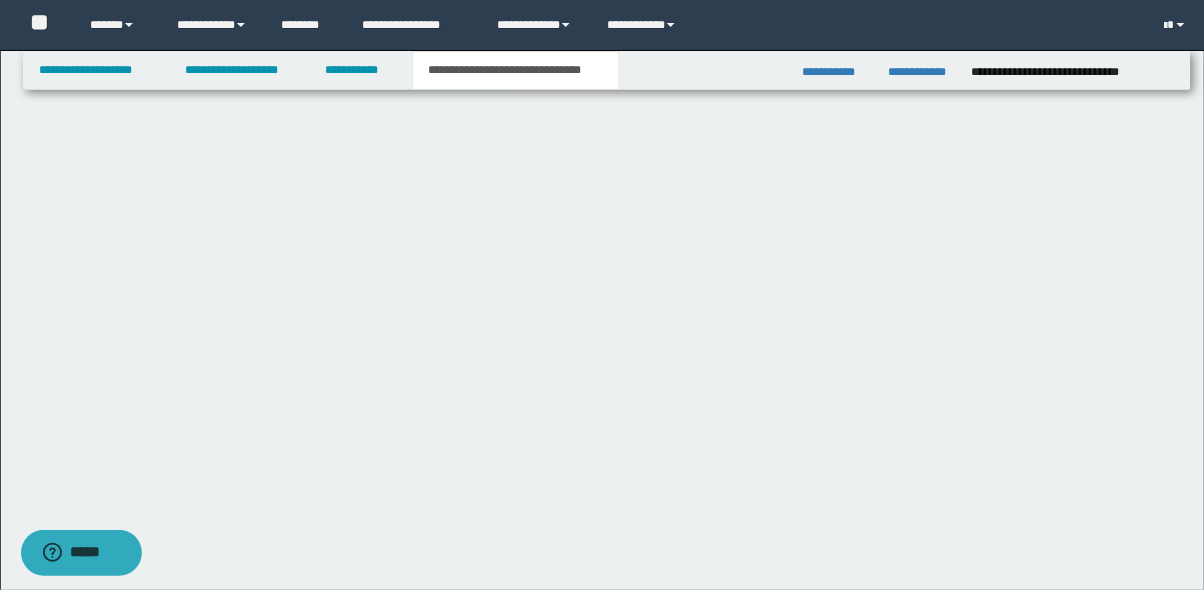 scroll, scrollTop: 0, scrollLeft: 0, axis: both 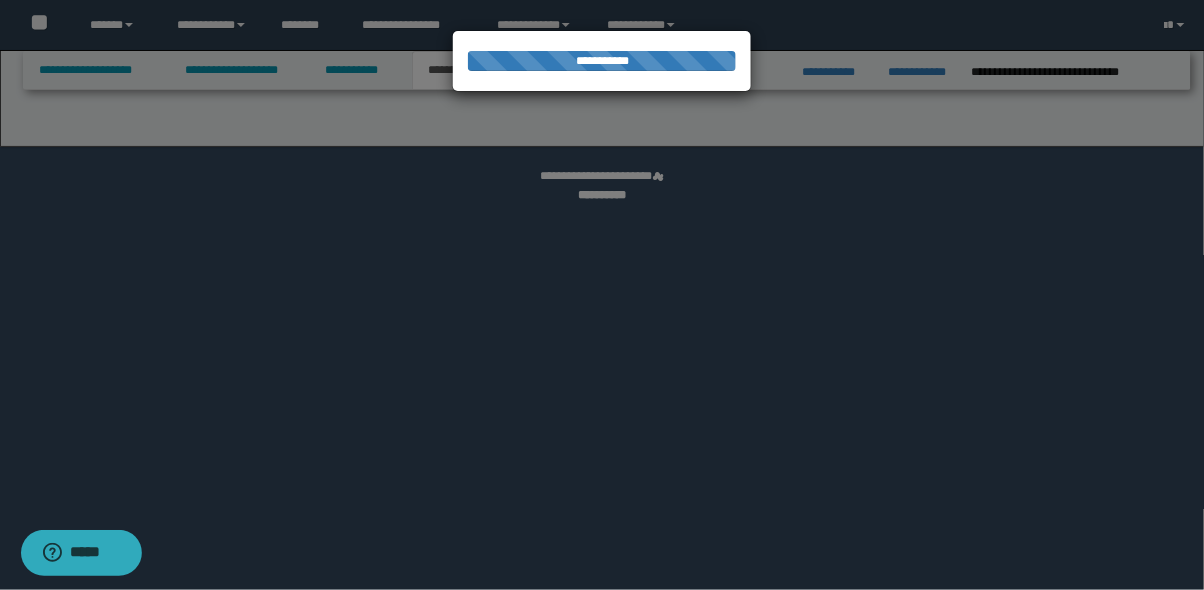 select on "*" 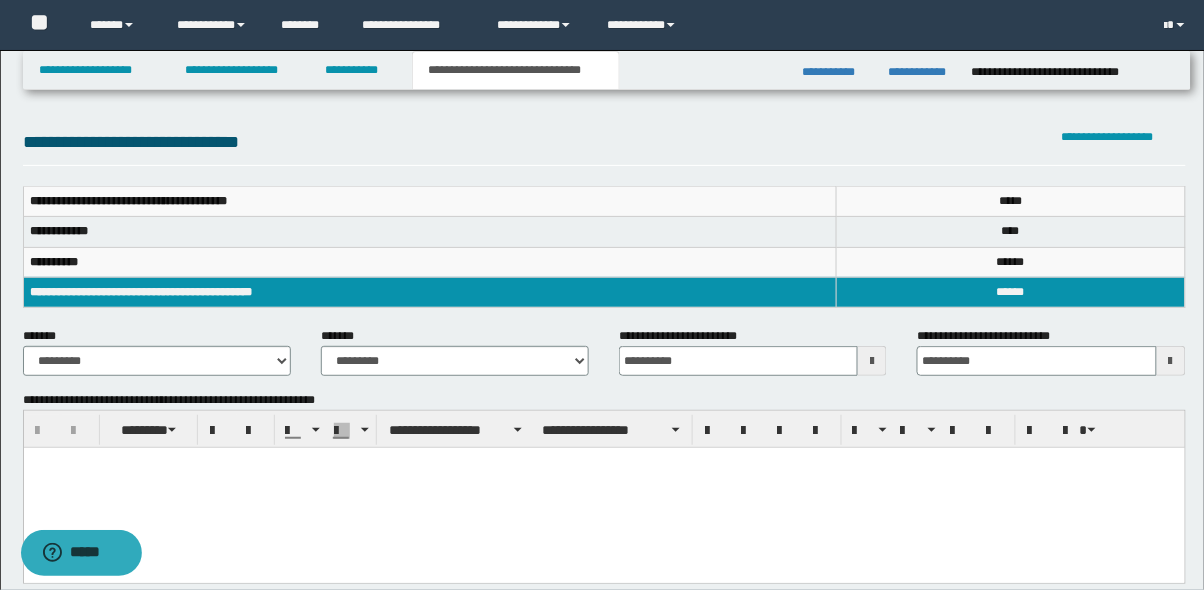 scroll, scrollTop: 0, scrollLeft: 0, axis: both 